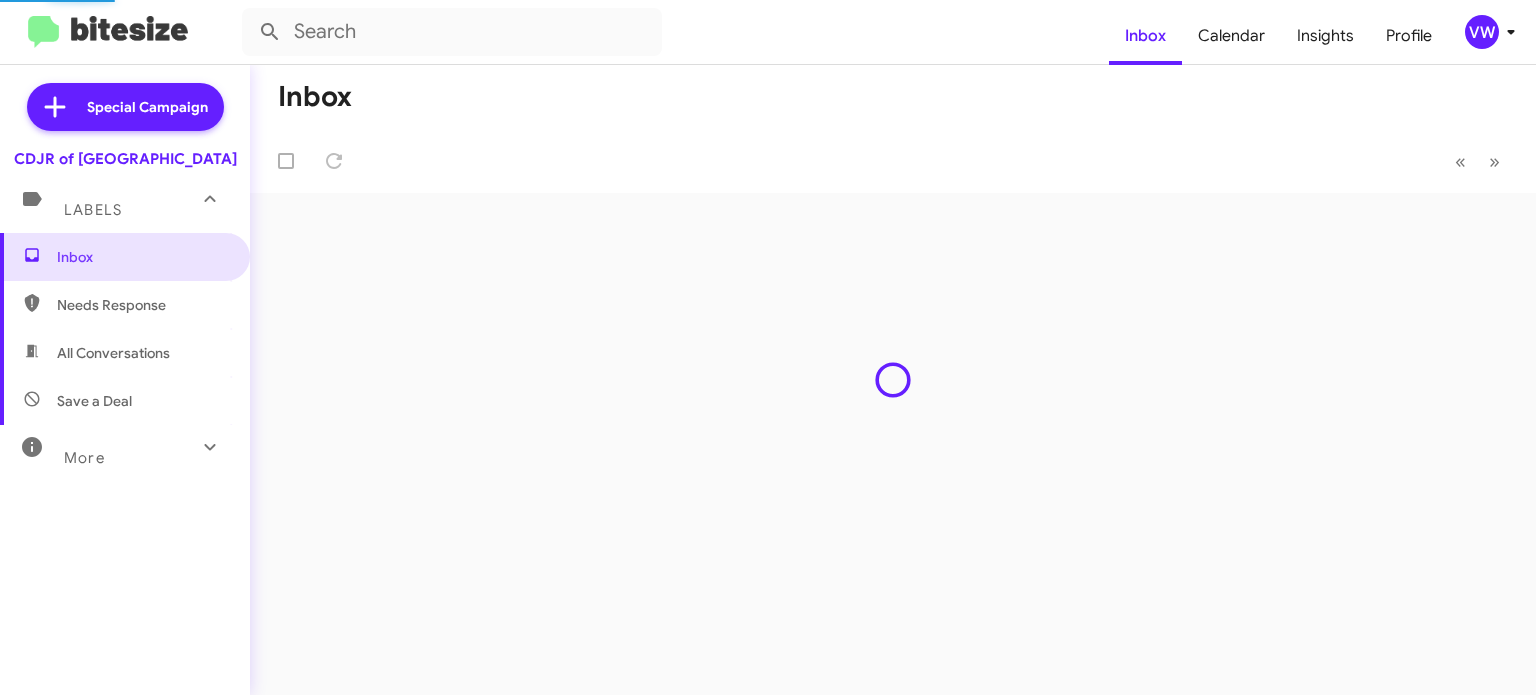 scroll, scrollTop: 0, scrollLeft: 0, axis: both 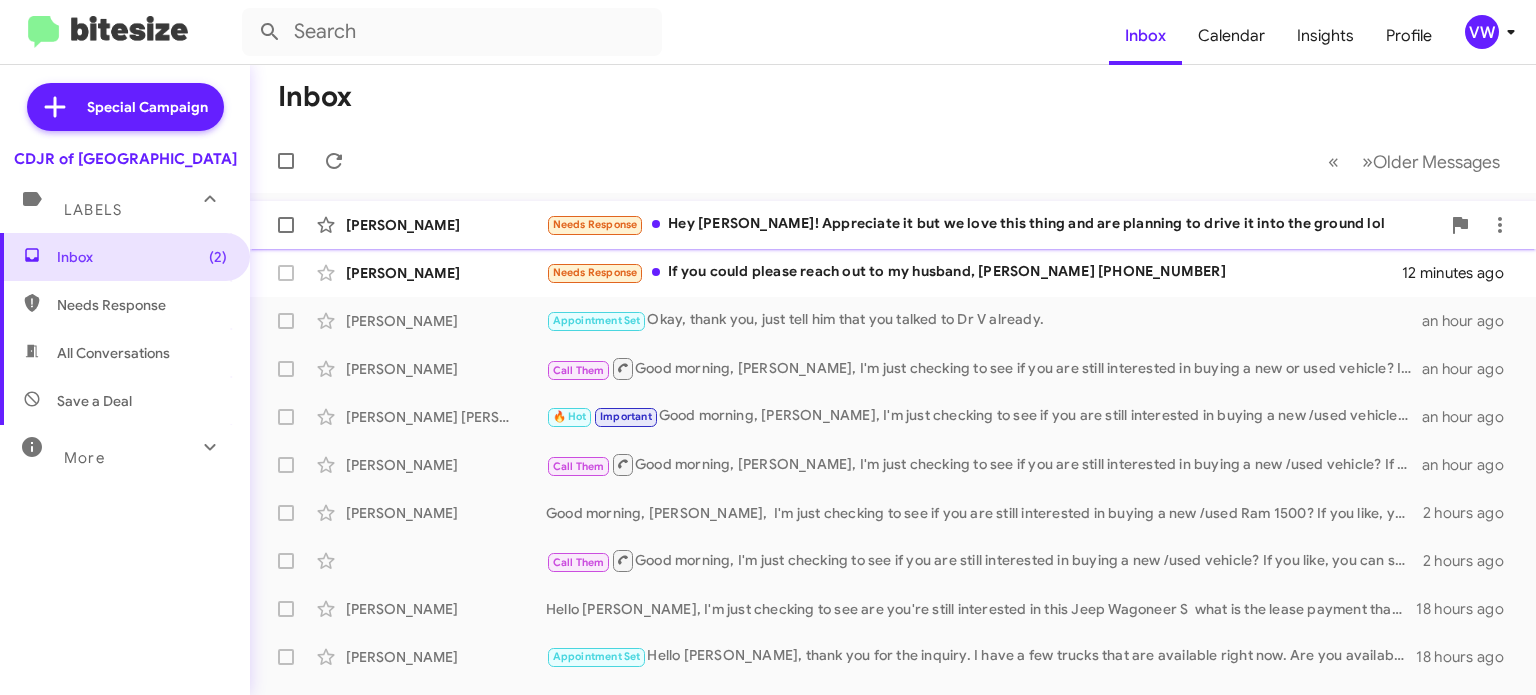 click on "Needs Response" 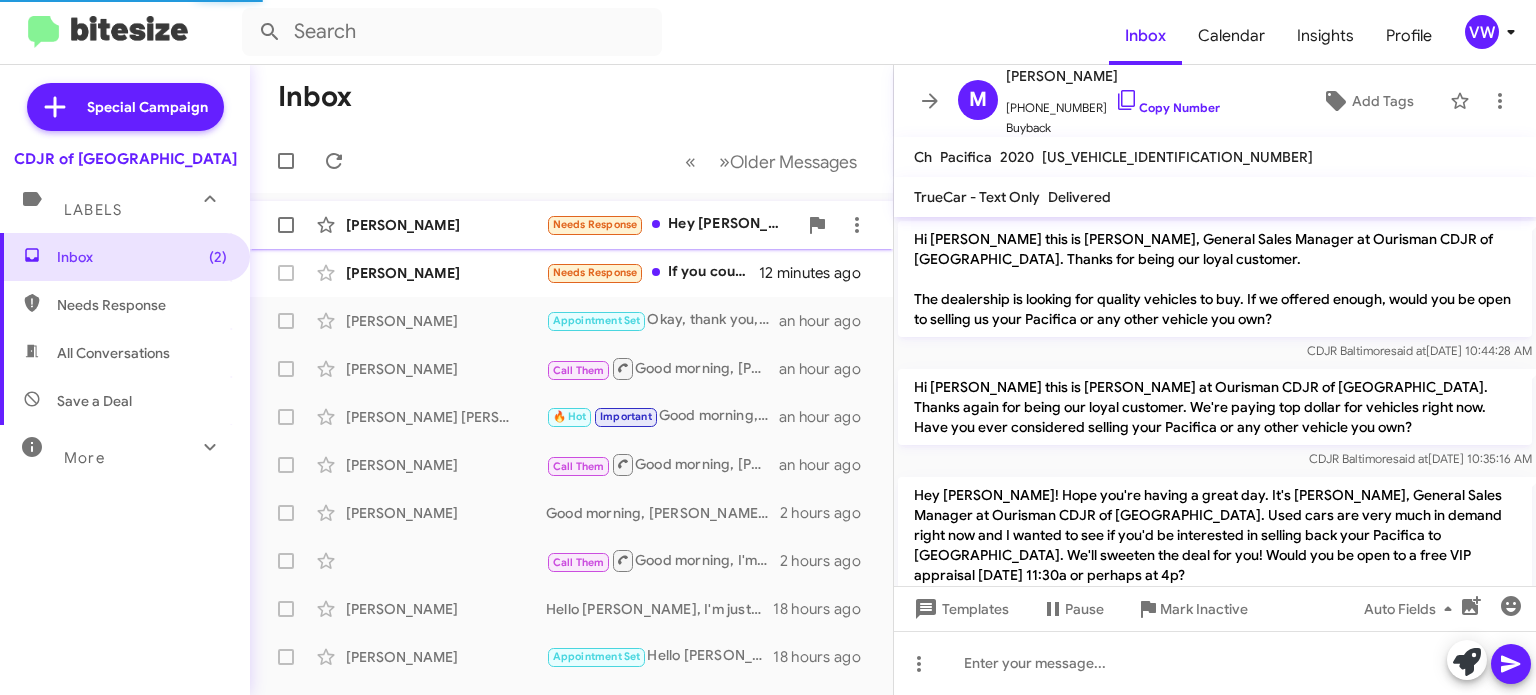 scroll, scrollTop: 122, scrollLeft: 0, axis: vertical 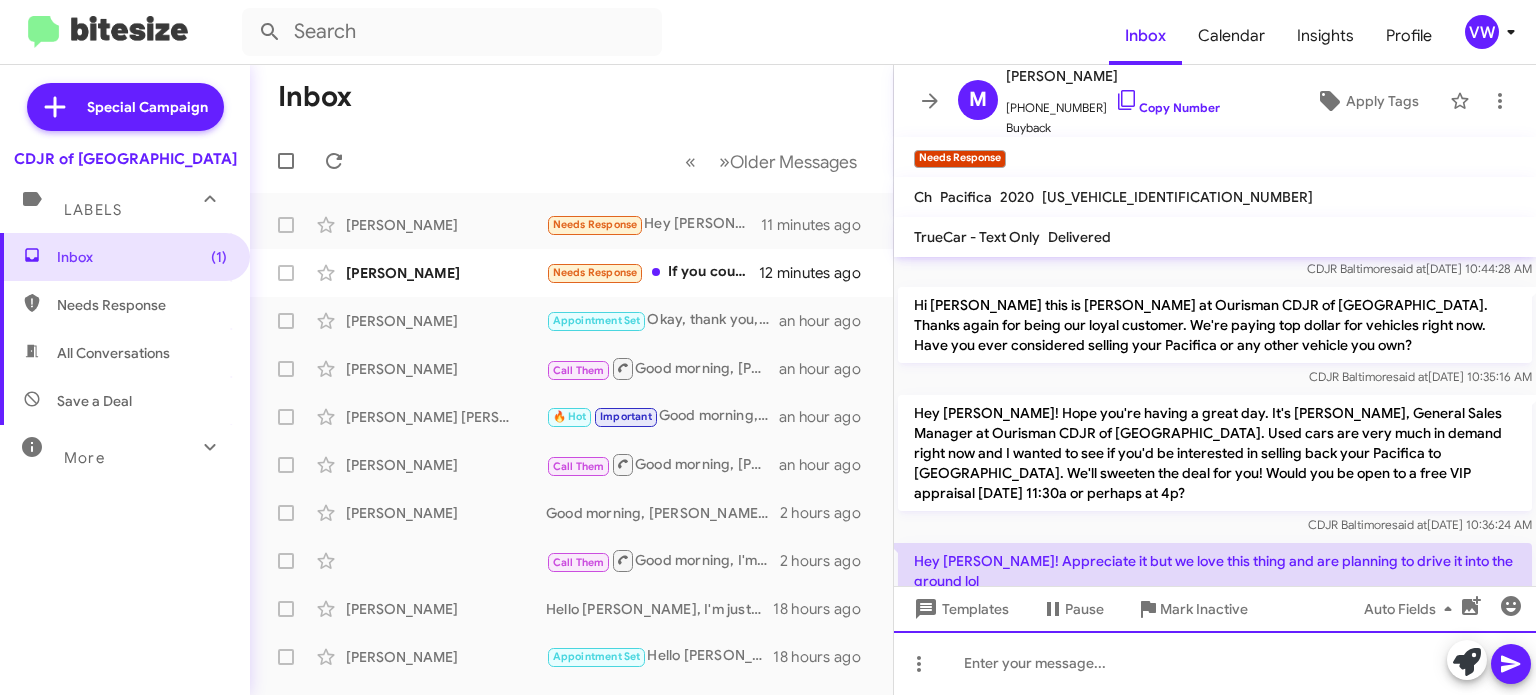 click 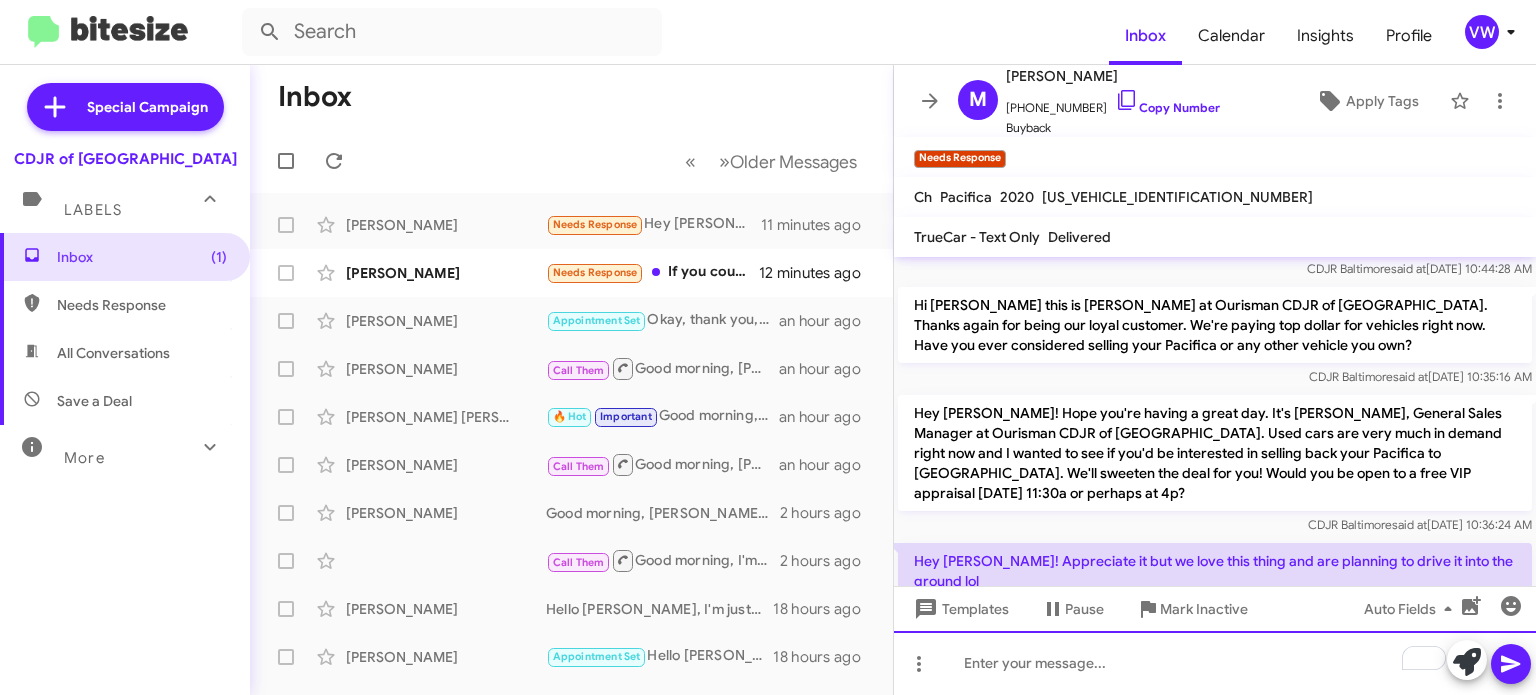 type 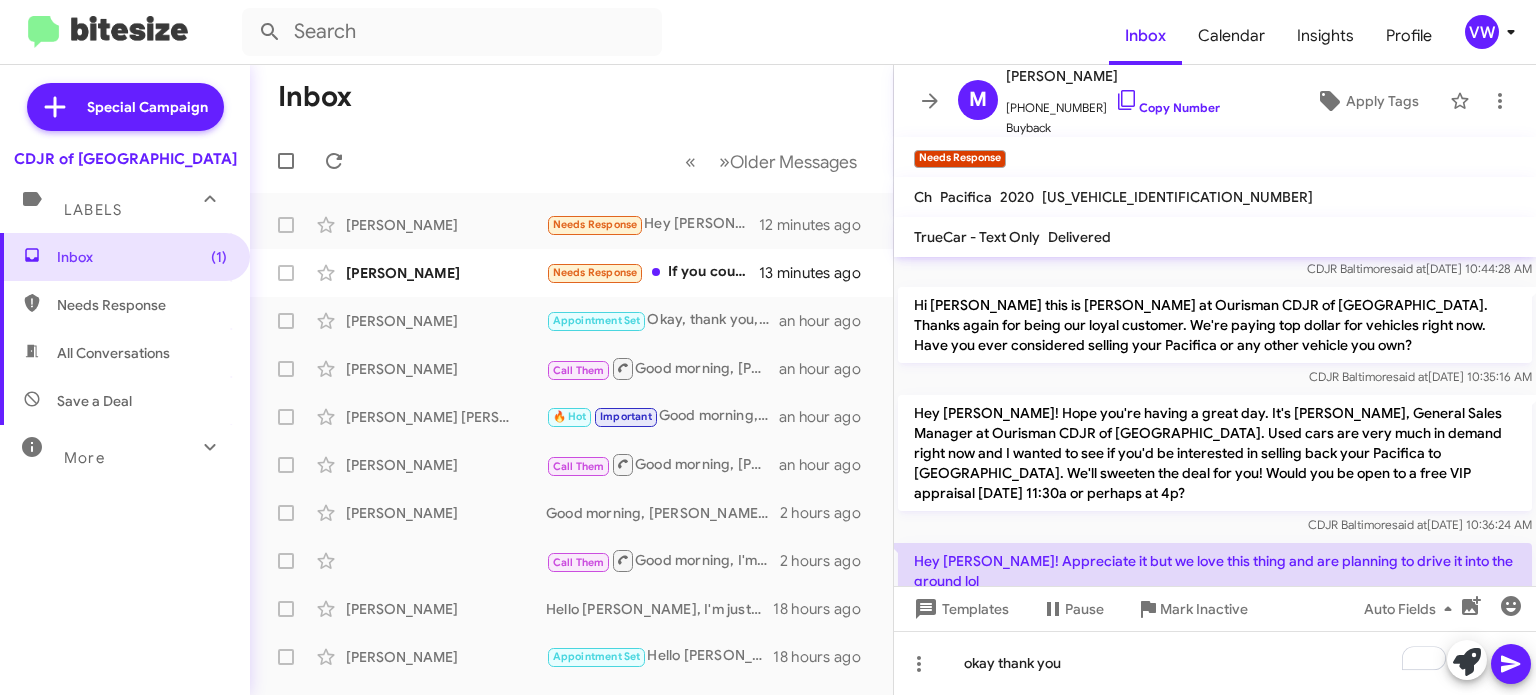 click 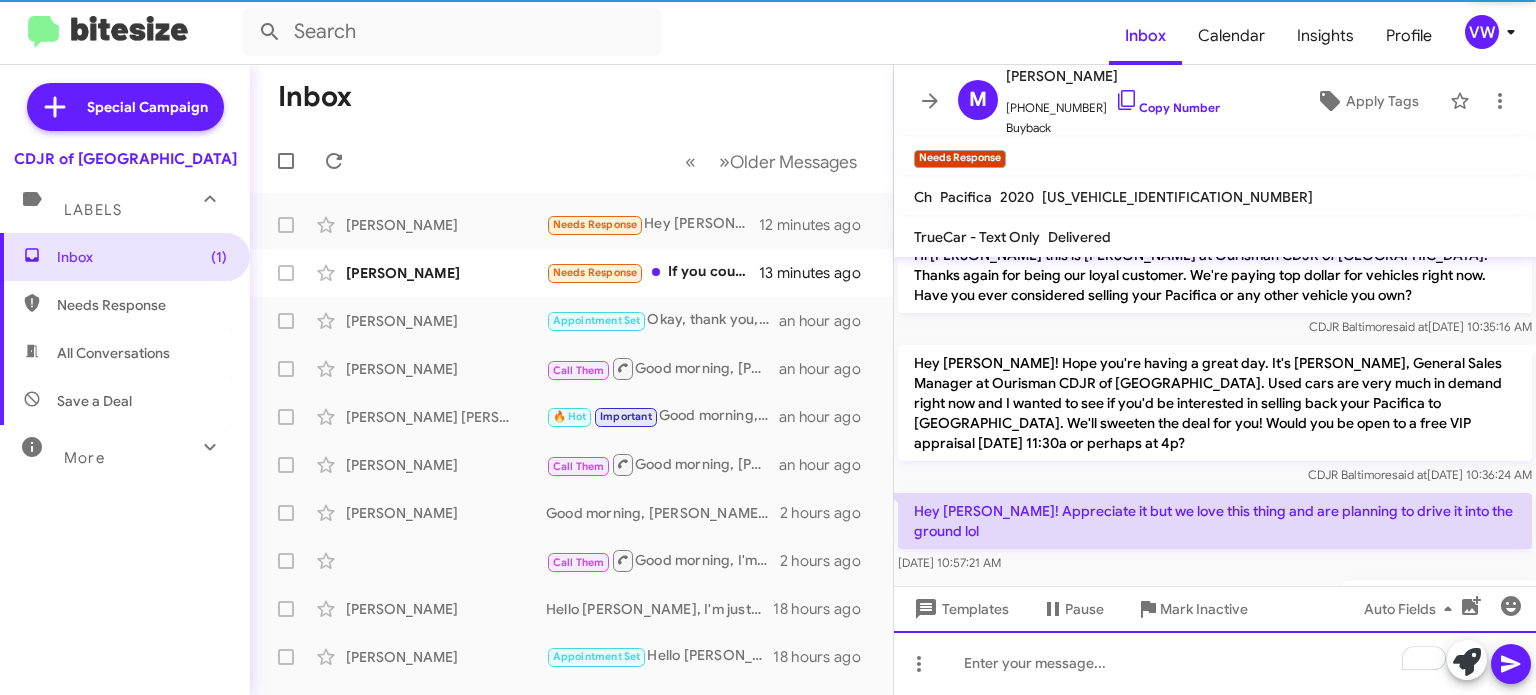 scroll, scrollTop: 235, scrollLeft: 0, axis: vertical 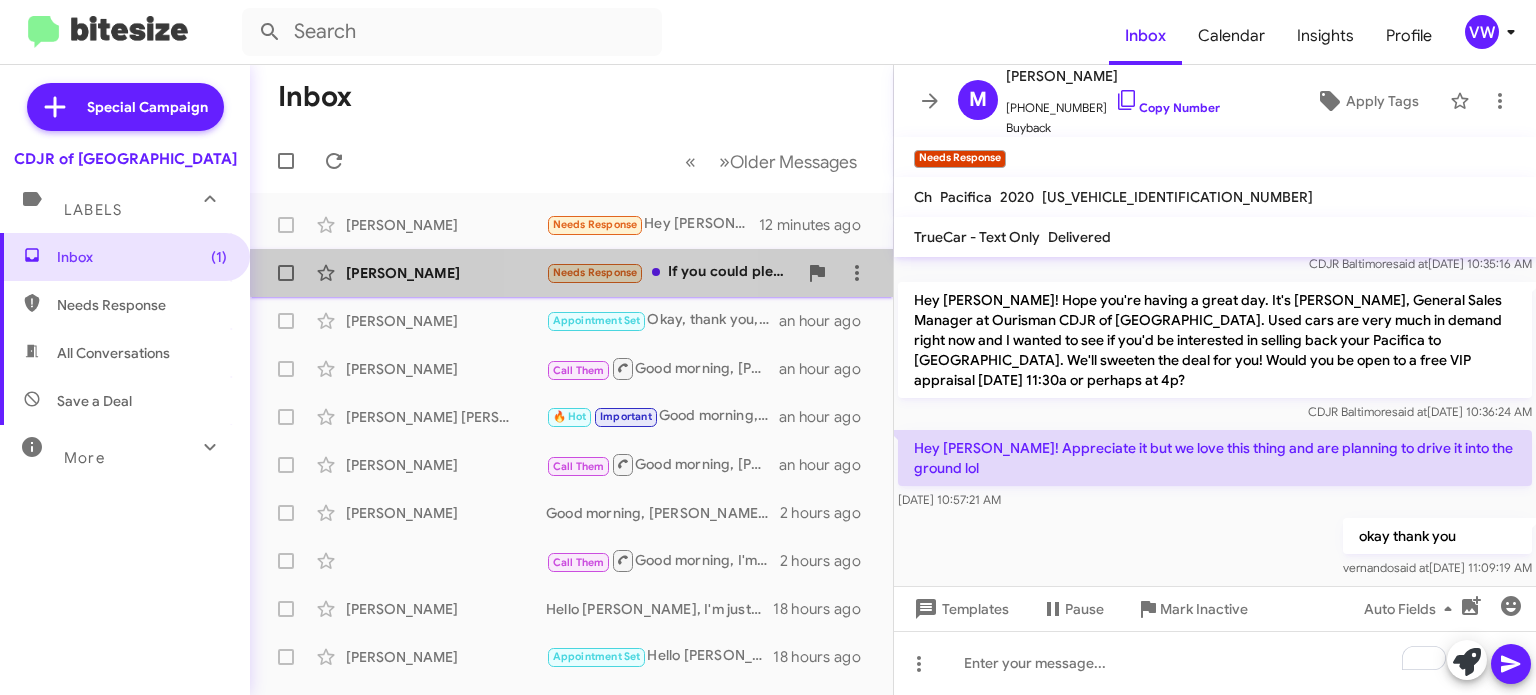 click on "Needs Response" 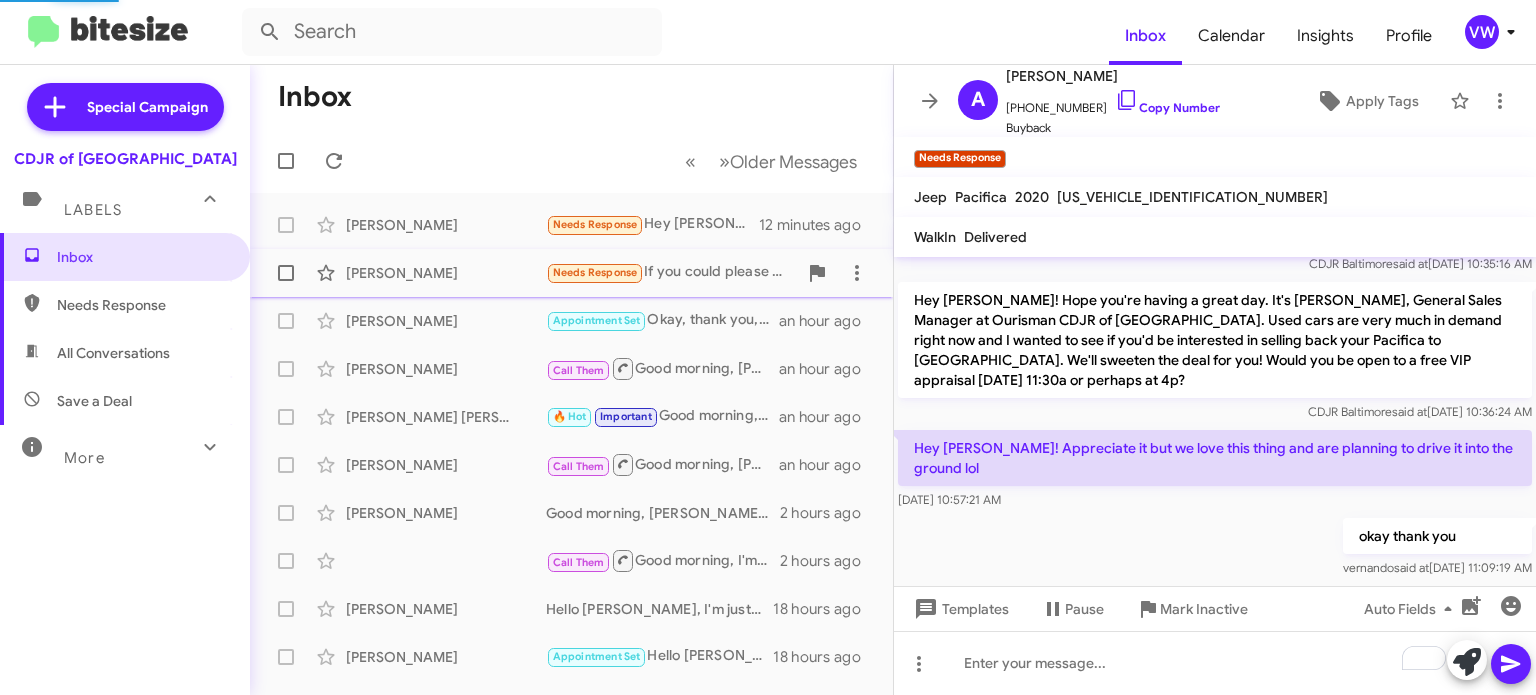 scroll, scrollTop: 142, scrollLeft: 0, axis: vertical 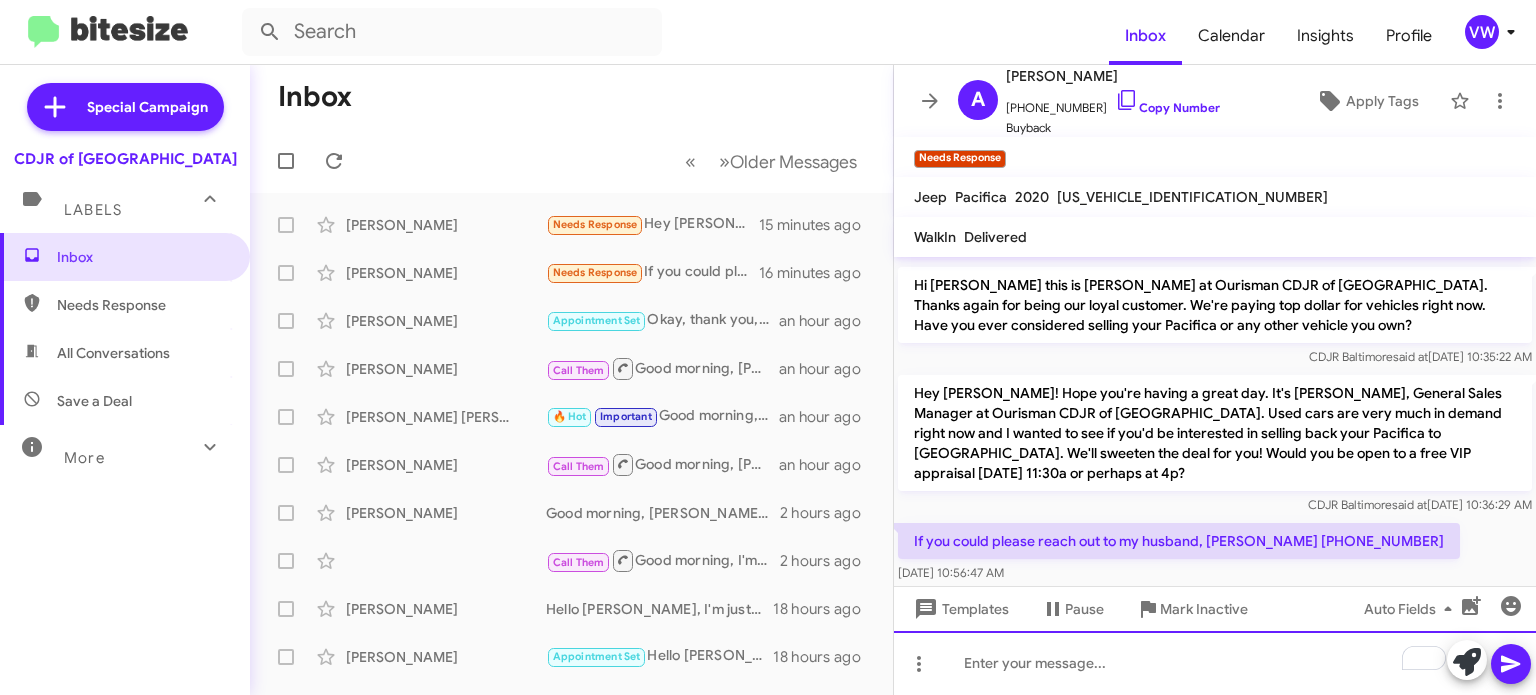click 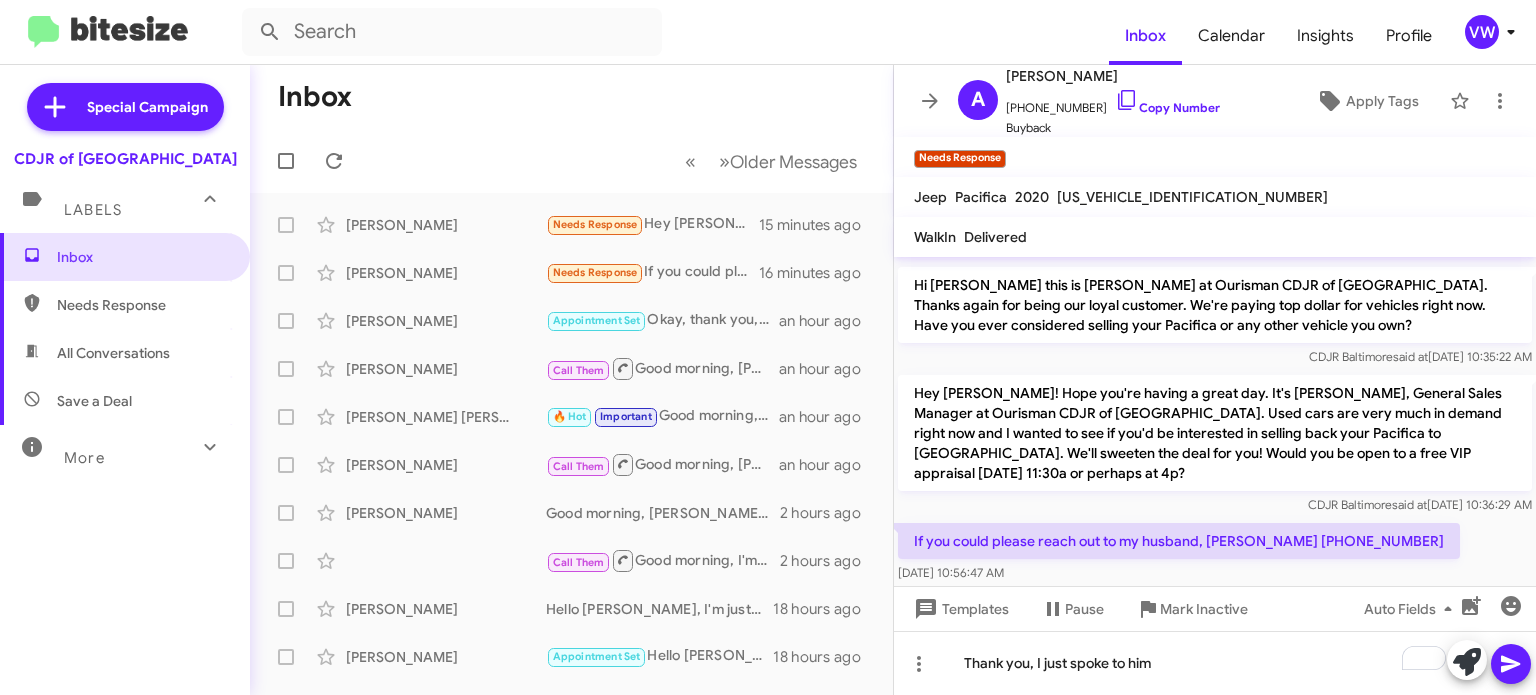 click 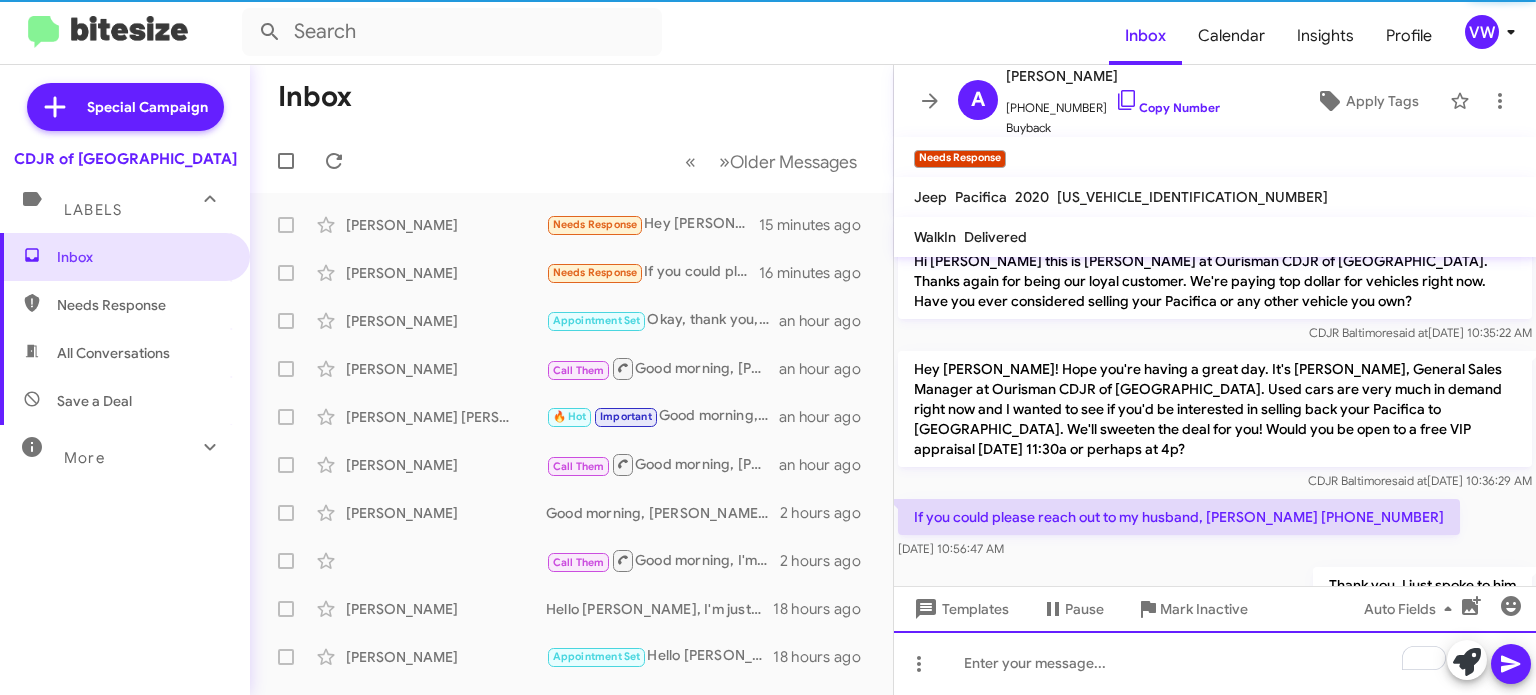 scroll, scrollTop: 215, scrollLeft: 0, axis: vertical 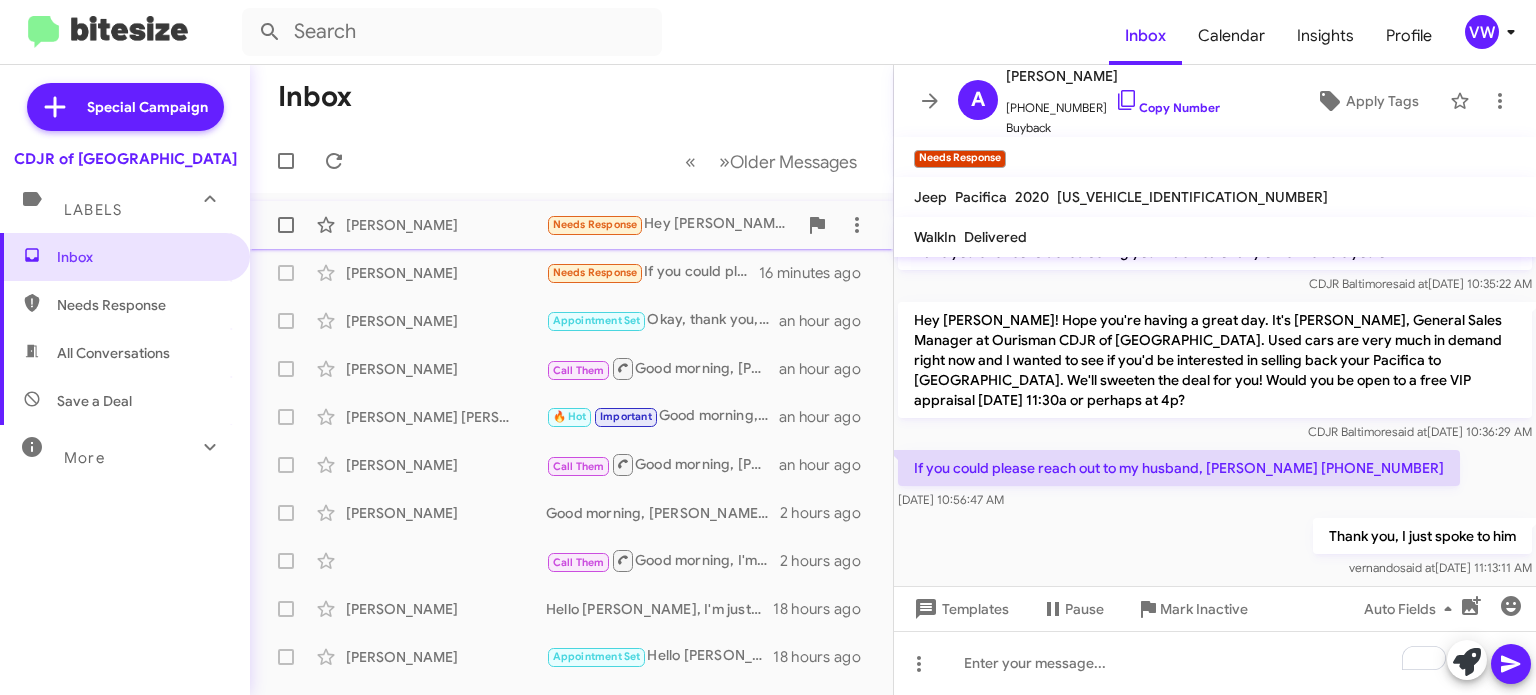 click on "Needs Response" 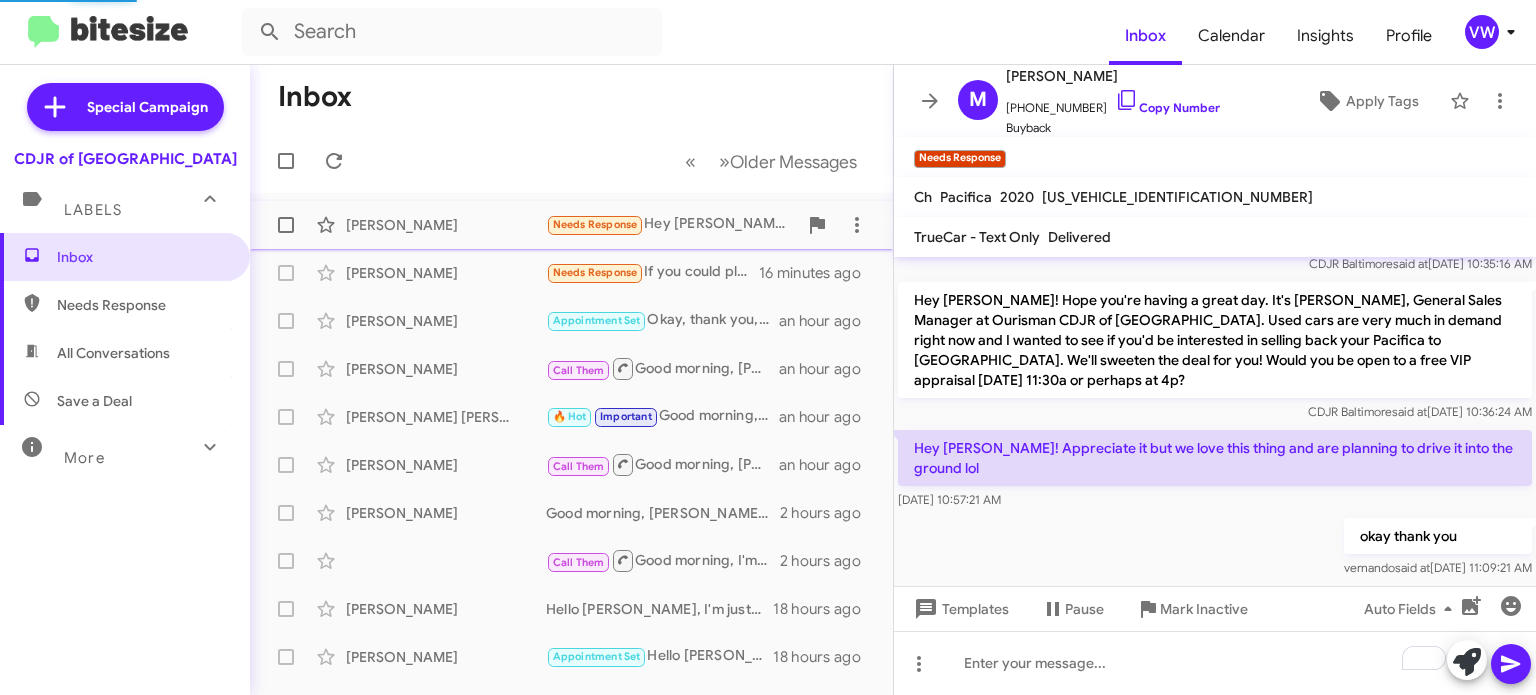 scroll, scrollTop: 195, scrollLeft: 0, axis: vertical 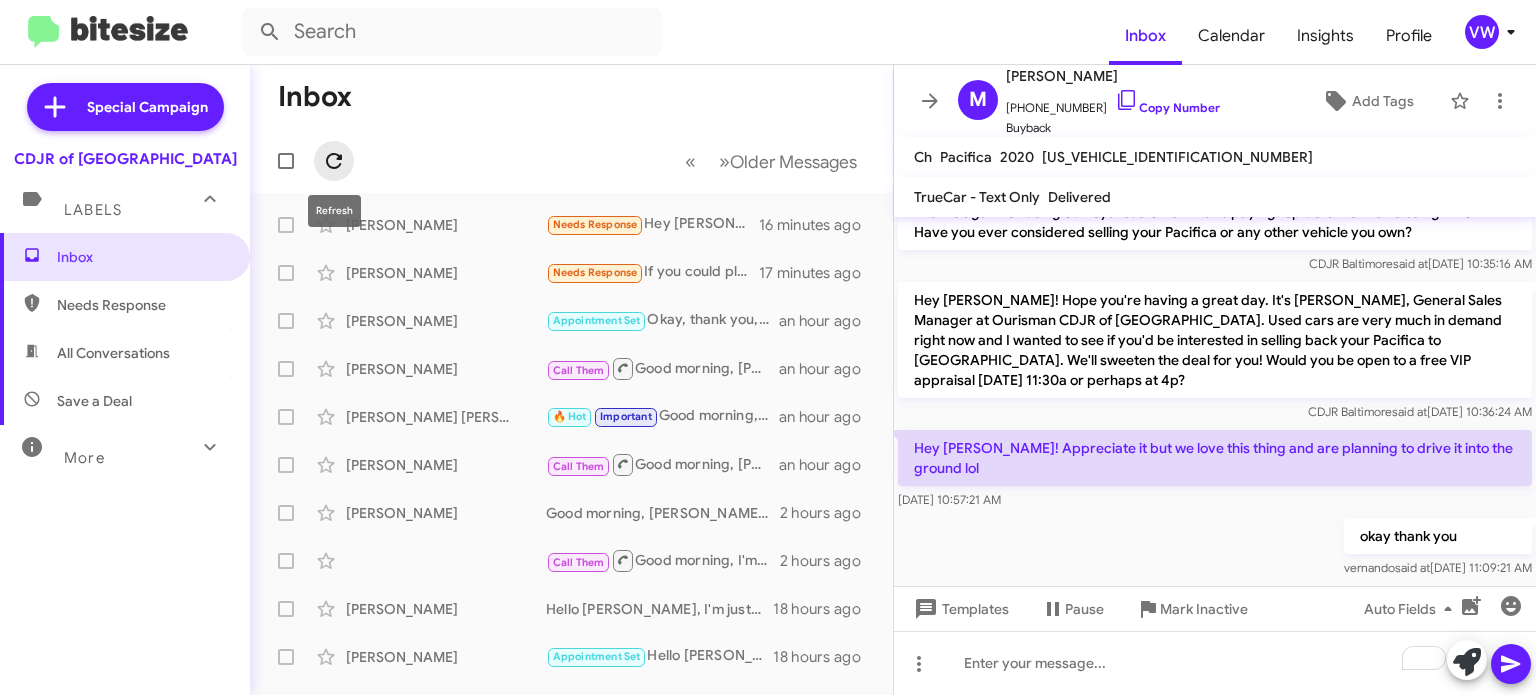 click 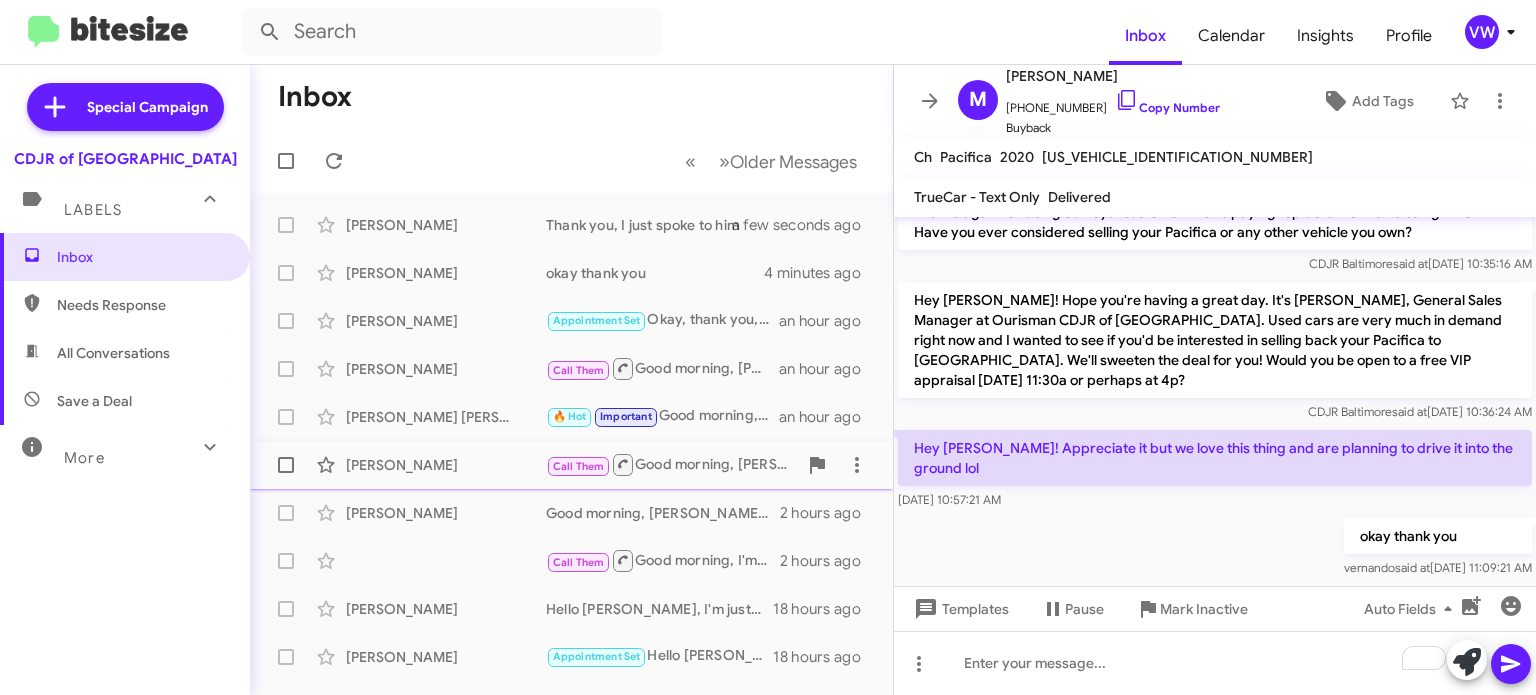click on "William Clagett  Call Them   Good morning, William, I'm just checking to see if you are still interested in buying a new /used vehicle? If you like, you can sell or trade in your old vehicle, too. Please text me or call me, Vernando, at 443-367-8601. I am more than happy to help you make an informed decision.   an hour ago" 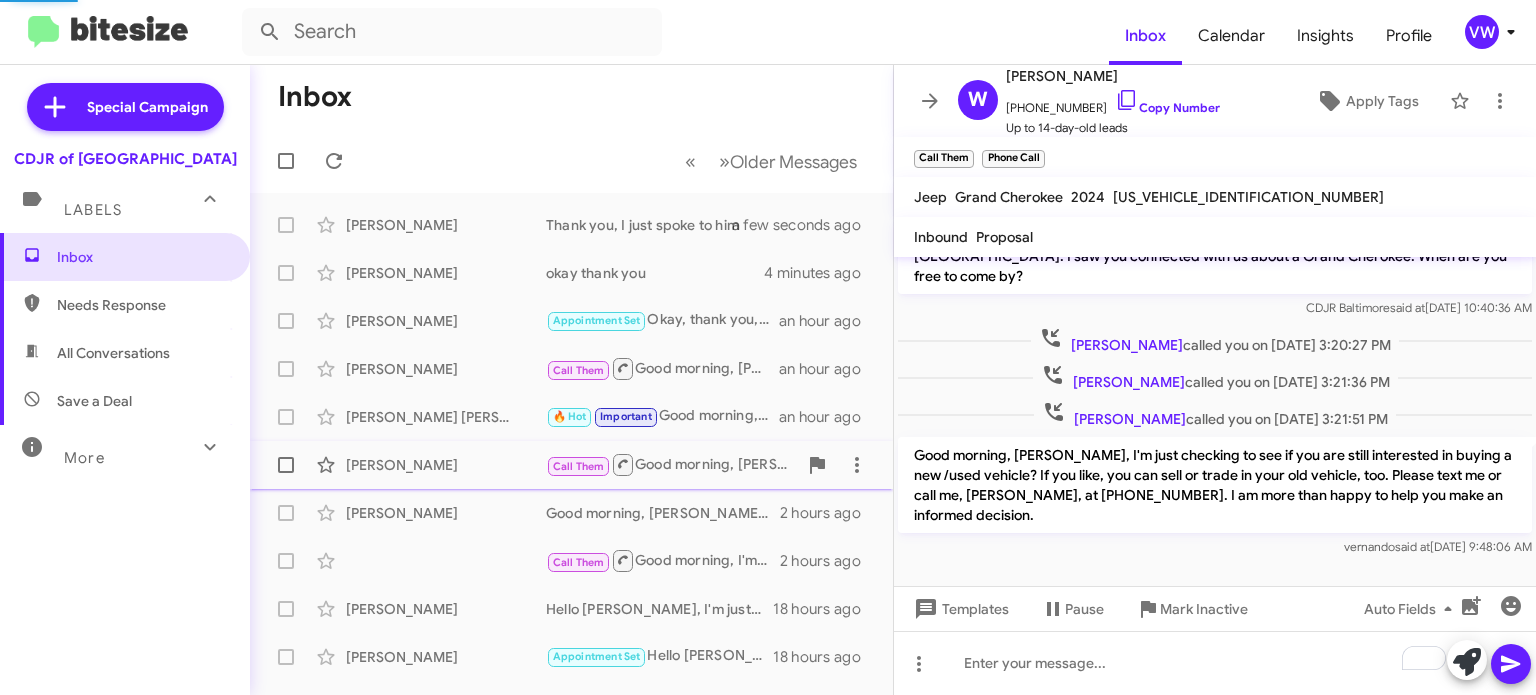 scroll, scrollTop: 26, scrollLeft: 0, axis: vertical 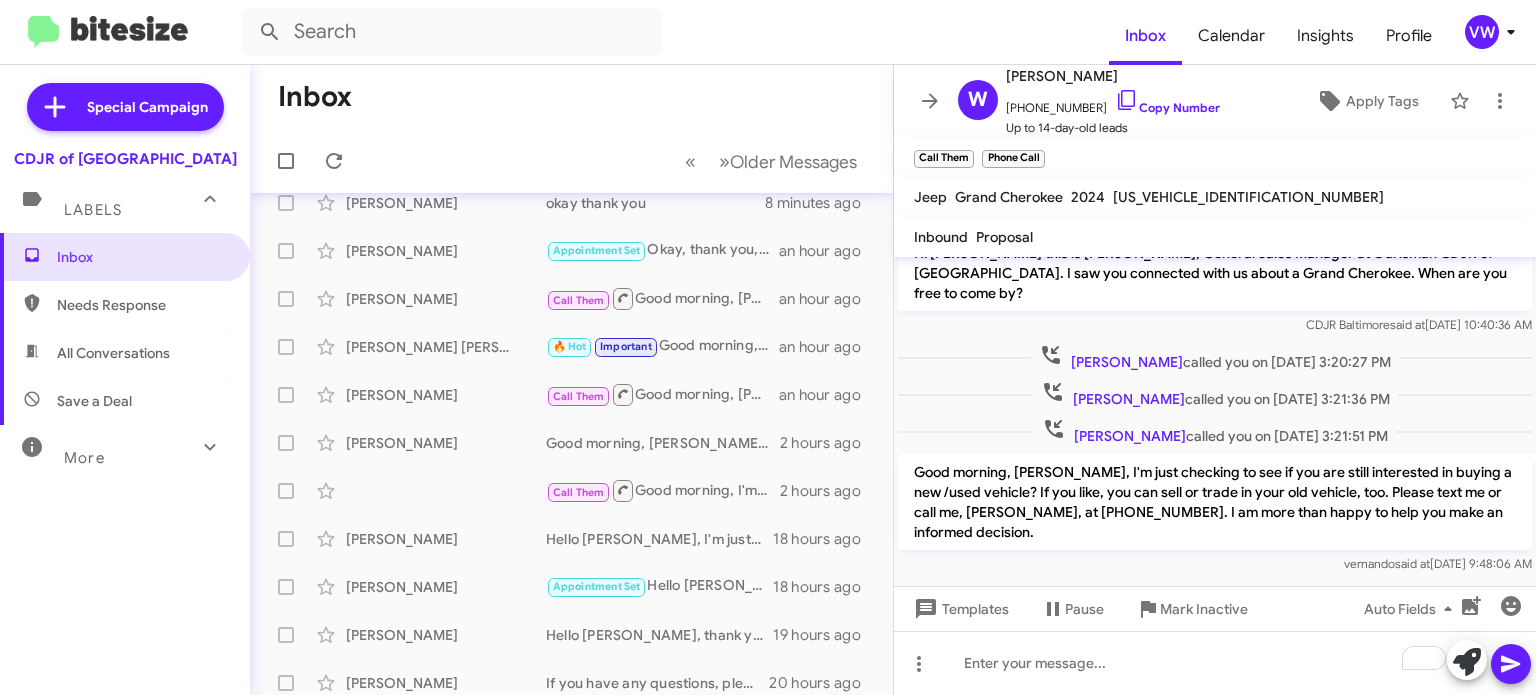 click on "Needs Response" at bounding box center (142, 305) 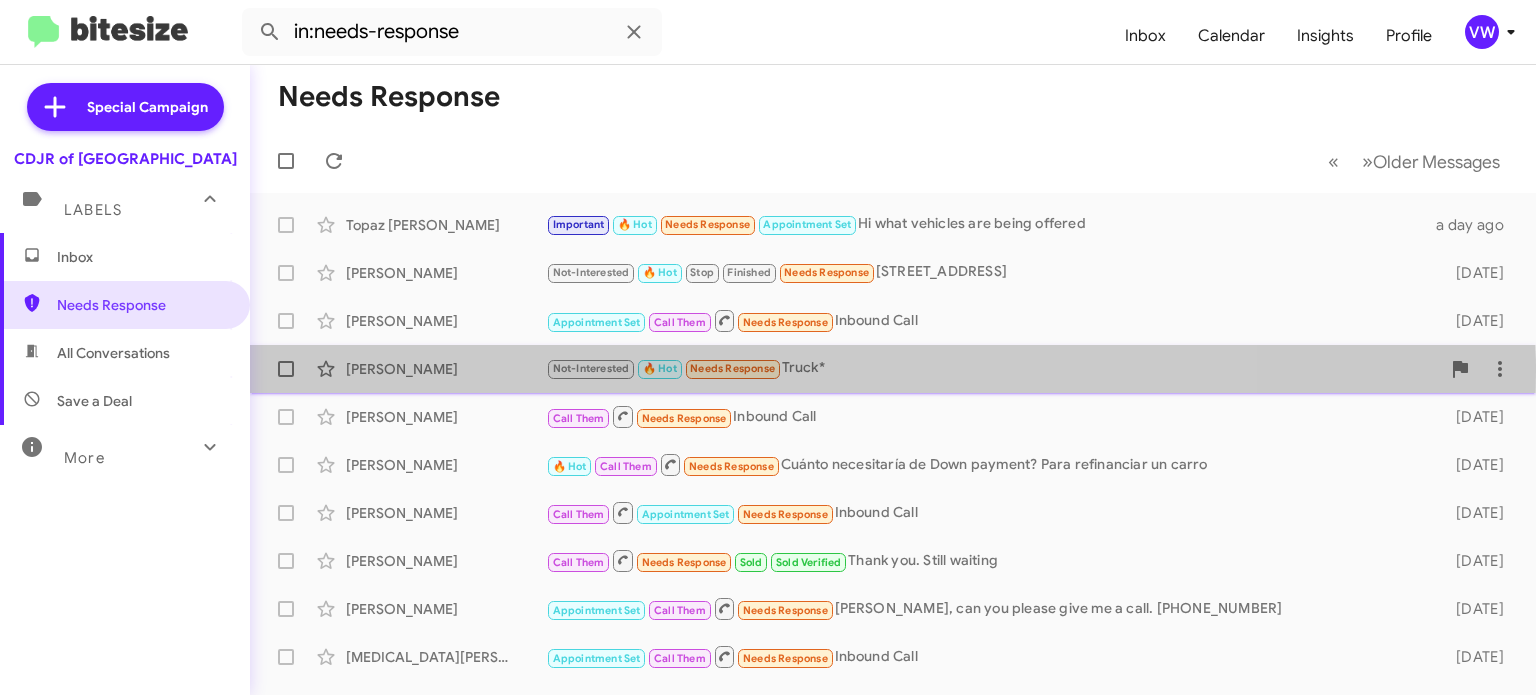 click on "Needs Response" 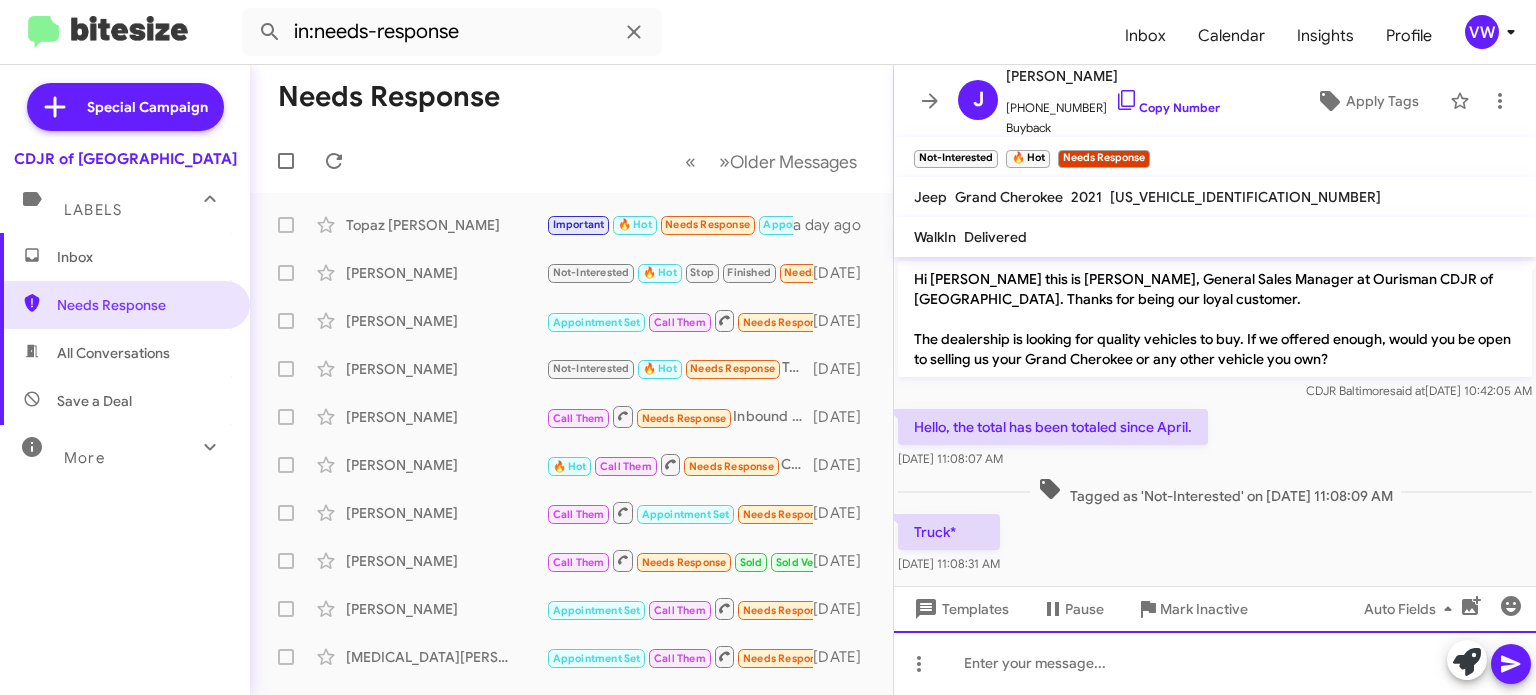 click 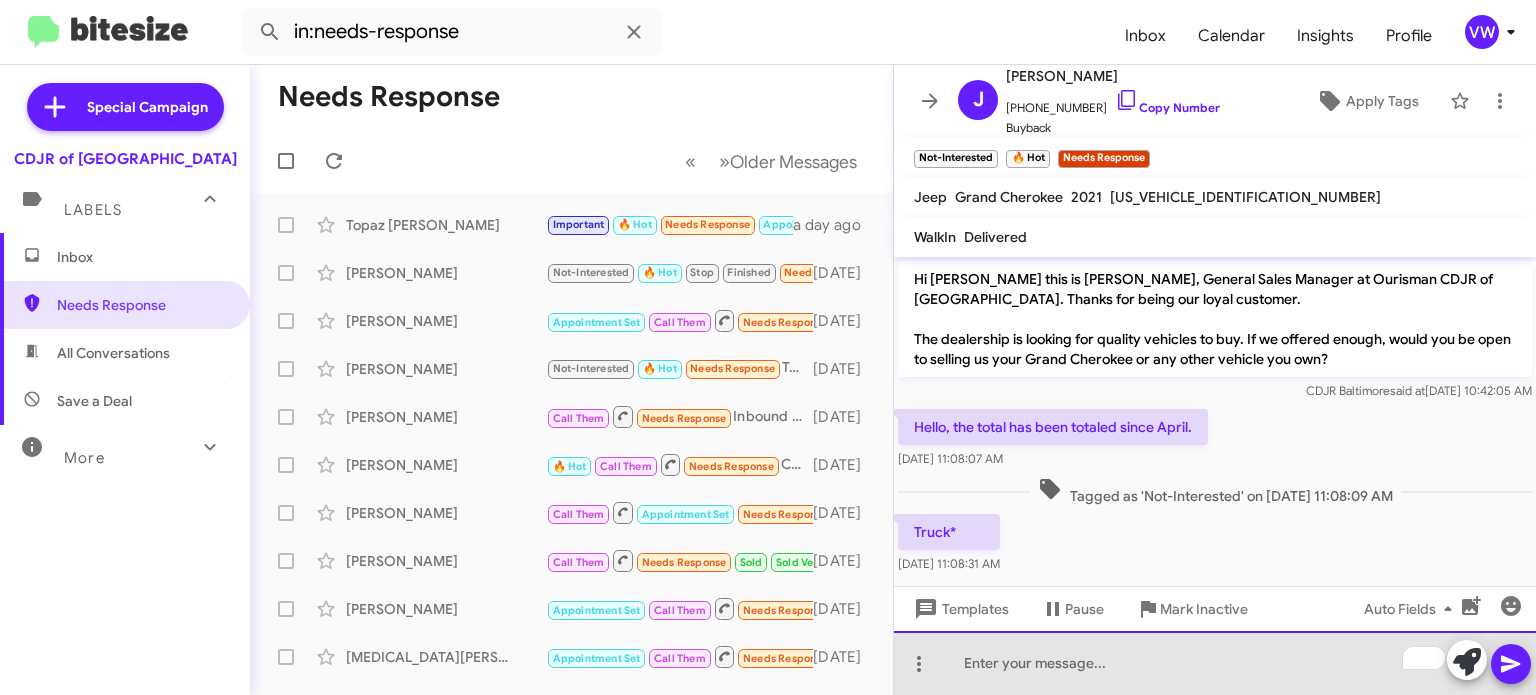 paste 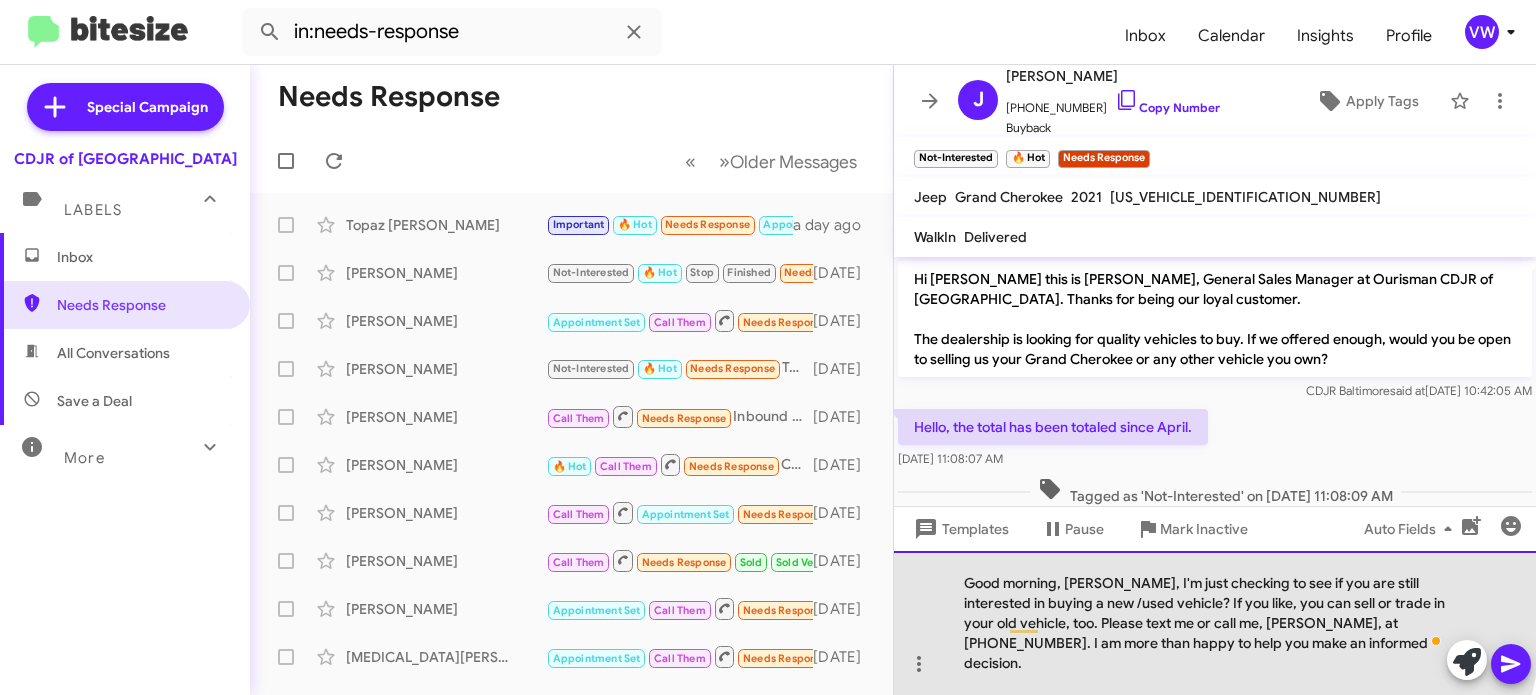 click on "Good morning, William, I'm just checking to see if you are still interested in buying a new /used vehicle? If you like, you can sell or trade in your old vehicle, too. Please text me or call me, Vernando, at 443-367-8601. I am more than happy to help you make an informed decision." 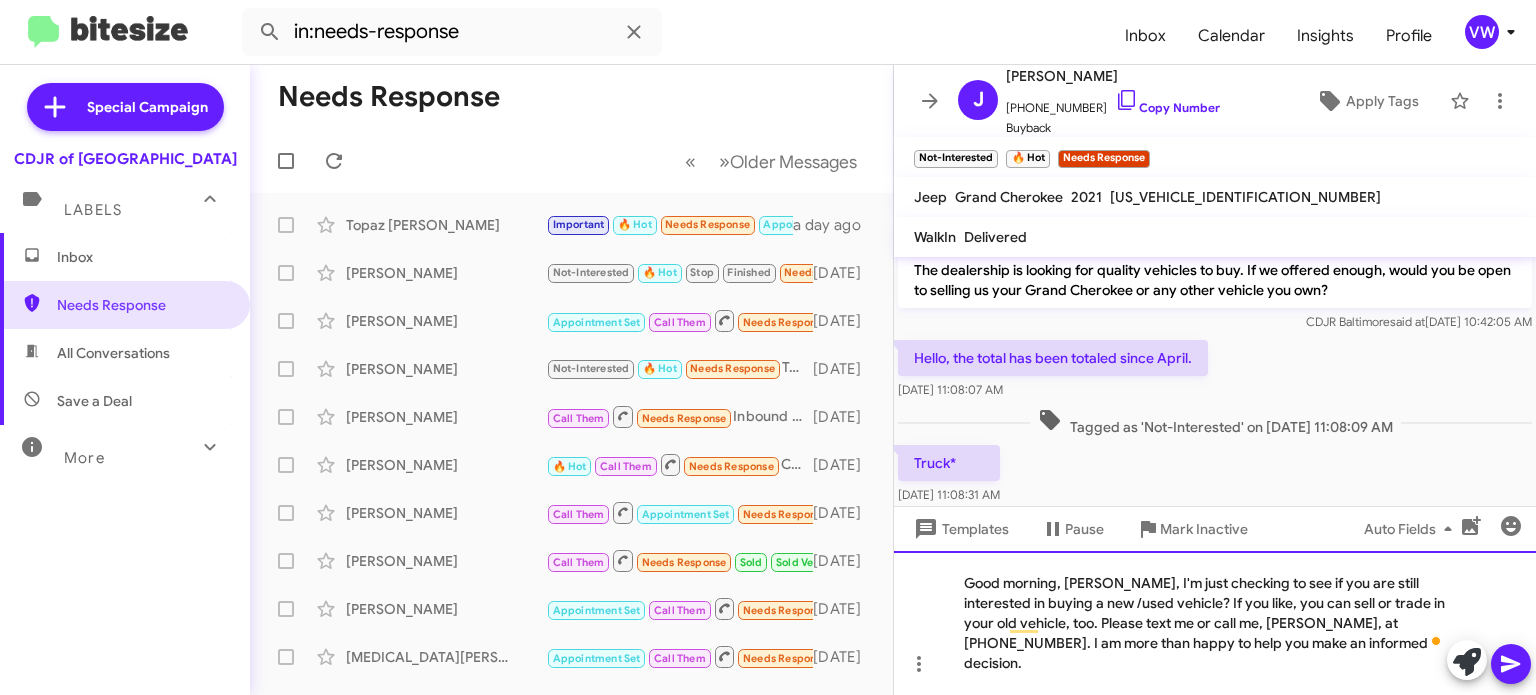 scroll, scrollTop: 72, scrollLeft: 0, axis: vertical 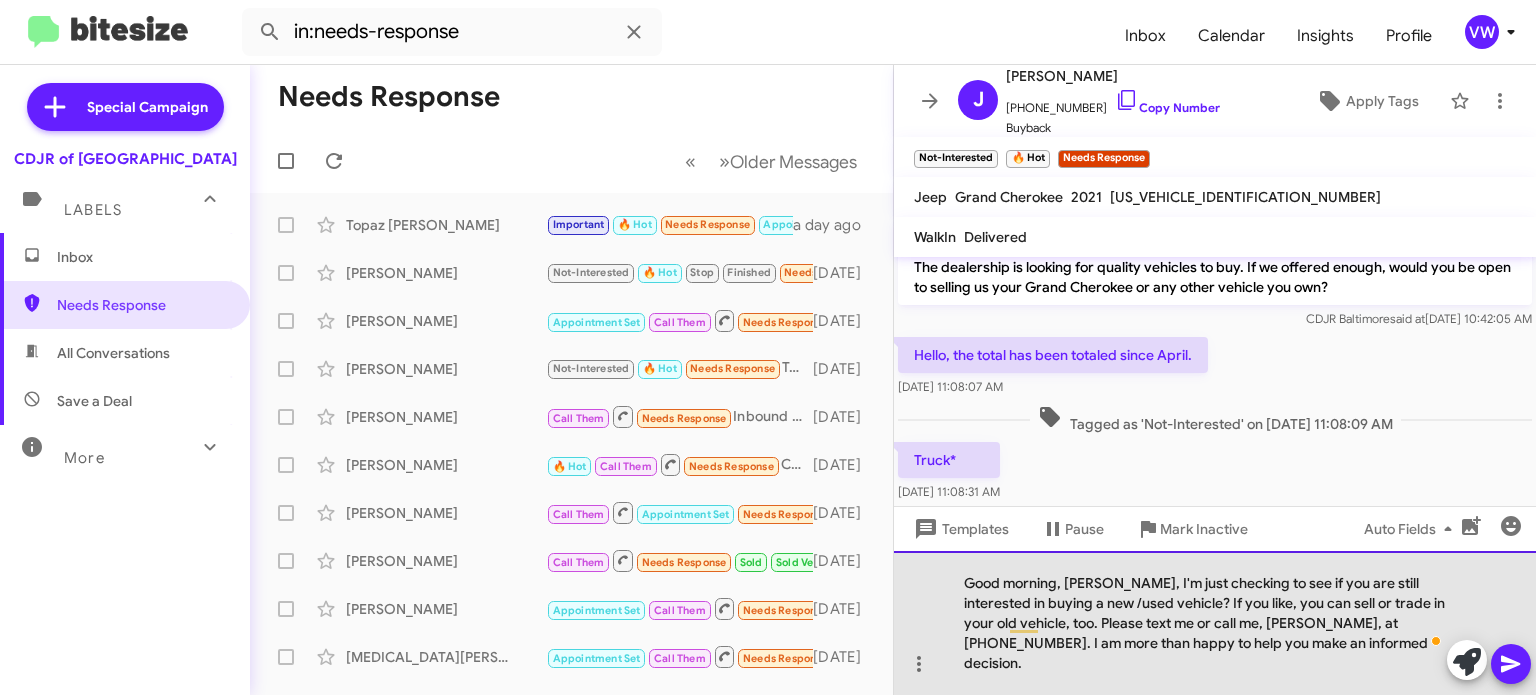 click on "Good morning, James, I'm just checking to see if you are still interested in buying a new /used vehicle? If you like, you can sell or trade in your old vehicle, too. Please text me or call me, Vernando, at 443-367-8601. I am more than happy to help you make an informed decision." 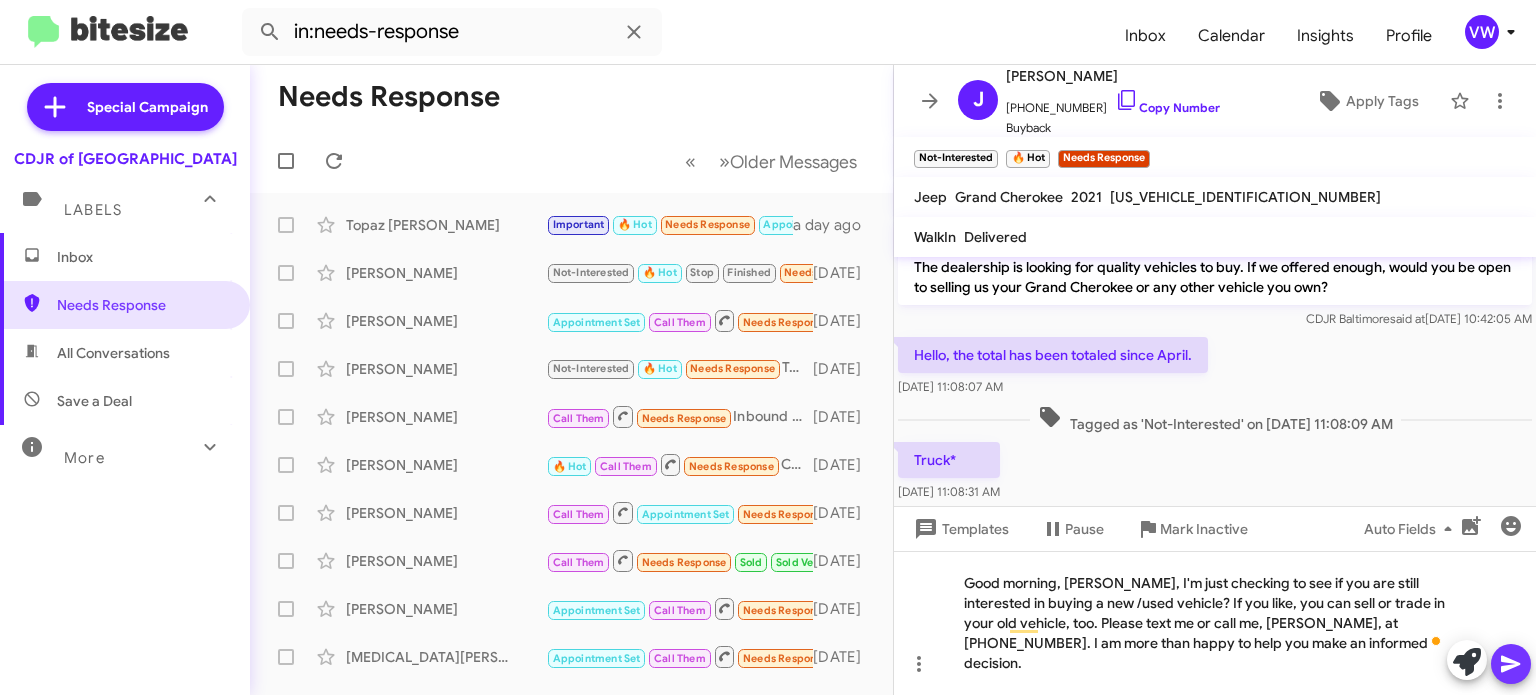 click 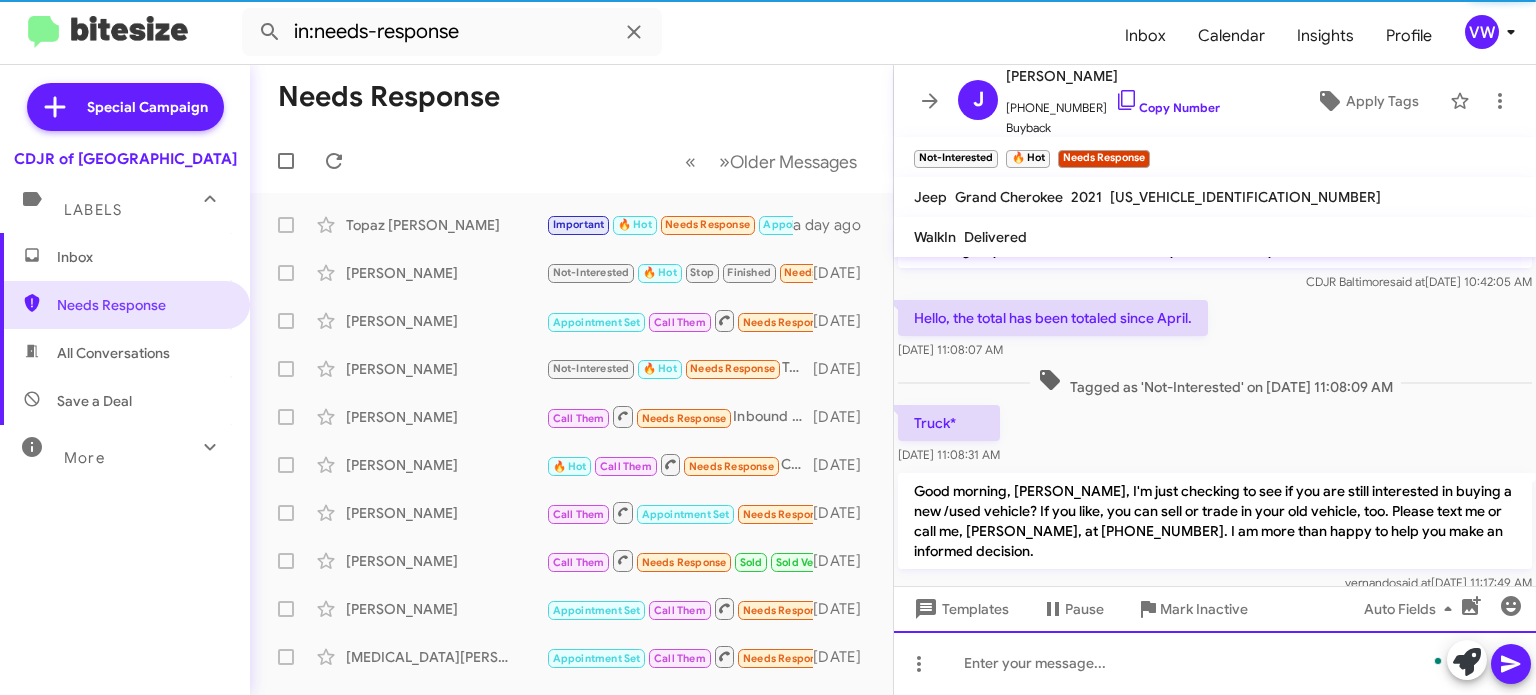 scroll, scrollTop: 125, scrollLeft: 0, axis: vertical 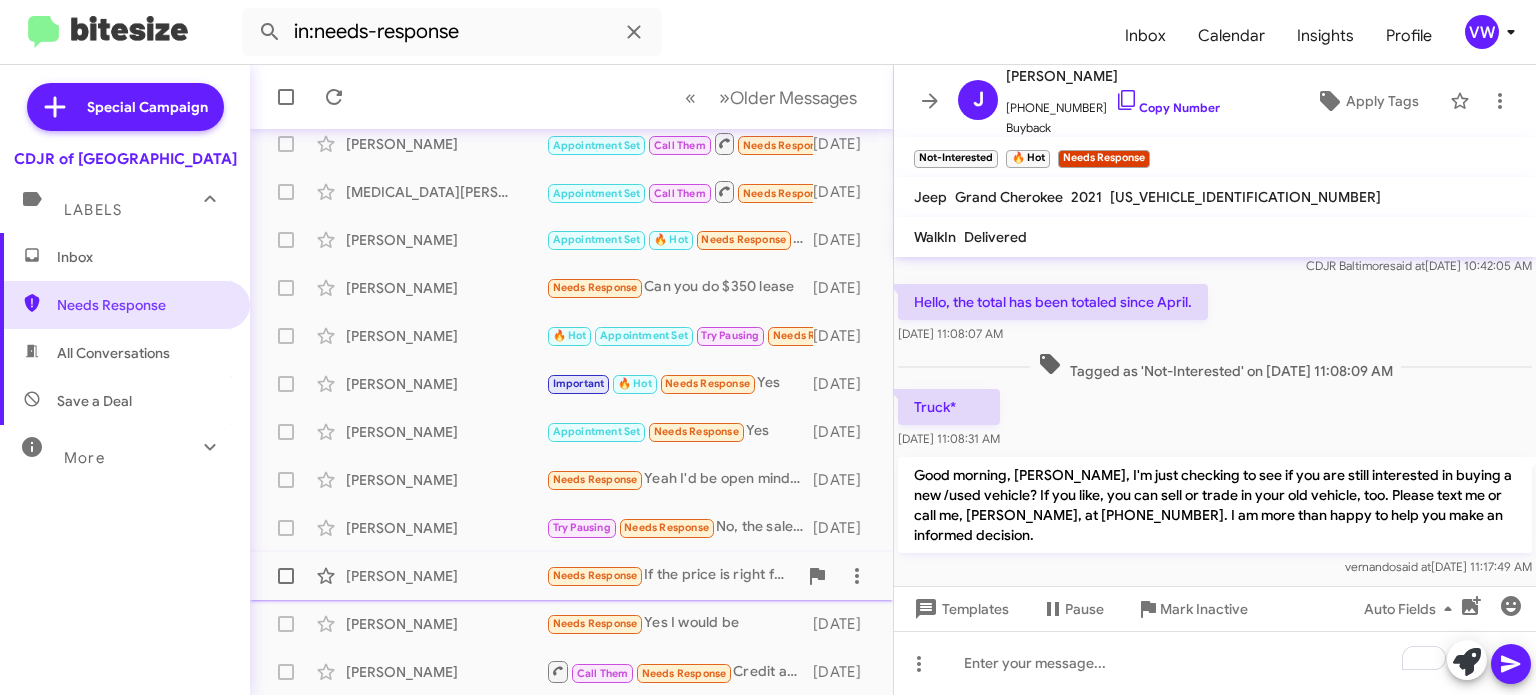 click on "Needs Response" 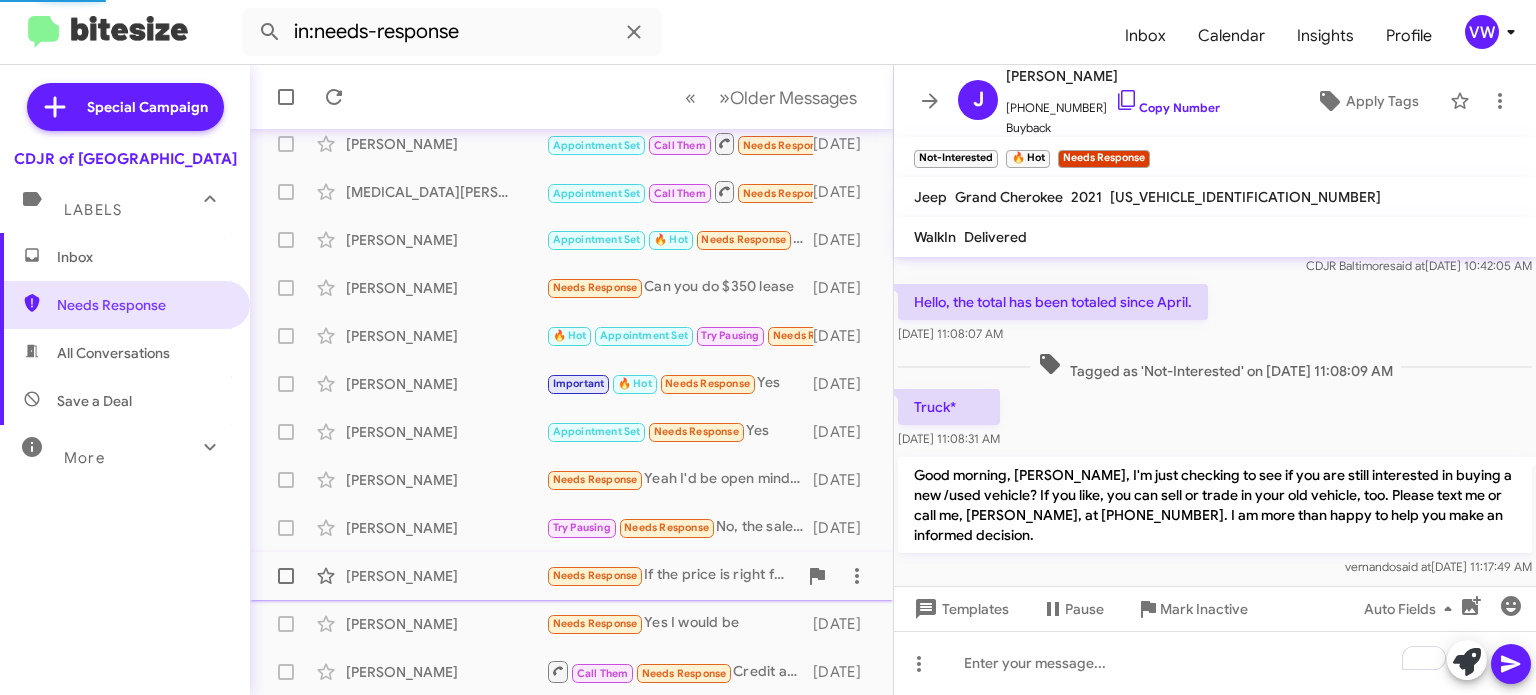 scroll, scrollTop: 0, scrollLeft: 0, axis: both 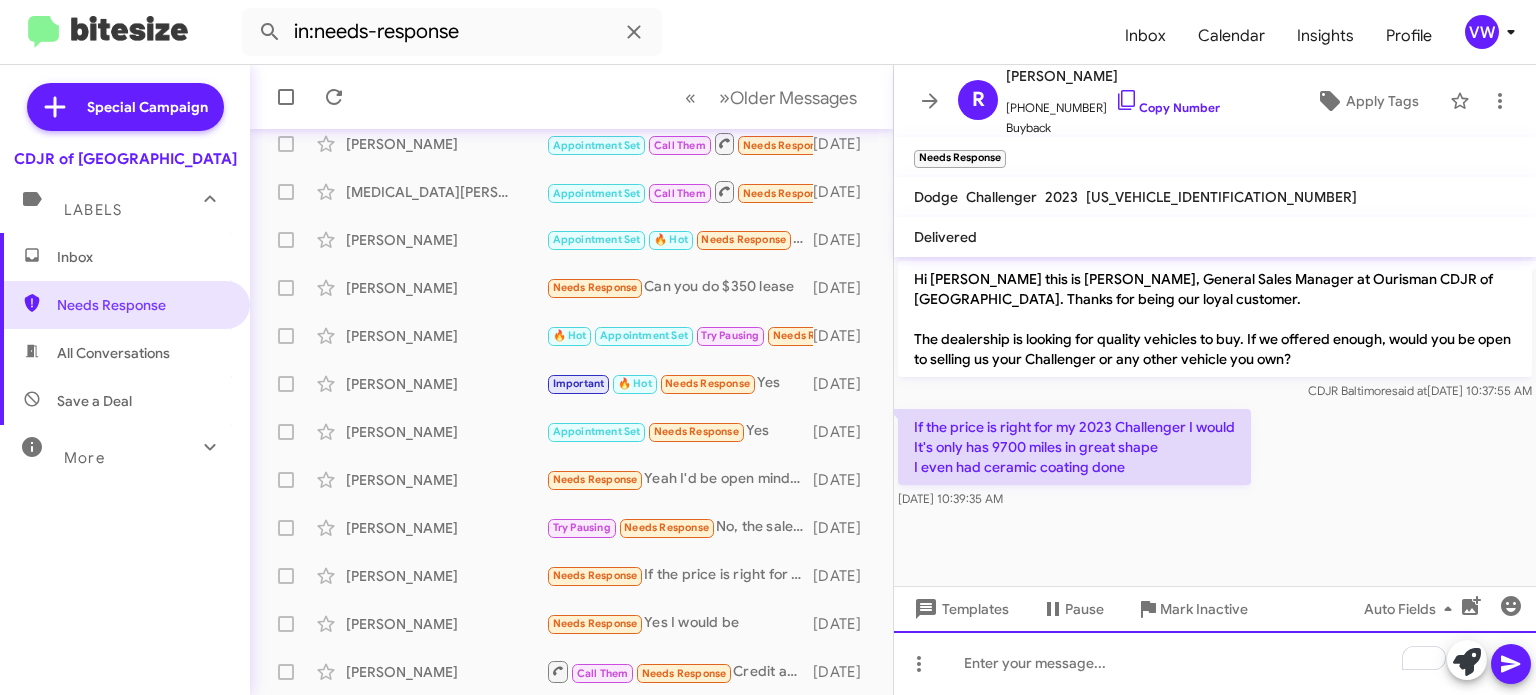 click 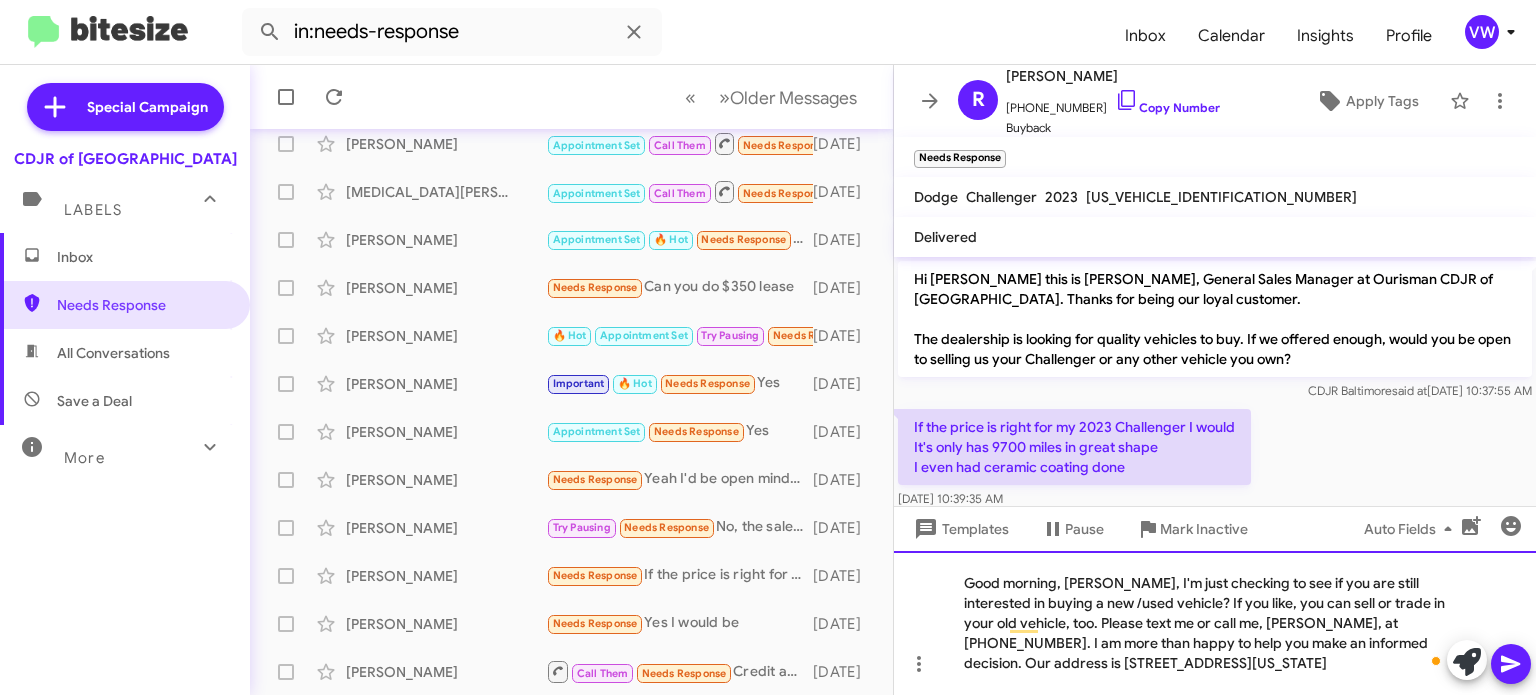 drag, startPoint x: 946, startPoint y: 585, endPoint x: 1374, endPoint y: 657, distance: 434.01382 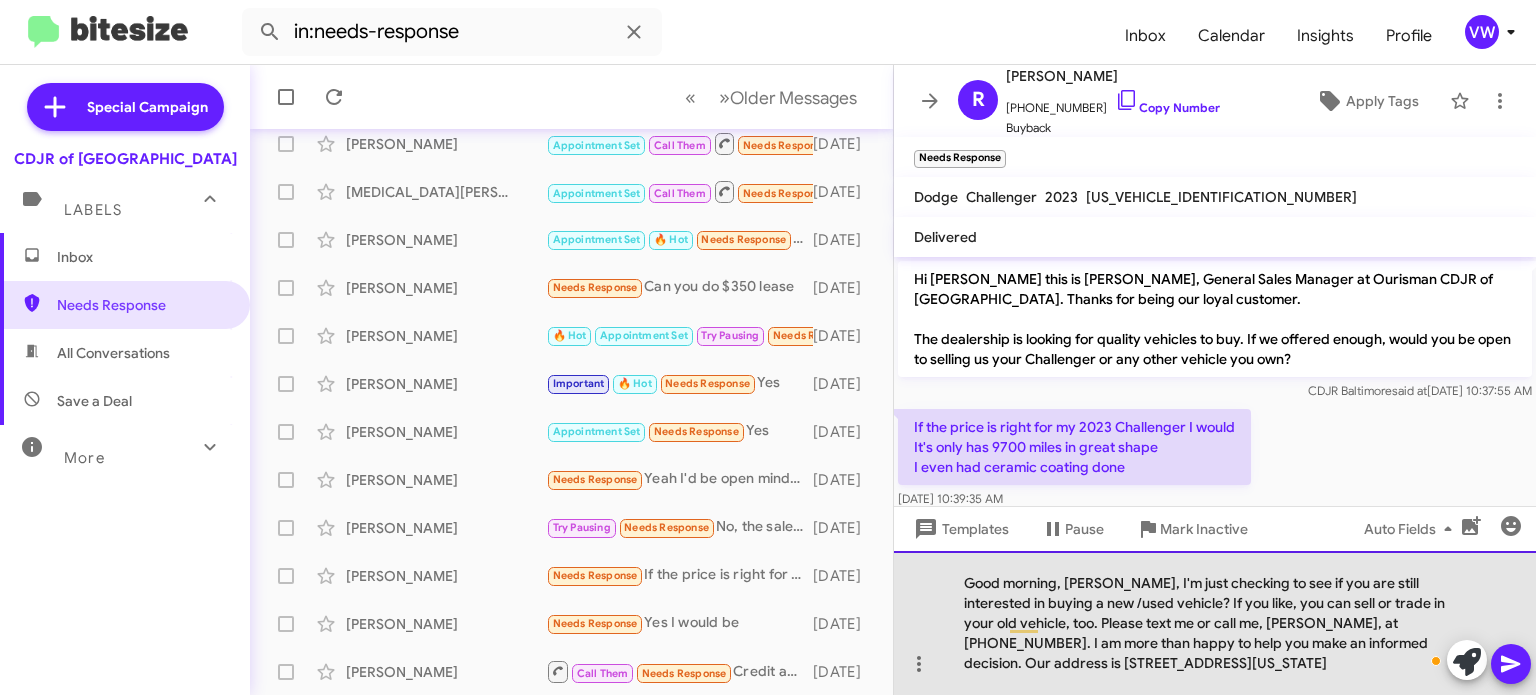copy on "Good morning, William, I'm just checking to see if you are still interested in buying a new /used vehicle? If you like, you can sell or trade in your old vehicle, too. Please text me or call me, Vernando, at 443-367-8601. I am more than happy to help you make an informed decision. Our address is 124 North Point Boulevard, Baltimore, Maryland 21224" 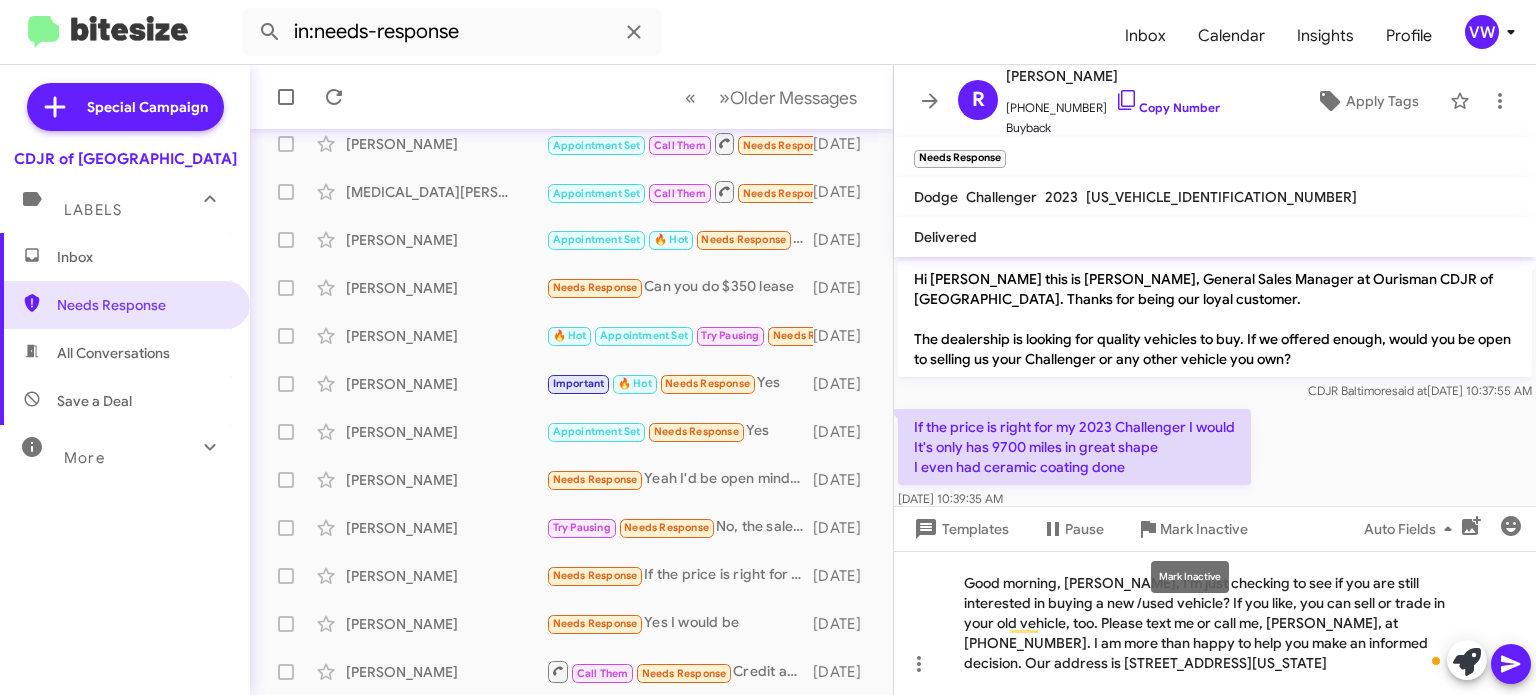 click on "Mark Inactive" at bounding box center (1190, 577) 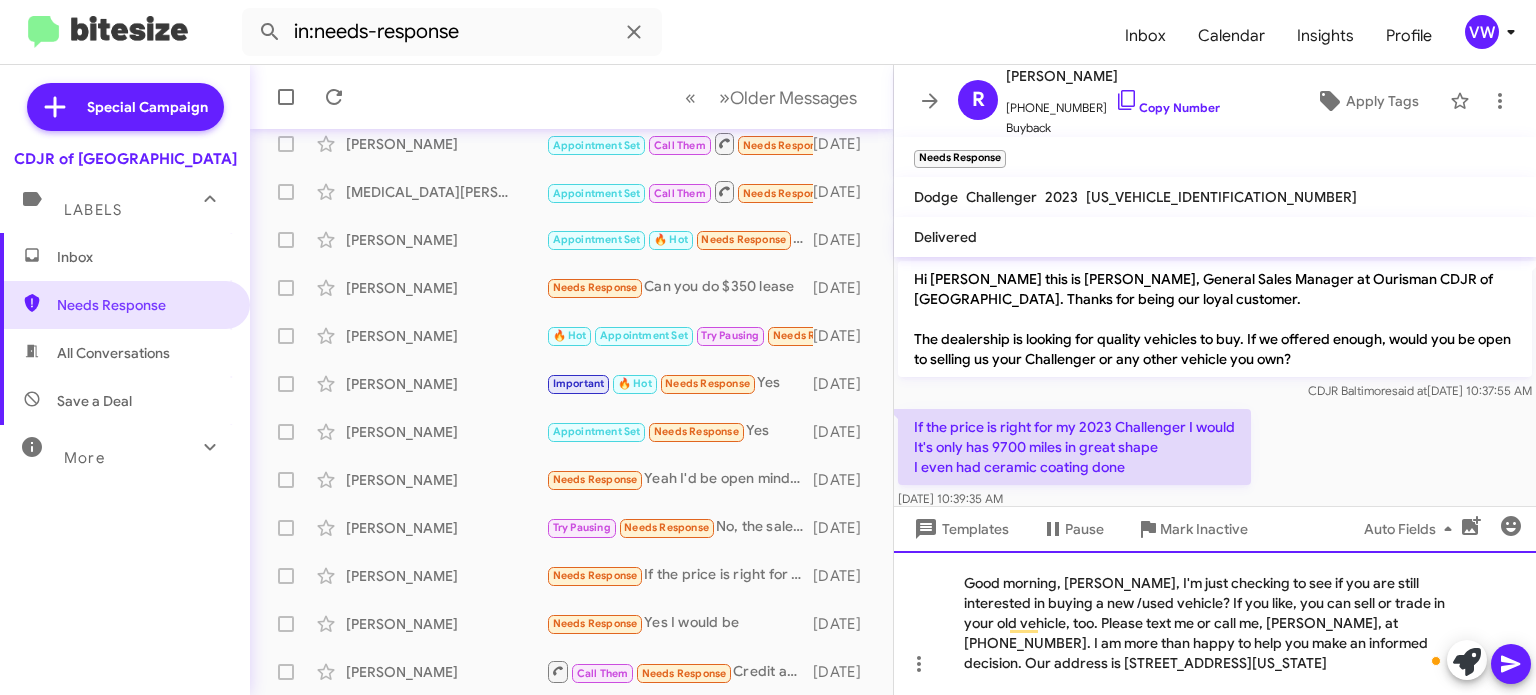 drag, startPoint x: 963, startPoint y: 573, endPoint x: 1461, endPoint y: 667, distance: 506.79385 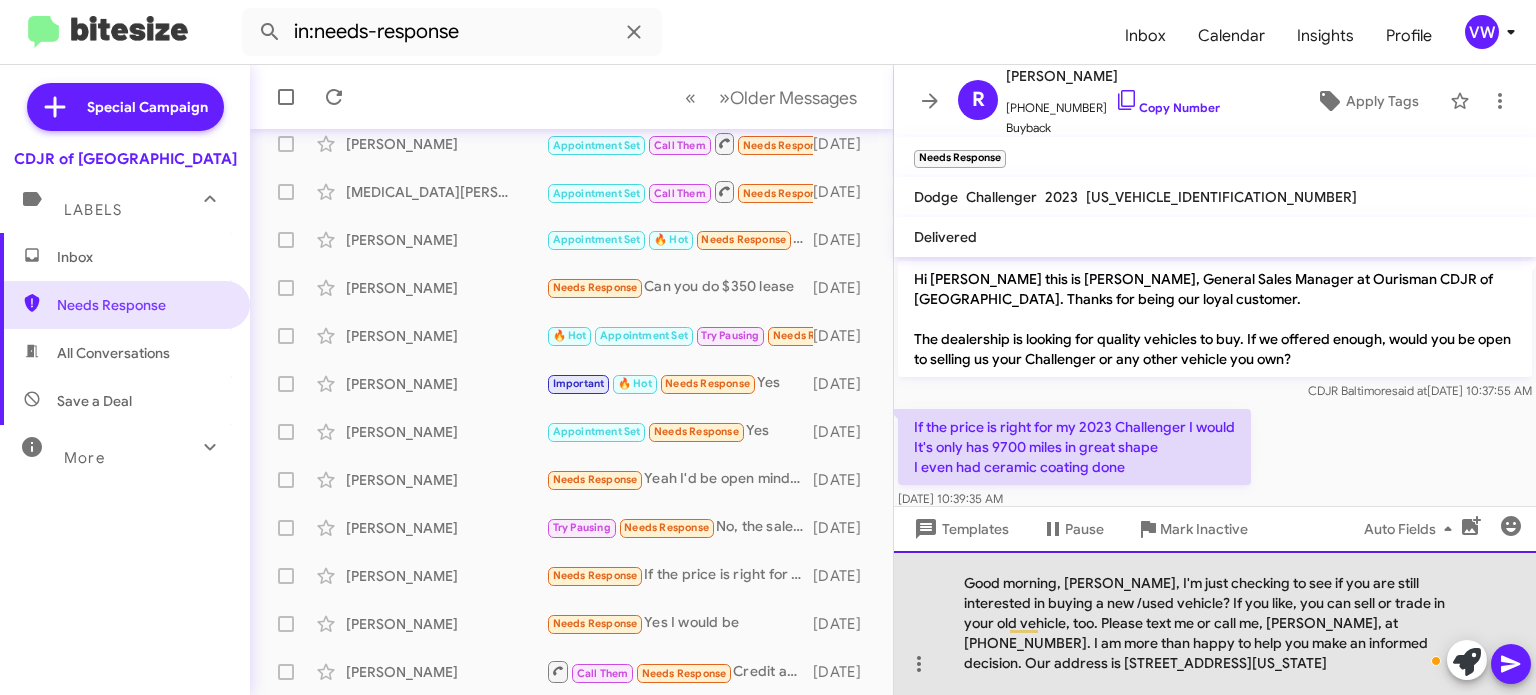 copy on "Good morning, William, I'm just checking to see if you are still interested in buying a new /used vehicle? If you like, you can sell or trade in your old vehicle, too. Please text me or call me, Vernando, at 443-367-8601. I am more than happy to help you make an informed decision. Our address is 124 North Point Boulevard, Baltimore, Maryland 21224" 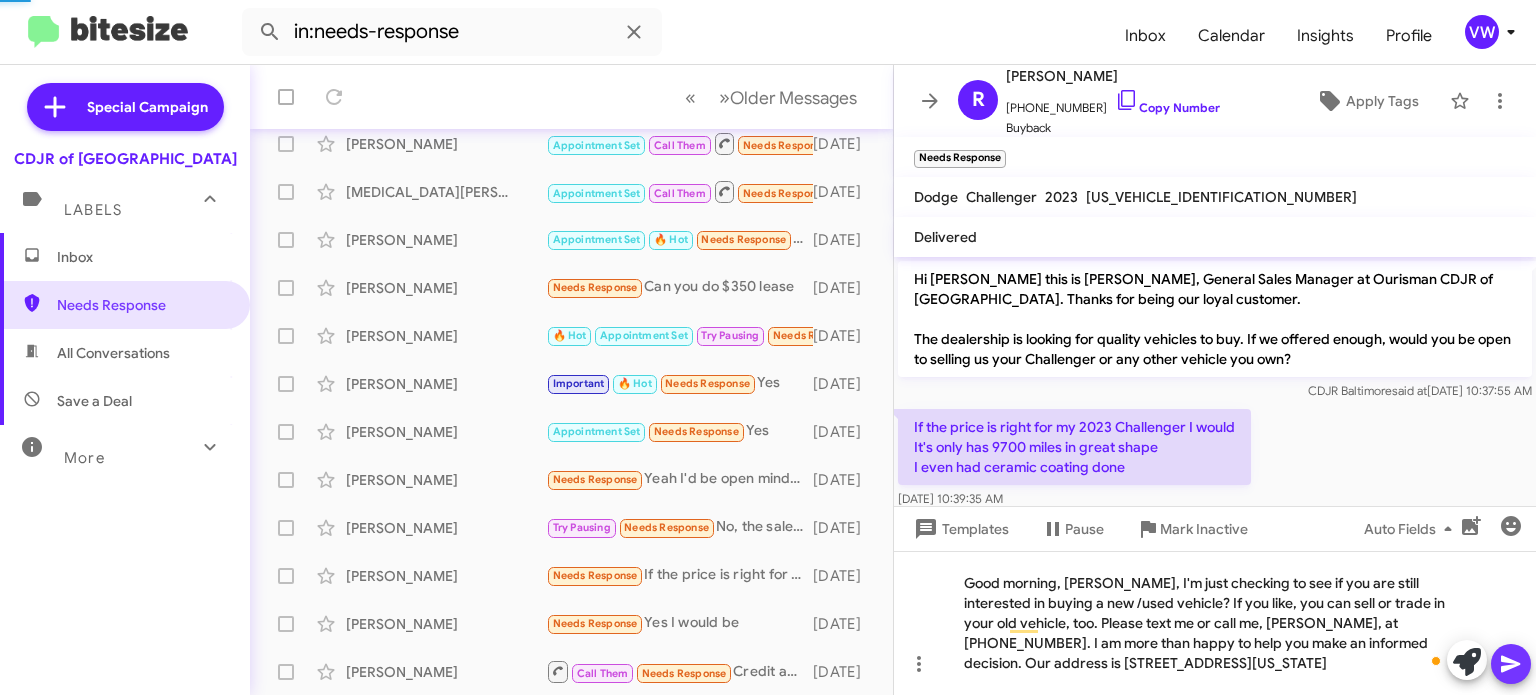 click 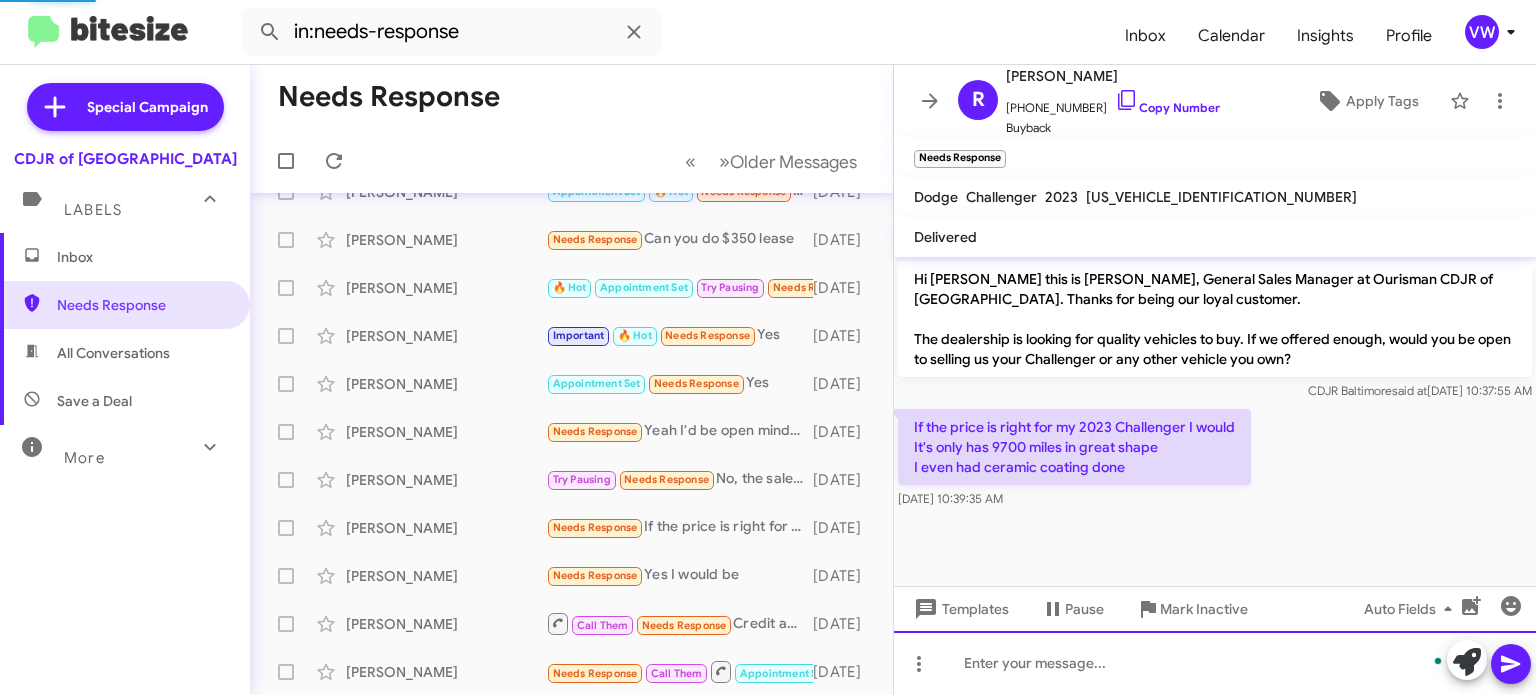 scroll, scrollTop: 417, scrollLeft: 0, axis: vertical 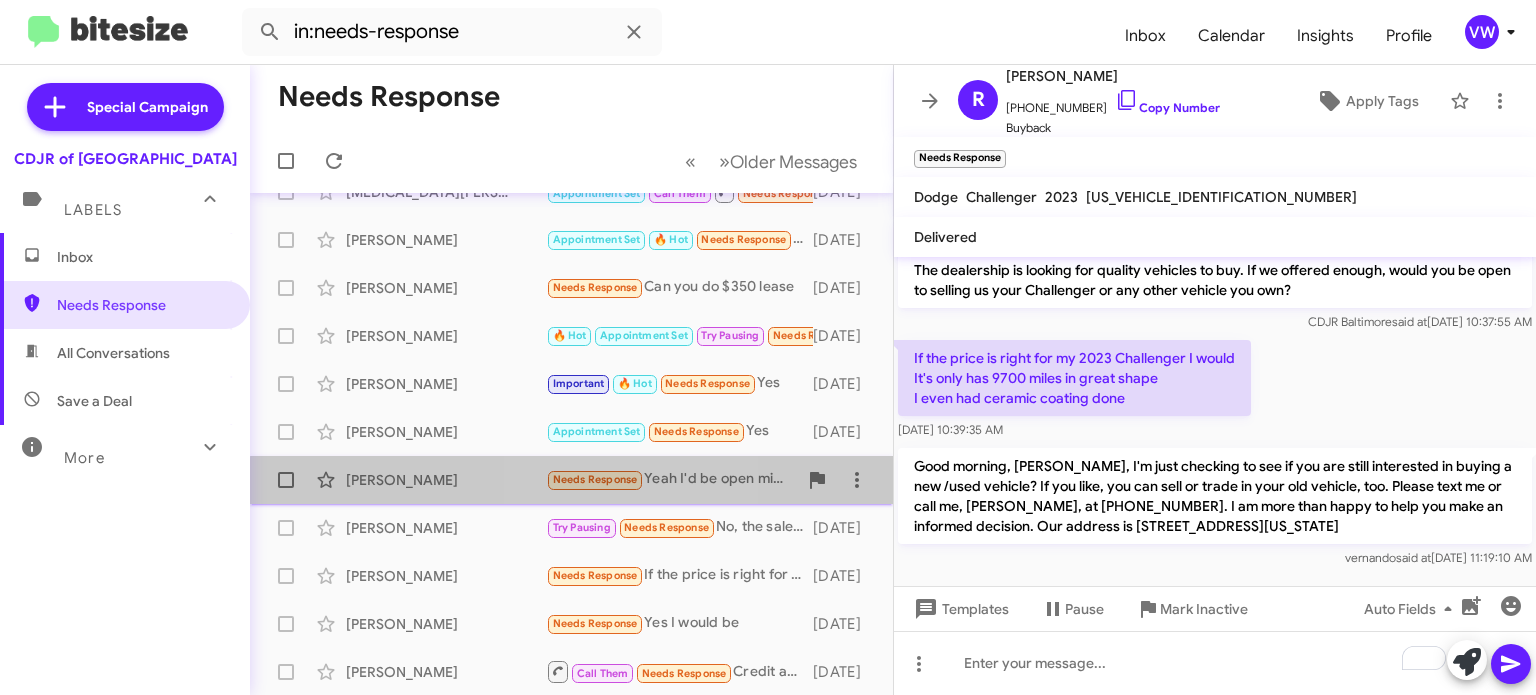 click on "Needs Response" 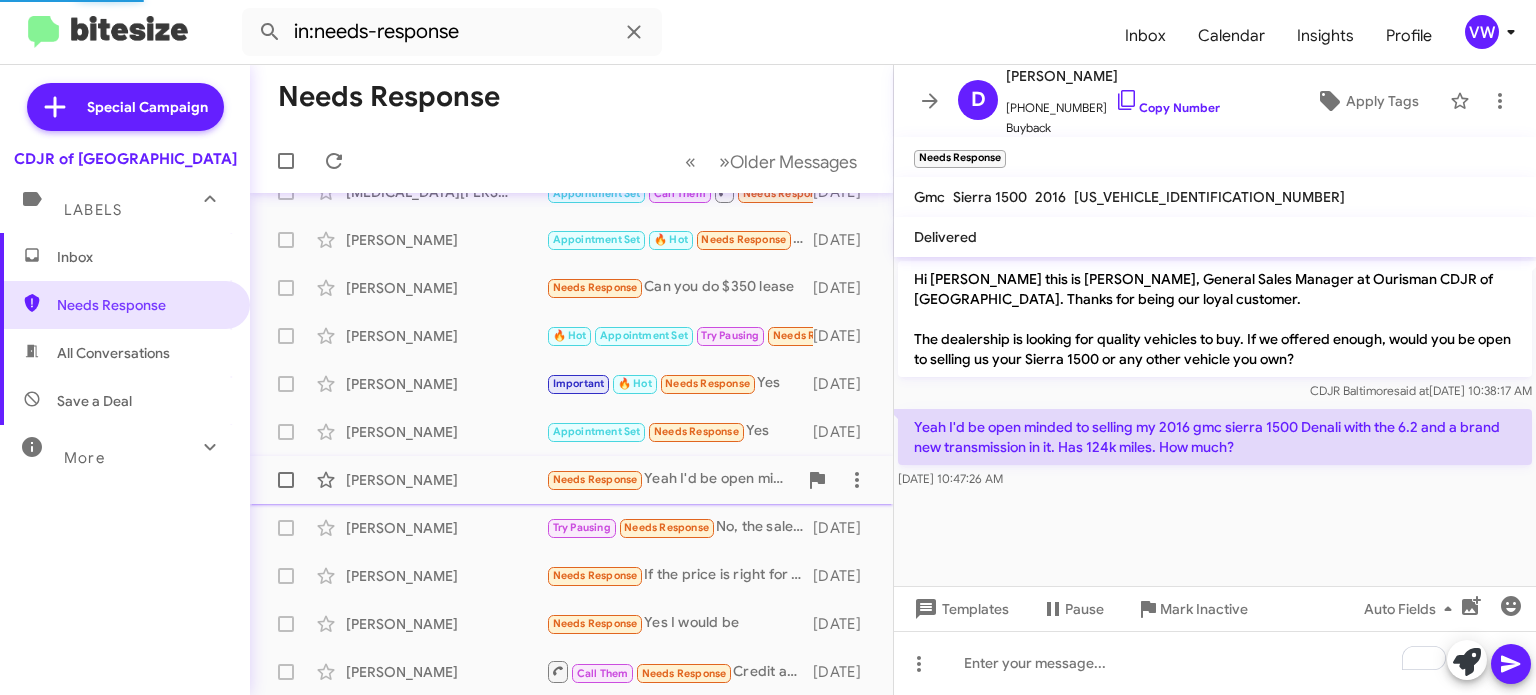 scroll, scrollTop: 0, scrollLeft: 0, axis: both 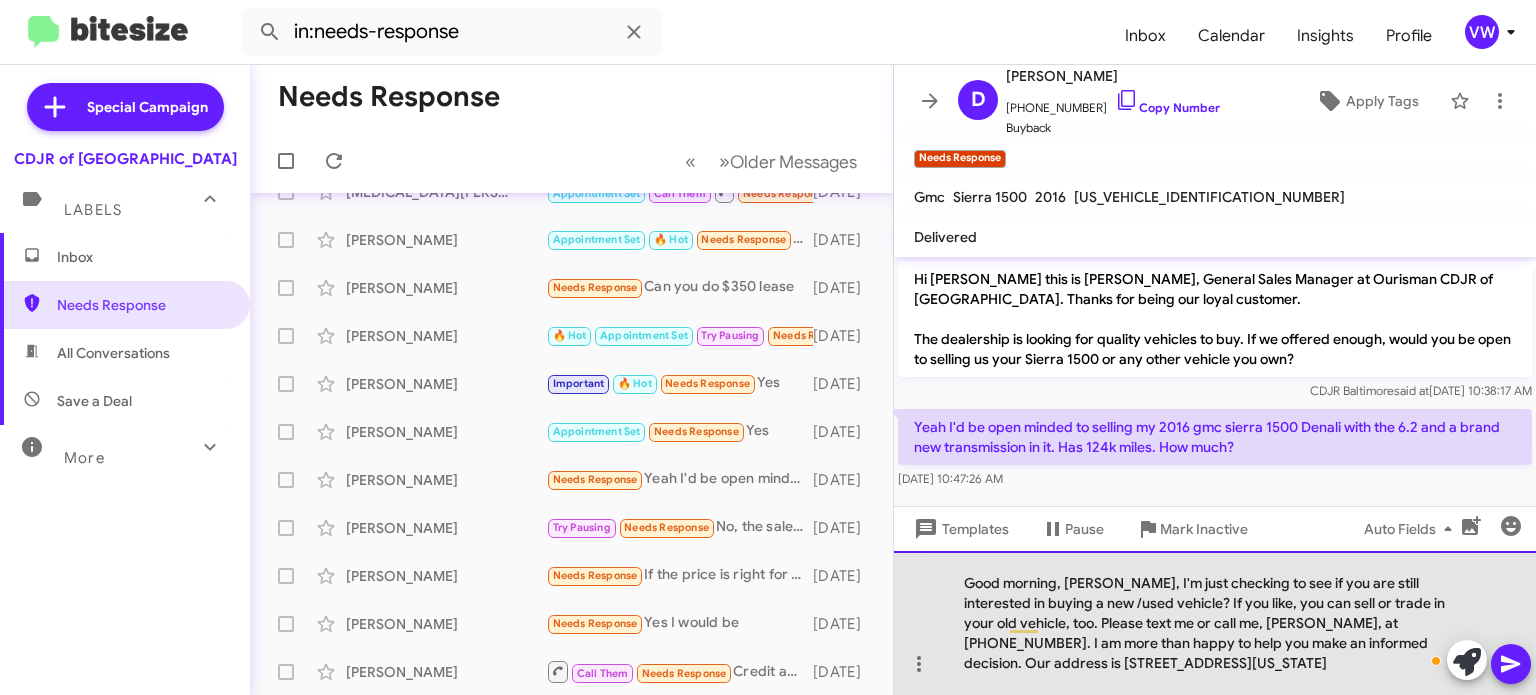 click on "Good morning, William, I'm just checking to see if you are still interested in buying a new /used vehicle? If you like, you can sell or trade in your old vehicle, too. Please text me or call me, Vernando, at 443-367-8601. I am more than happy to help you make an informed decision. Our address is 124 North Point Boulevard, Baltimore, Maryland 21224" 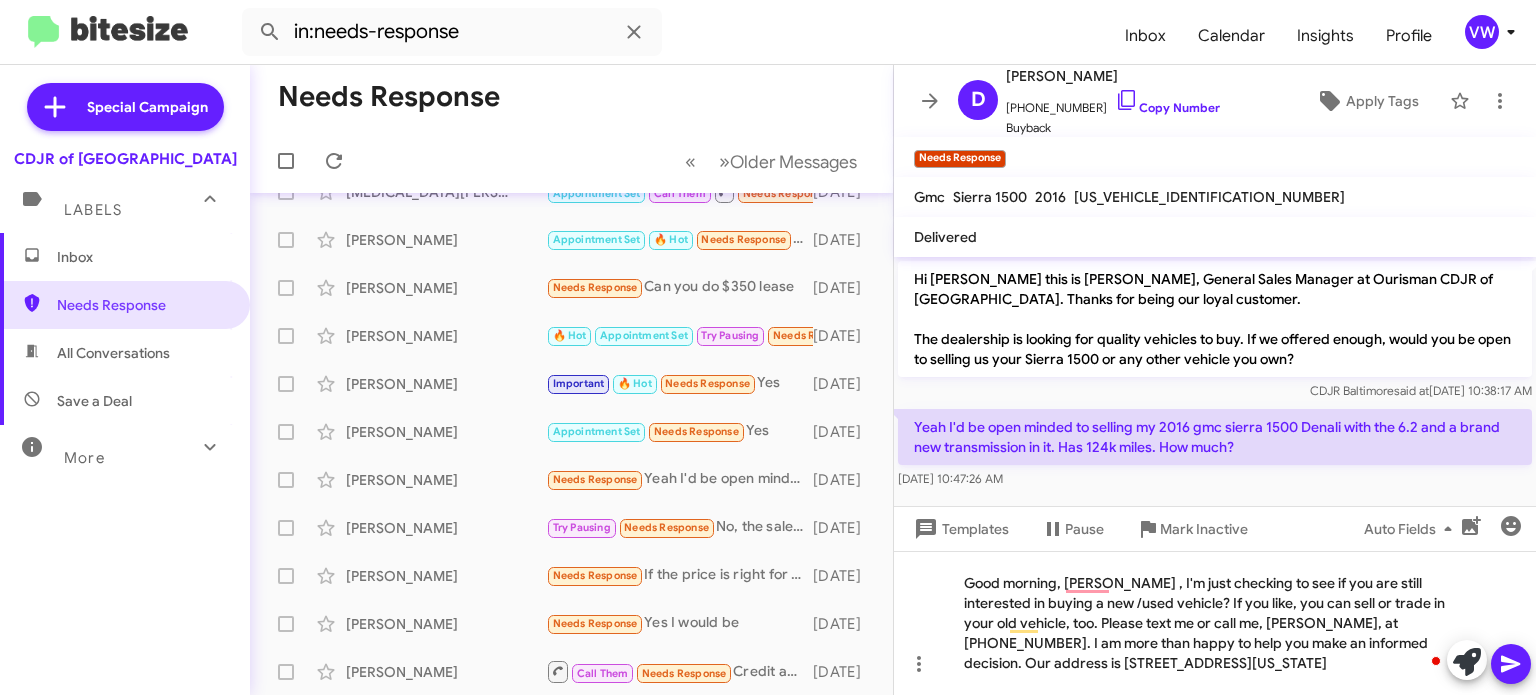 click on "Jul 1, 2025, 10:47:26 AM" 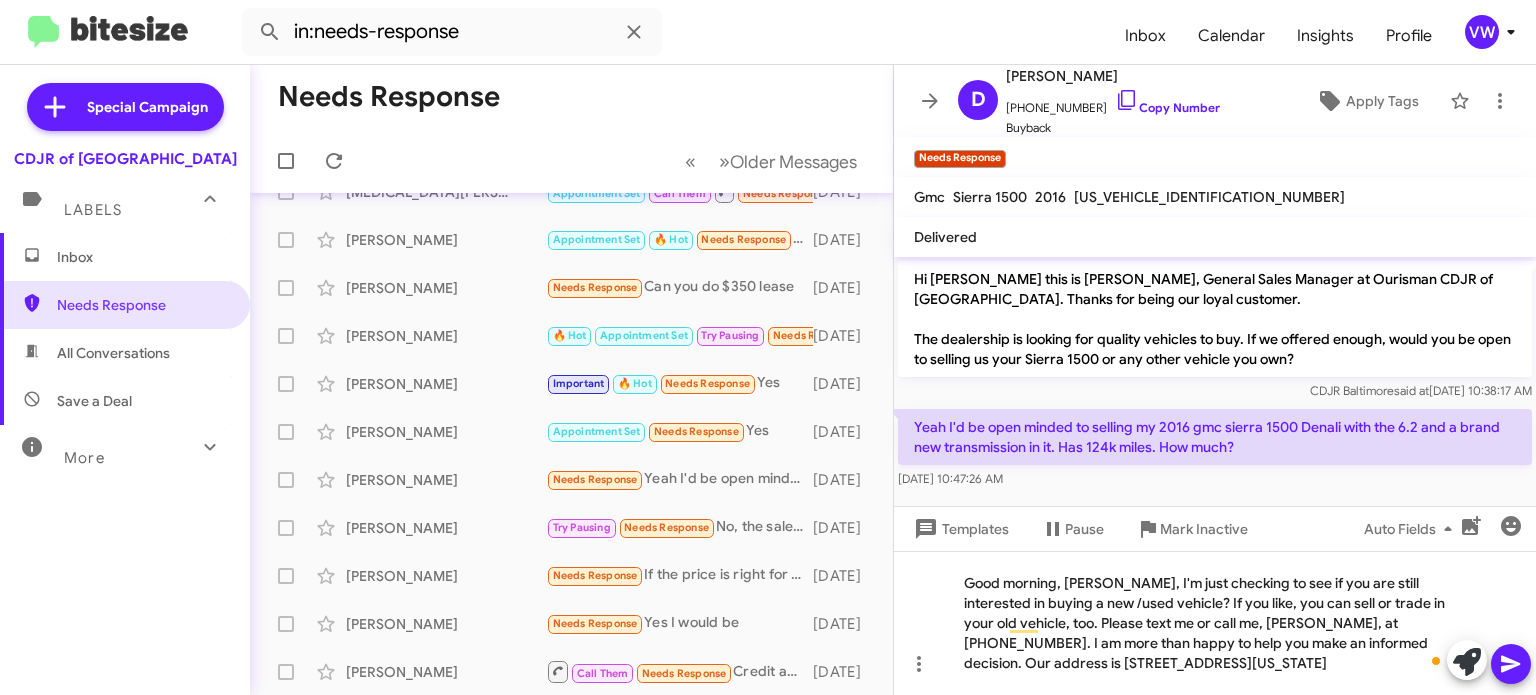 click 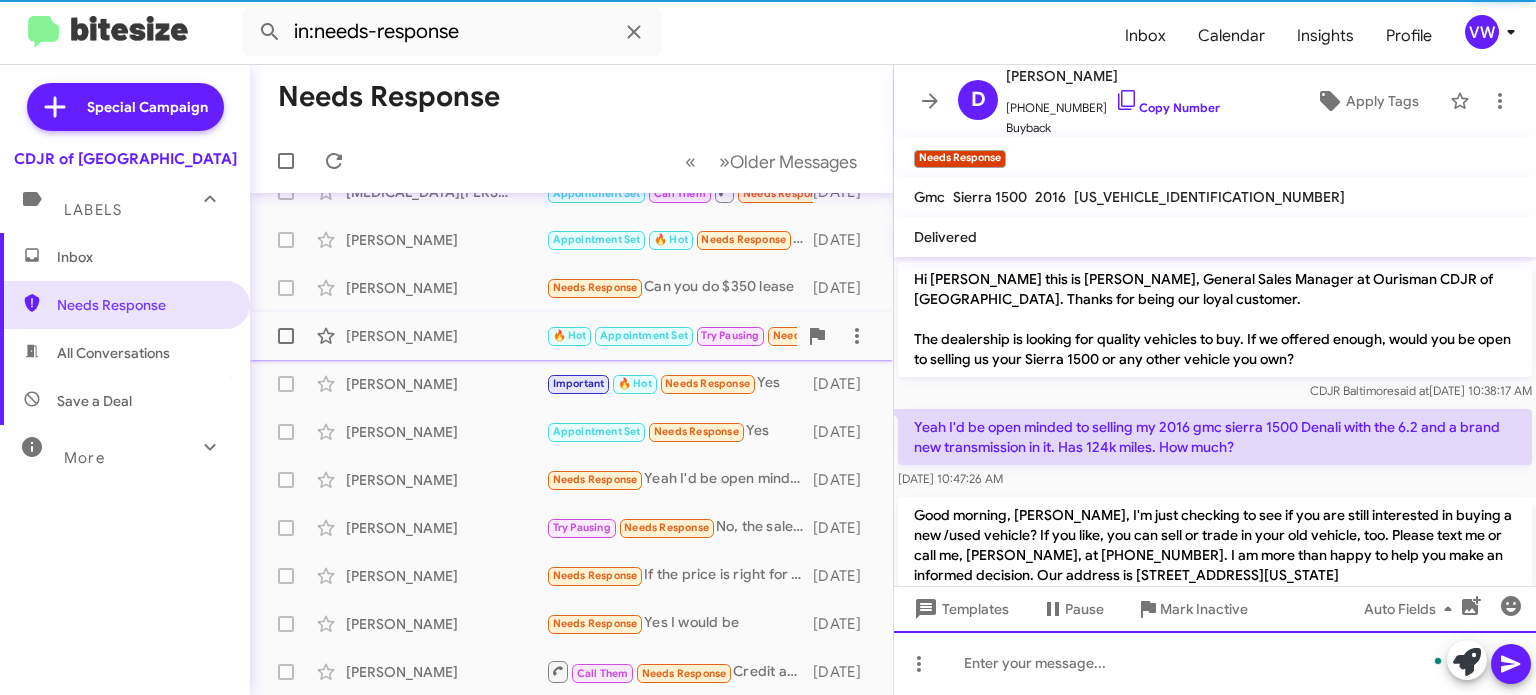 scroll, scrollTop: 49, scrollLeft: 0, axis: vertical 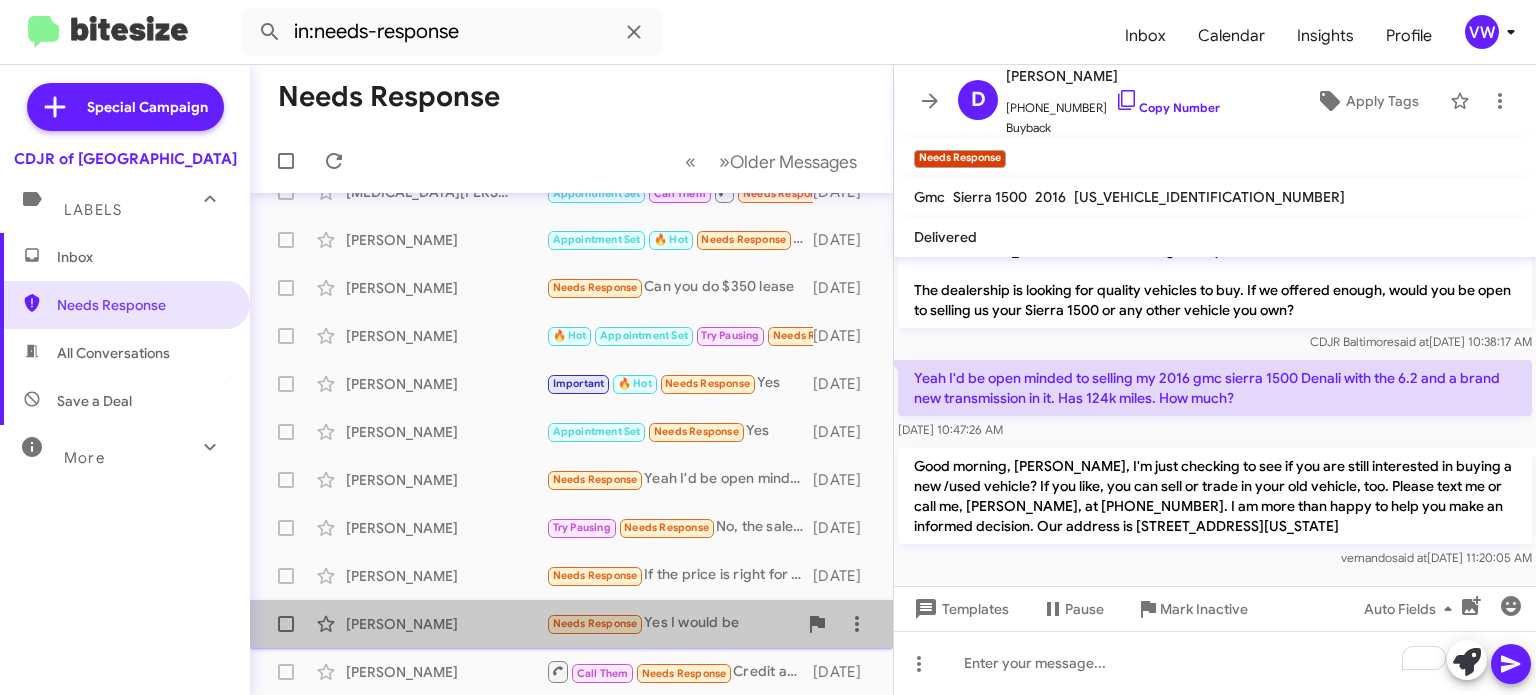 click on "Needs Response" 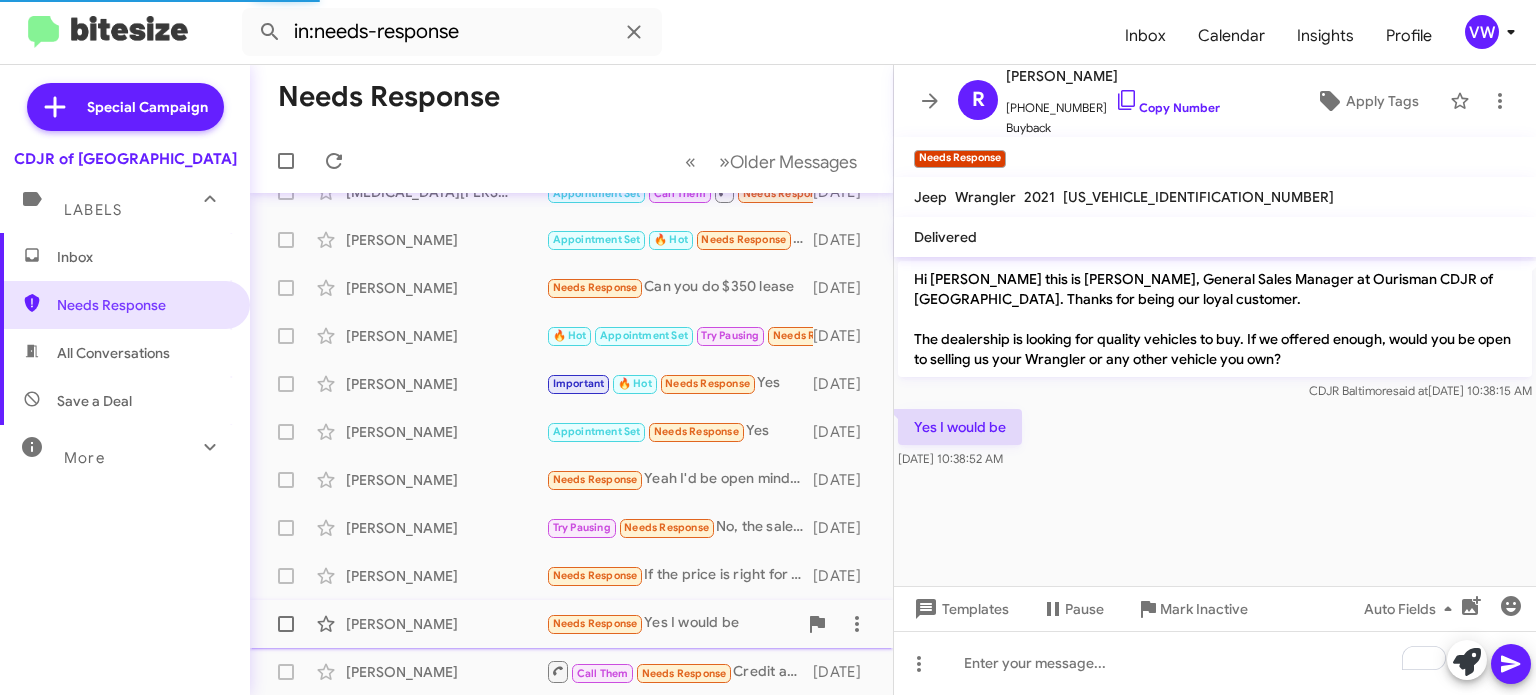 scroll, scrollTop: 0, scrollLeft: 0, axis: both 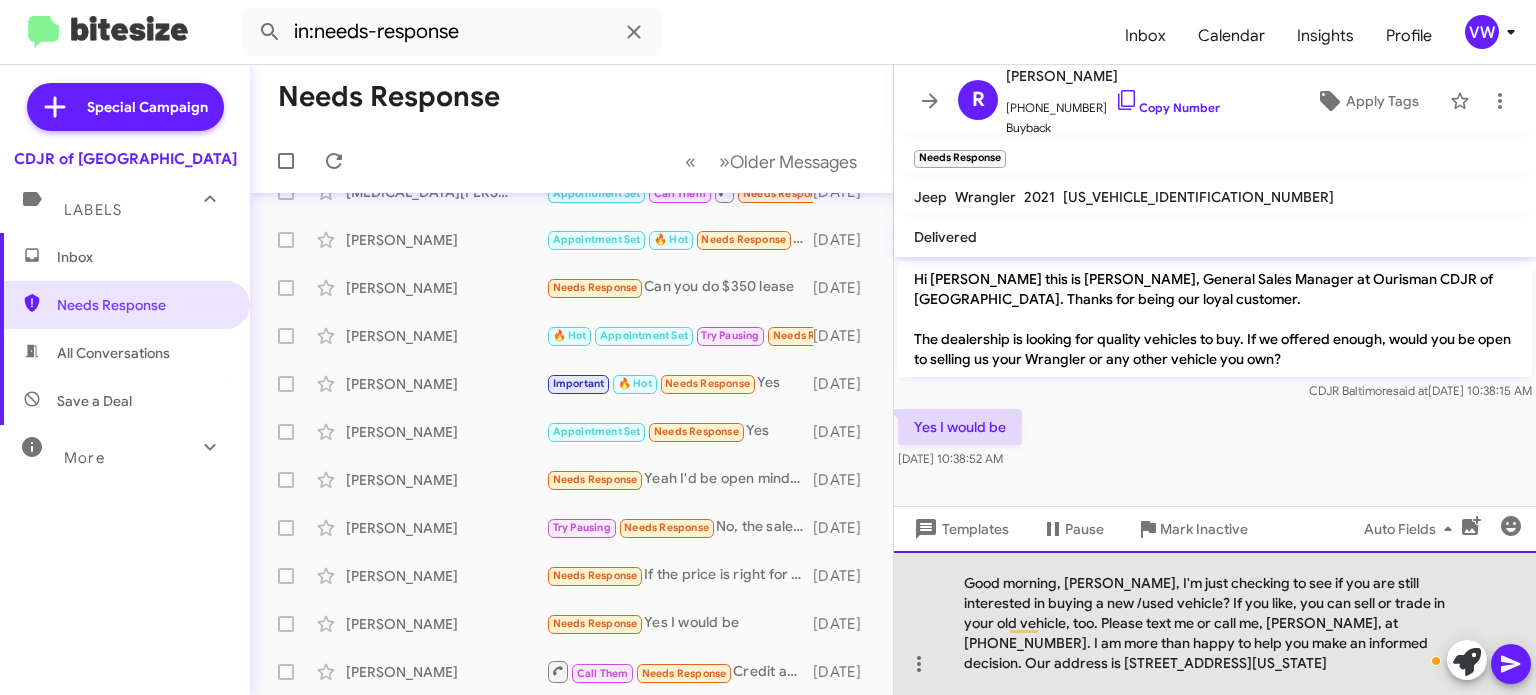 click on "Good morning, William, I'm just checking to see if you are still interested in buying a new /used vehicle? If you like, you can sell or trade in your old vehicle, too. Please text me or call me, Vernando, at 443-367-8601. I am more than happy to help you make an informed decision. Our address is 124 North Point Boulevard, Baltimore, Maryland 21224" 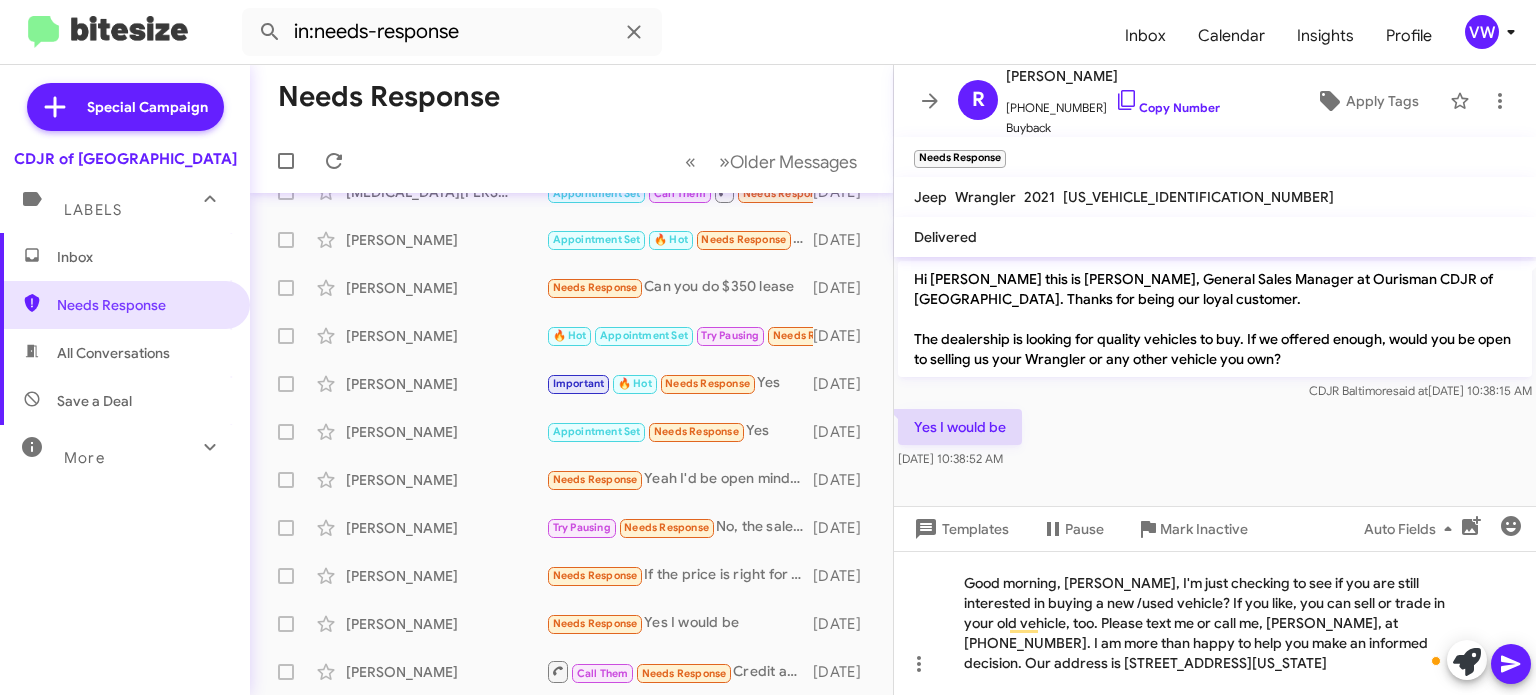 click 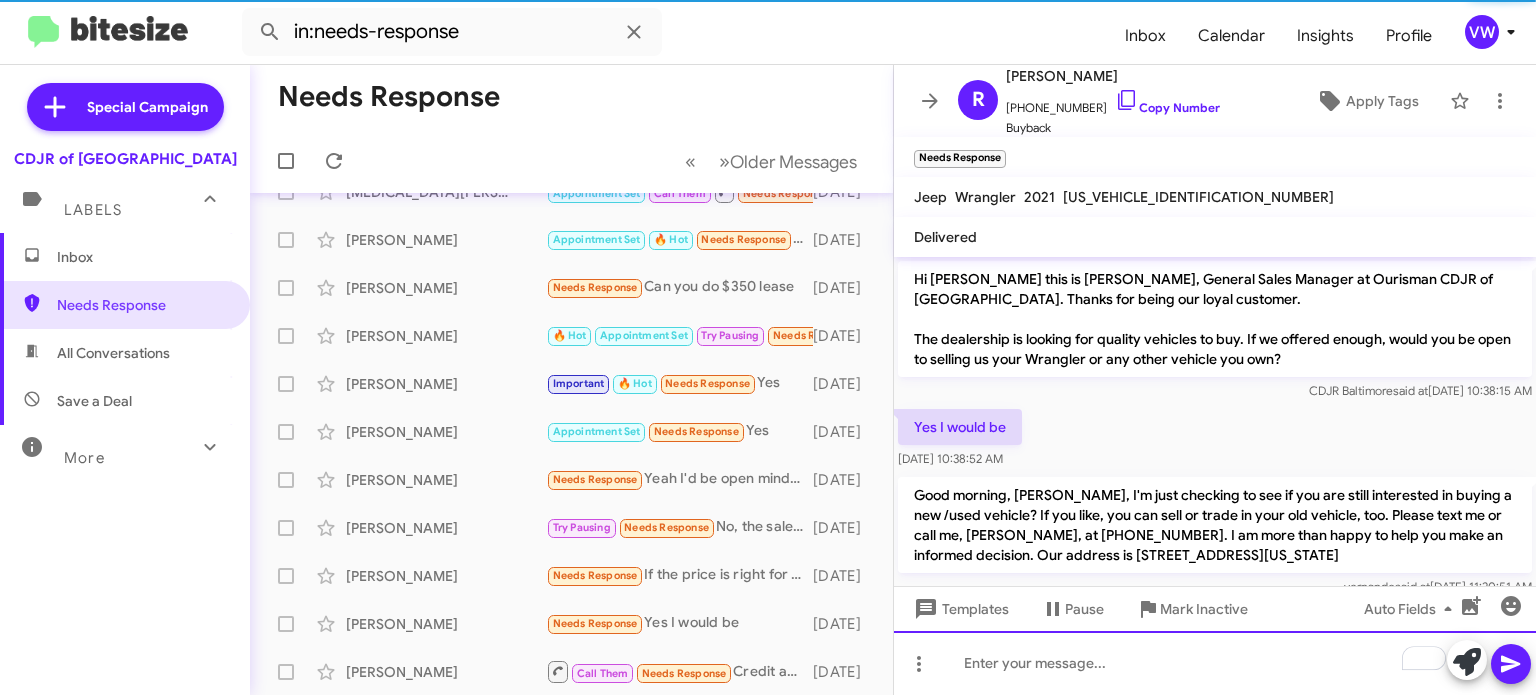 scroll, scrollTop: 29, scrollLeft: 0, axis: vertical 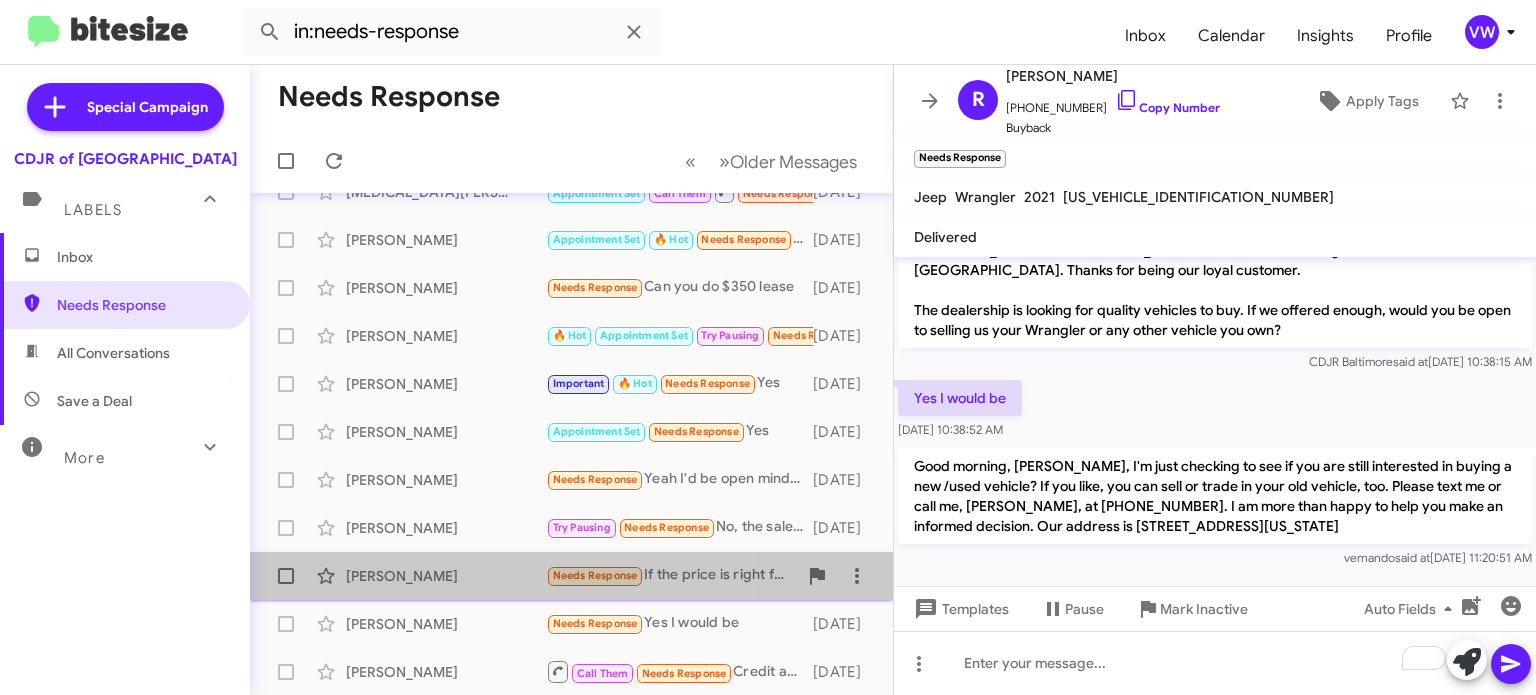 click on "Needs Response" 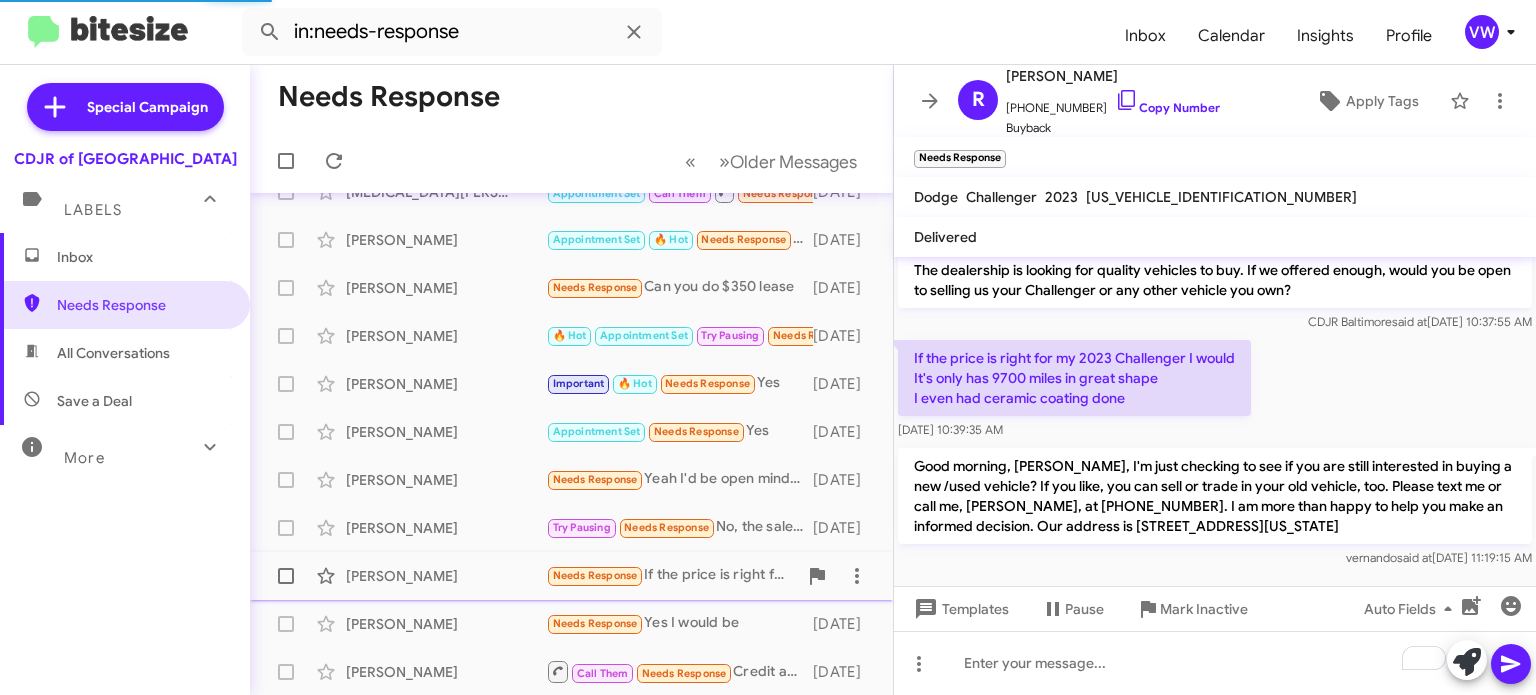 scroll, scrollTop: 29, scrollLeft: 0, axis: vertical 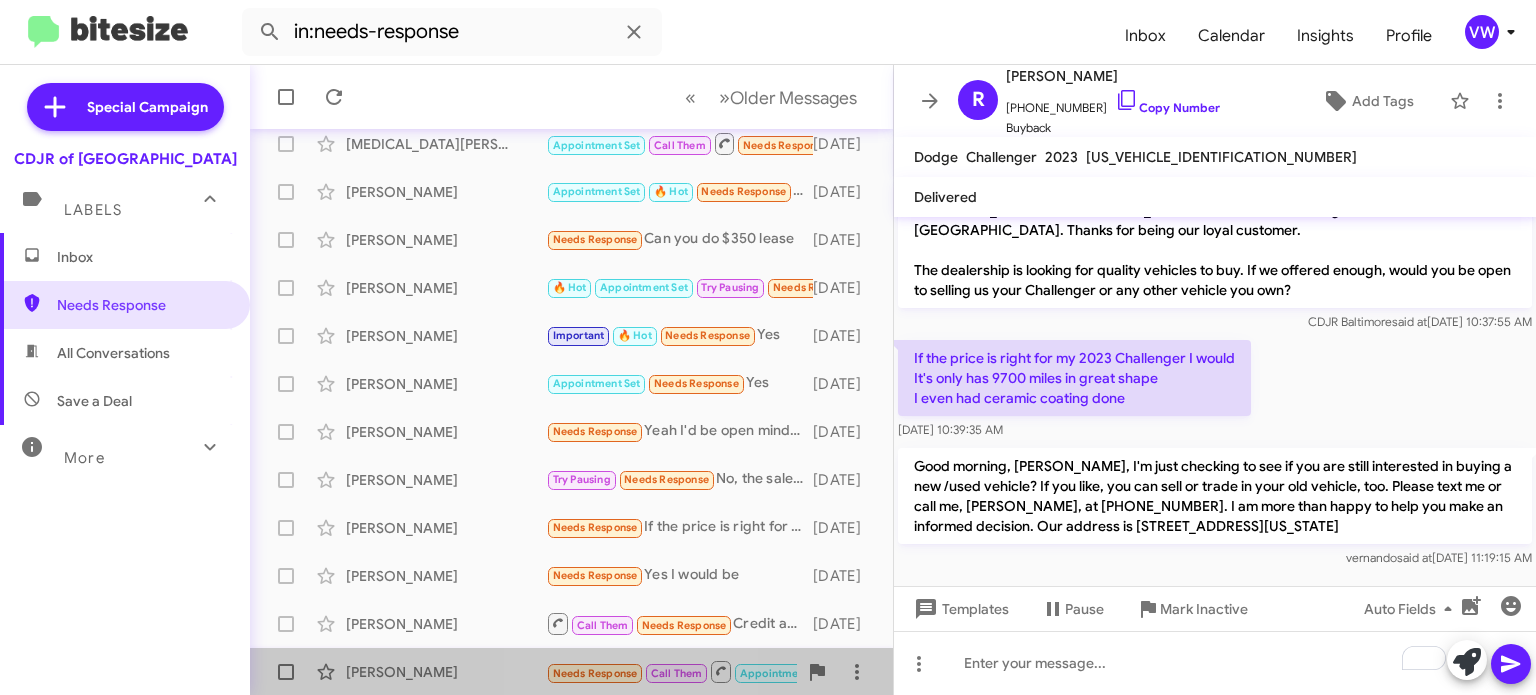 click on "Needs Response" 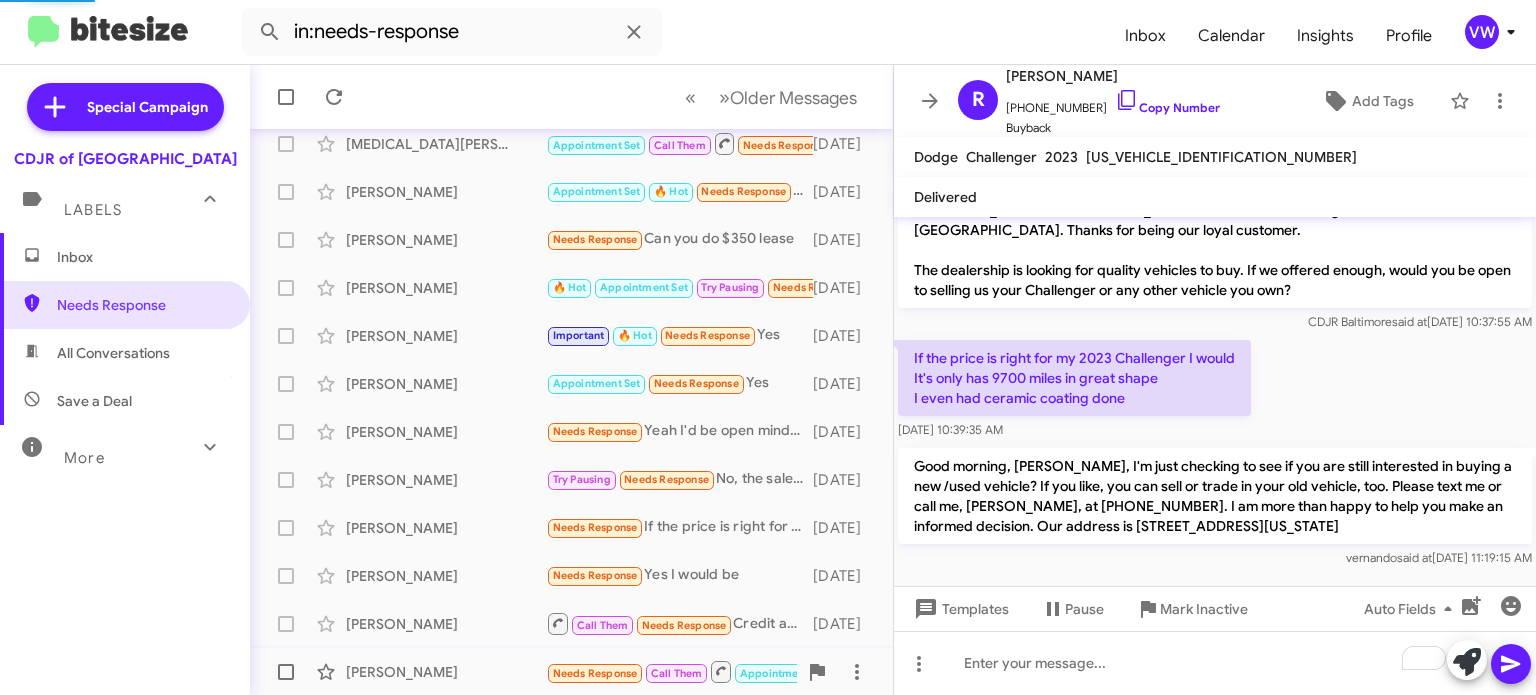 scroll, scrollTop: 0, scrollLeft: 0, axis: both 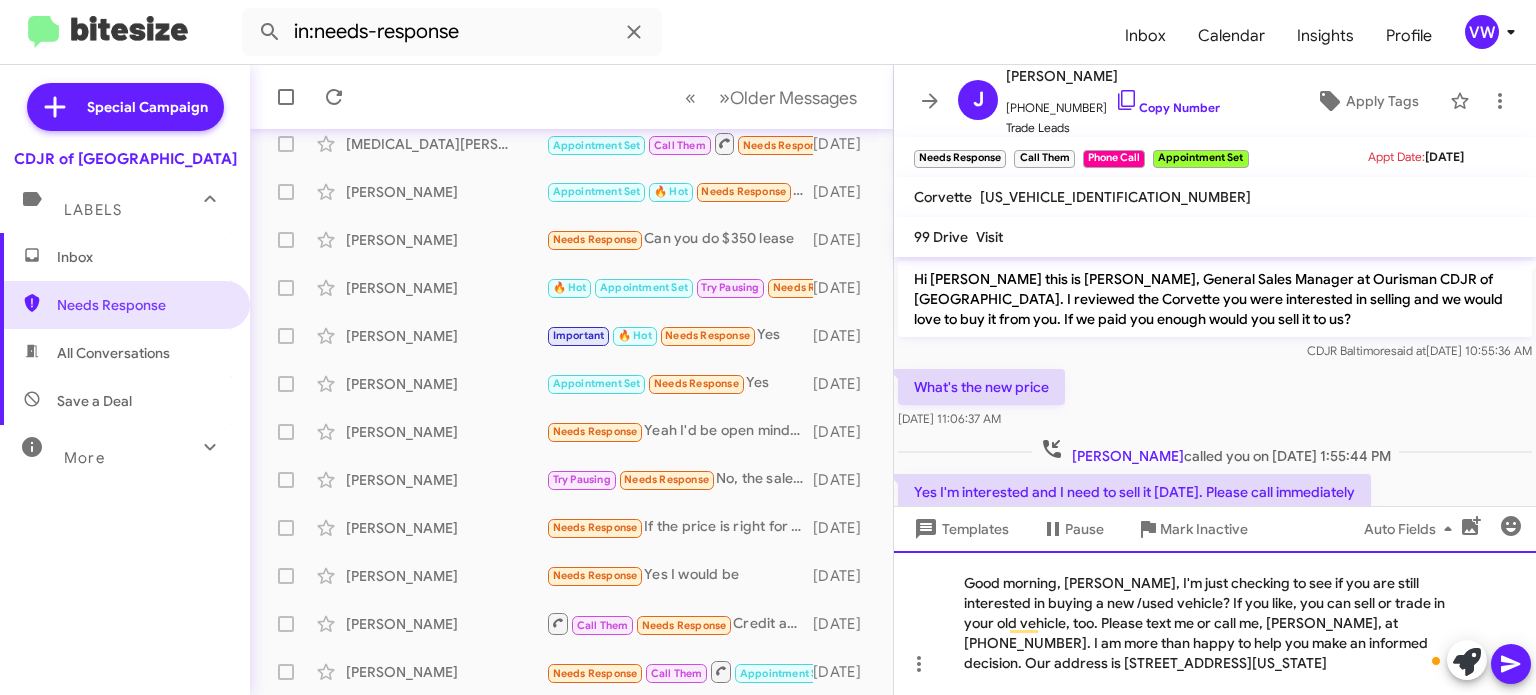 click on "Good morning, William, I'm just checking to see if you are still interested in buying a new /used vehicle? If you like, you can sell or trade in your old vehicle, too. Please text me or call me, Vernando, at 443-367-8601. I am more than happy to help you make an informed decision. Our address is 124 North Point Boulevard, Baltimore, Maryland 21224" 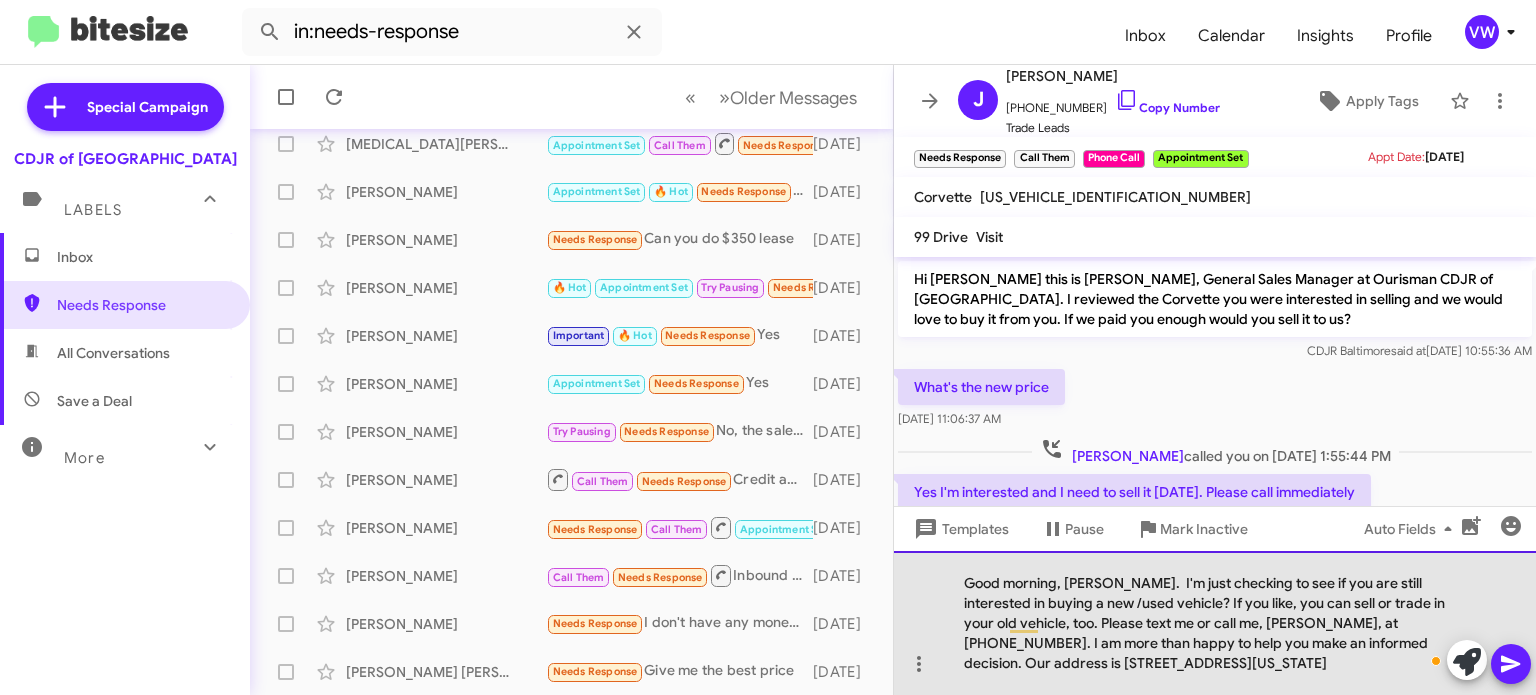 click on "Good morning, John.  I'm just checking to see if you are still interested in buying a new /used vehicle? If you like, you can sell or trade in your old vehicle, too. Please text me or call me, Vernando, at 443-367-8601. I am more than happy to help you make an informed decision. Our address is 124 North Point Boulevard, Baltimore, Maryland 21224" 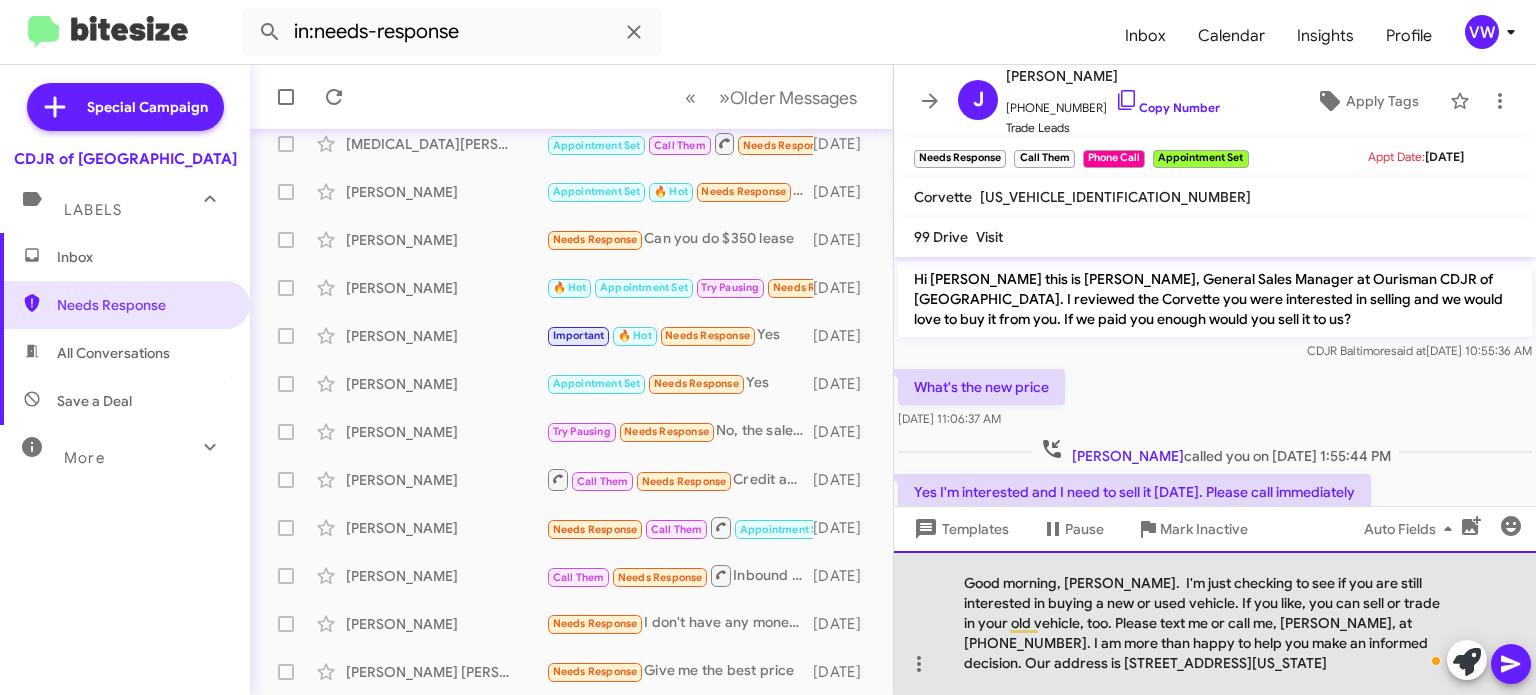 click on "Good morning, John.  I'm just checking to see if you are still interested in buying a new or used vehicle. If you like, you can sell or trade in your old vehicle, too. Please text me or call me, Vernando, at 443-367-8601. I am more than happy to help you make an informed decision. Our address is 124 North Point Boulevard, Baltimore, Maryland 21224" 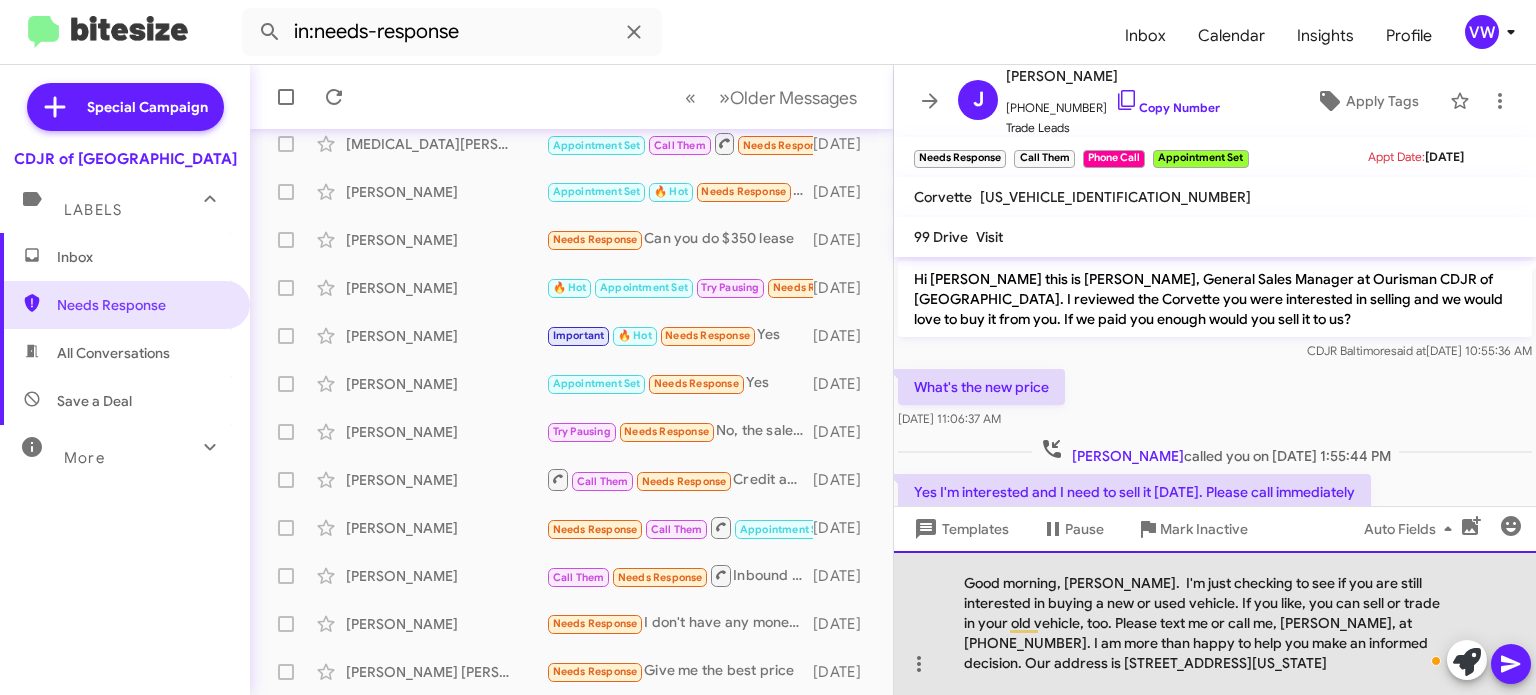 click on "Good morning, John.  I'm just checking to see if you are still interested in buying a new or used vehicle. If you like, you can sell or trade in your old vehicle, too. Please text me or call me, Vernando, at 443-367-8601. I am more than happy to help you make an informed decision. Our address is 124 North Point Boulevard, Baltimore, Maryland 21224" 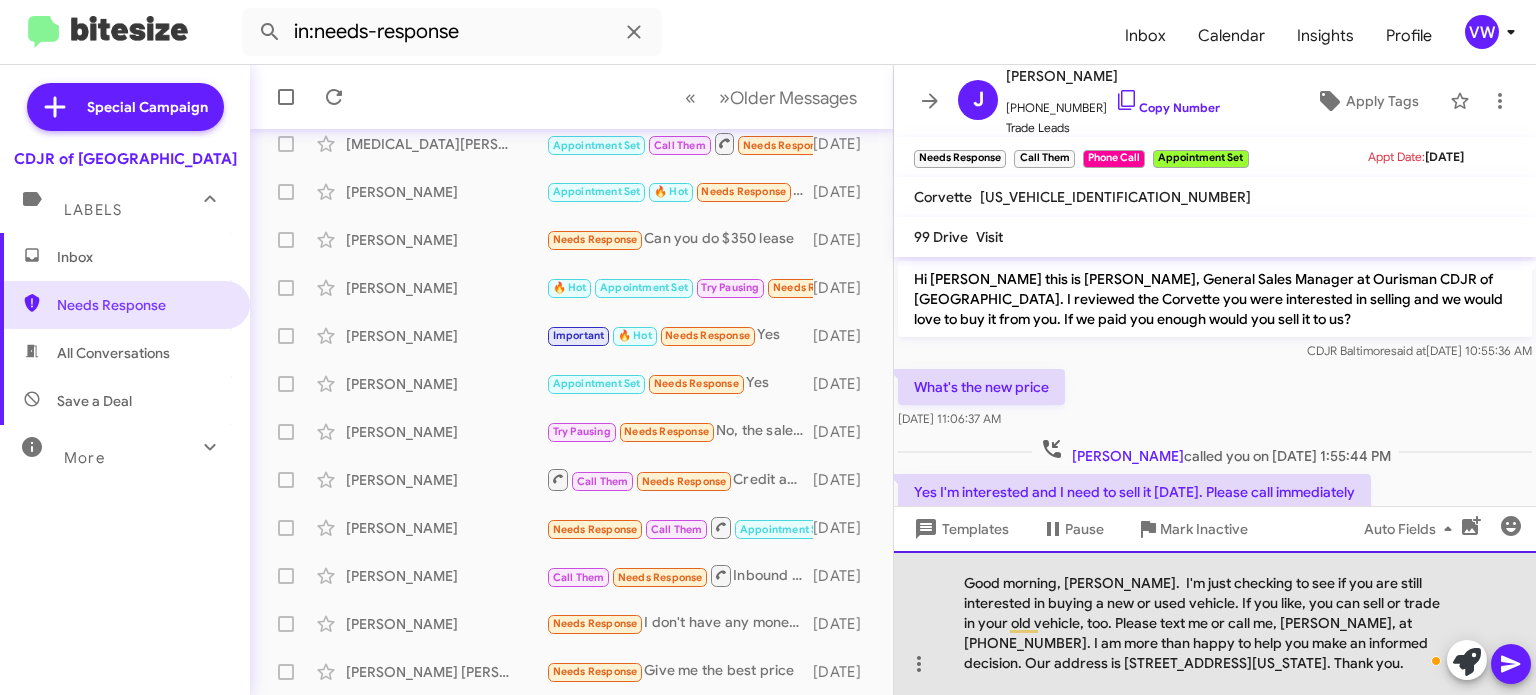 click on "Good morning, John.  I'm just checking to see if you are still interested in buying a new or used vehicle. If you like, you can sell or trade in your old vehicle, too. Please text me or call me, Vernando, at 443-367-8601. I am more than happy to help you make an informed decision. Our address is 124 North Point Boulevard, Baltimore, Maryland 21224. Thank you." 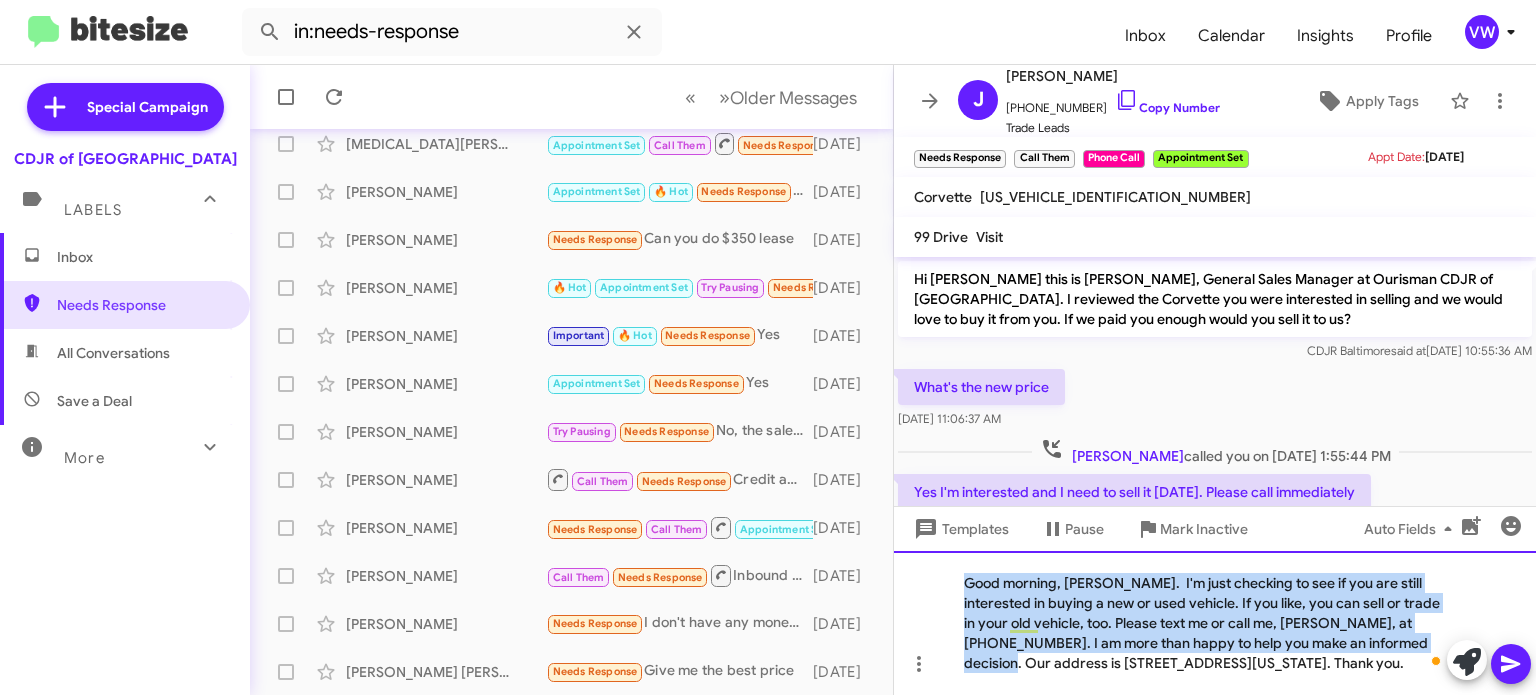 drag, startPoint x: 959, startPoint y: 586, endPoint x: 1407, endPoint y: 628, distance: 449.96445 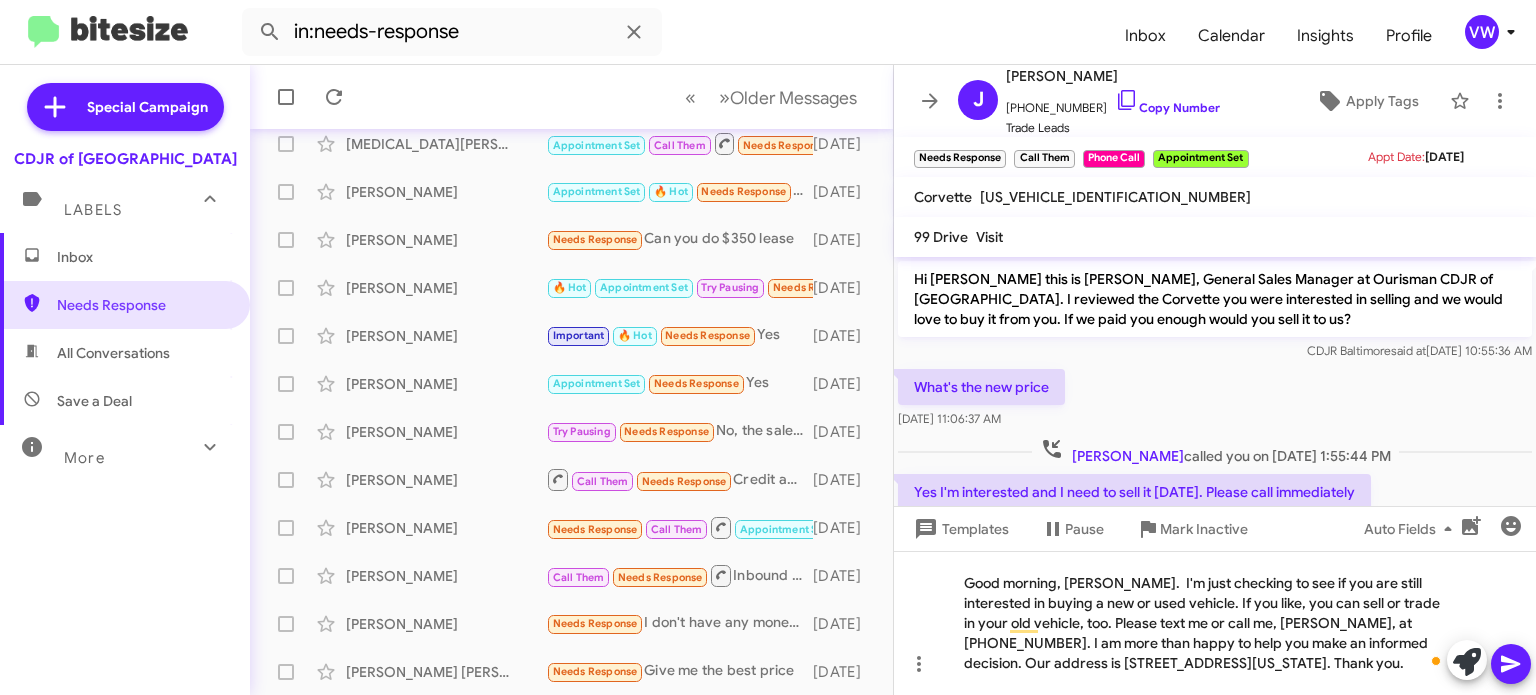 click on "What's the new price    Jun 30, 2025, 11:06:37 AM" 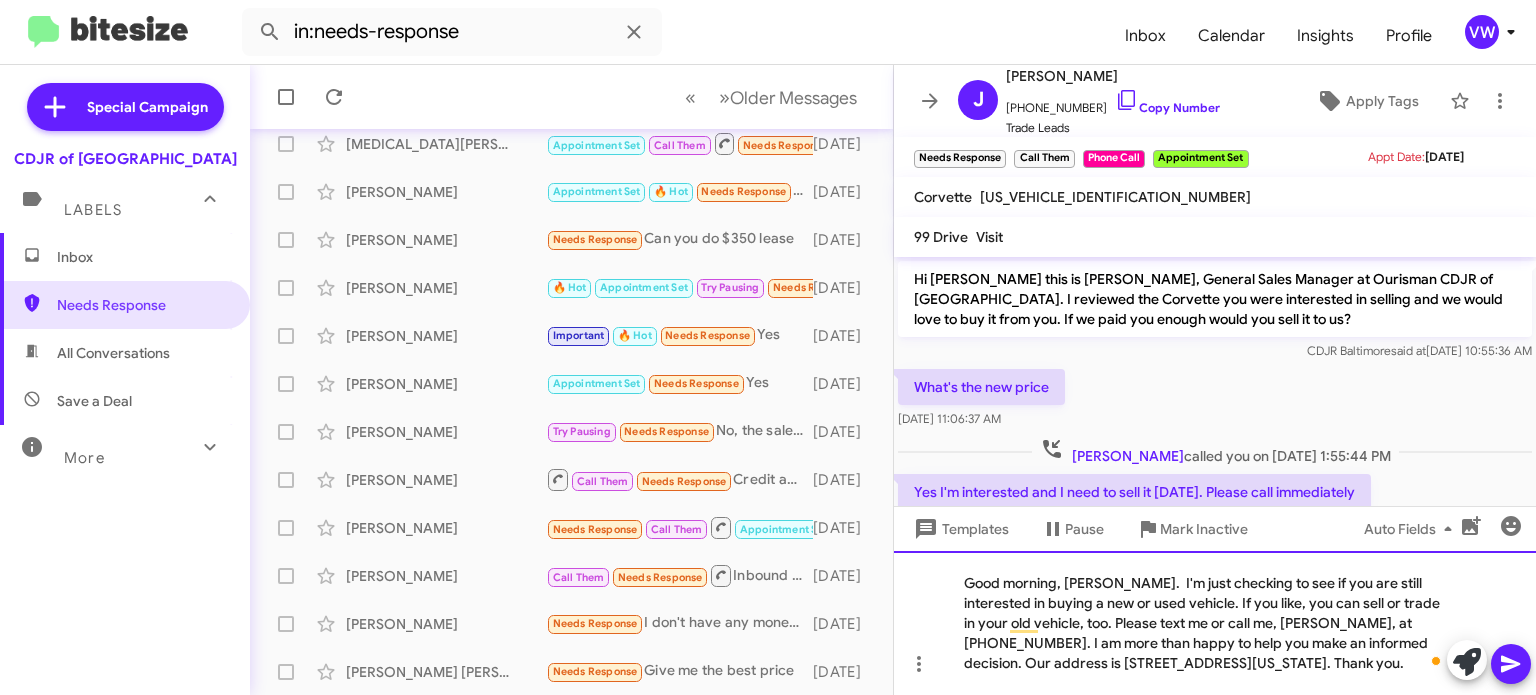 drag, startPoint x: 966, startPoint y: 583, endPoint x: 1402, endPoint y: 649, distance: 440.96713 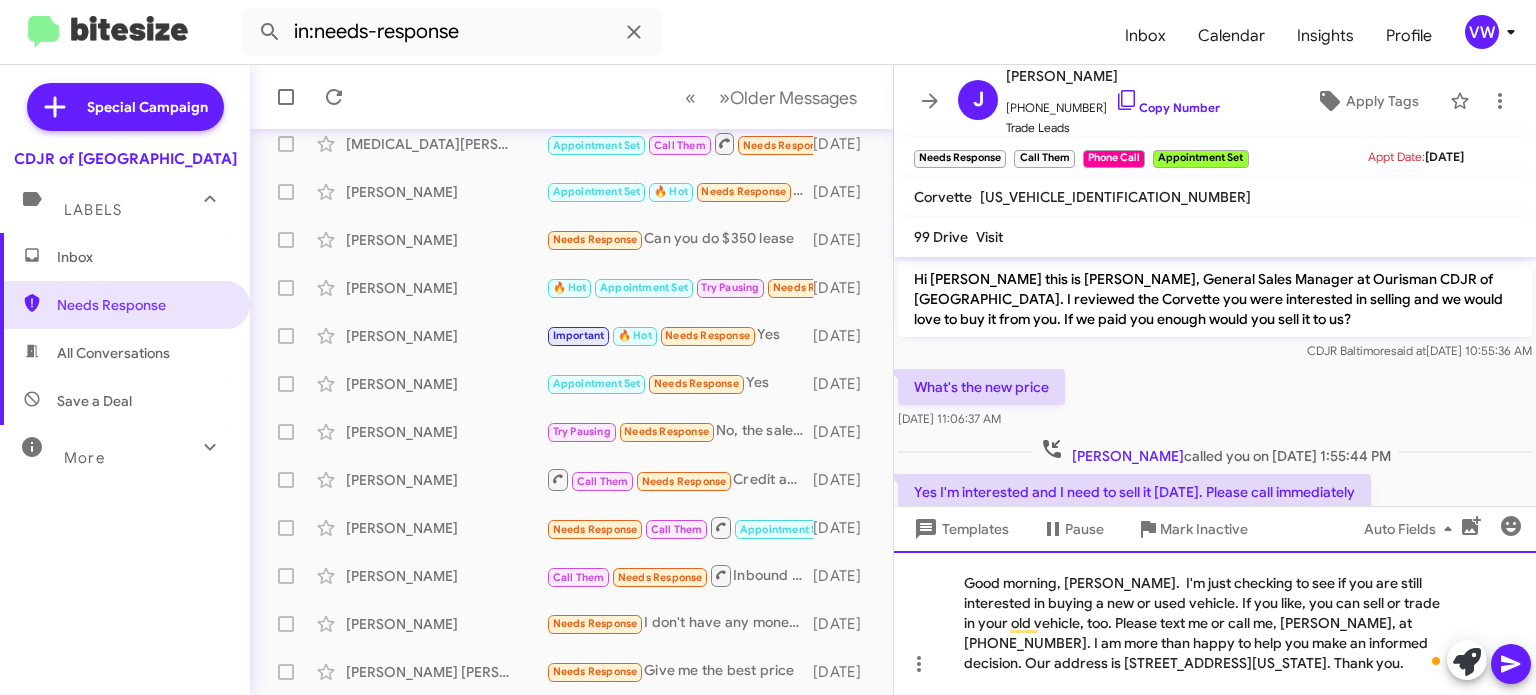 click on "Good morning, John.  I'm just checking to see if you are still interested in buying a new or used vehicle. If you like, you can sell or trade in your old vehicle, too. Please text me or call me, Vernando, at 443-367-8601. I am more than happy to help you make an informed decision. Our address is 124 North Point Boulevard, Baltimore, Maryland 21224. Thank you." 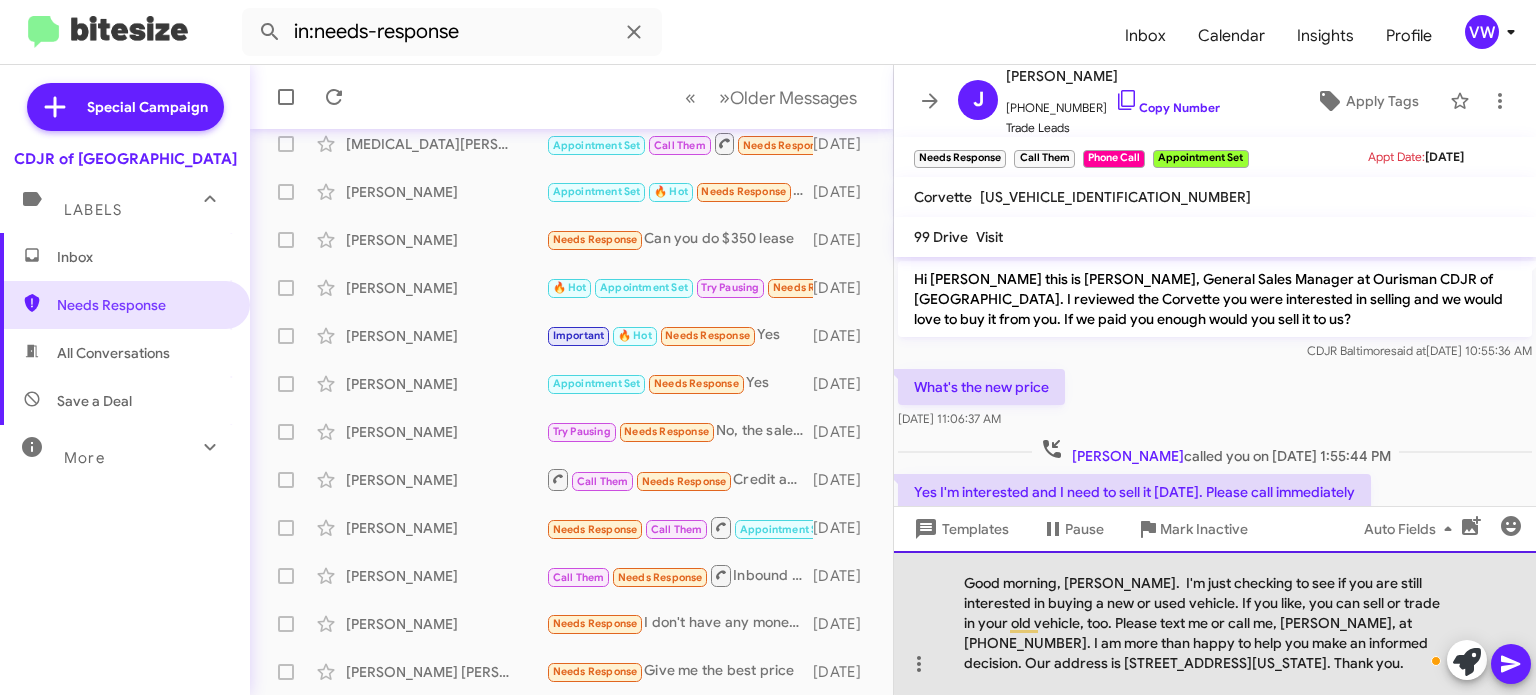 copy on "Good morning, John.  I'm just checking to see if you are still interested in buying a new or used vehicle. If you like, you can sell or trade in your old vehicle, too. Please text me or call me, Vernando, at 443-367-8601. I am more than happy to help you make an informed decision. Our address is 124 North Point Boulevard, Baltimore, Maryland 21224. Thank you." 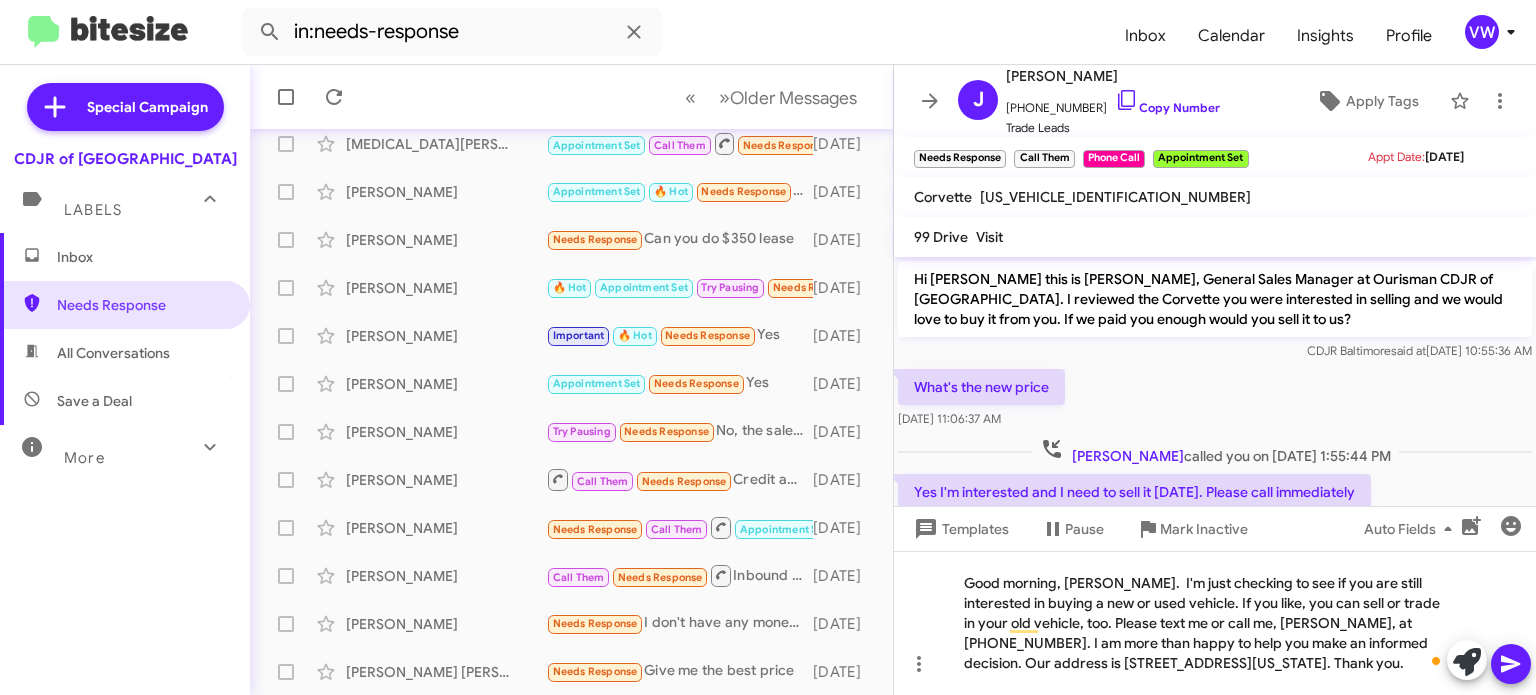 click on "Templates  Pause Mark Inactive  Auto Fields" 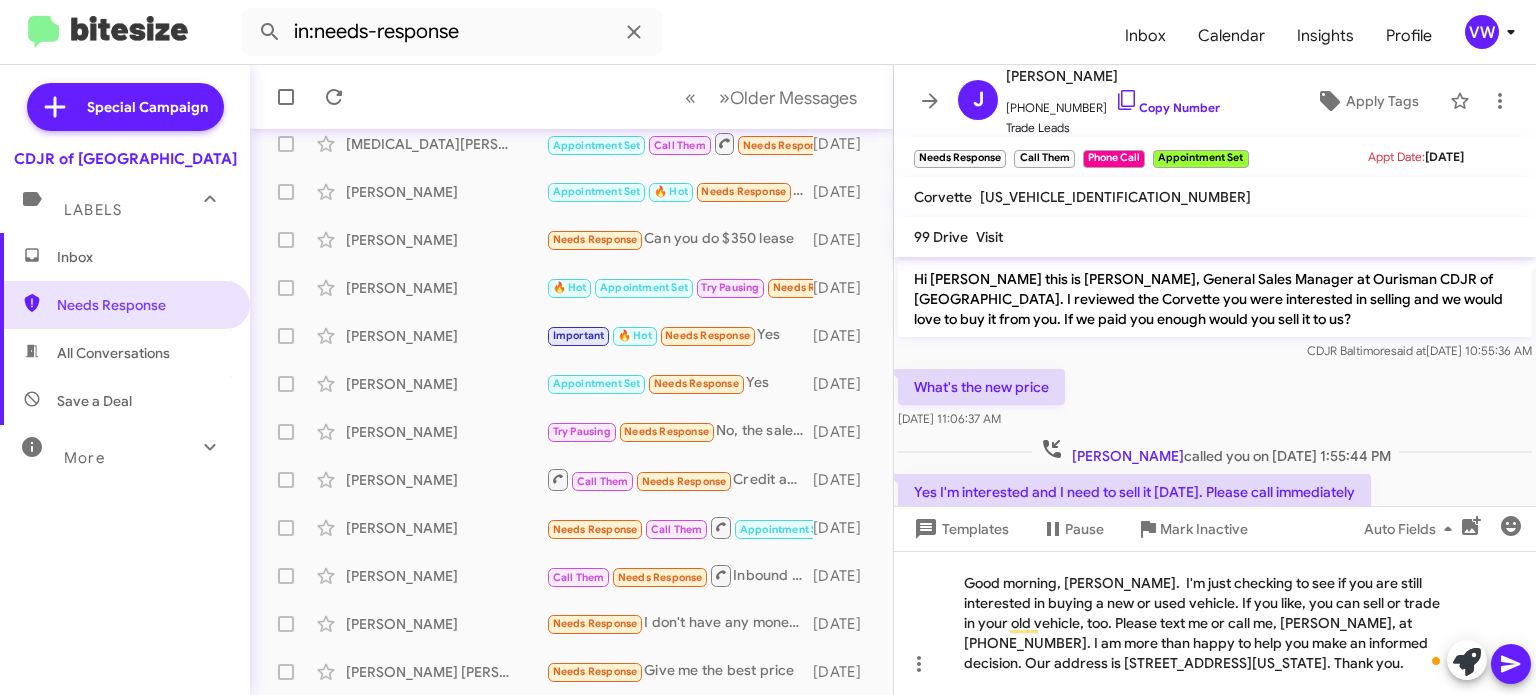 click 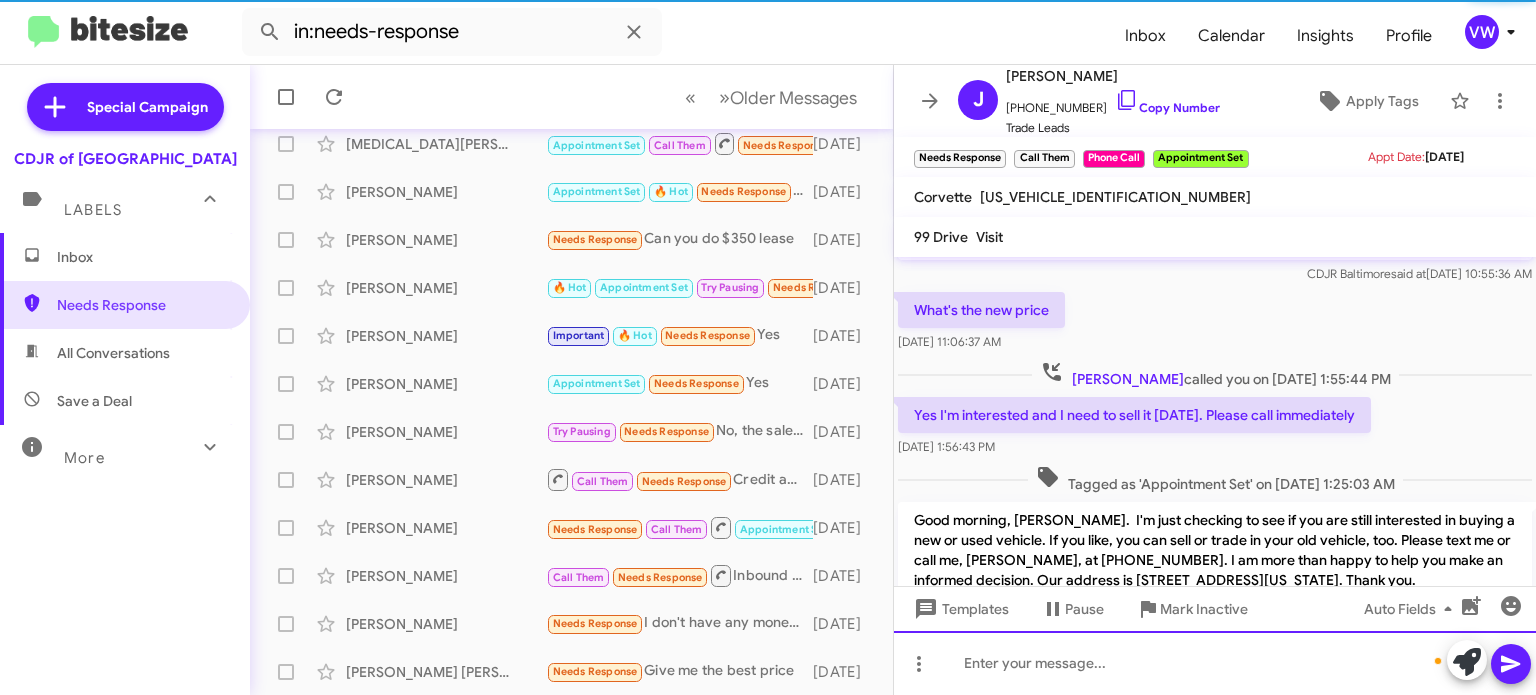 scroll, scrollTop: 149, scrollLeft: 0, axis: vertical 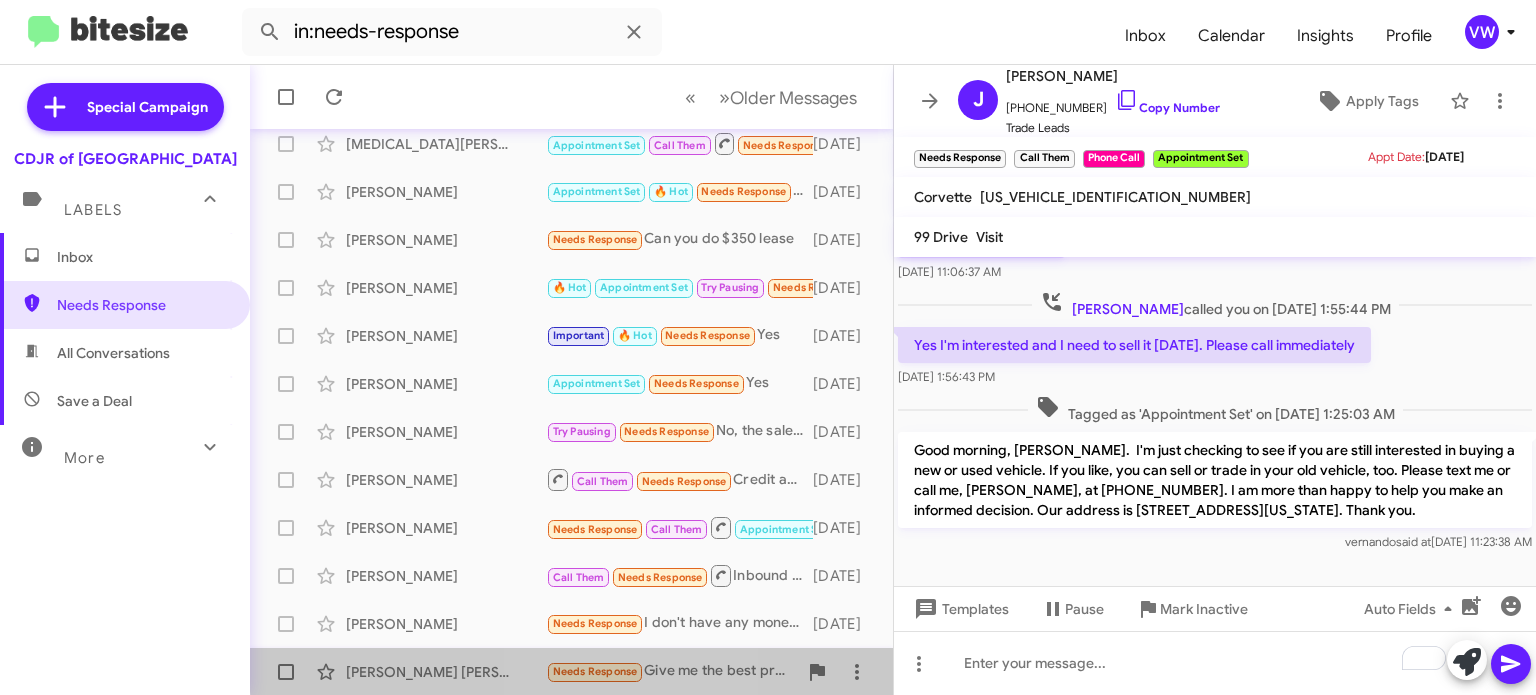 click on "Needs Response" 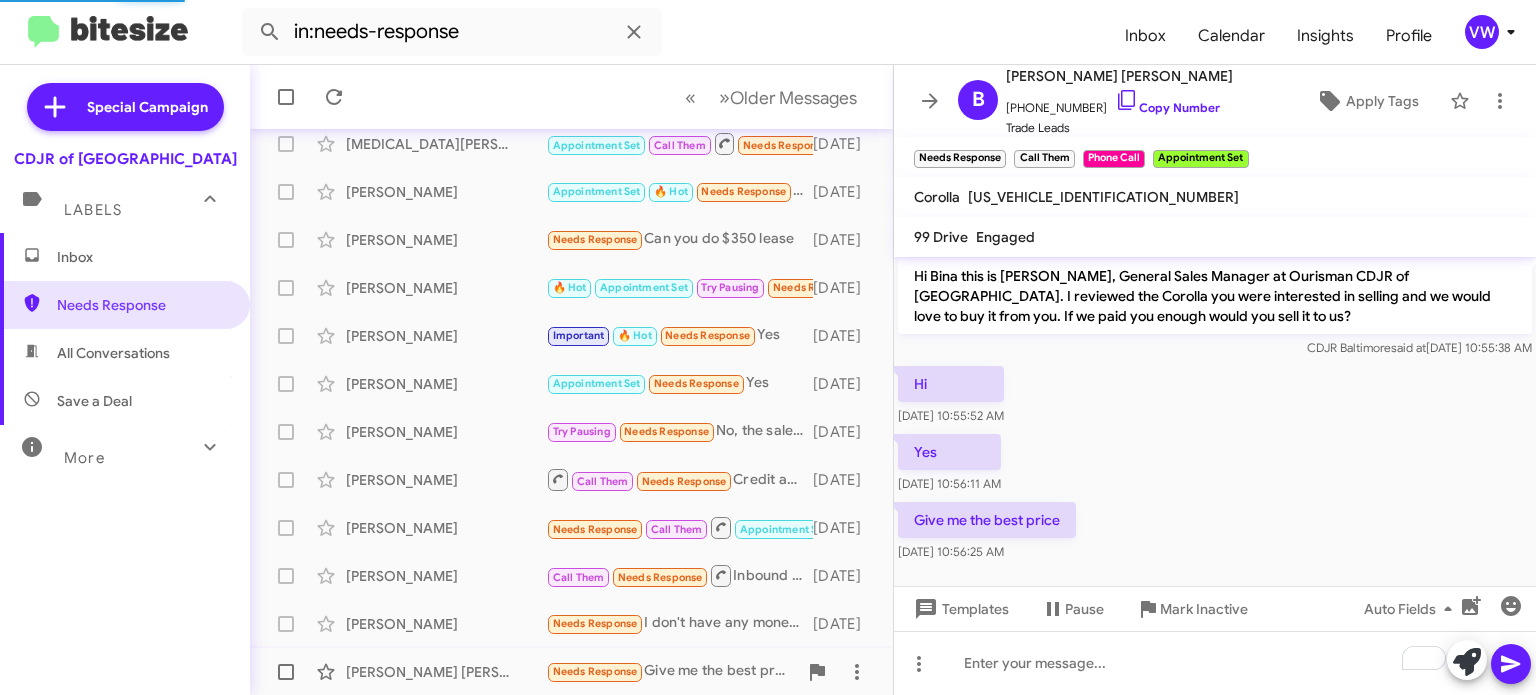 scroll, scrollTop: 2, scrollLeft: 0, axis: vertical 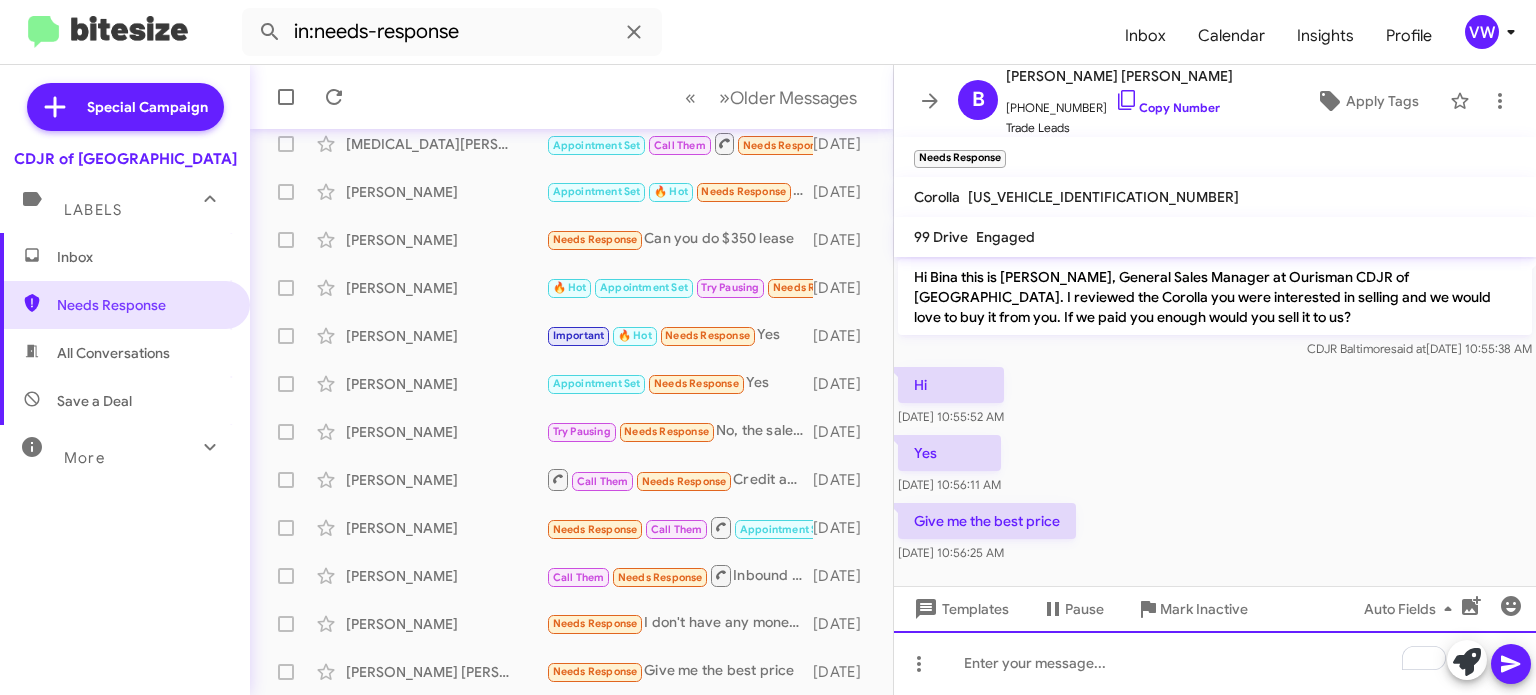 click 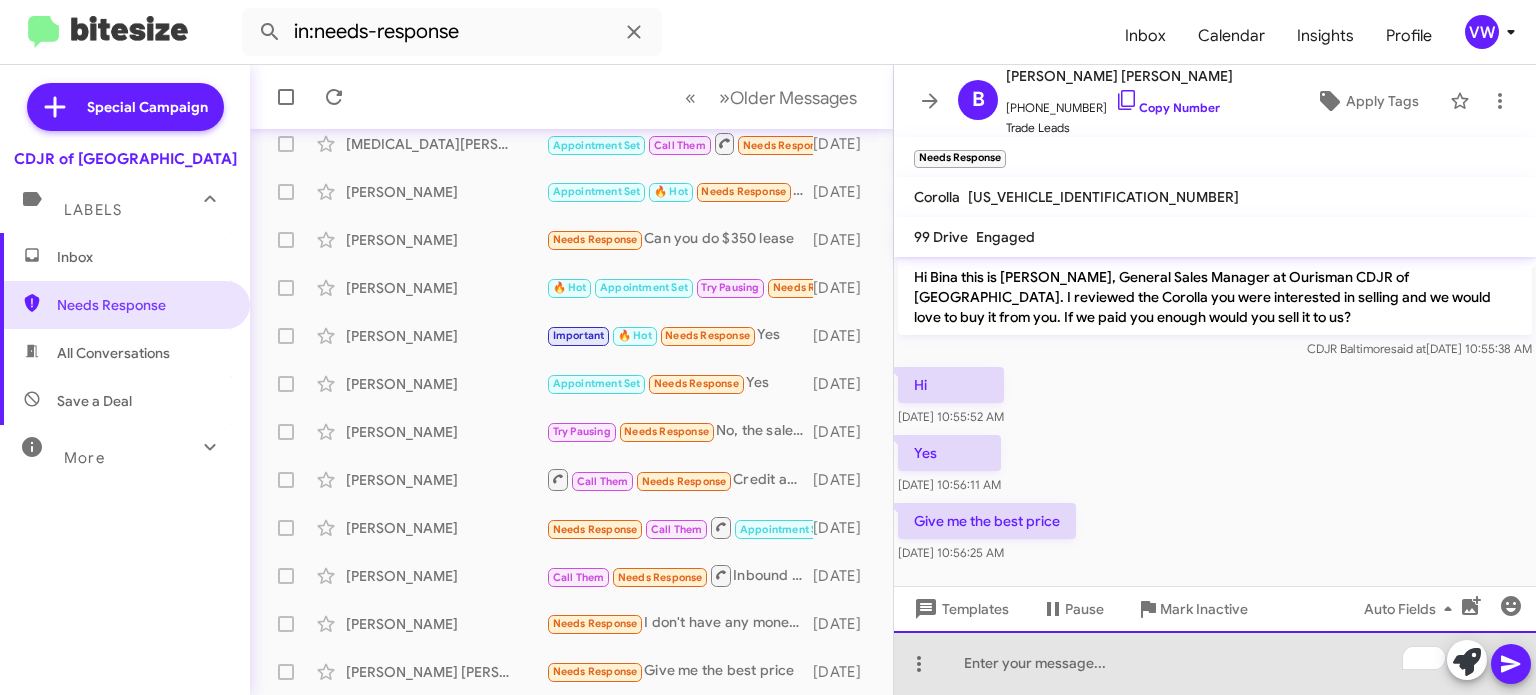 scroll, scrollTop: 82, scrollLeft: 0, axis: vertical 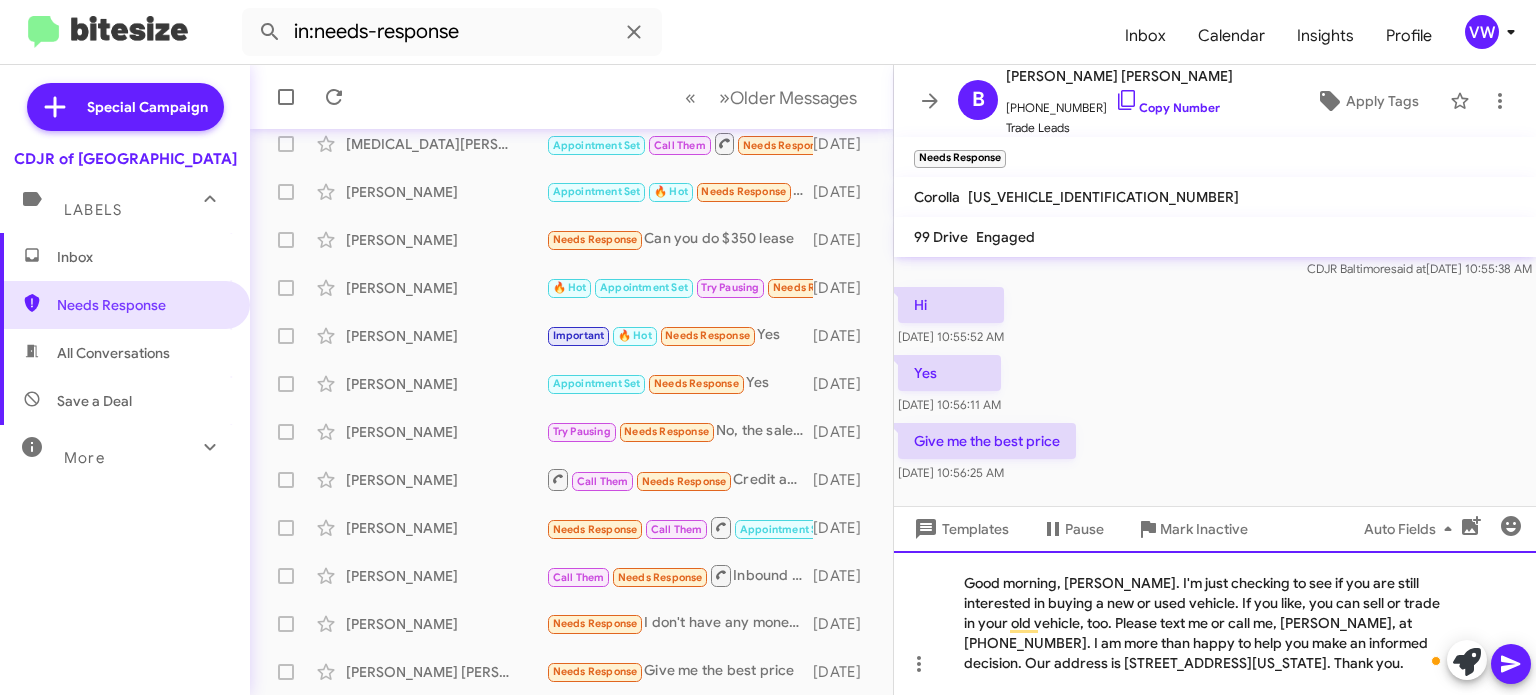 click on "Good morning, John.  I'm just checking to see if you are still interested in buying a new or used vehicle. If you like, you can sell or trade in your old vehicle, too. Please text me or call me, Vernando, at 443-367-8601. I am more than happy to help you make an informed decision. Our address is 124 North Point Boulevard, Baltimore, Maryland 21224. Thank you." 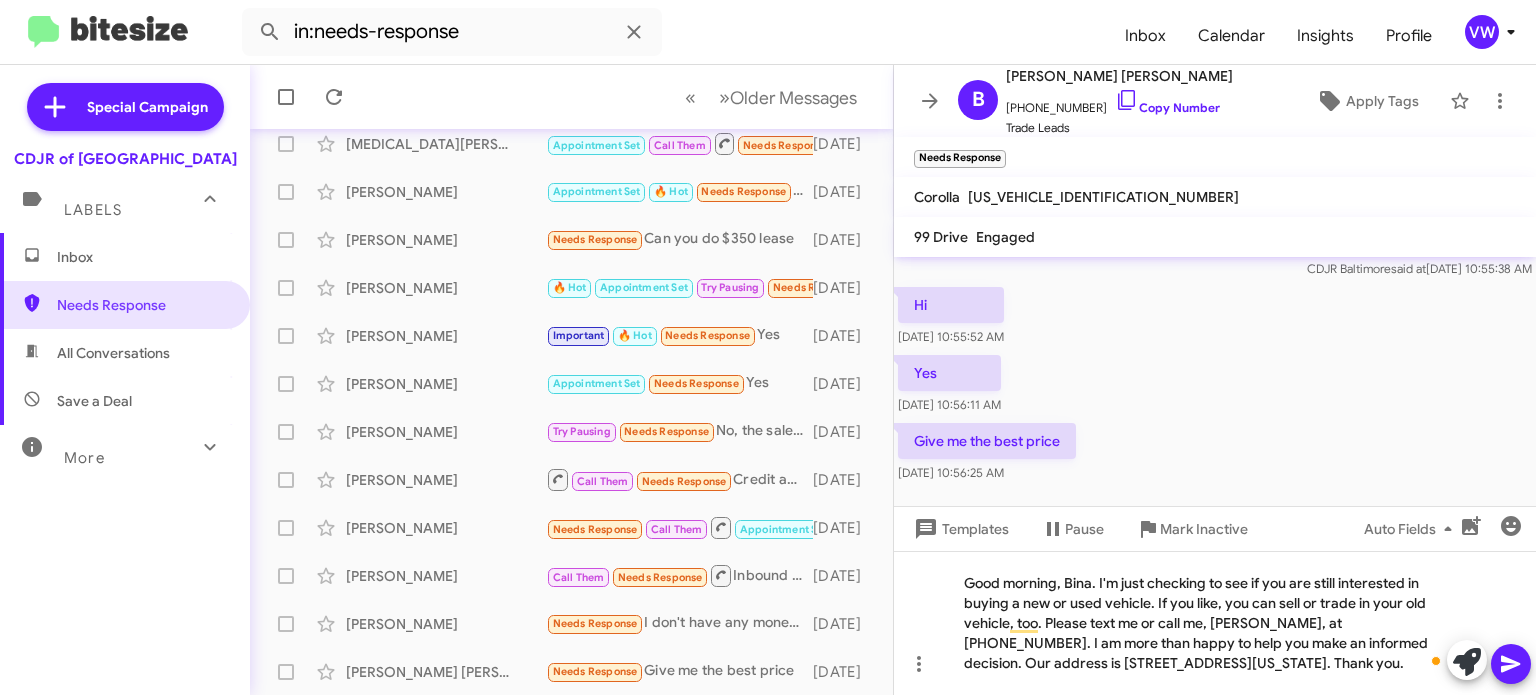 click 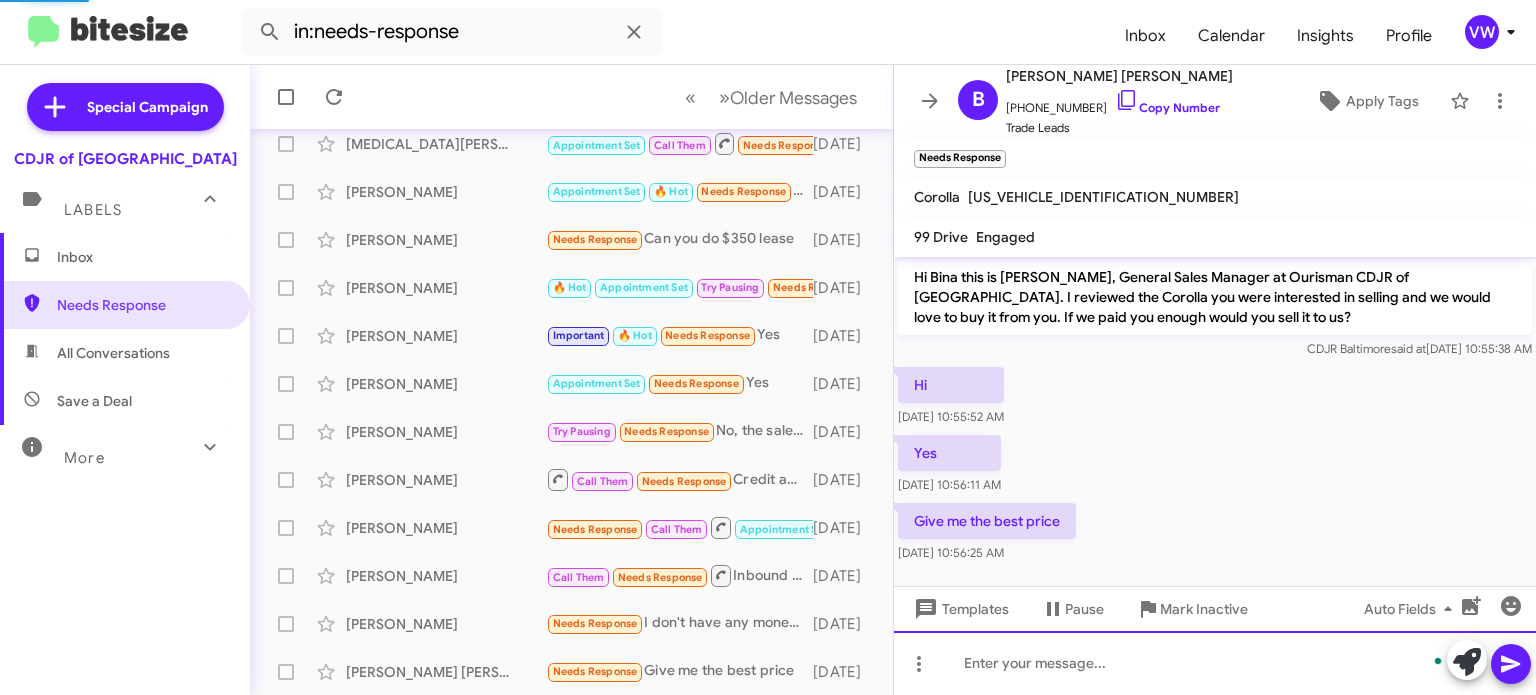 scroll, scrollTop: 135, scrollLeft: 0, axis: vertical 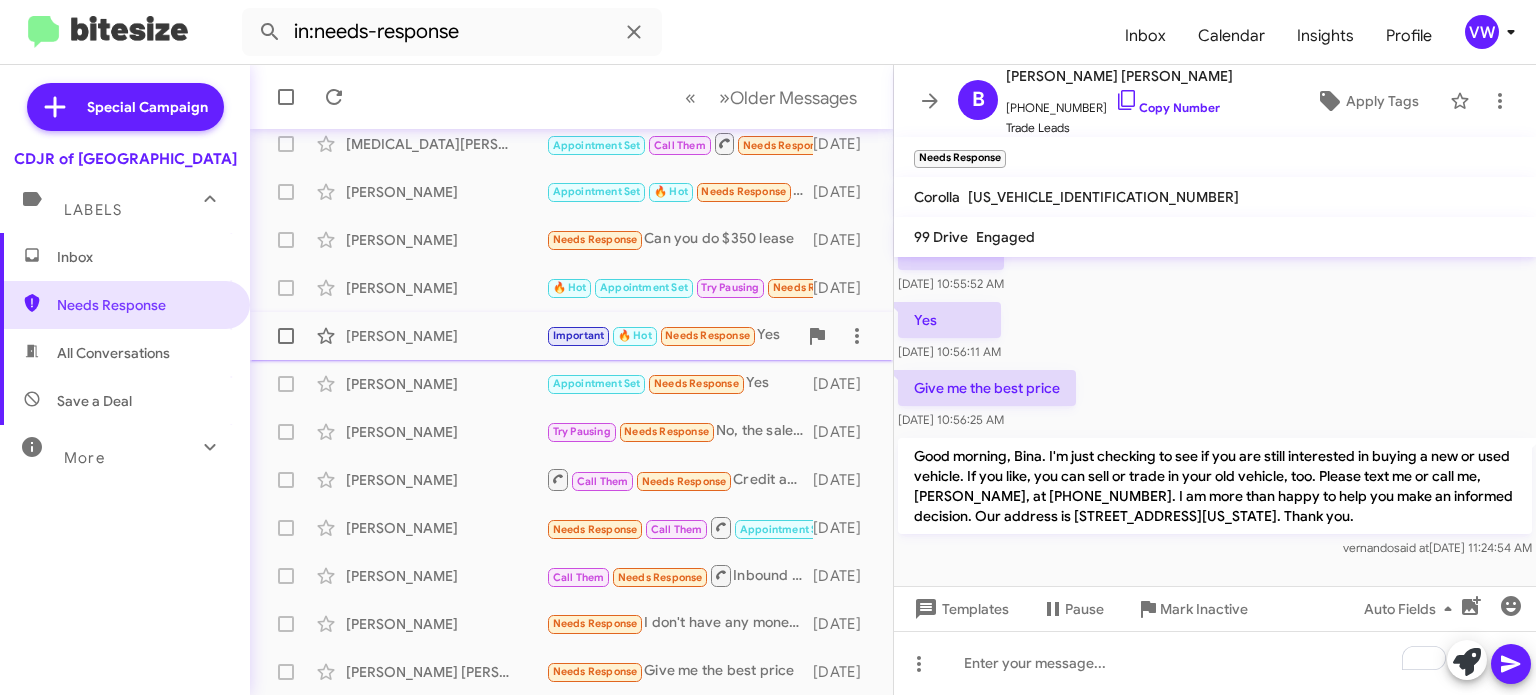 click on "Needs Response" 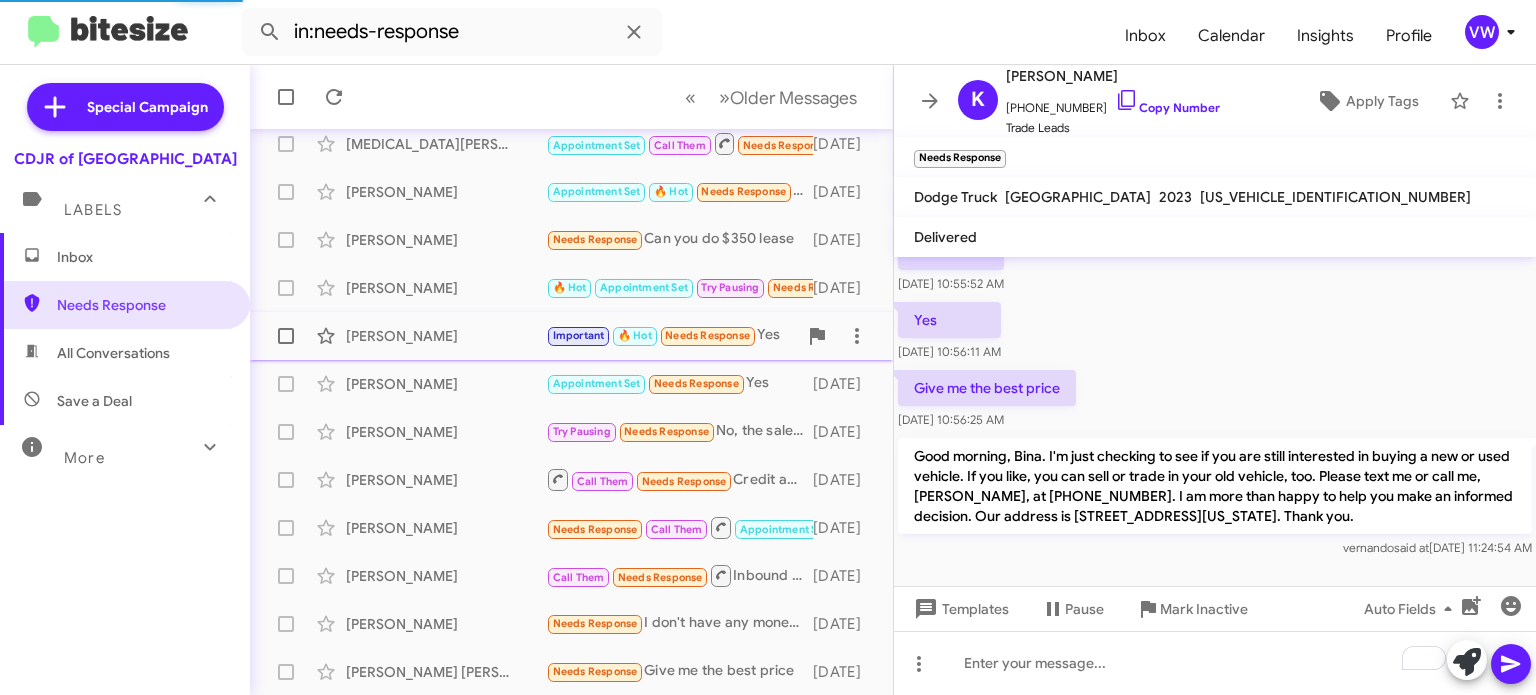 scroll, scrollTop: 794, scrollLeft: 0, axis: vertical 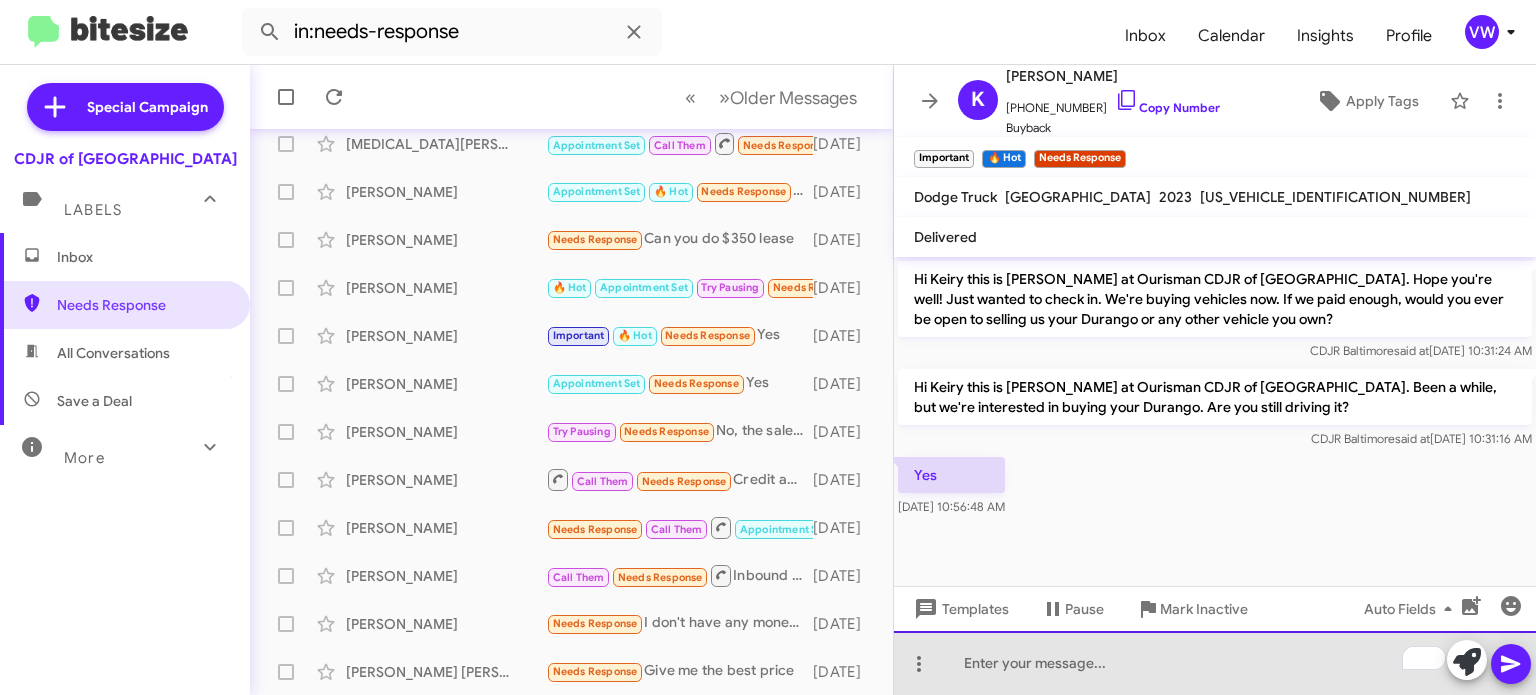 click 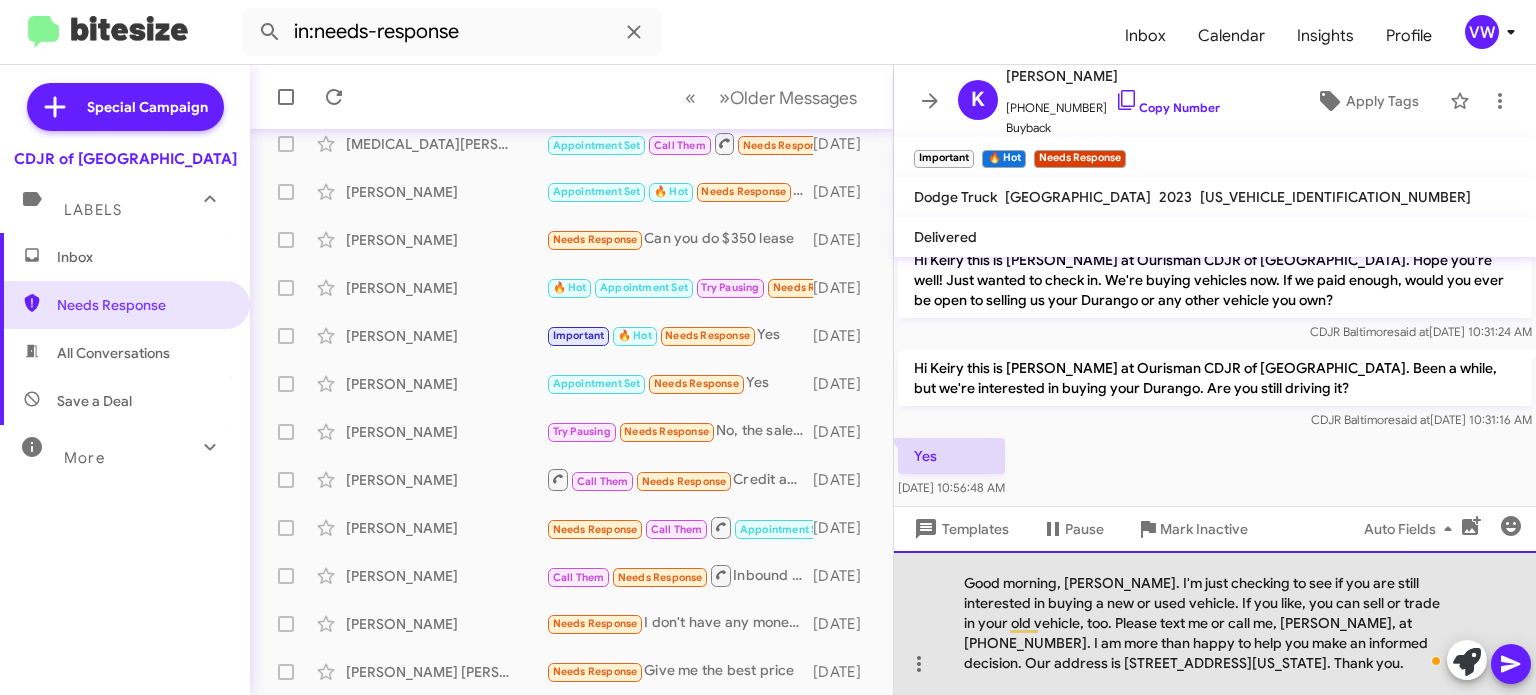 click on "Good morning, John.  I'm just checking to see if you are still interested in buying a new or used vehicle. If you like, you can sell or trade in your old vehicle, too. Please text me or call me, Vernando, at 443-367-8601. I am more than happy to help you make an informed decision. Our address is 124 North Point Boulevard, Baltimore, Maryland 21224. Thank you." 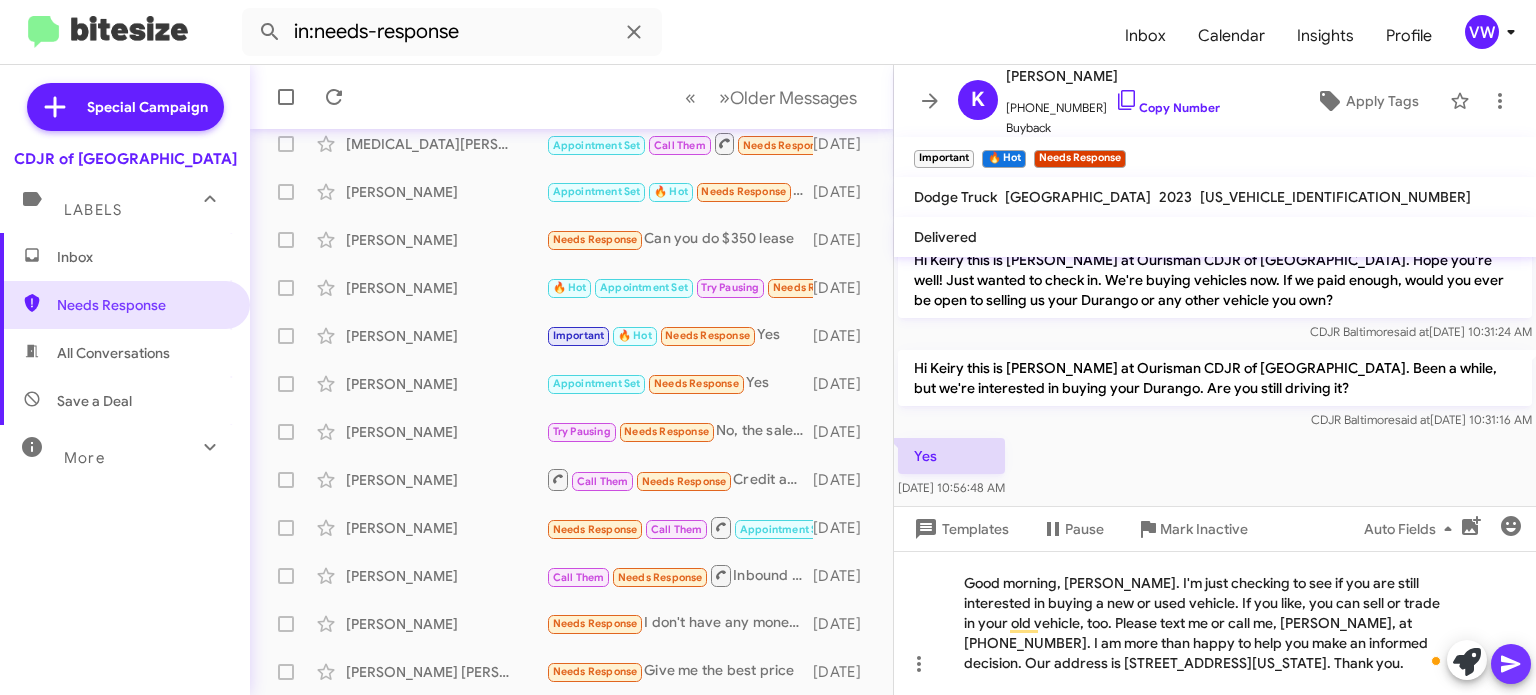 click 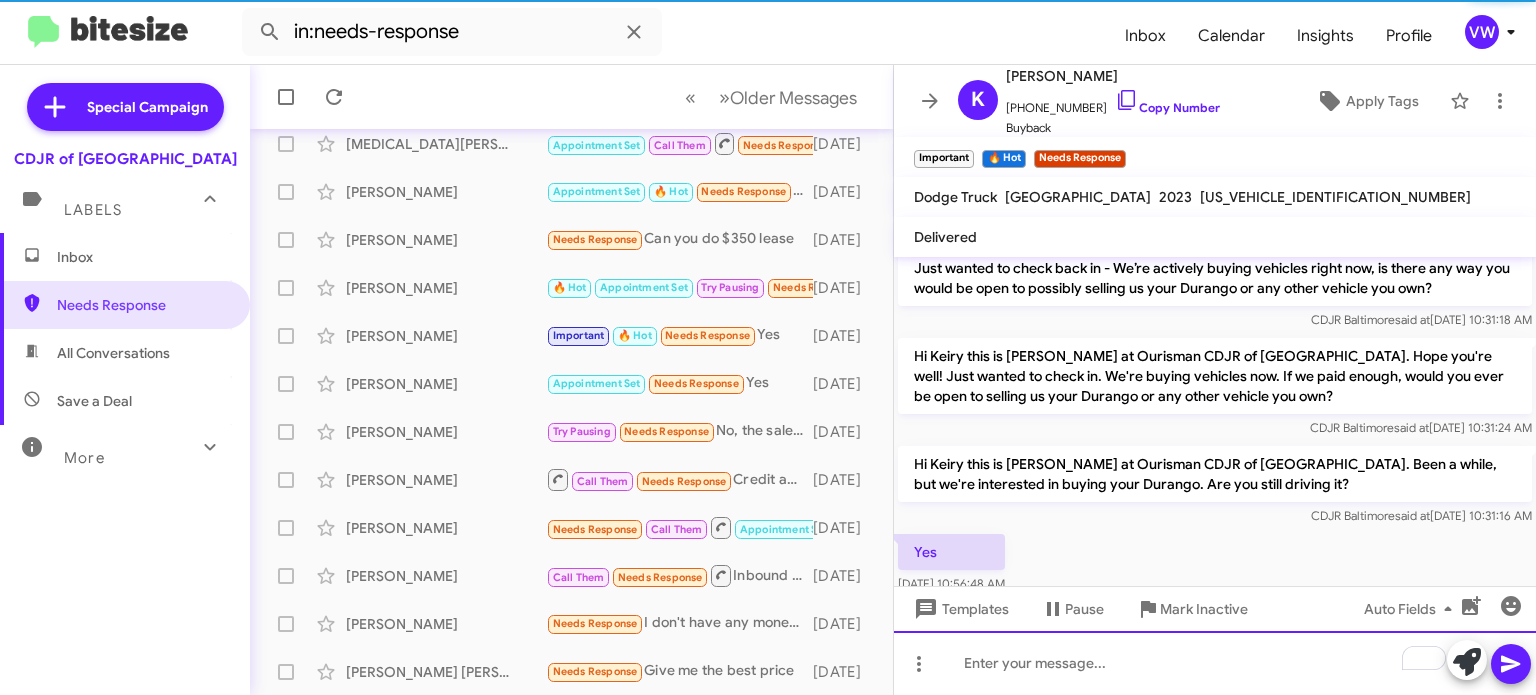 scroll, scrollTop: 0, scrollLeft: 0, axis: both 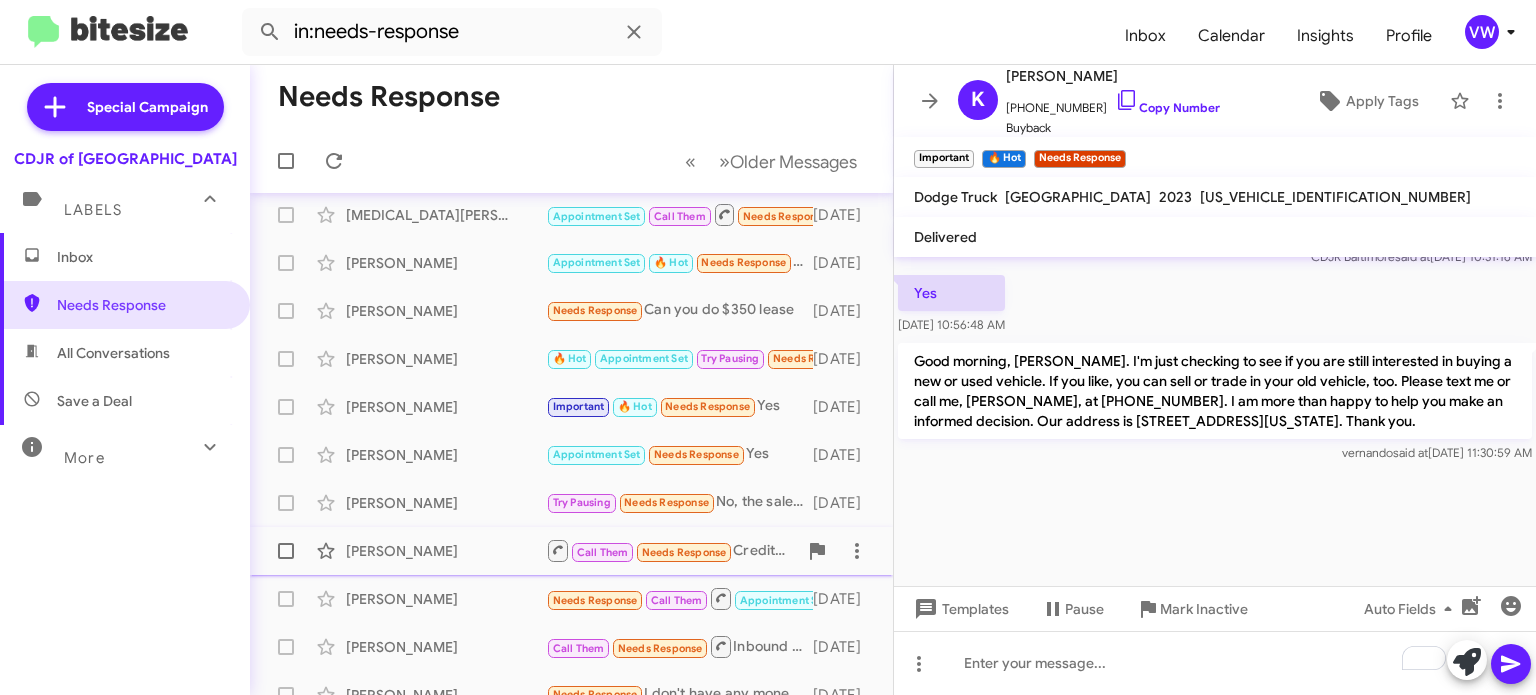 click on "Needs Response" 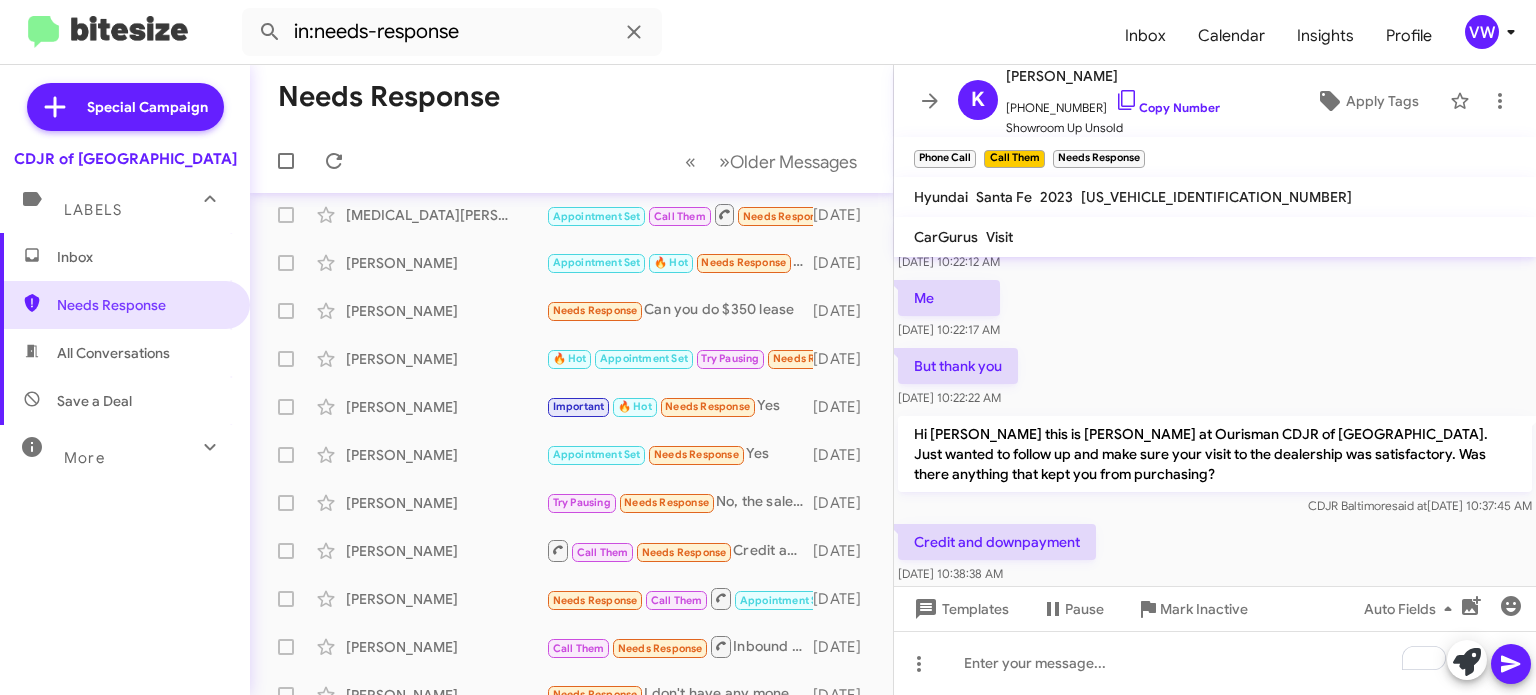 scroll, scrollTop: 1292, scrollLeft: 0, axis: vertical 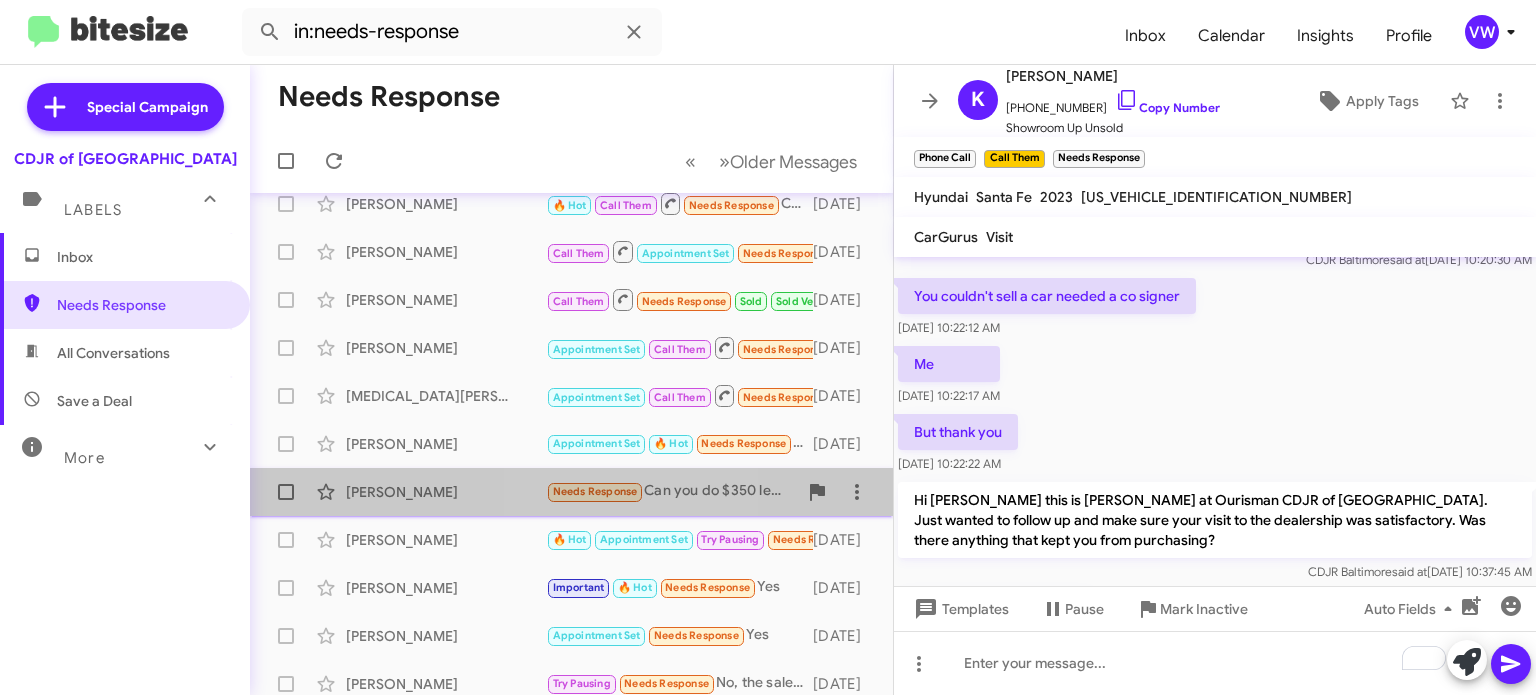 click on "Needs Response" 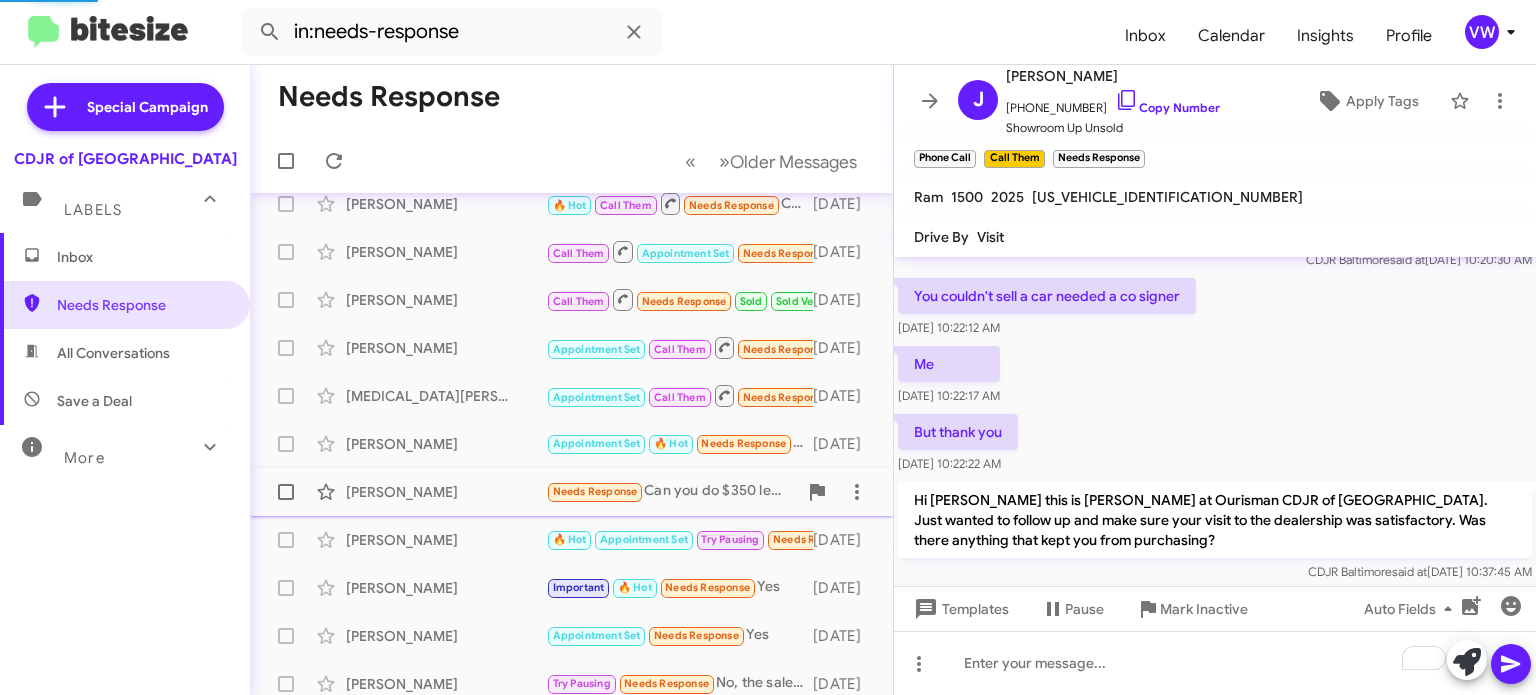 scroll, scrollTop: 348, scrollLeft: 0, axis: vertical 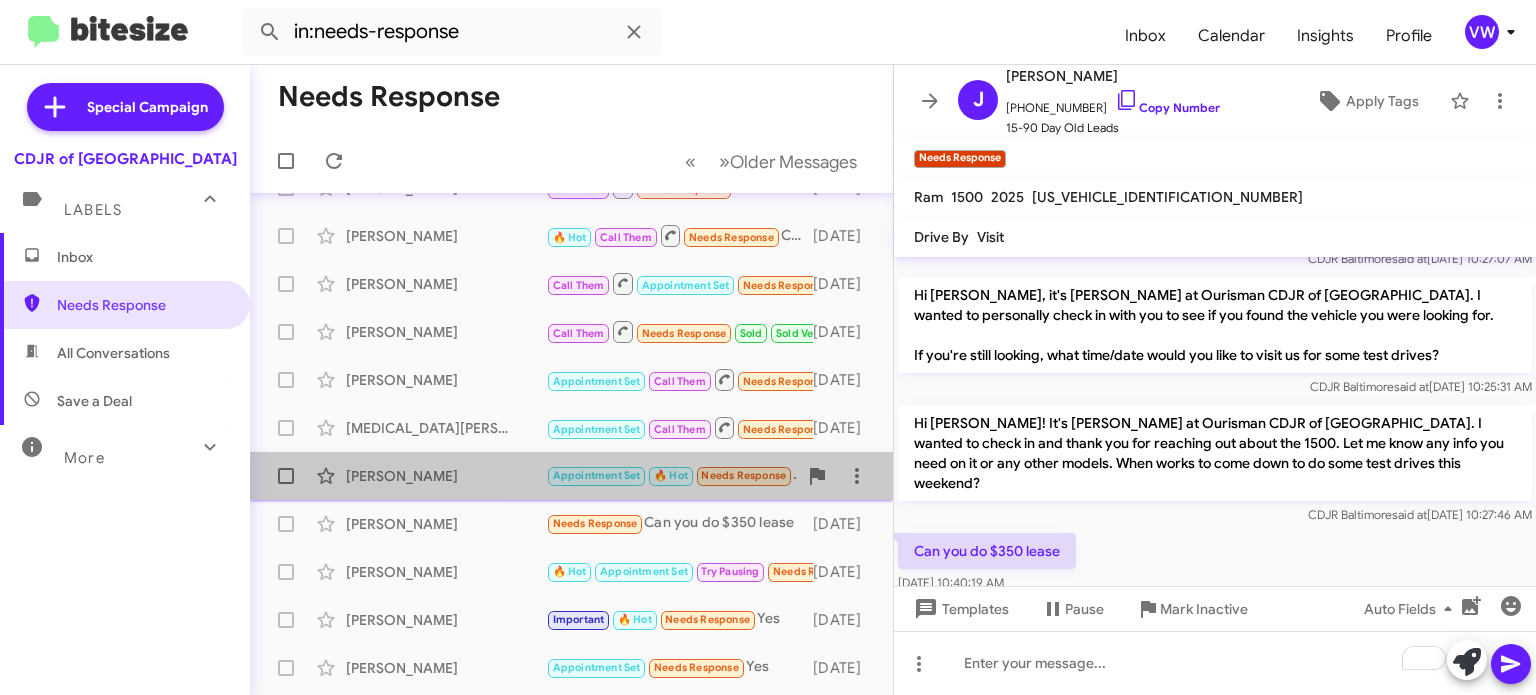 drag, startPoint x: 696, startPoint y: 488, endPoint x: 684, endPoint y: 493, distance: 13 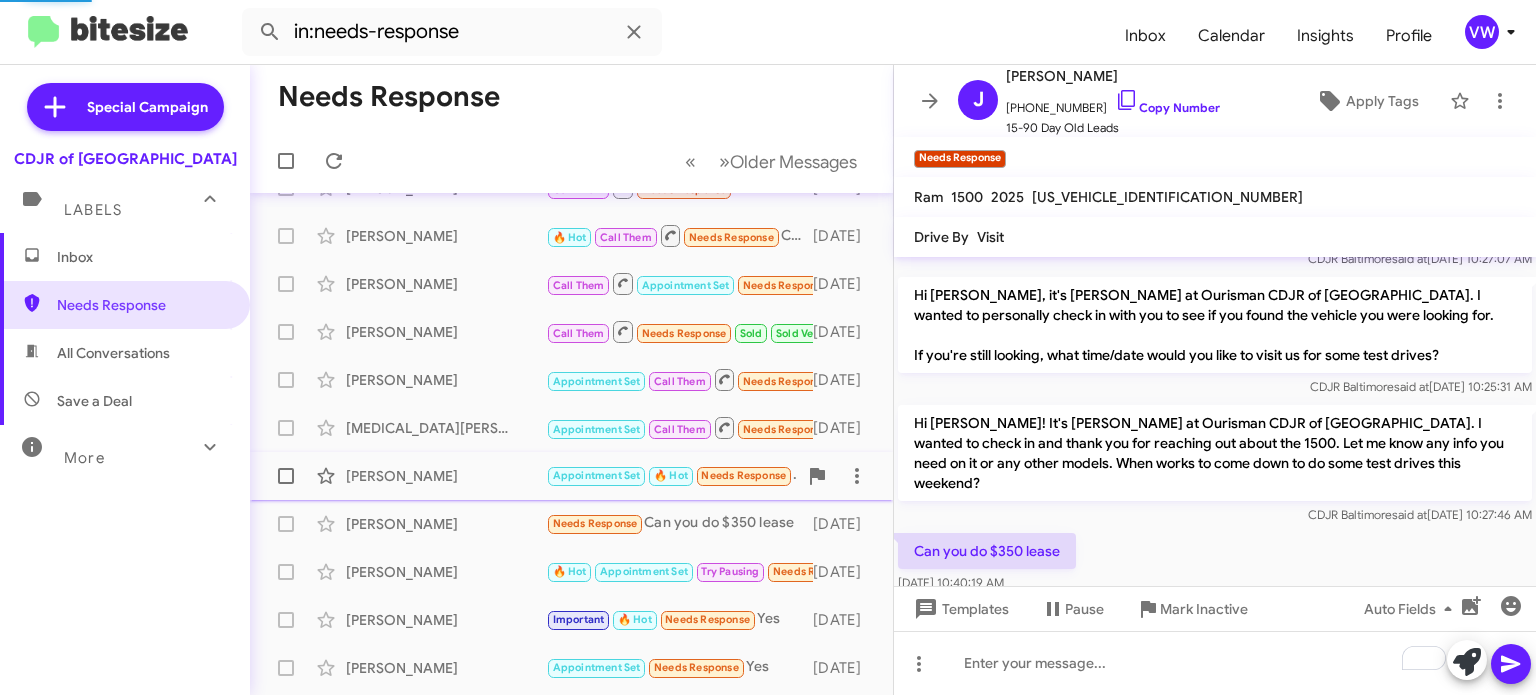 scroll, scrollTop: 199, scrollLeft: 0, axis: vertical 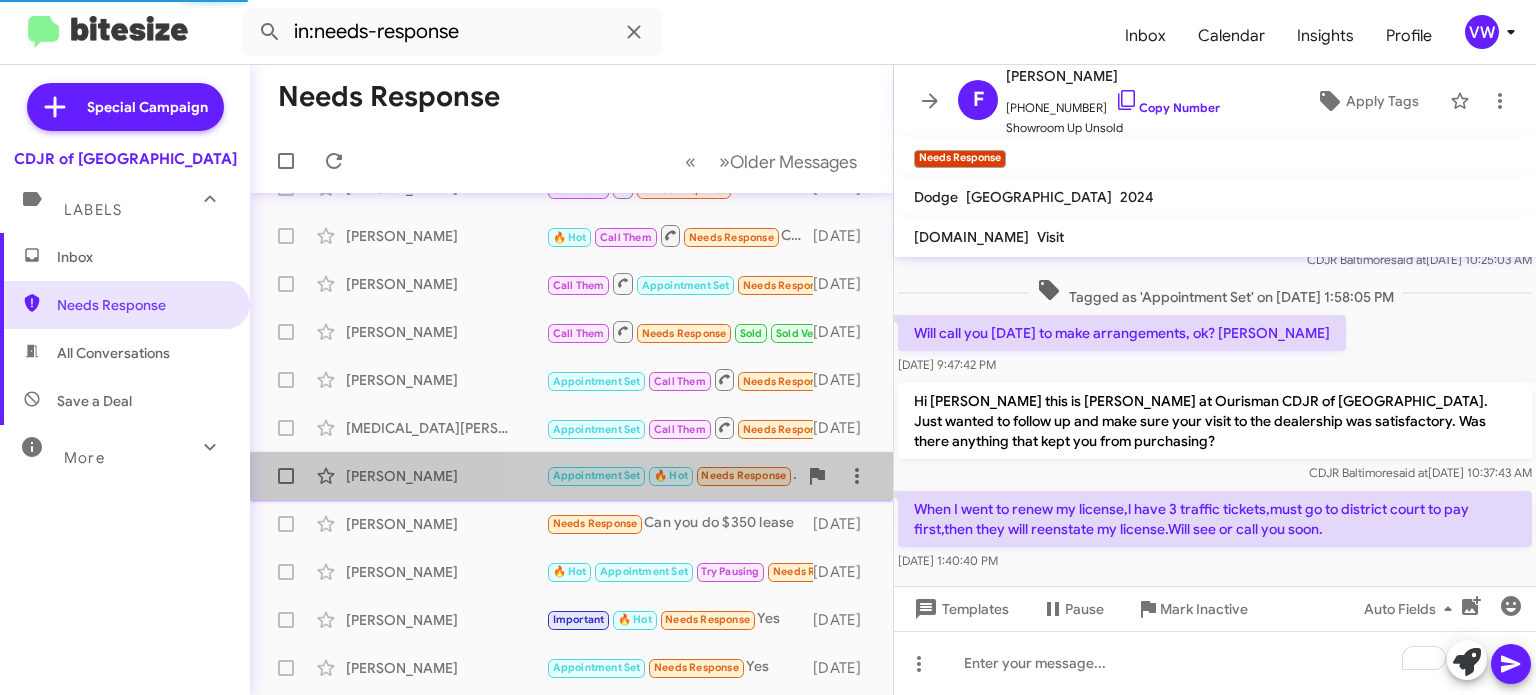click on "Appointment Set   🔥 Hot   Needs Response" 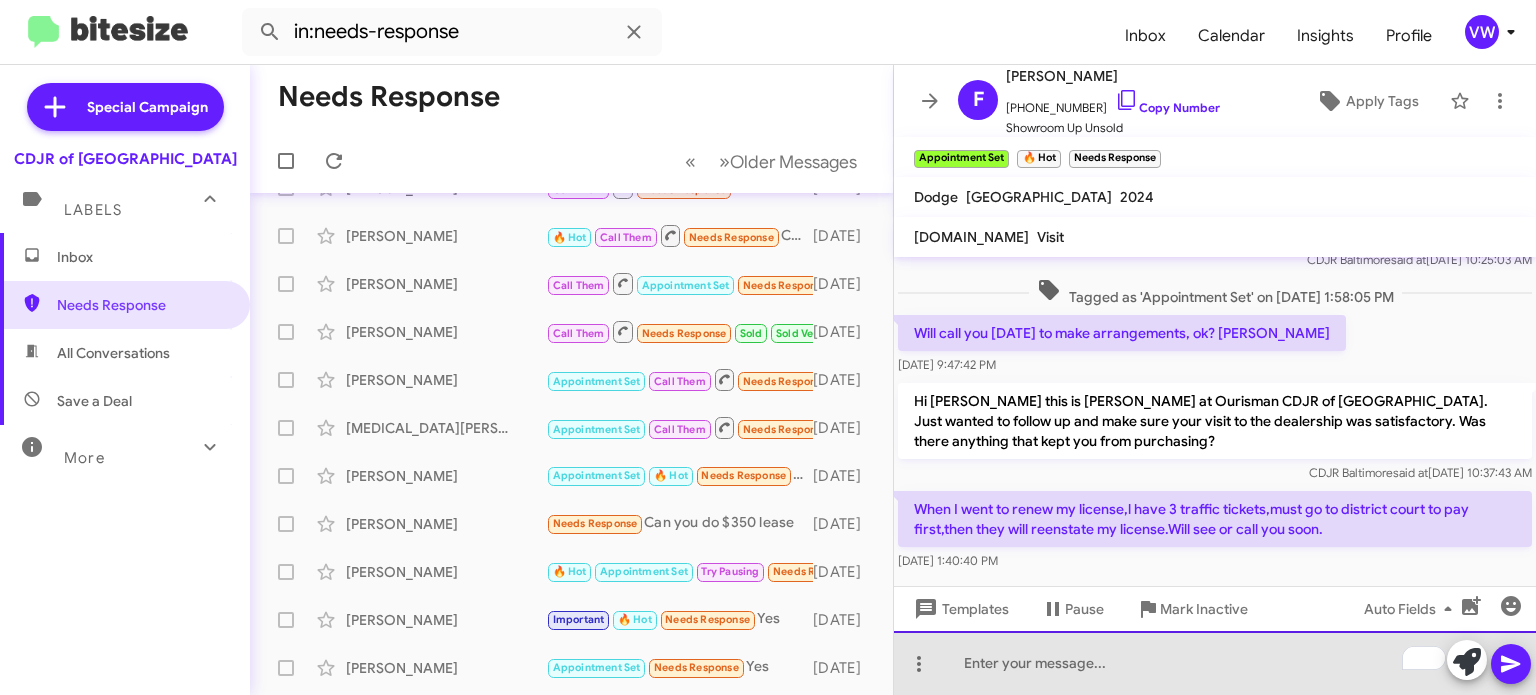 click 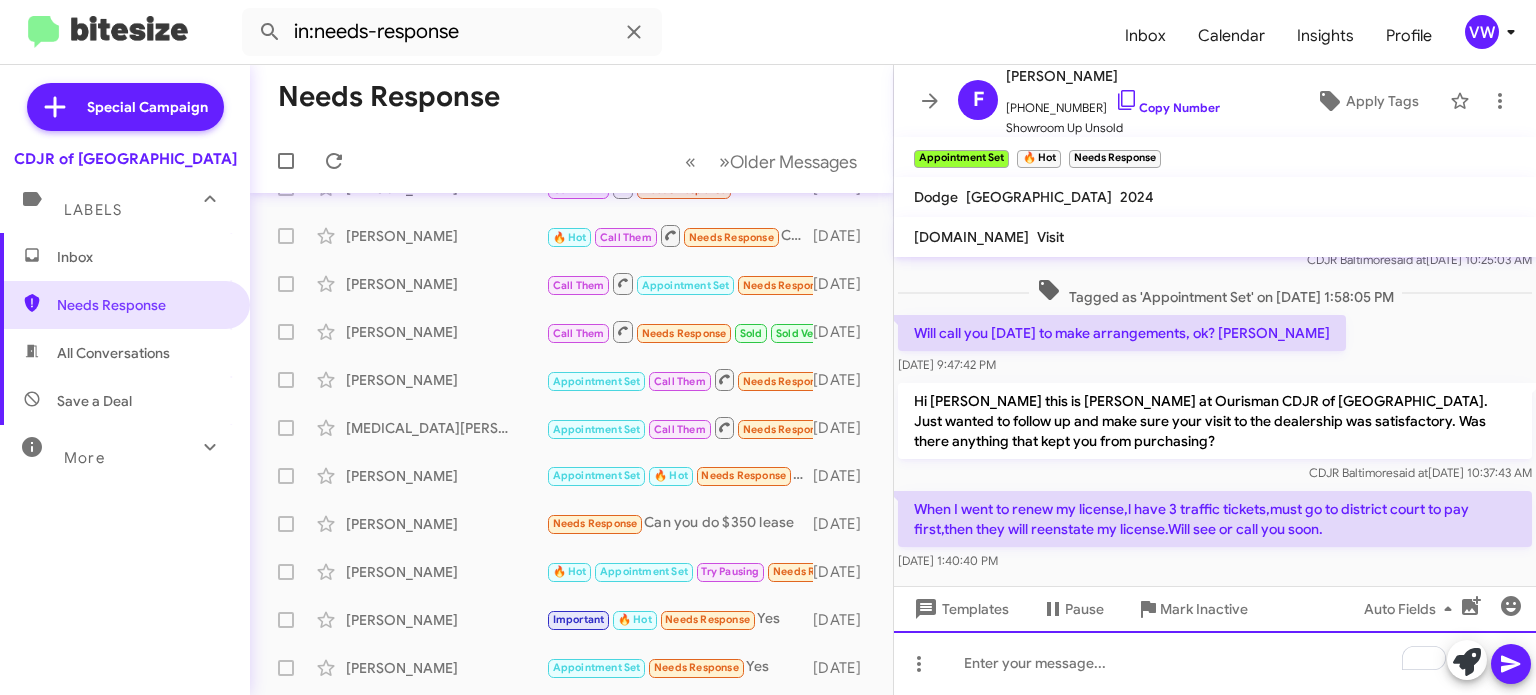 click 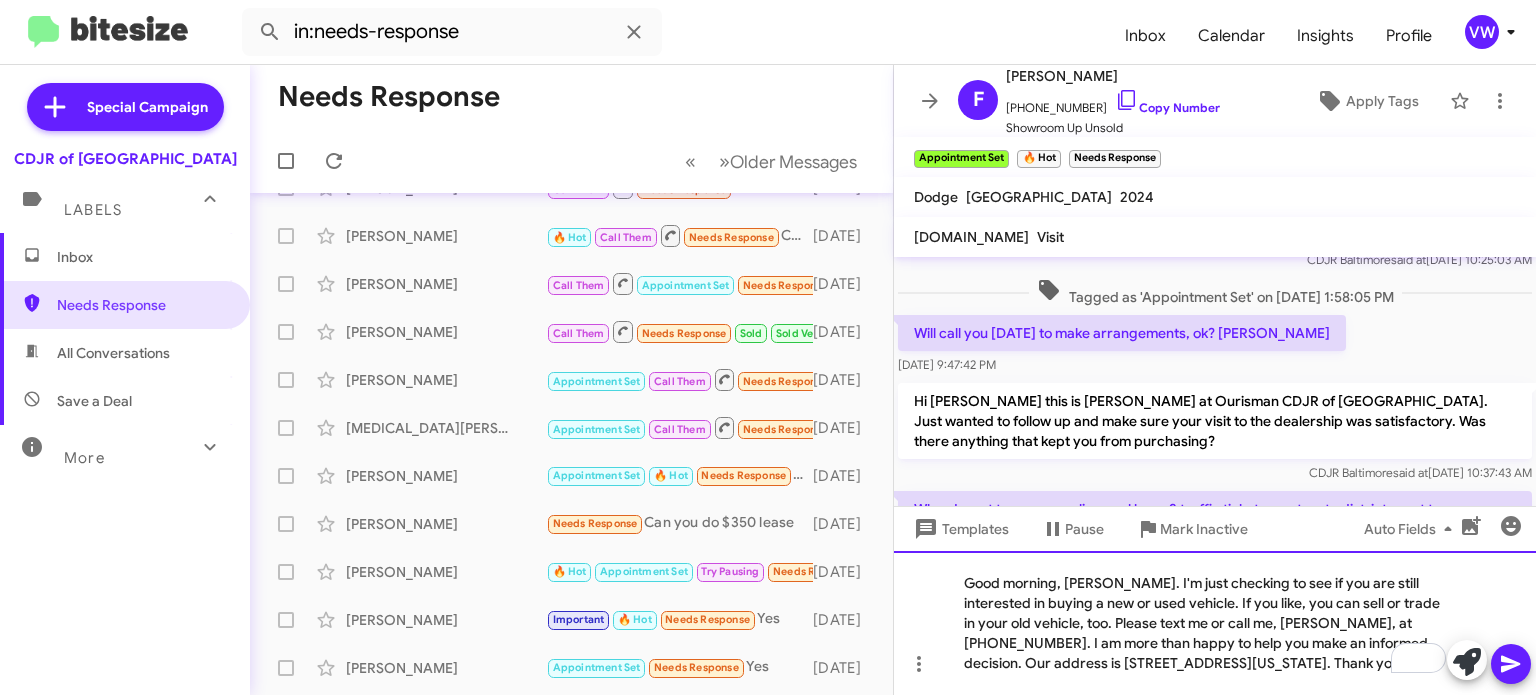 scroll, scrollTop: 279, scrollLeft: 0, axis: vertical 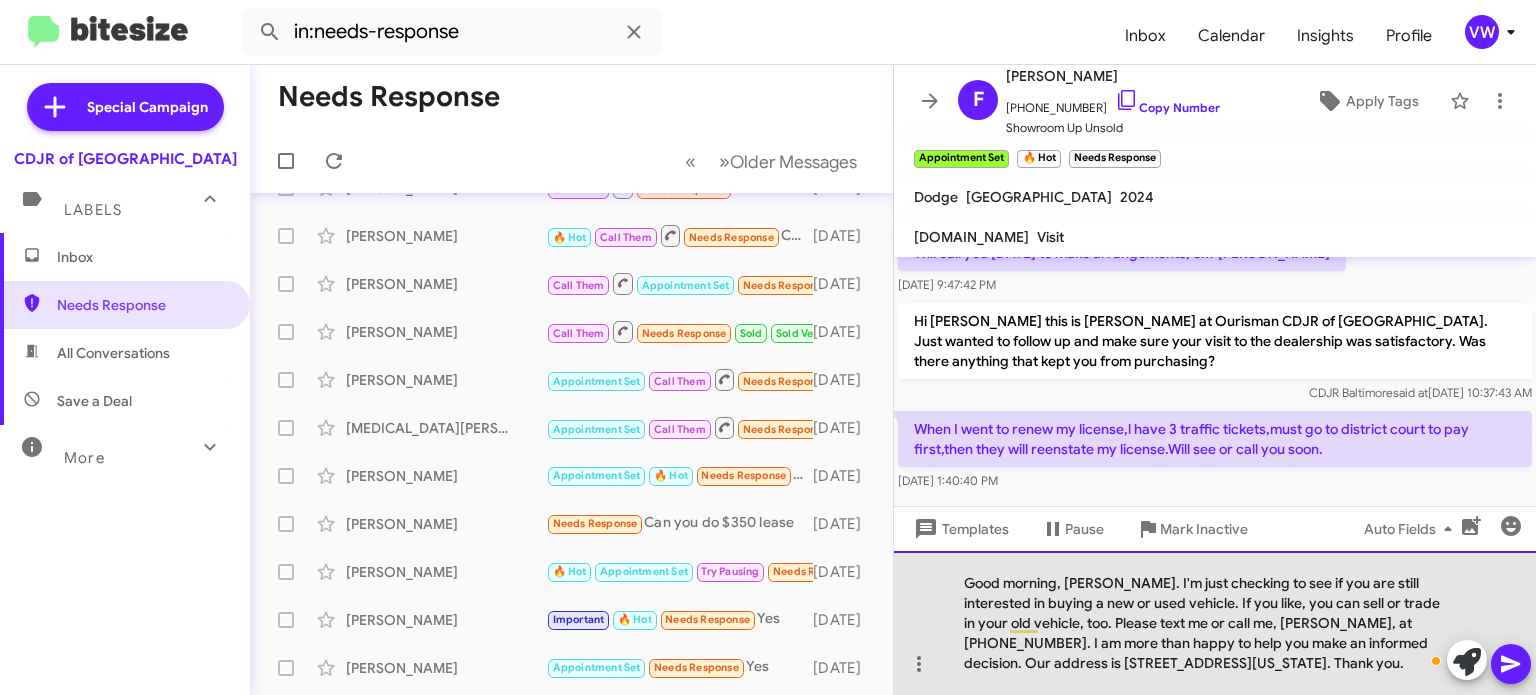click on "Good morning, John.  I'm just checking to see if you are still interested in buying a new or used vehicle. If you like, you can sell or trade in your old vehicle, too. Please text me or call me, Vernando, at 443-367-8601. I am more than happy to help you make an informed decision. Our address is 124 North Point Boulevard, Baltimore, Maryland 21224. Thank you." 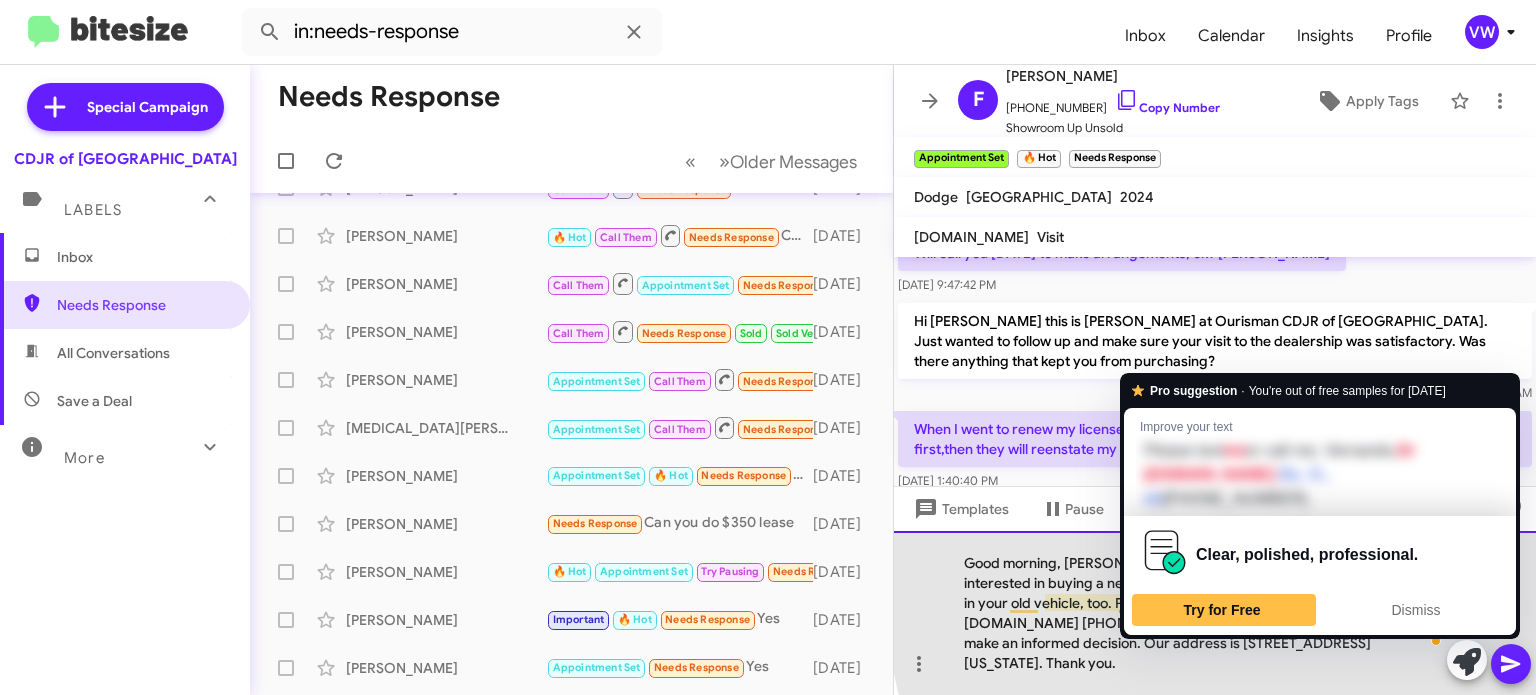 drag, startPoint x: 1291, startPoint y: 619, endPoint x: 1280, endPoint y: 625, distance: 12.529964 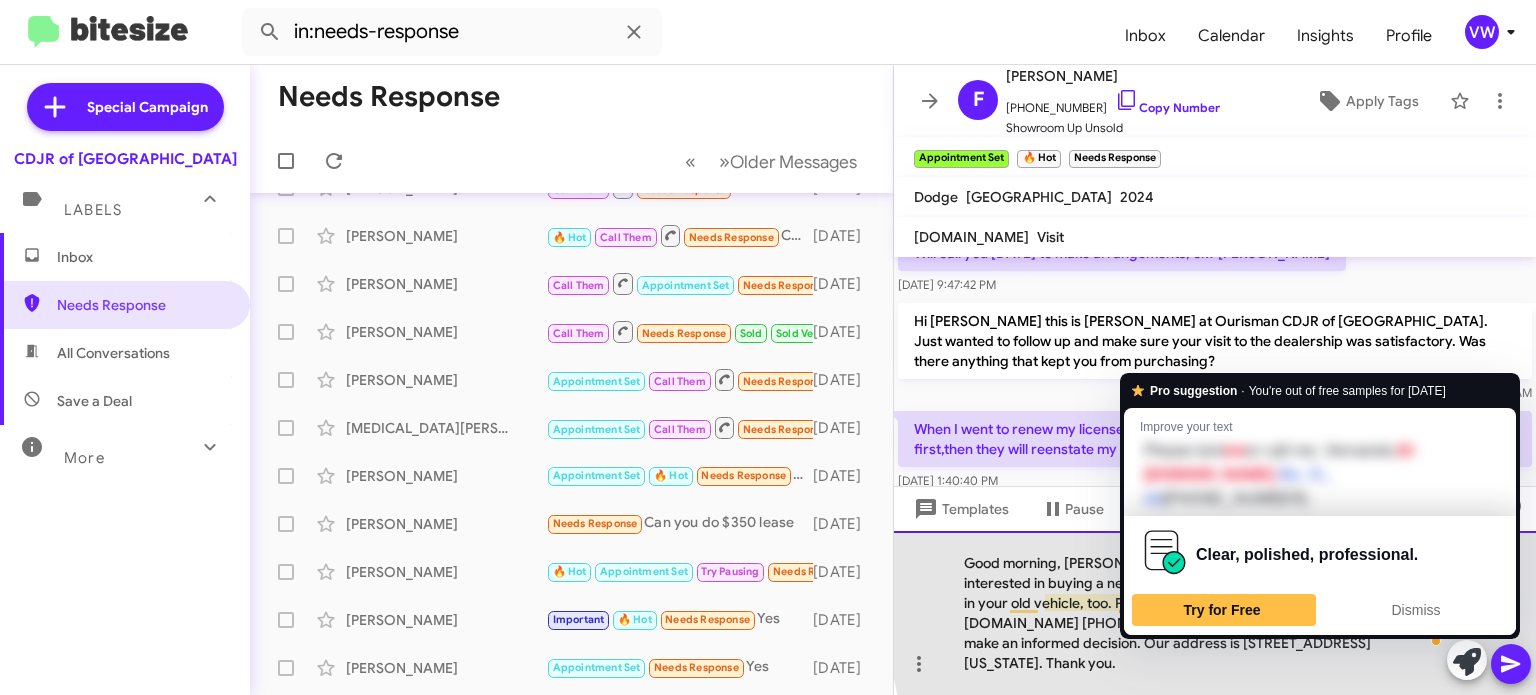click on "Good morning, John.  I'm just checking to see if you are still interested in buying a new or used vehicle. If you like, you can sell or trade in your old vehicle, too. Please text me or call me, Vernando, Dr V.at 443-367-8601. I am more than happy to help you make an informed decision. Our address is 124 North Point Boulevard, Baltimore, Maryland 21224. Thank you." 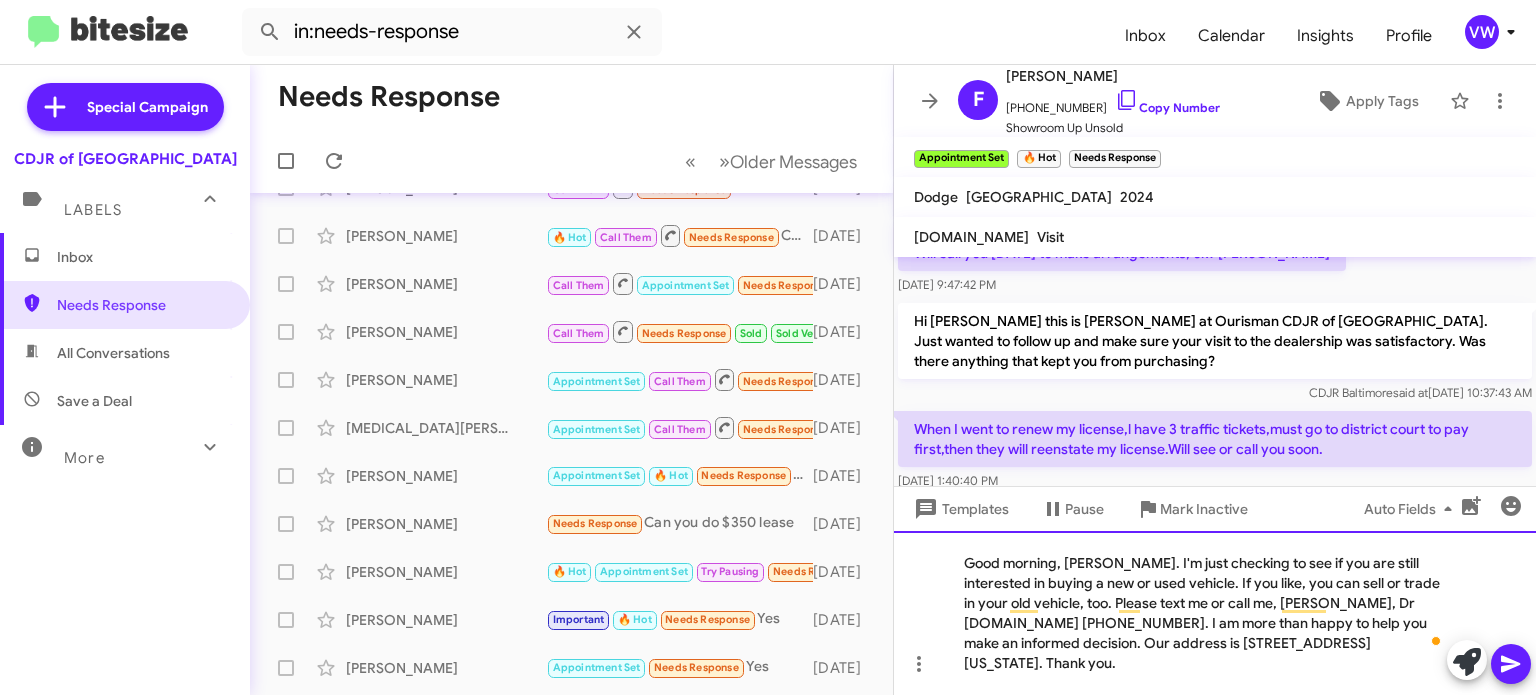 click on "Good morning, John.  I'm just checking to see if you are still interested in buying a new or used vehicle. If you like, you can sell or trade in your old vehicle, too. Please text me or call me, Vernando, Dr V.at 443-367-8601. I am more than happy to help you make an informed decision. Our address is 124 North Point Boulevard, Baltimore, Maryland 21224. Thank you." 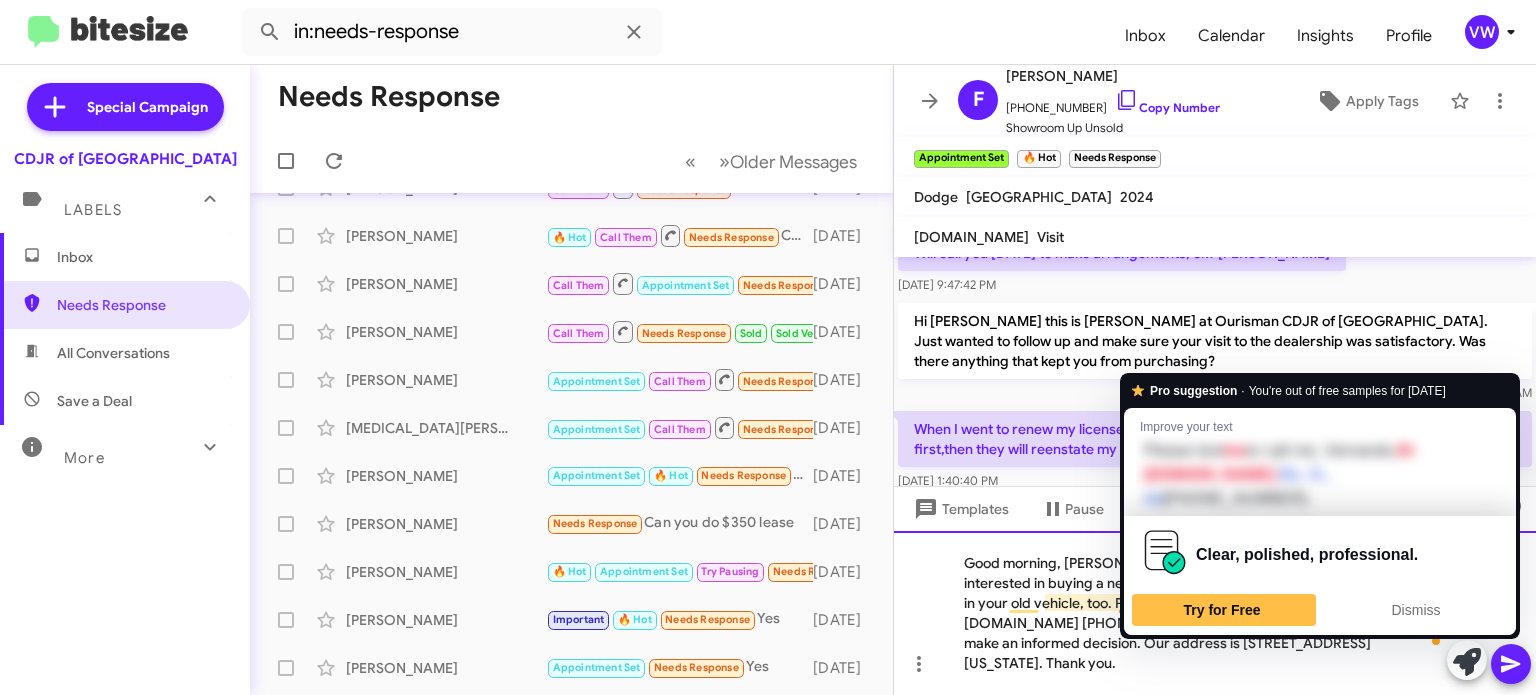 click on "Good morning, John.  I'm just checking to see if you are still interested in buying a new or used vehicle. If you like, you can sell or trade in your old vehicle, too. Please text me or call me, Vernando, Dr V.at 443-367-8601. I am more than happy to help you make an informed decision. Our address is 124 North Point Boulevard, Baltimore, Maryland 21224. Thank you." 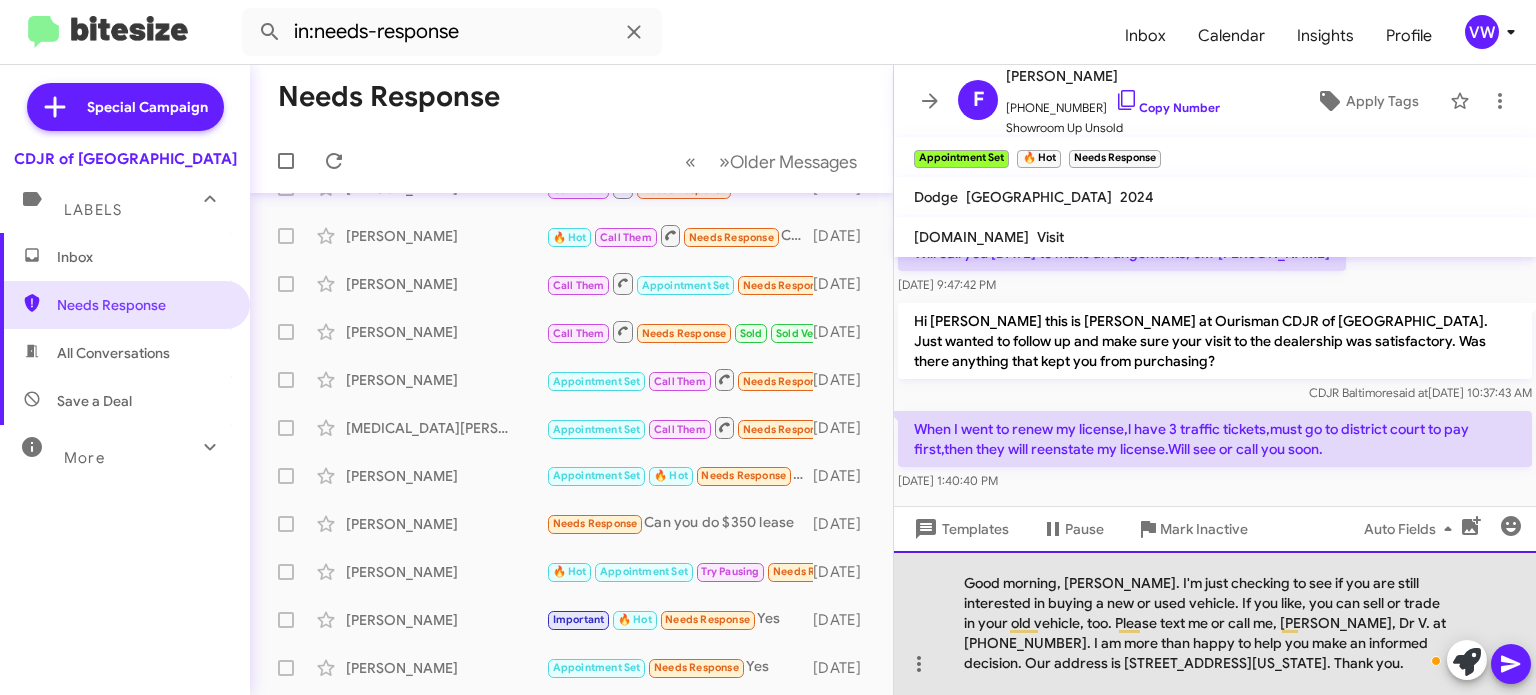 click on "Good morning, John.  I'm just checking to see if you are still interested in buying a new or used vehicle. If you like, you can sell or trade in your old vehicle, too. Please text me or call me, Vernando, Dr V. at 443-367-8601. I am more than happy to help you make an informed decision. Our address is 124 North Point Boulevard, Baltimore, Maryland 21224. Thank you." 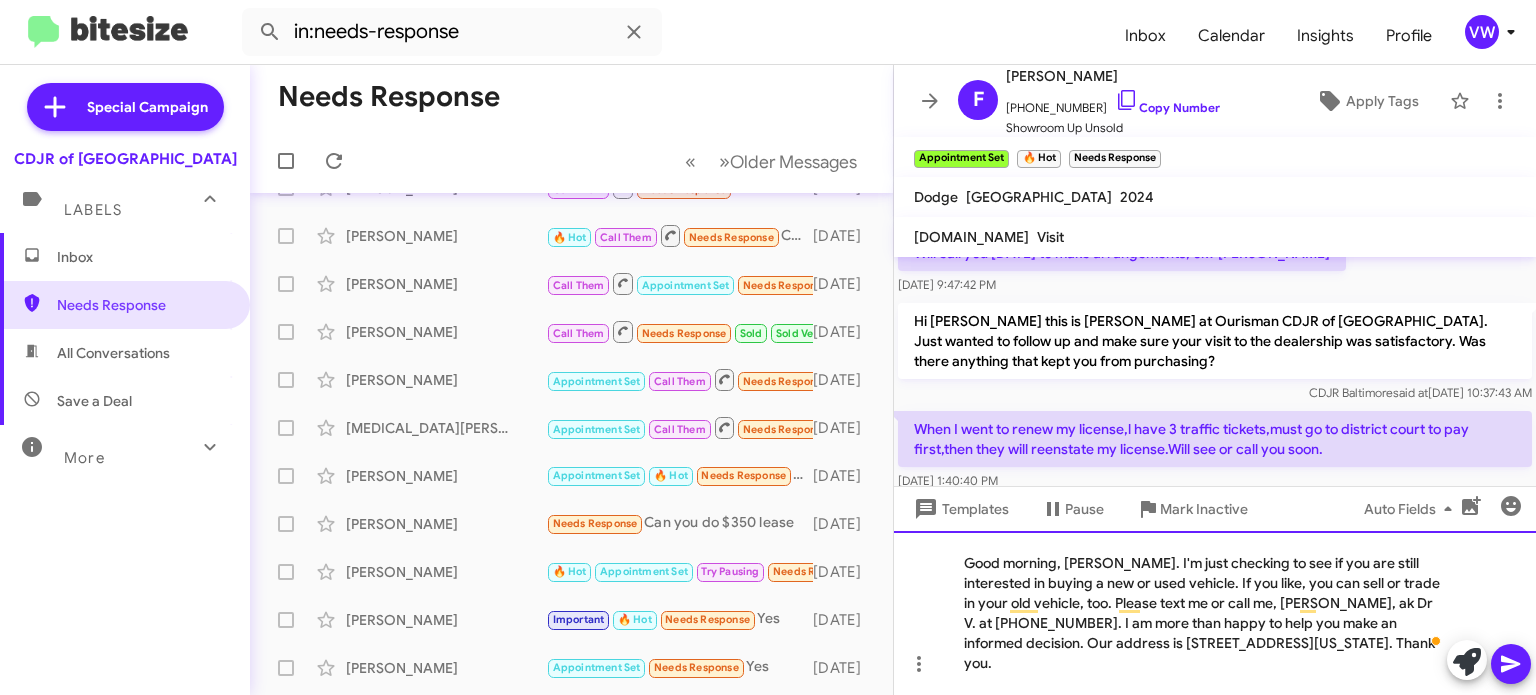 scroll, scrollTop: 299, scrollLeft: 0, axis: vertical 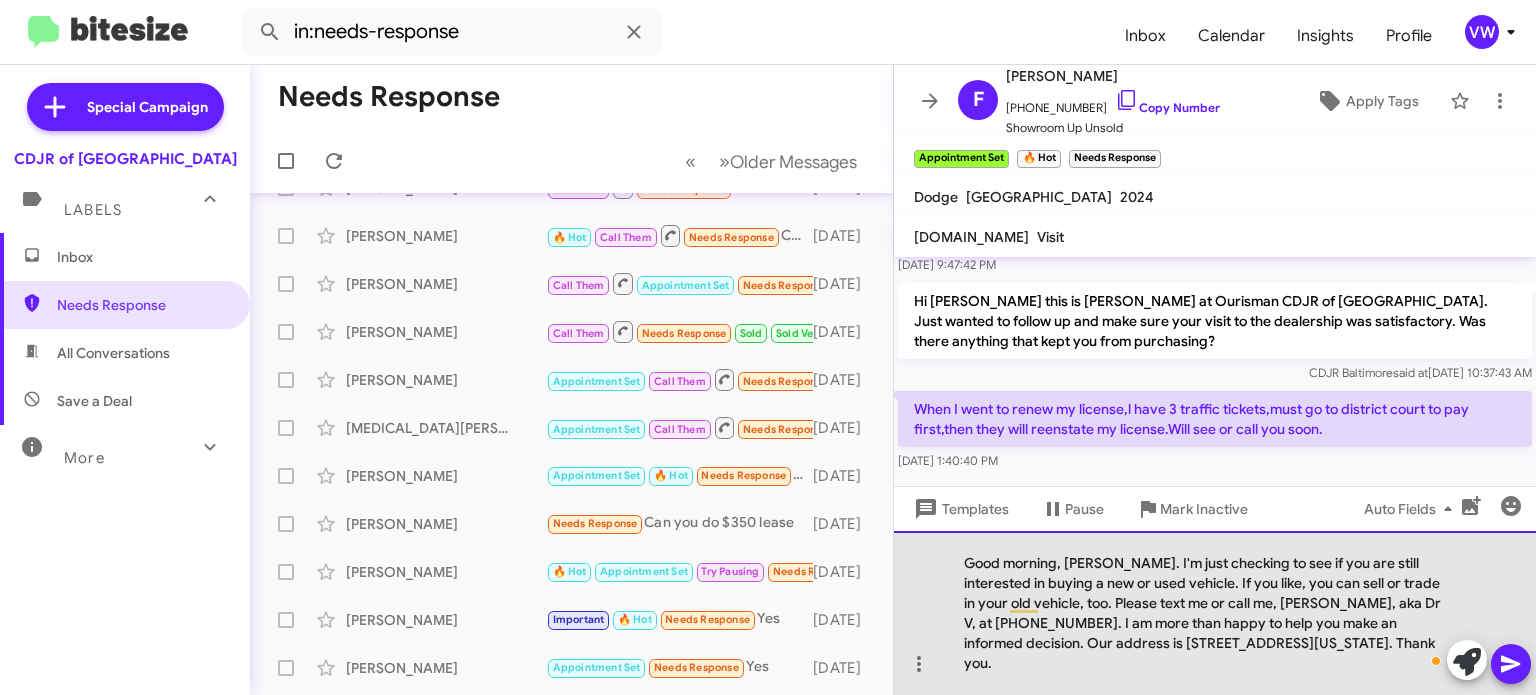 click on "Good morning, John.  I'm just checking to see if you are still interested in buying a new or used vehicle. If you like, you can sell or trade in your old vehicle, too. Please text me or call me, Vernando, aka Dr V, at 443-367-8601. I am more than happy to help you make an informed decision. Our address is 124 North Point Boulevard, Baltimore, Maryland 21224. Thank you." 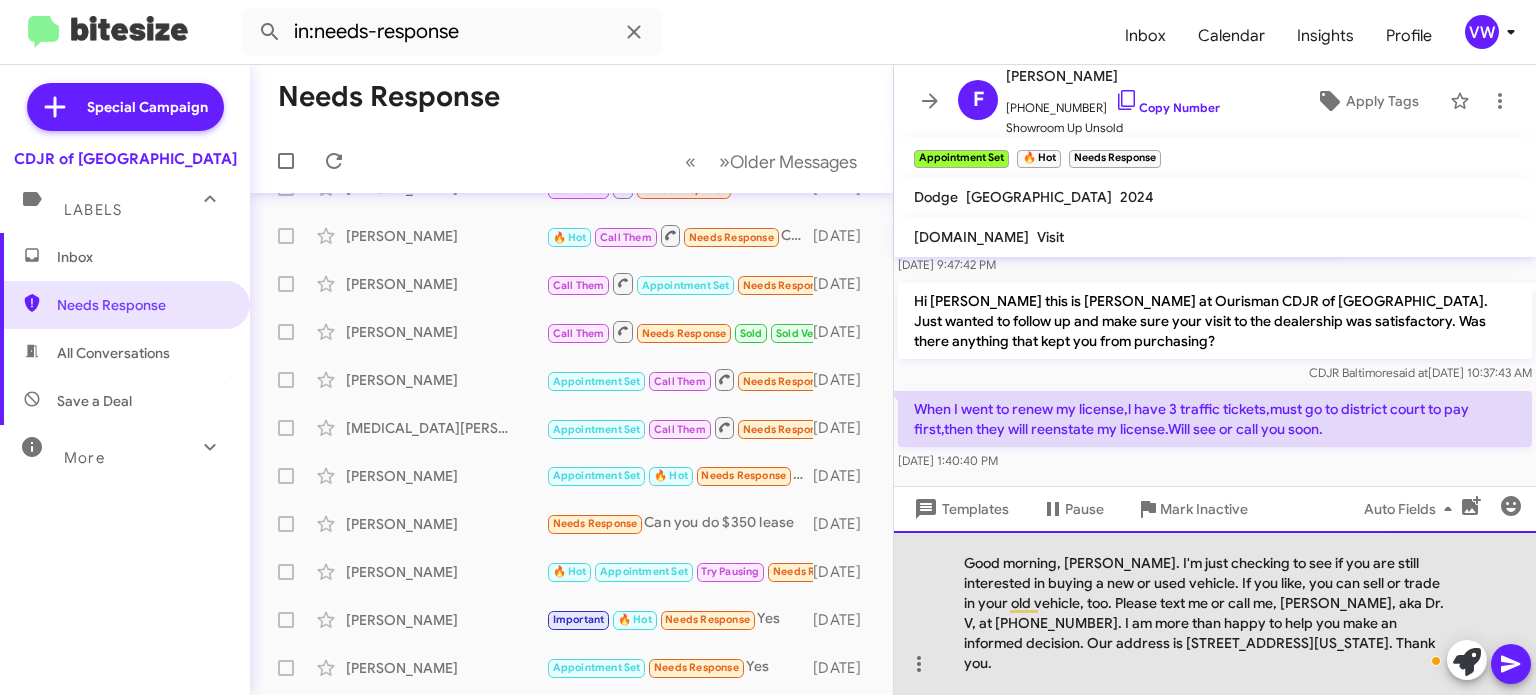 drag, startPoint x: 961, startPoint y: 561, endPoint x: 1333, endPoint y: 673, distance: 388.49454 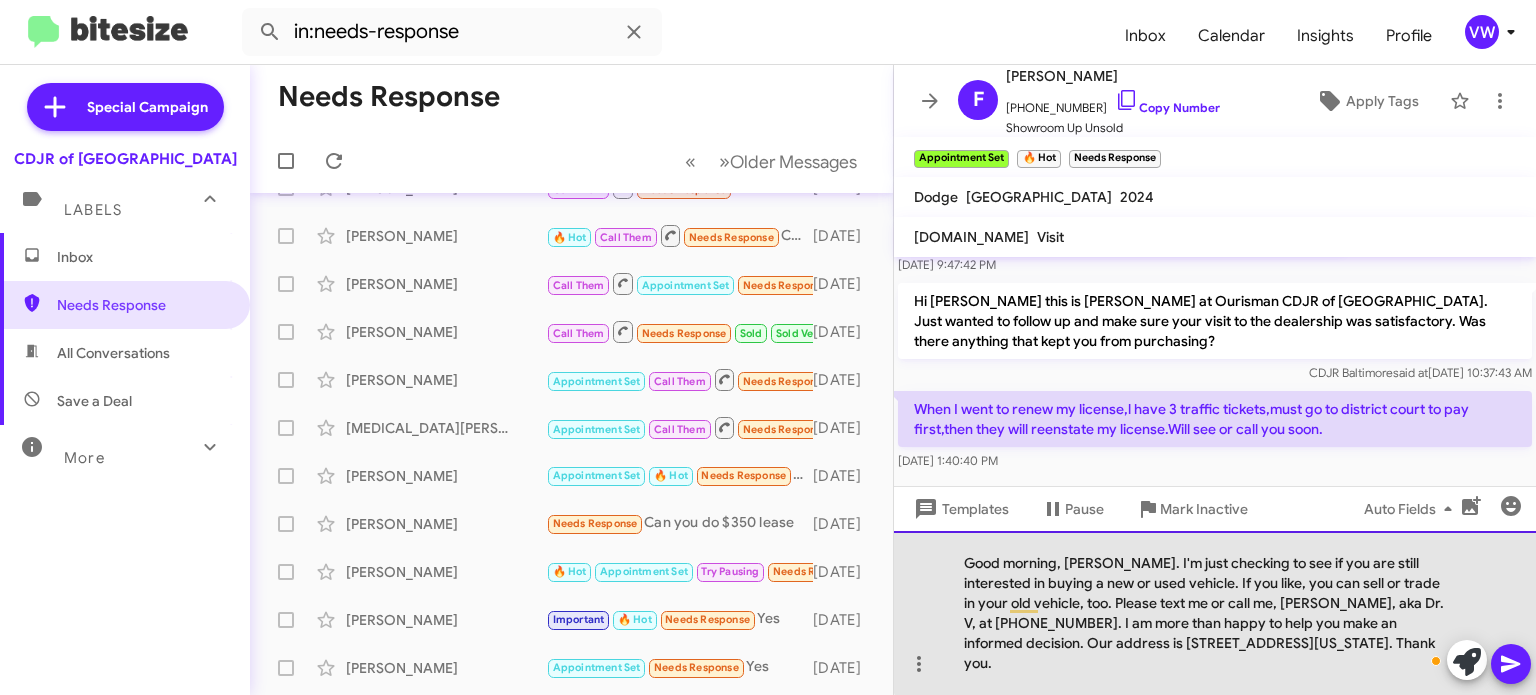 copy on "Good morning, John.  I'm just checking to see if you are still interested in buying a new or used vehicle. If you like, you can sell or trade in your old vehicle, too. Please text me or call me, Vernando, aka Dr. V, at 443-367-8601. I am more than happy to help you make an informed decision. Our address is 124 North Point Boulevard, Baltimore, Maryland 21224. Thank you." 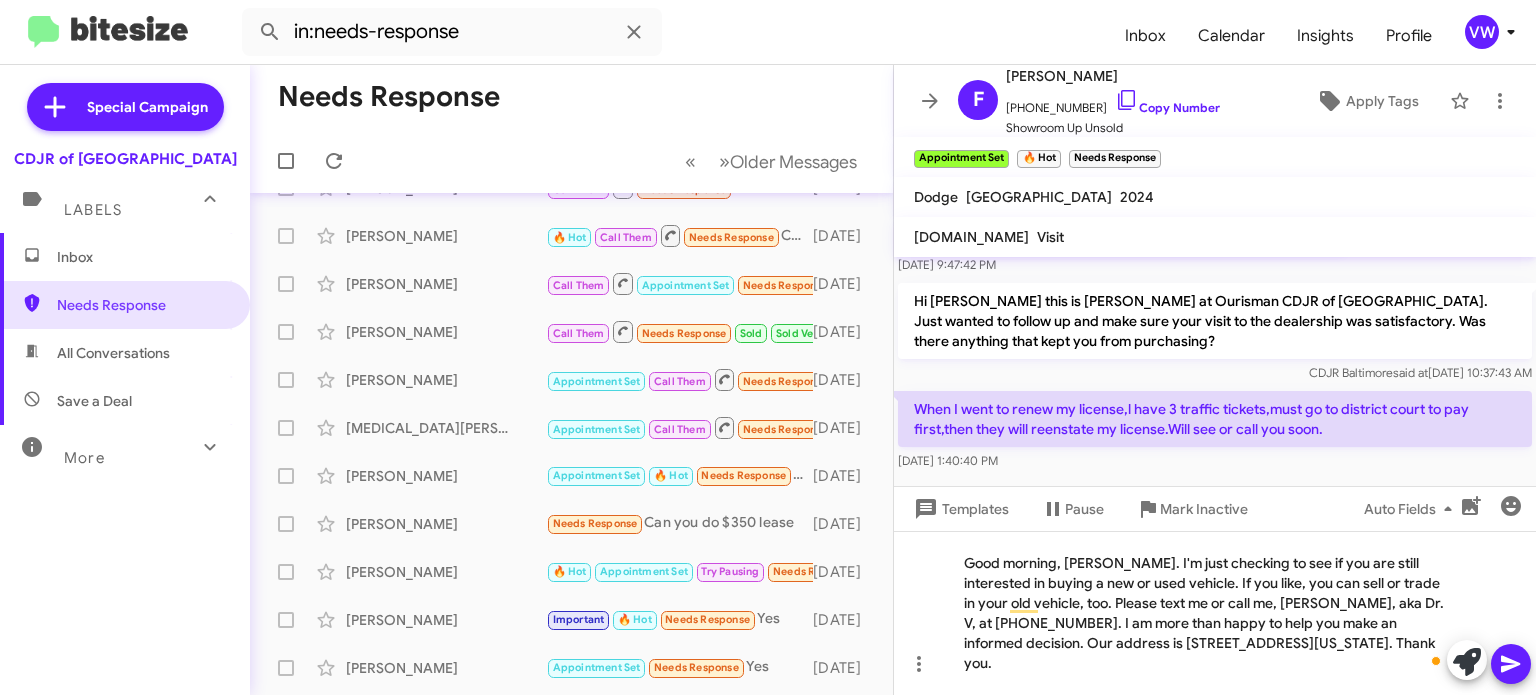 click 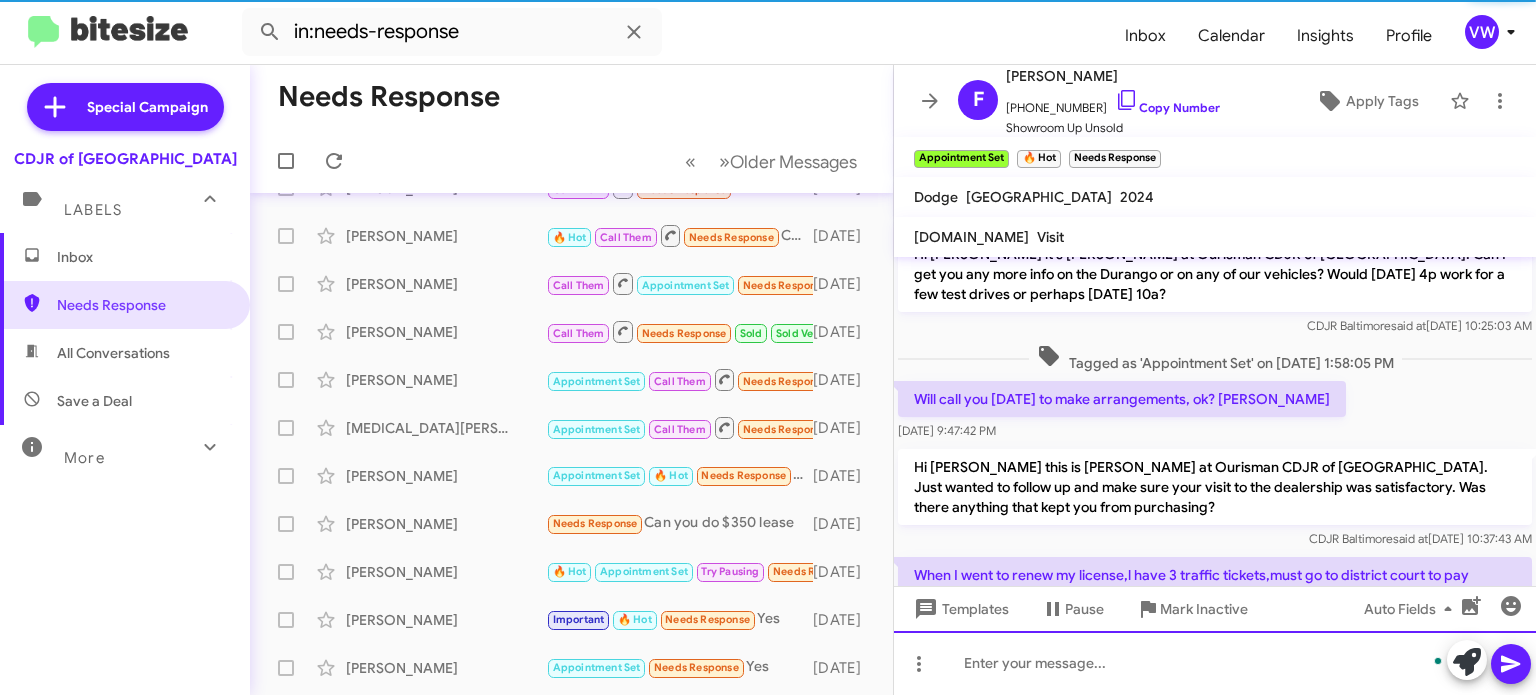 scroll, scrollTop: 352, scrollLeft: 0, axis: vertical 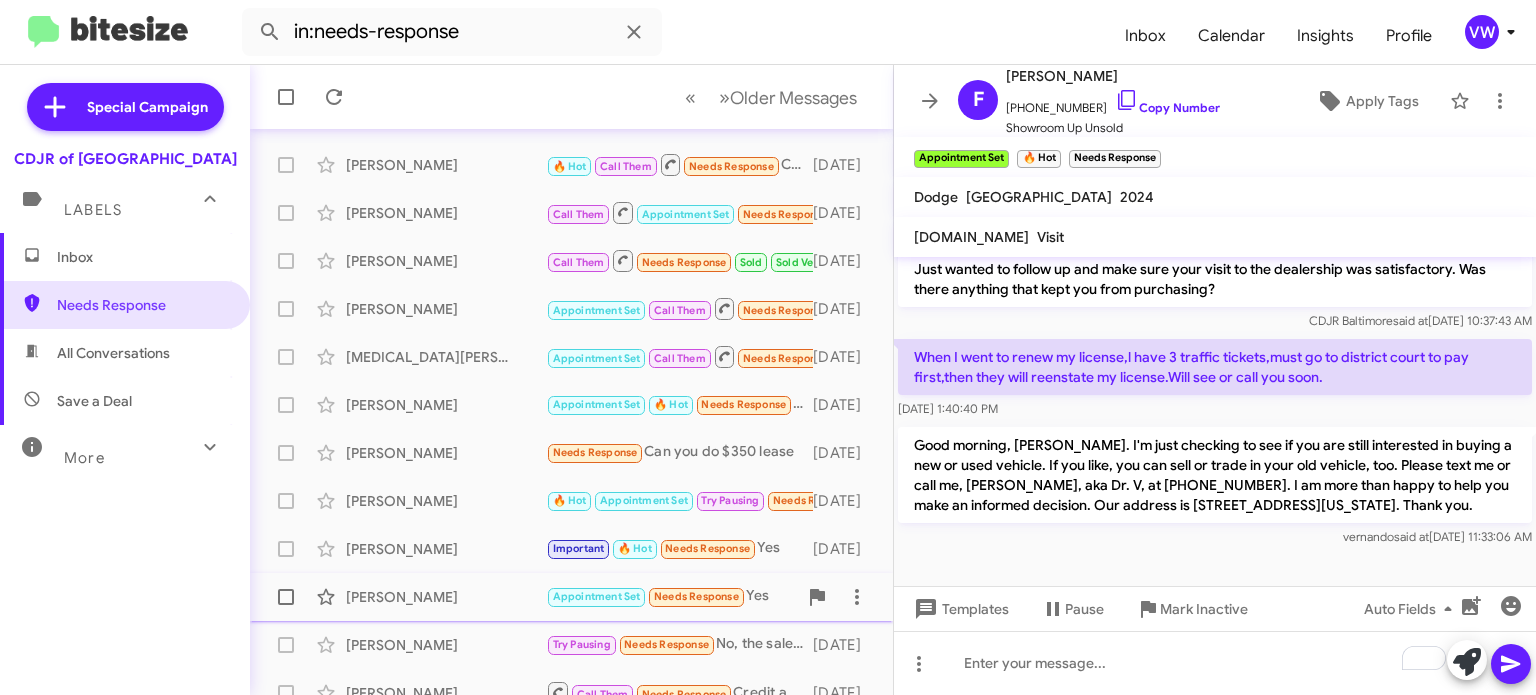 click on "Needs Response" 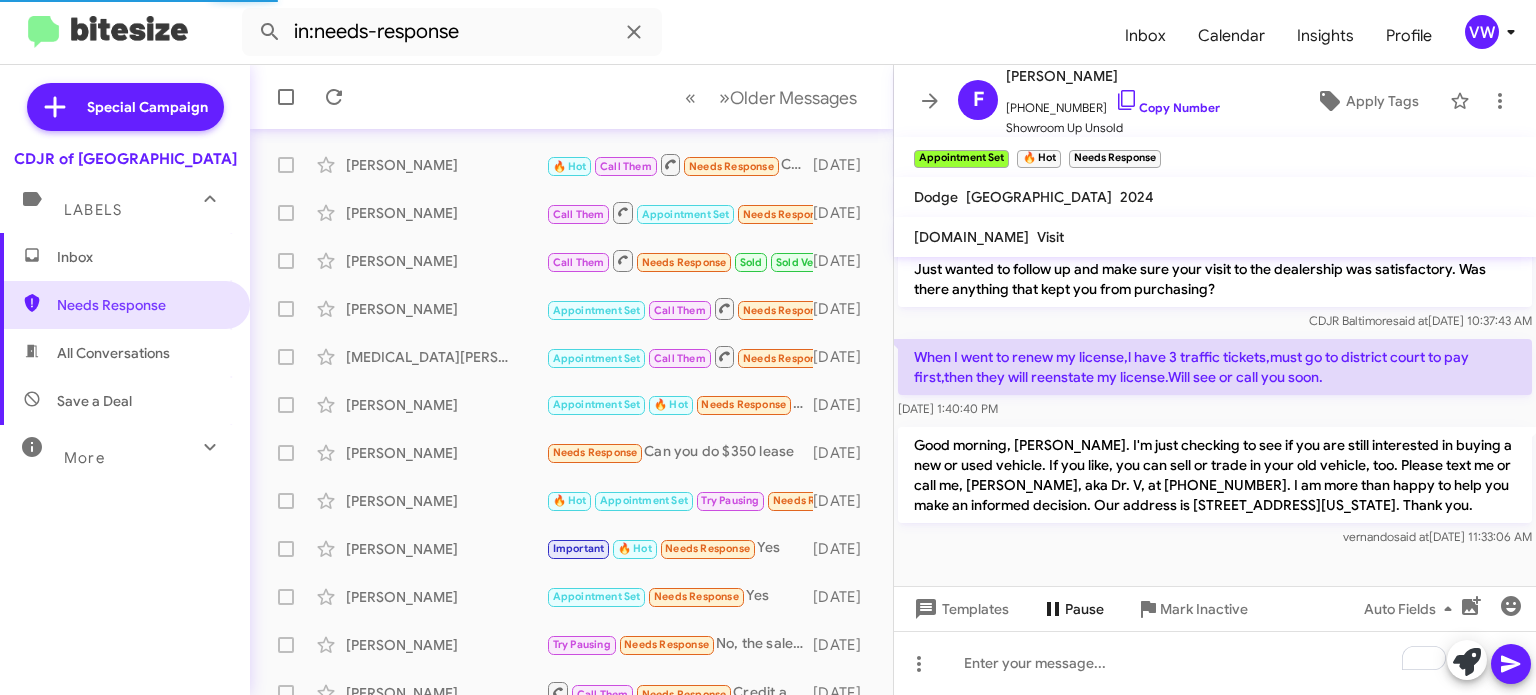 scroll, scrollTop: 339, scrollLeft: 0, axis: vertical 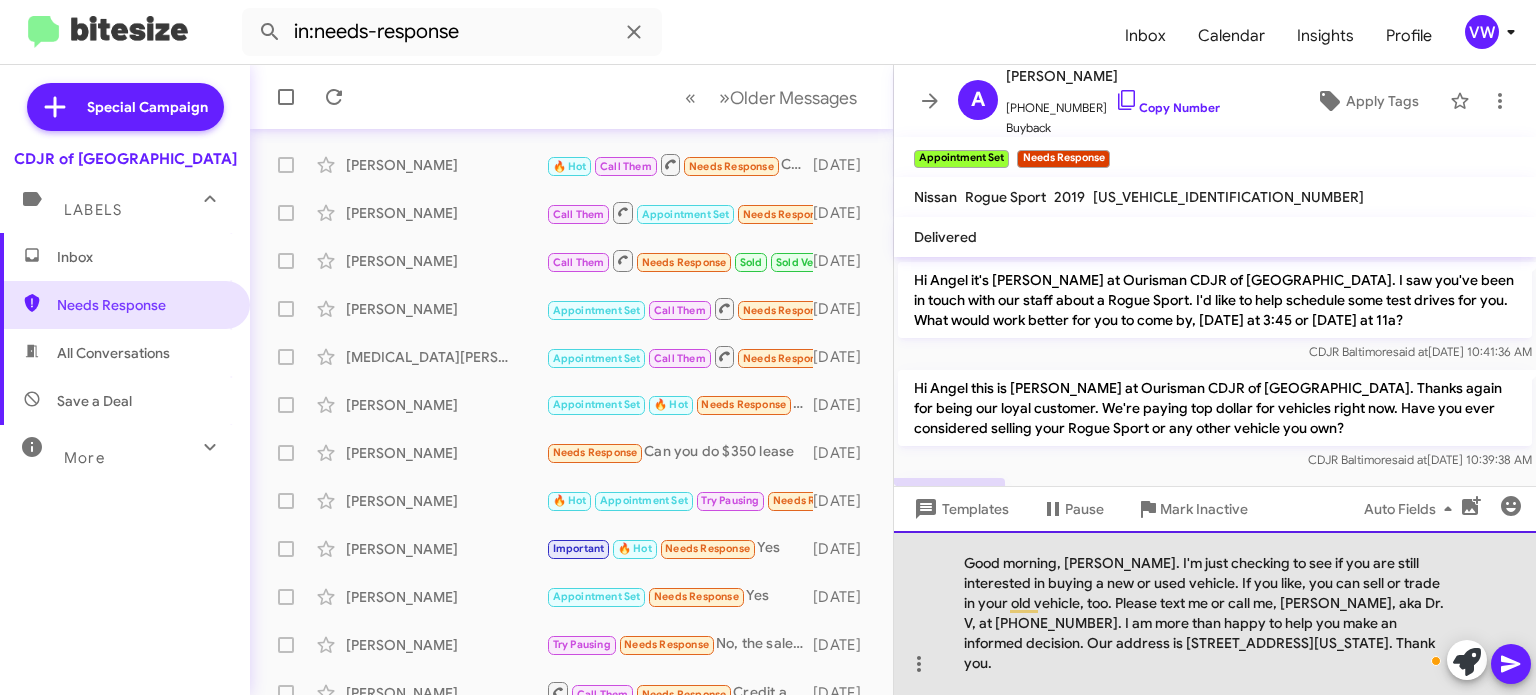 click on "Good morning, [PERSON_NAME]. I'm just checking to see if you are still interested in buying a new or used vehicle. If you like, you can sell or trade in your old vehicle, too. Please text me or call me, [PERSON_NAME], aka Dr. V, at [PHONE_NUMBER]. I am more than happy to help you make an informed decision. Our address is [STREET_ADDRESS][US_STATE]. Thank you." 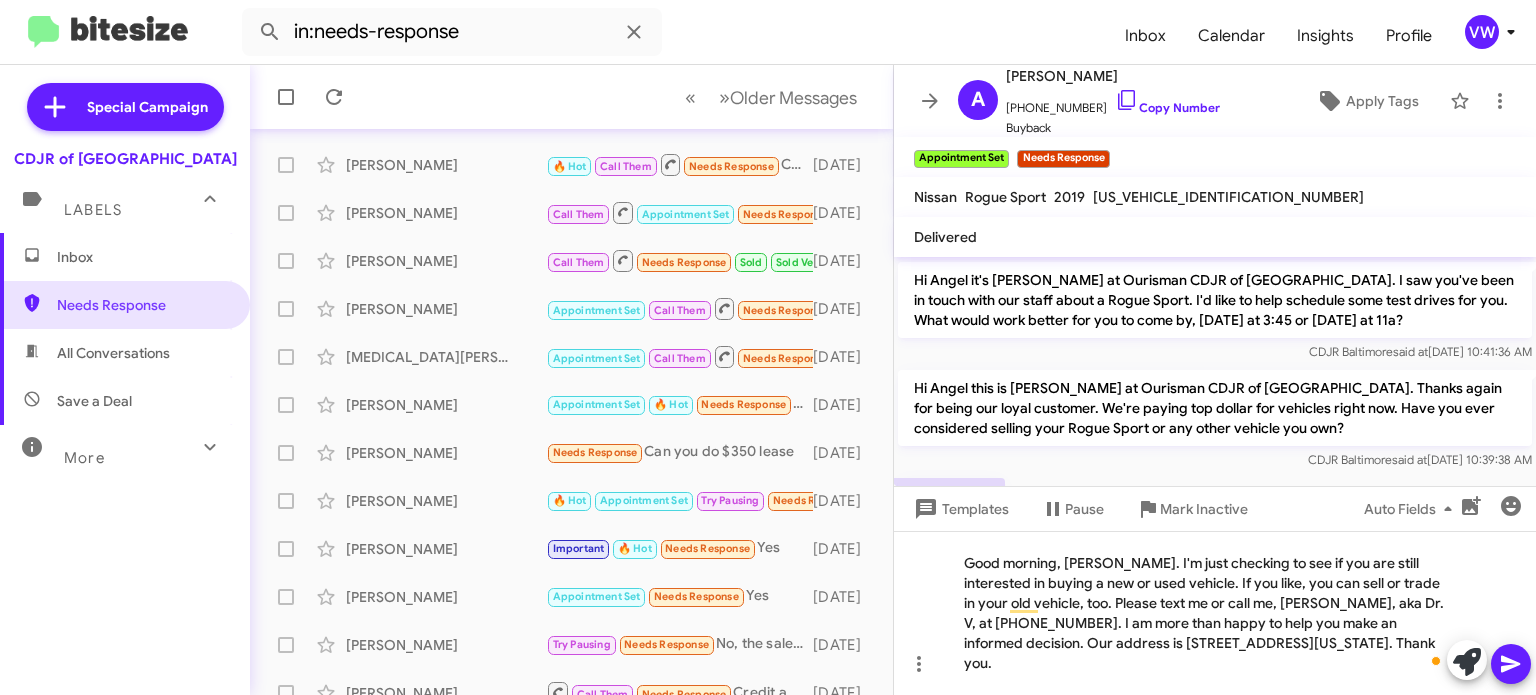 drag, startPoint x: 1516, startPoint y: 667, endPoint x: 1526, endPoint y: 657, distance: 14.142136 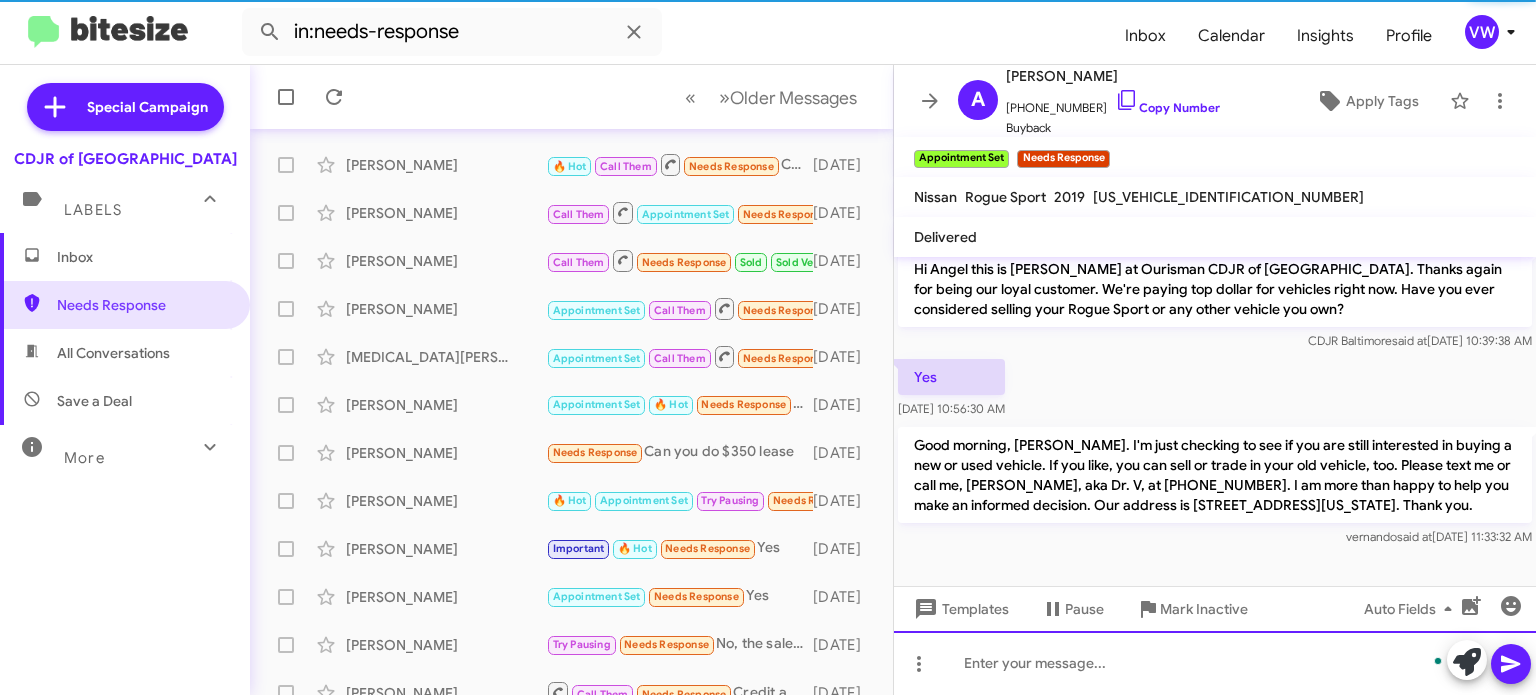 scroll, scrollTop: 492, scrollLeft: 0, axis: vertical 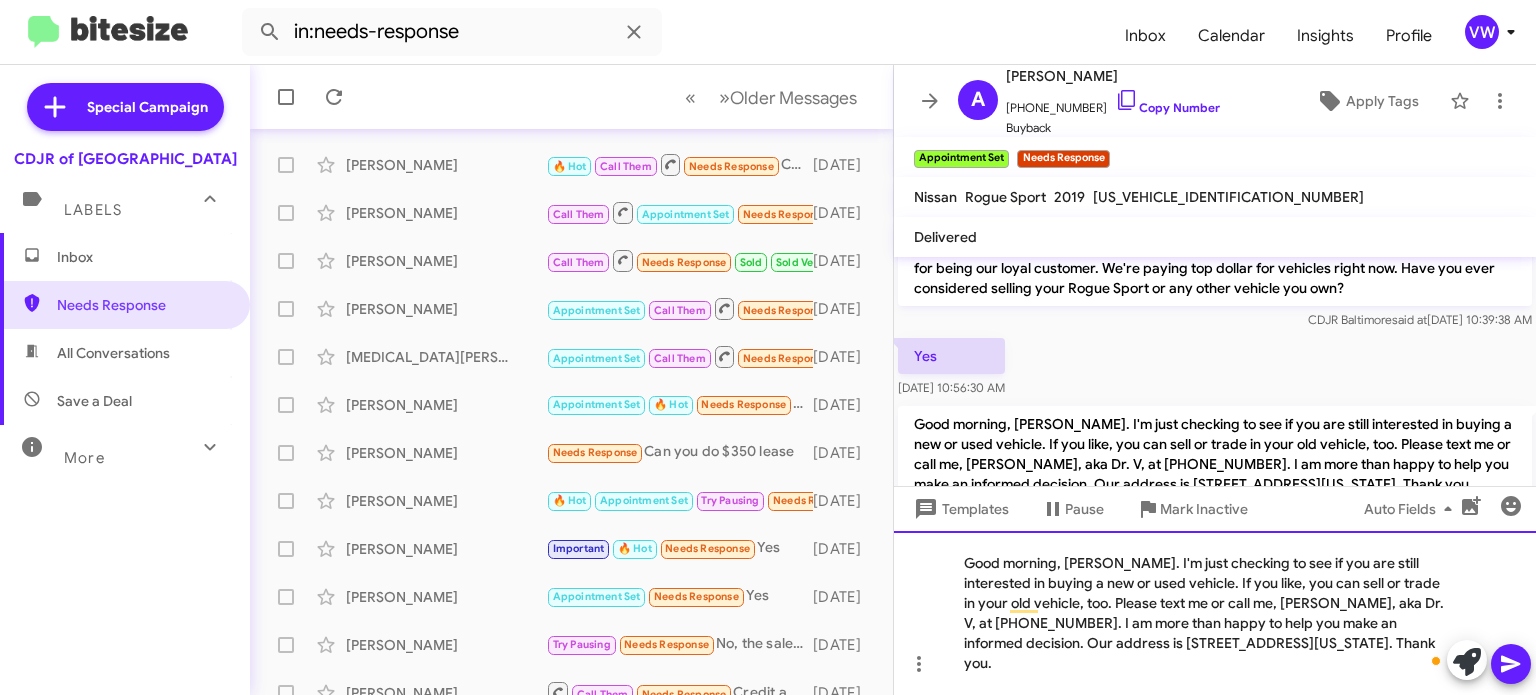 click on "Good morning, [PERSON_NAME]. I'm just checking to see if you are still interested in buying a new or used vehicle. If you like, you can sell or trade in your old vehicle, too. Please text me or call me, [PERSON_NAME], aka Dr. V, at [PHONE_NUMBER]. I am more than happy to help you make an informed decision. Our address is [STREET_ADDRESS][US_STATE]. Thank you." 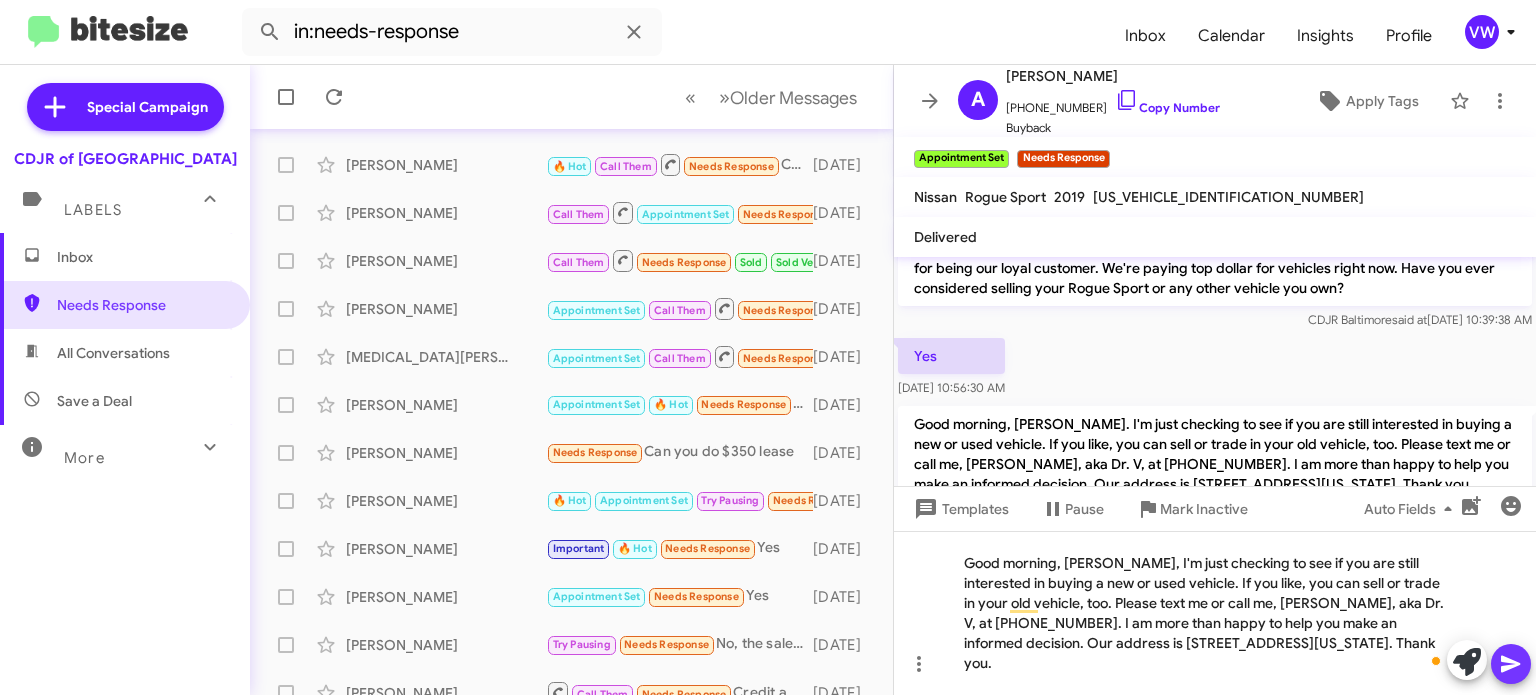 click 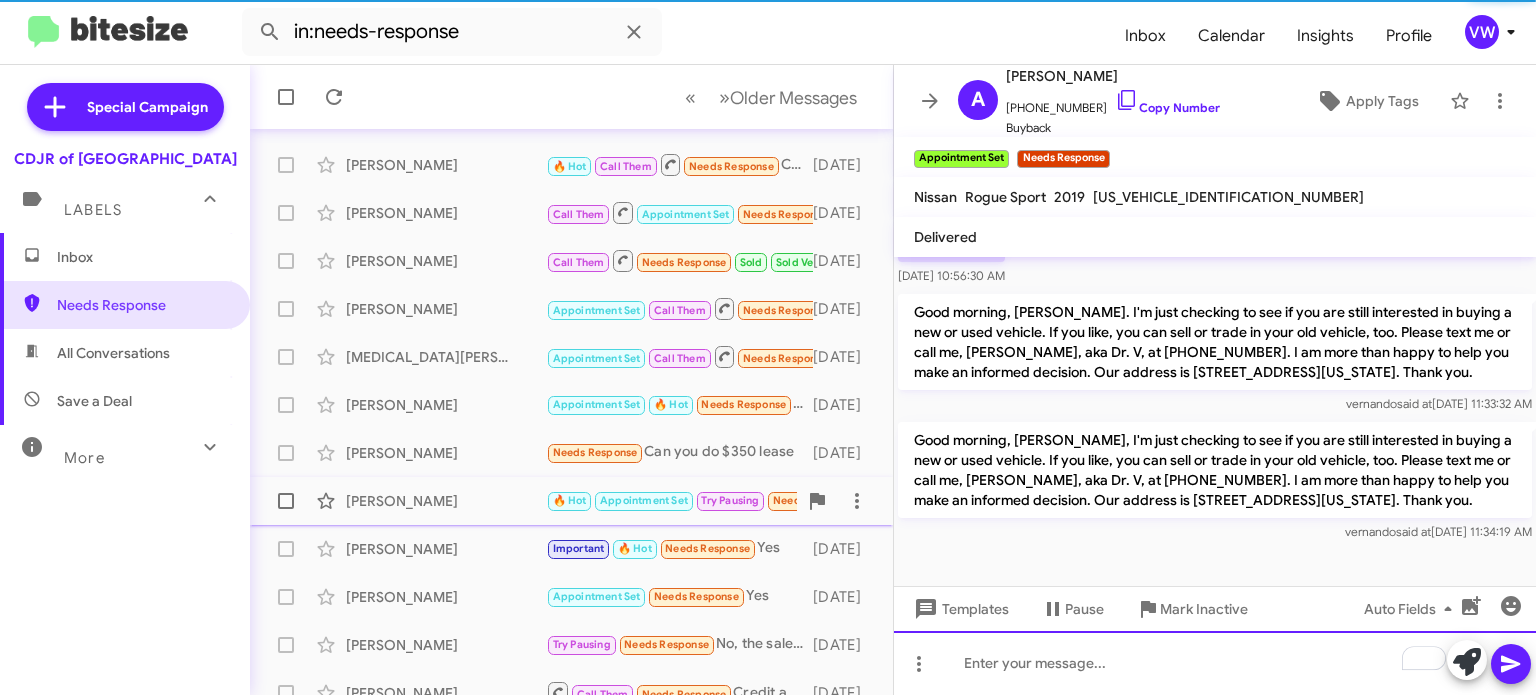 scroll, scrollTop: 644, scrollLeft: 0, axis: vertical 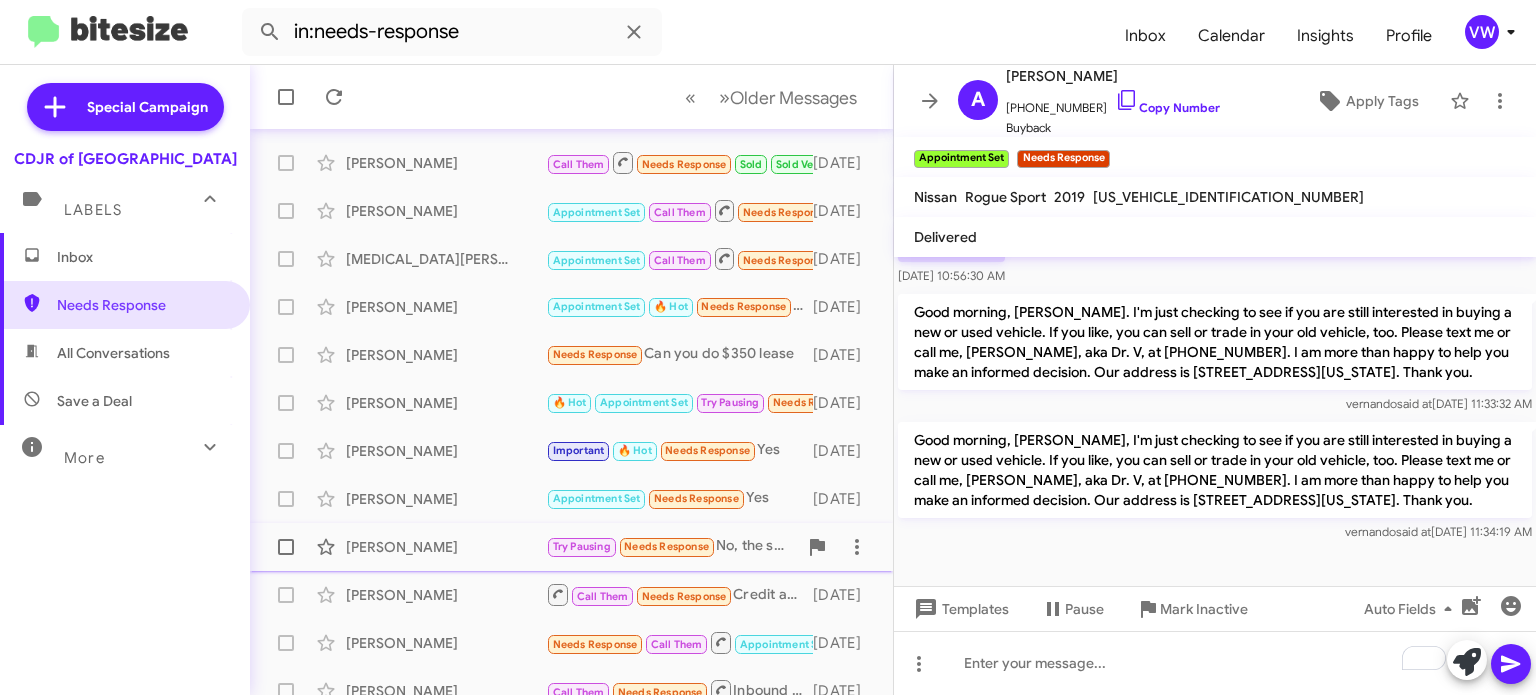 click on "Needs Response" 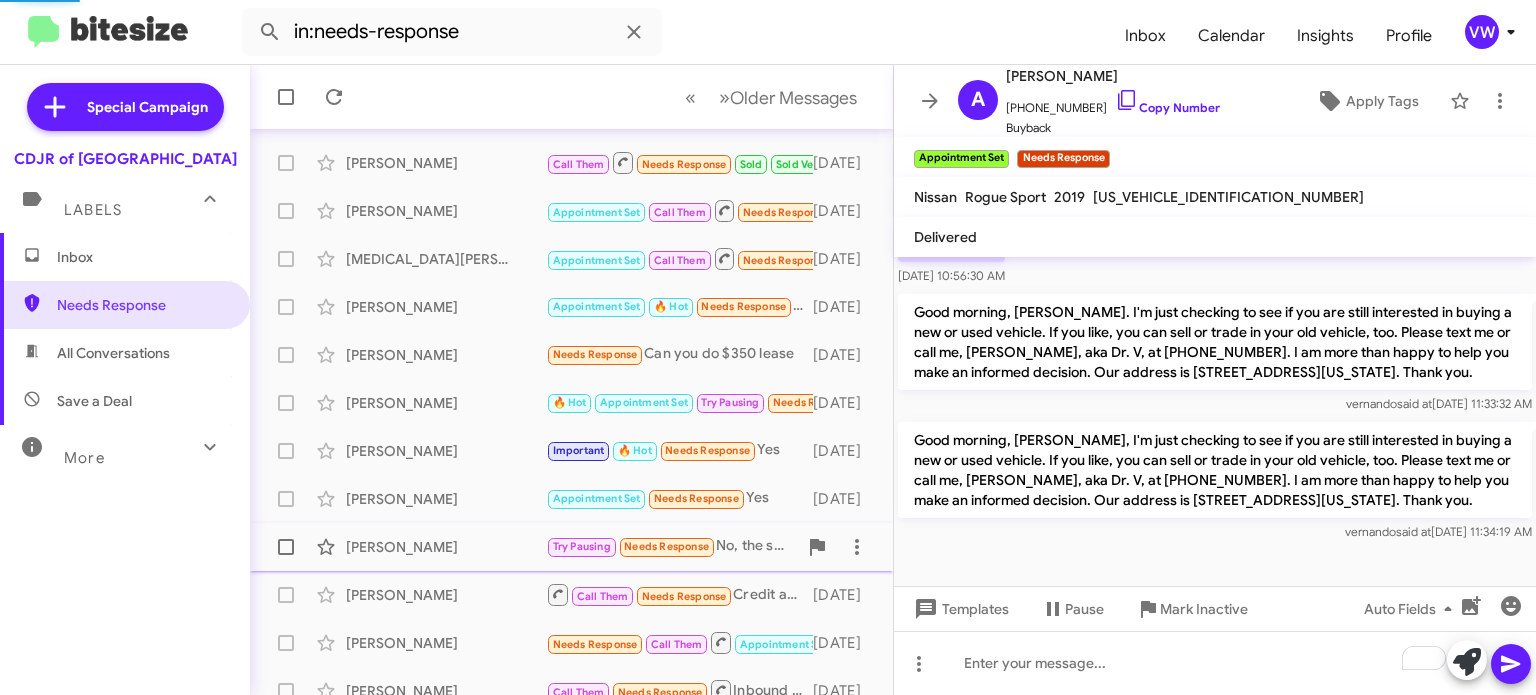 scroll, scrollTop: 0, scrollLeft: 0, axis: both 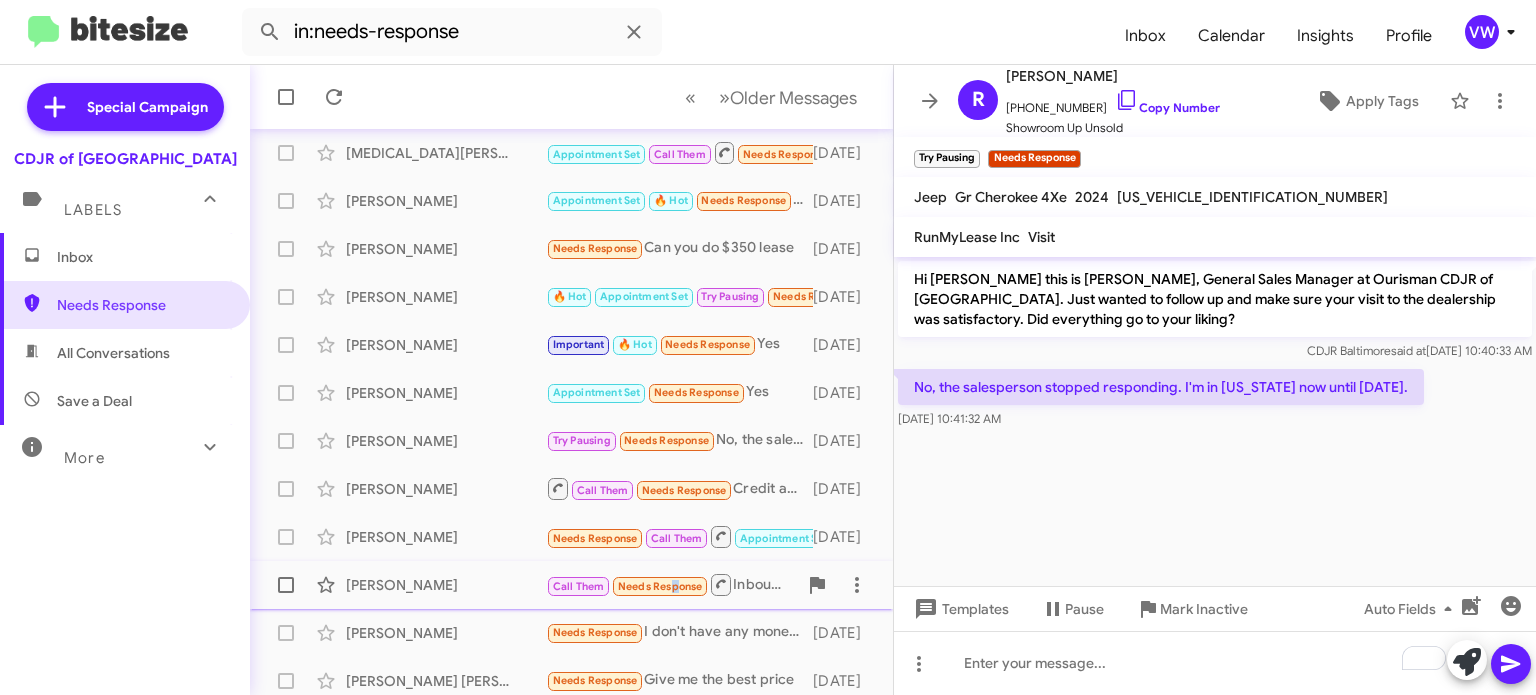 click on "Needs Response" 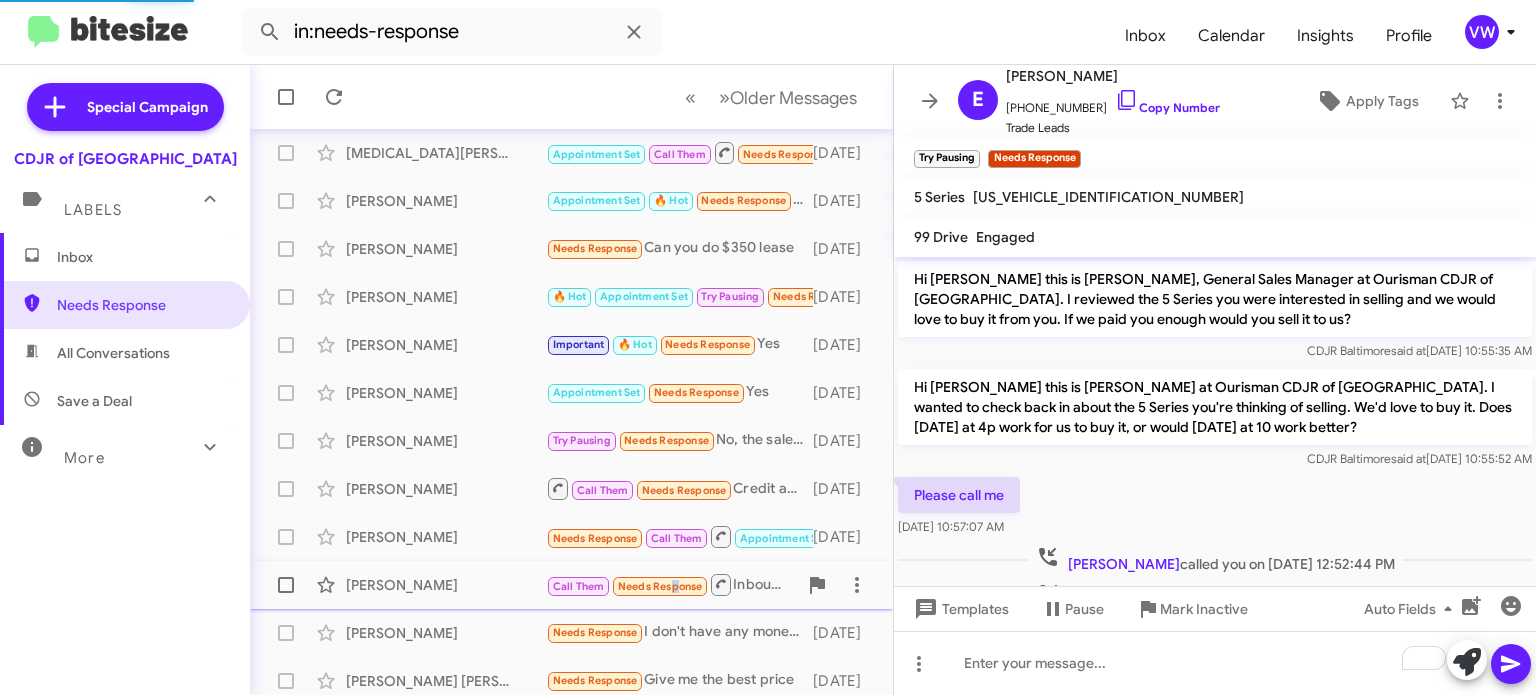scroll, scrollTop: 100, scrollLeft: 0, axis: vertical 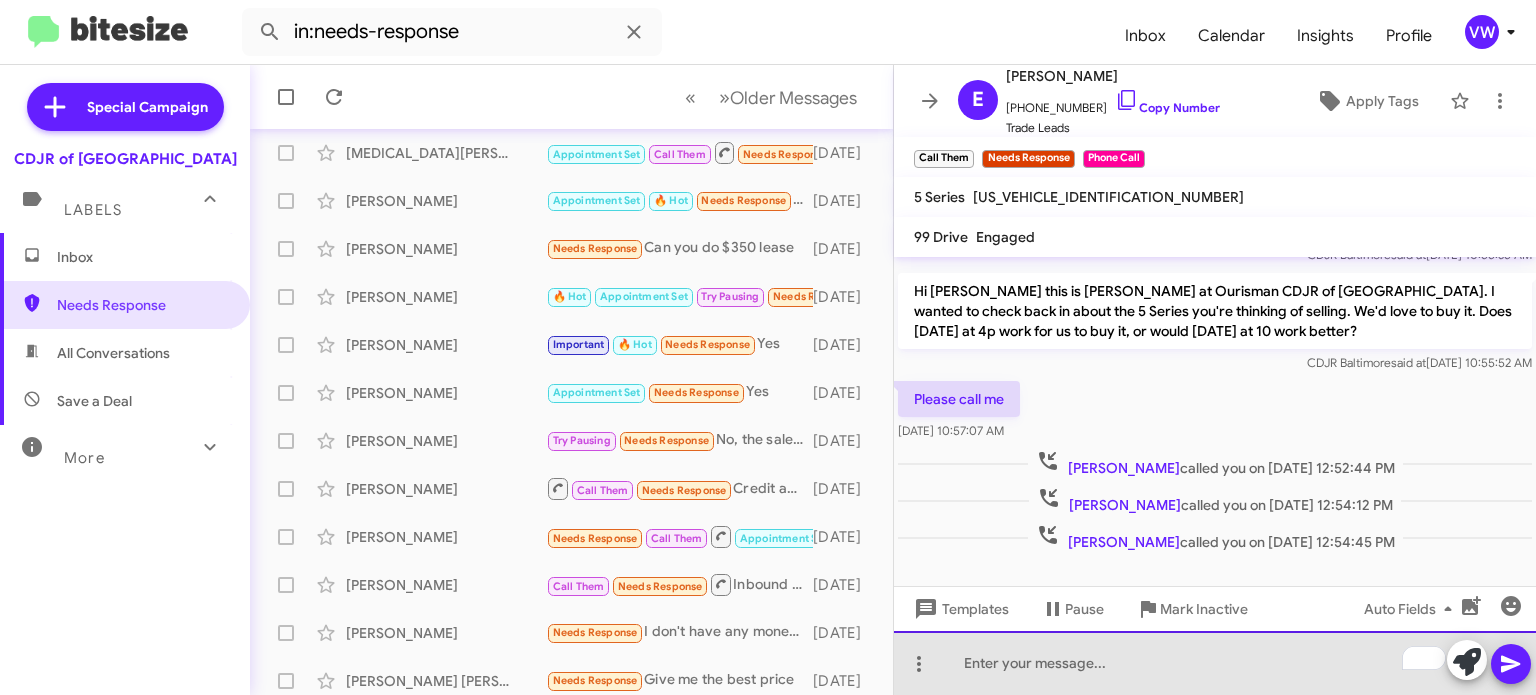 click 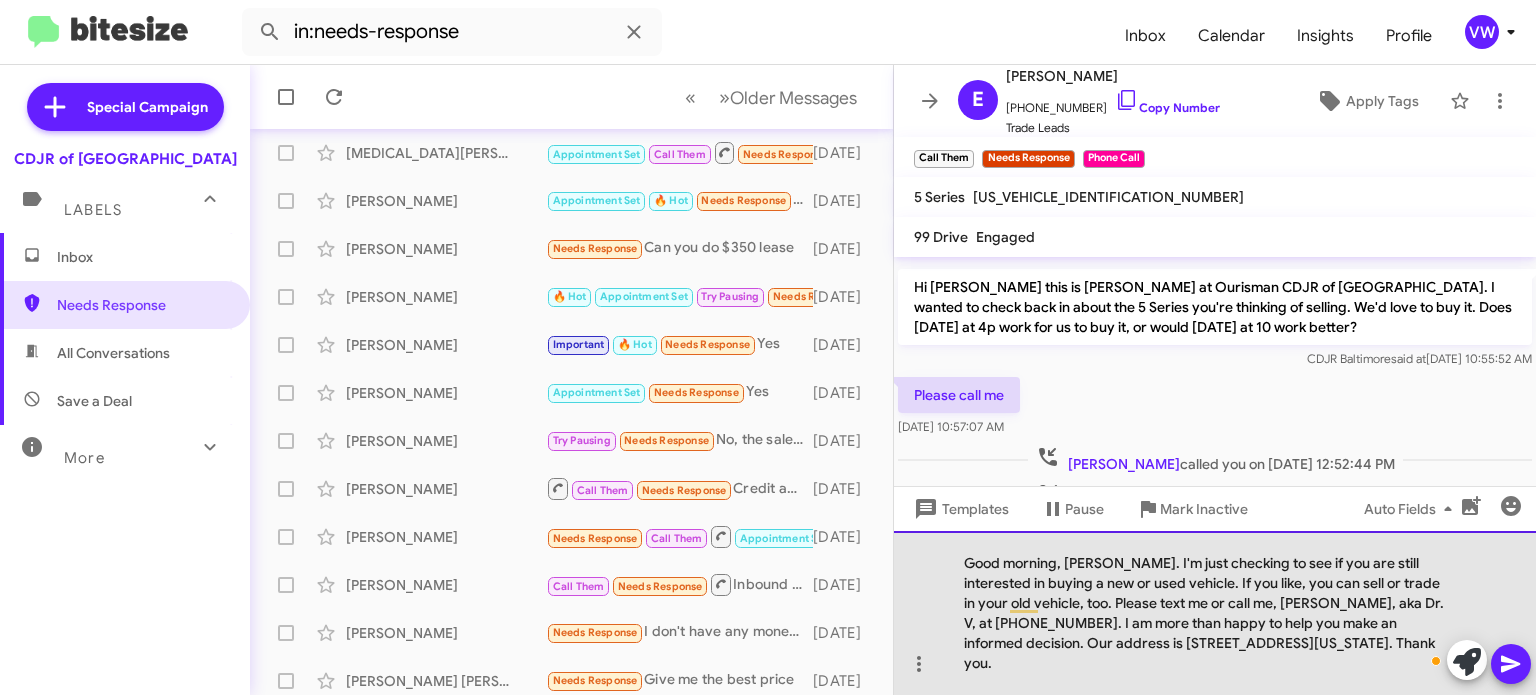 click on "Good morning, [PERSON_NAME]. I'm just checking to see if you are still interested in buying a new or used vehicle. If you like, you can sell or trade in your old vehicle, too. Please text me or call me, [PERSON_NAME], aka Dr. V, at [PHONE_NUMBER]. I am more than happy to help you make an informed decision. Our address is [STREET_ADDRESS][US_STATE]. Thank you." 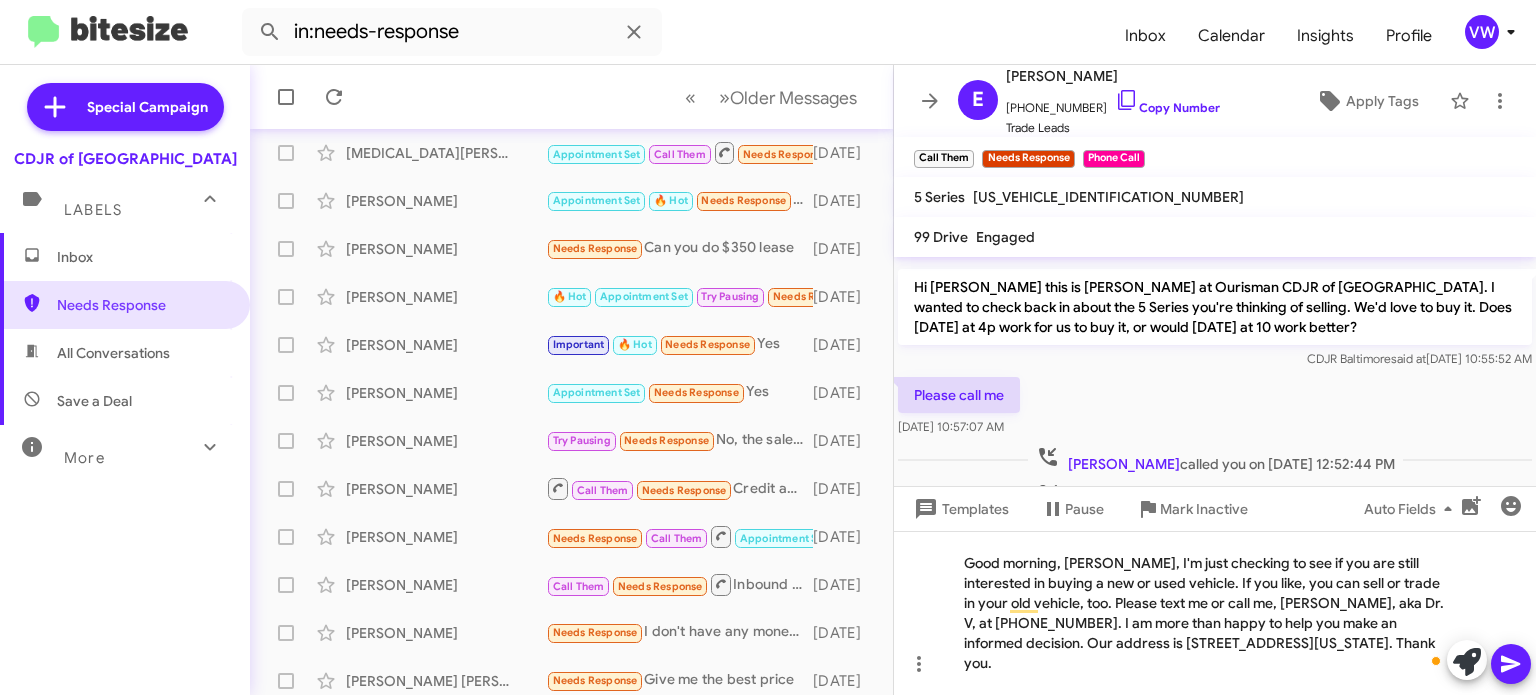 click 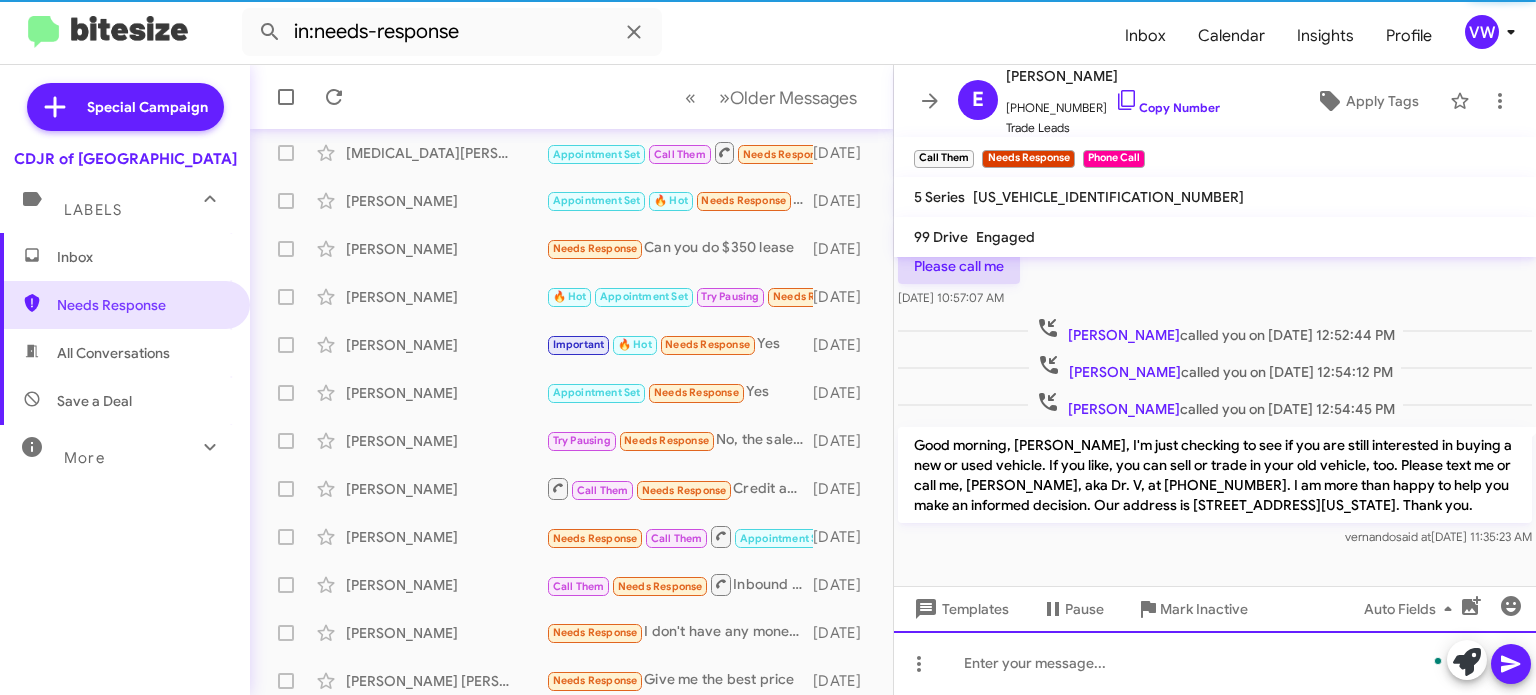 scroll, scrollTop: 252, scrollLeft: 0, axis: vertical 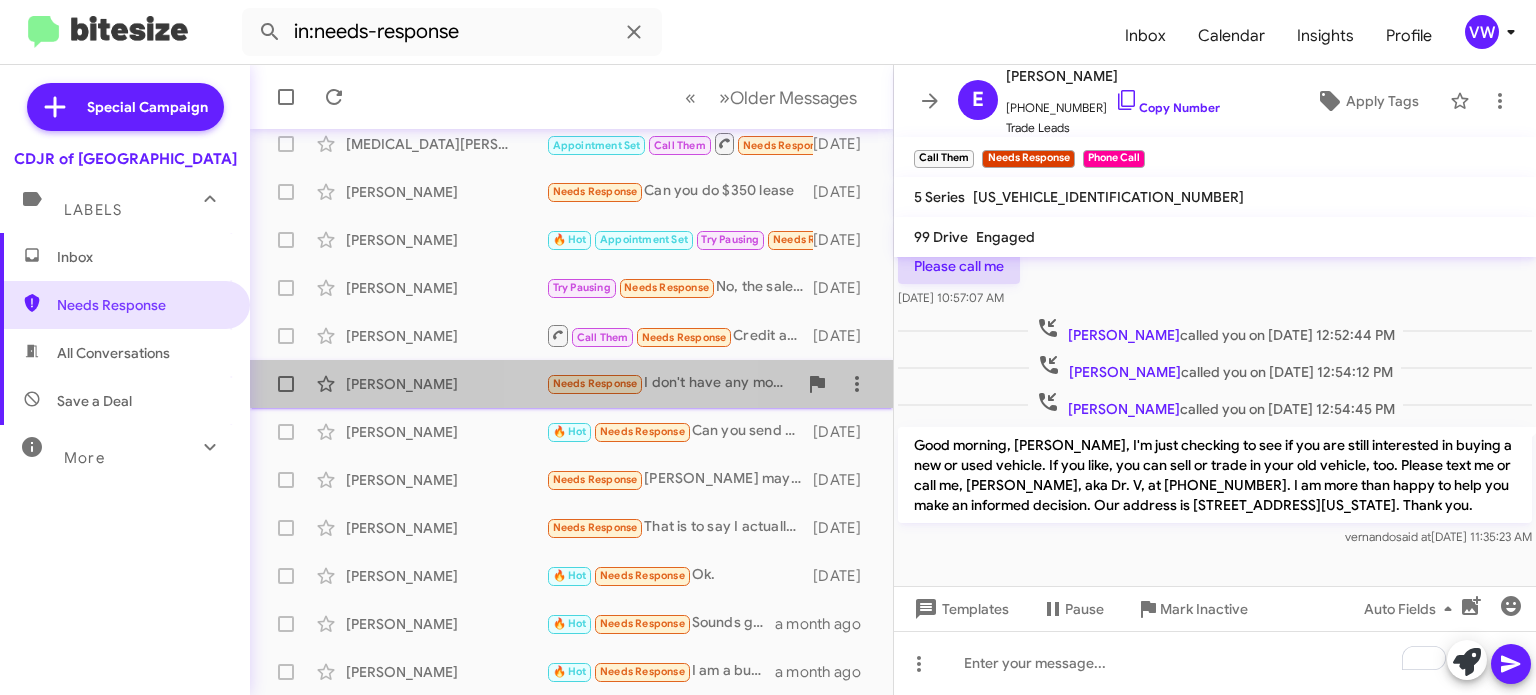 click on "Needs Response" 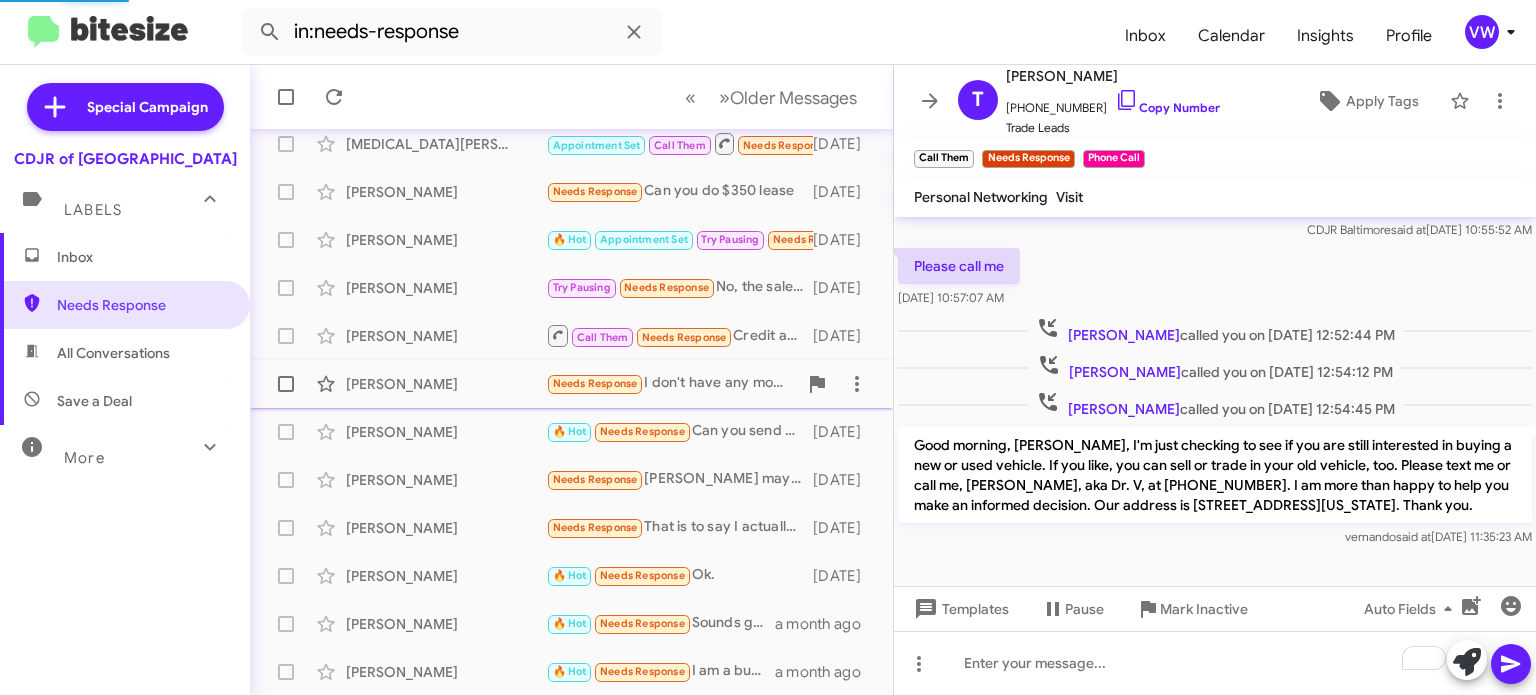 scroll, scrollTop: 2310, scrollLeft: 0, axis: vertical 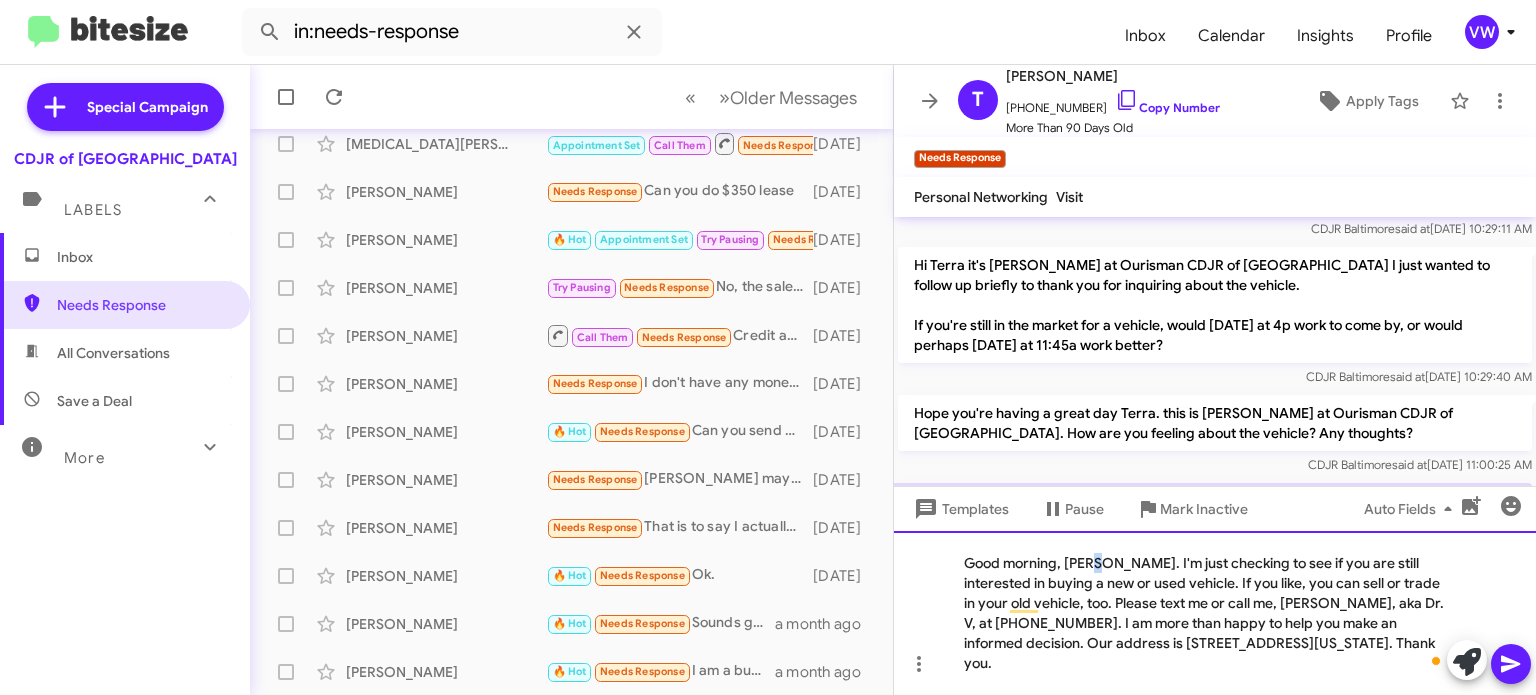 click on "Good morning, [PERSON_NAME]. I'm just checking to see if you are still interested in buying a new or used vehicle. If you like, you can sell or trade in your old vehicle, too. Please text me or call me, [PERSON_NAME], aka Dr. V, at [PHONE_NUMBER]. I am more than happy to help you make an informed decision. Our address is [STREET_ADDRESS][US_STATE]. Thank you." 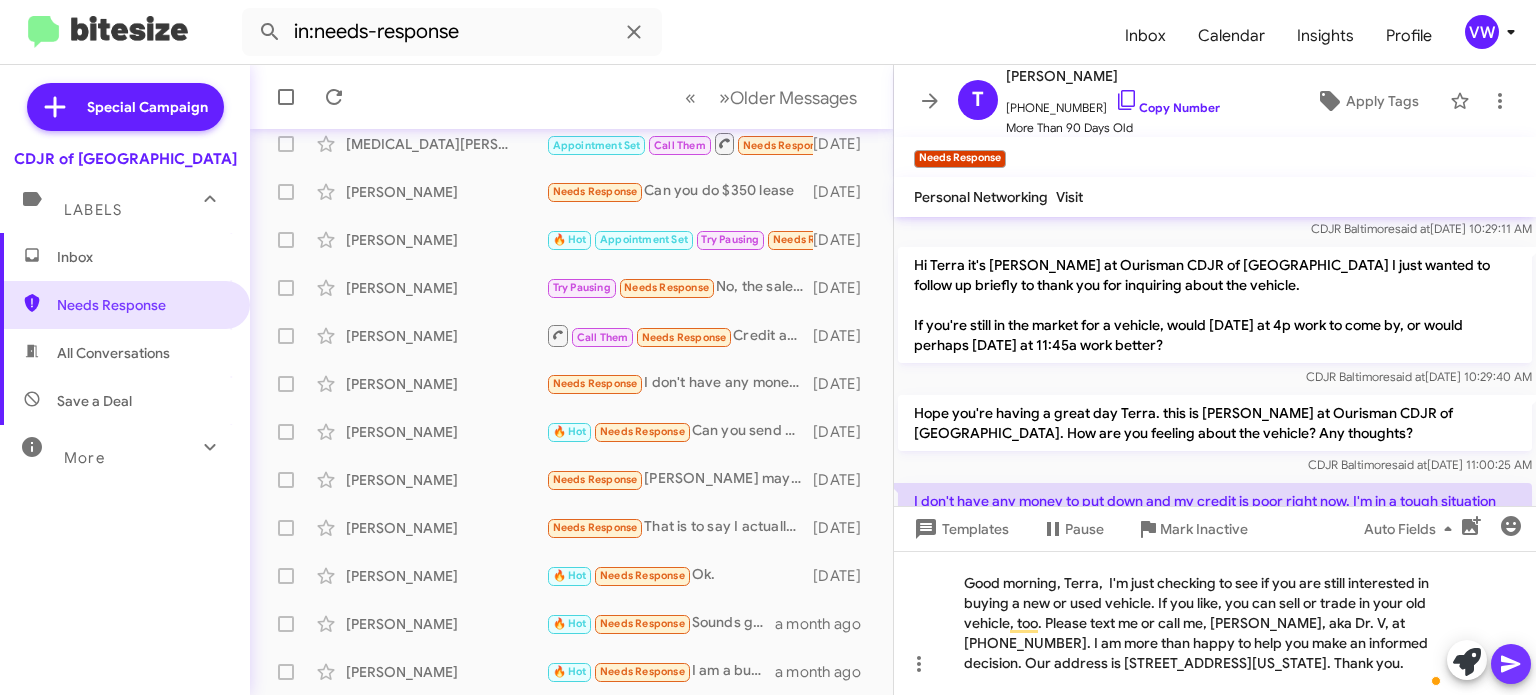 click 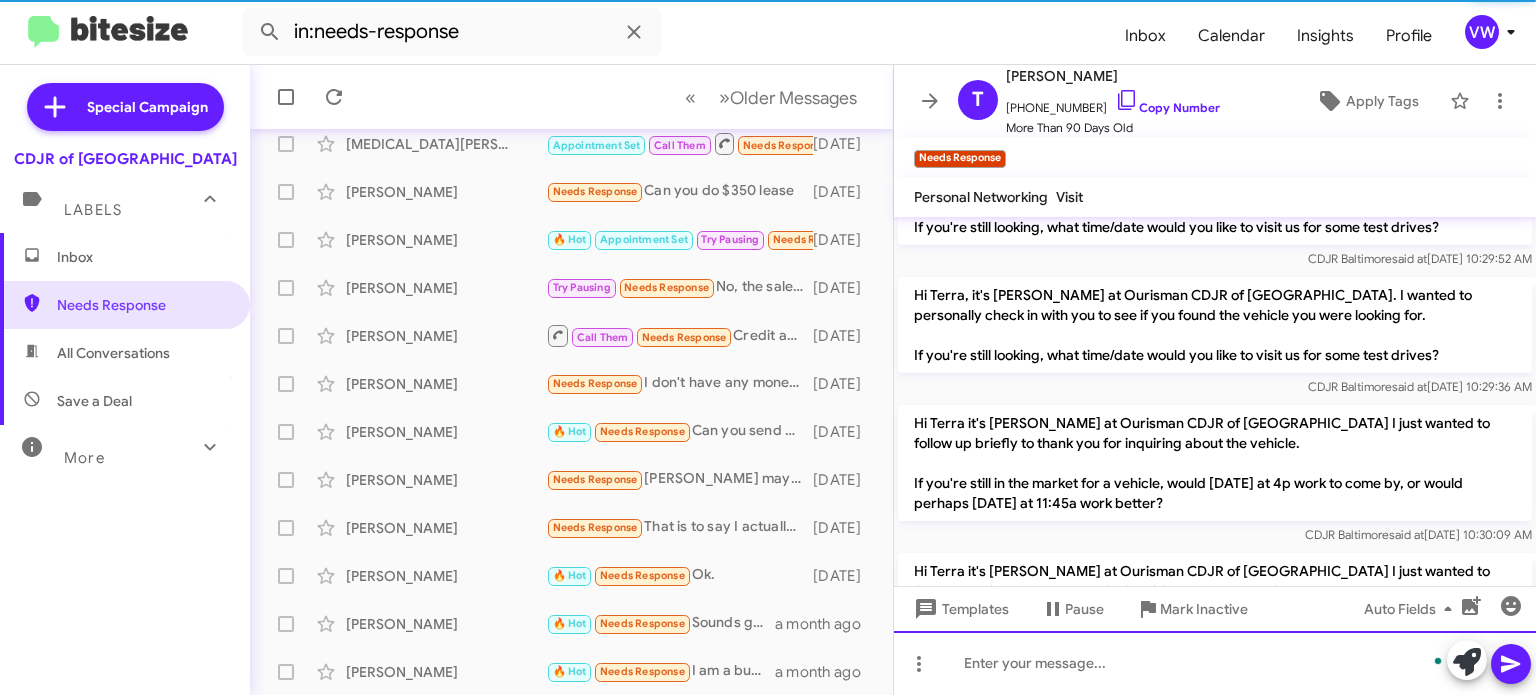 scroll, scrollTop: 0, scrollLeft: 0, axis: both 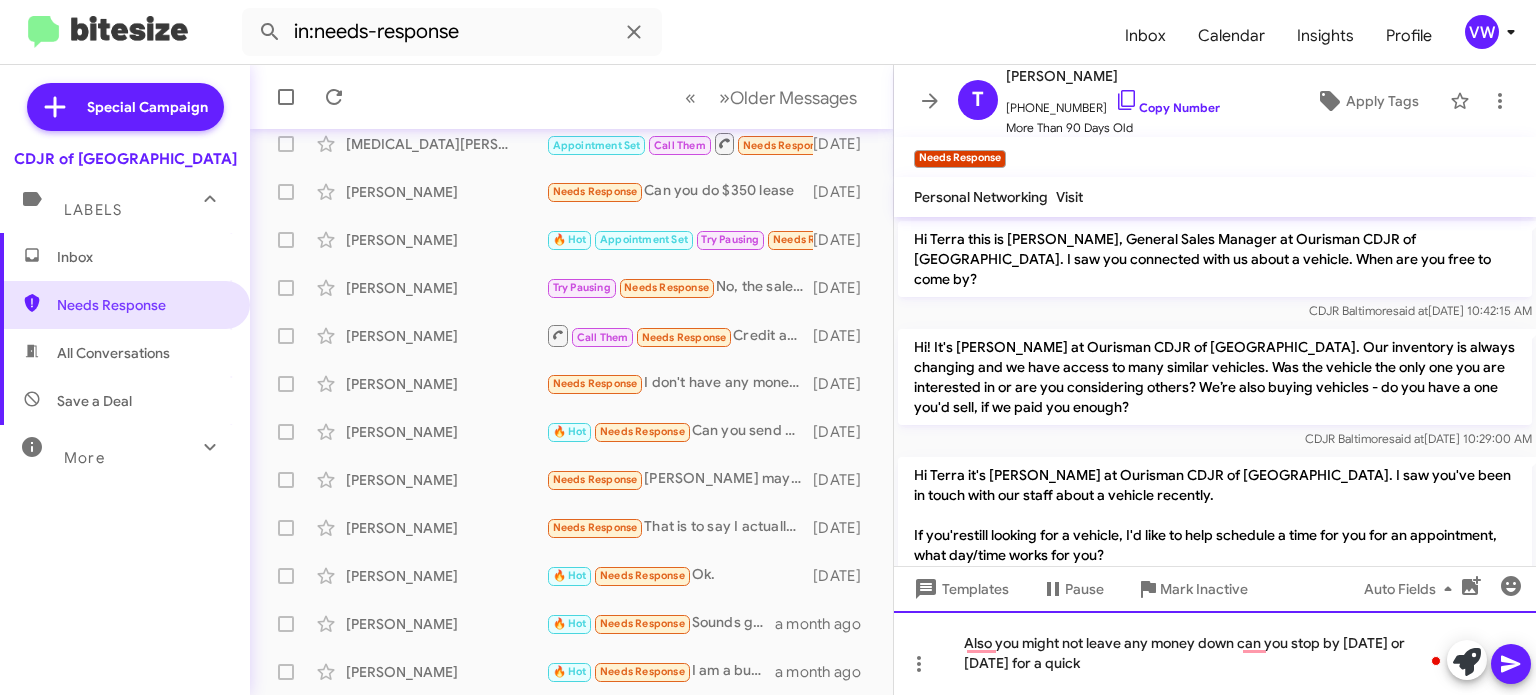 click on "Also you might not leave any money down can you stop by today or tomorrow for a quick" 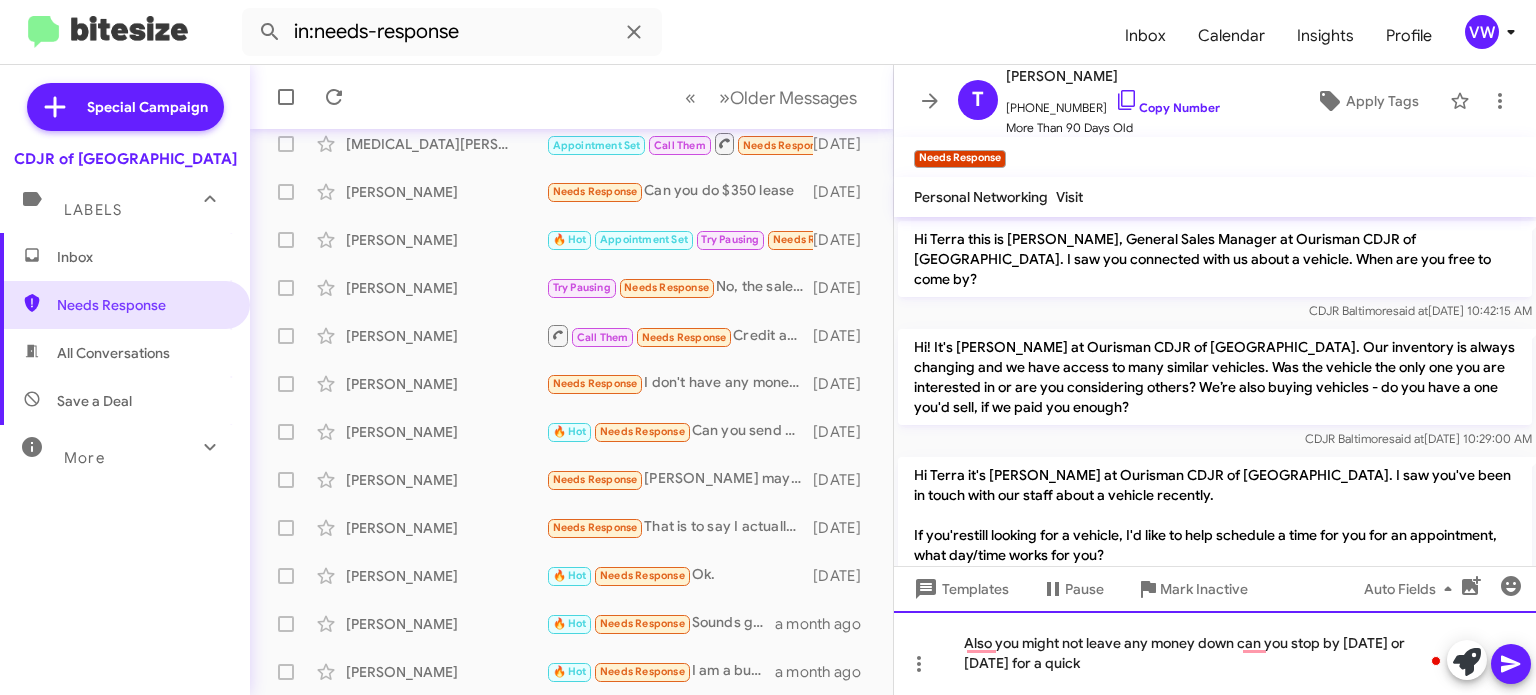 click on "Also you might not leave any money down can you stop by today or tomorrow for a quick" 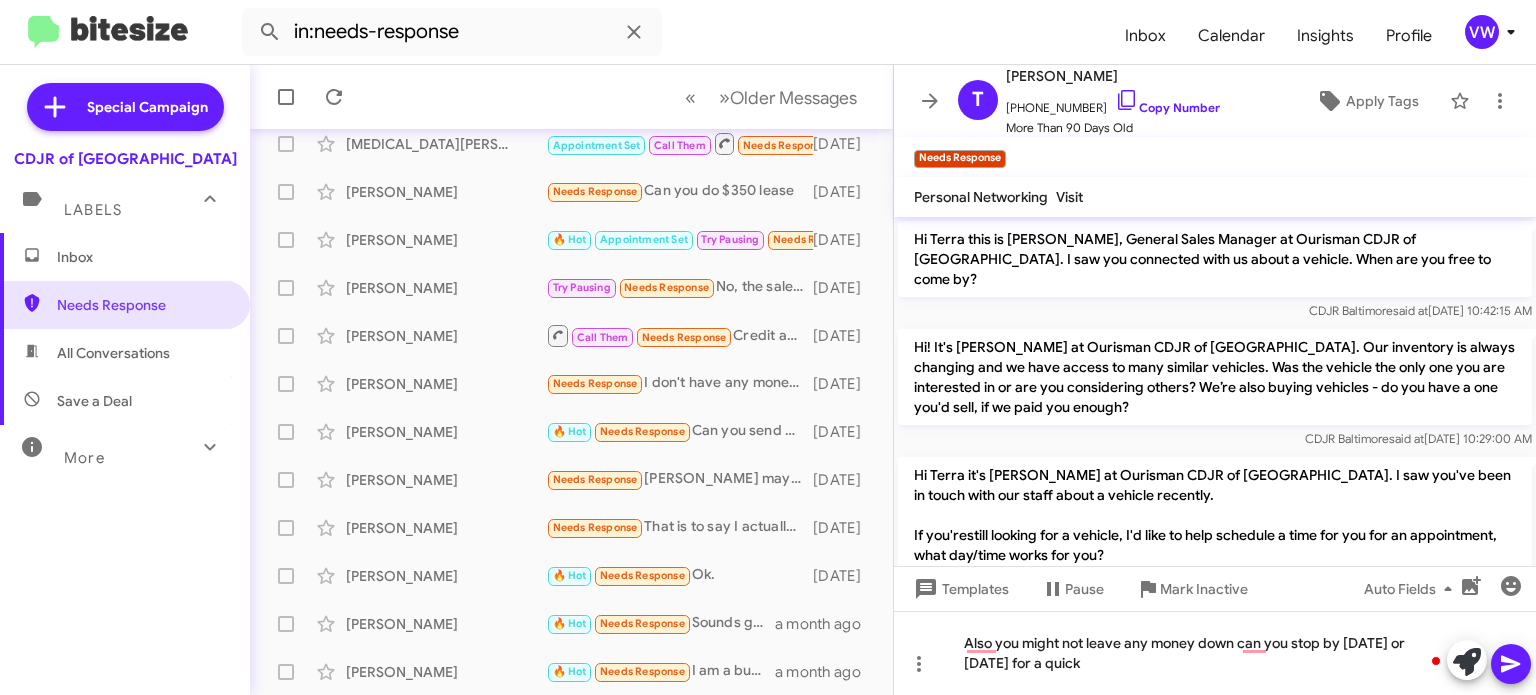 drag, startPoint x: 1214, startPoint y: 542, endPoint x: 1225, endPoint y: 535, distance: 13.038404 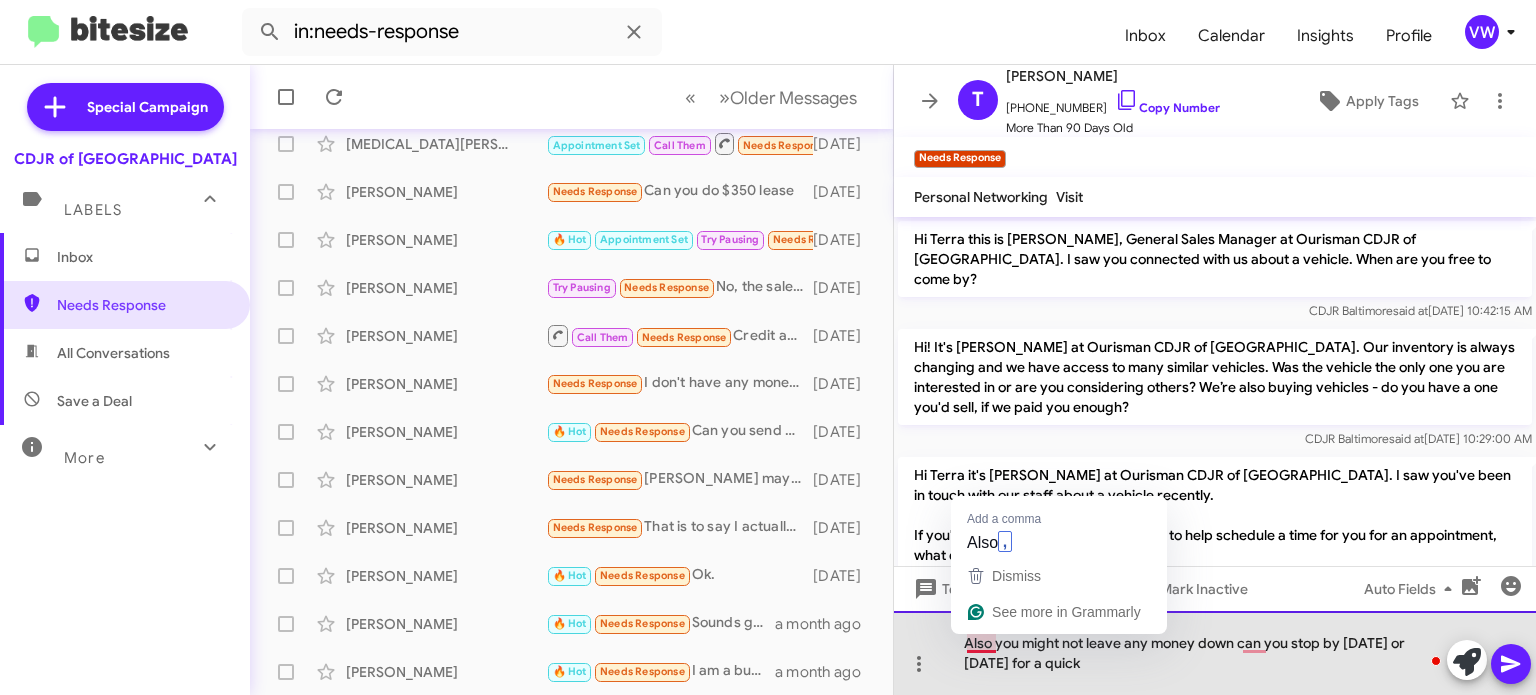 click on "Also you might not leave any money down can you stop by today or tomorrow for a quick" 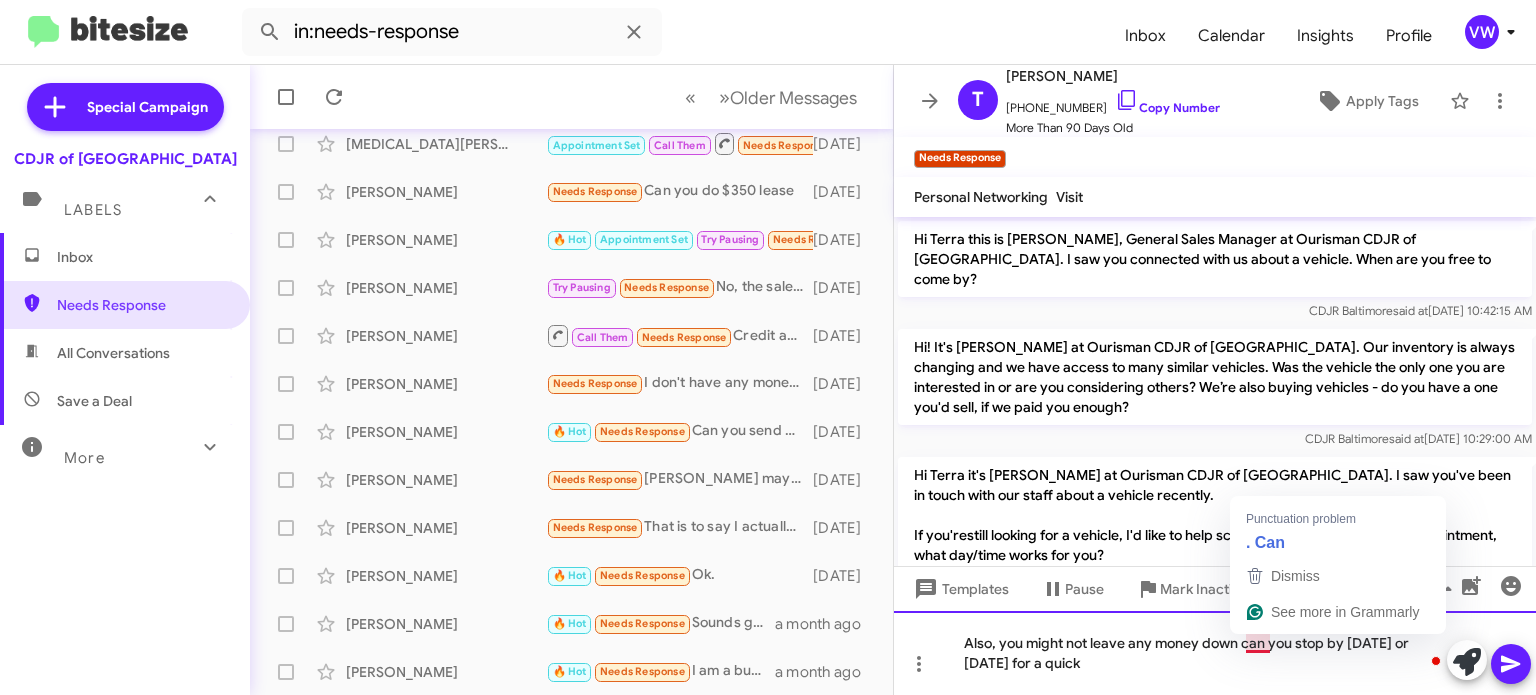drag, startPoint x: 1257, startPoint y: 649, endPoint x: 1263, endPoint y: 631, distance: 18.973665 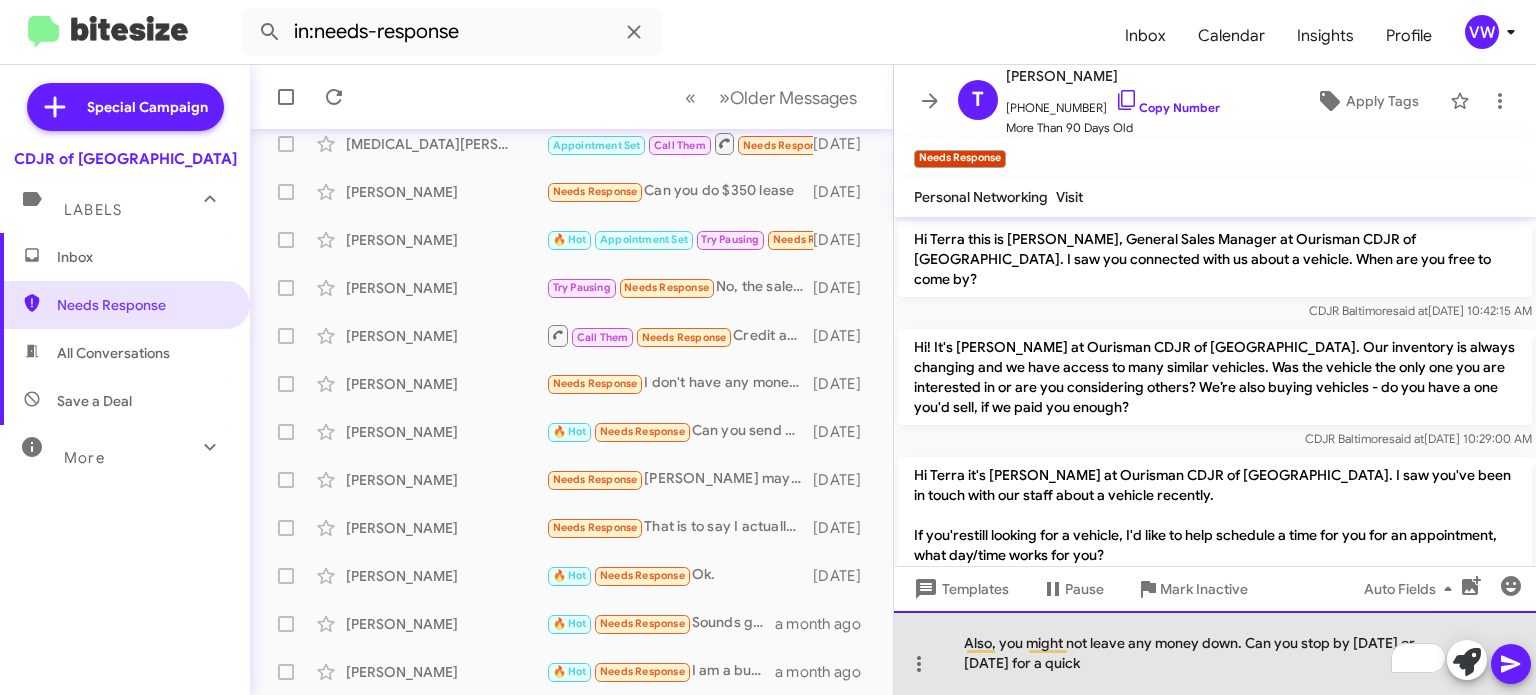 click on "Also, you might not leave any money down. Can you stop by today or tomorrow for a quick" 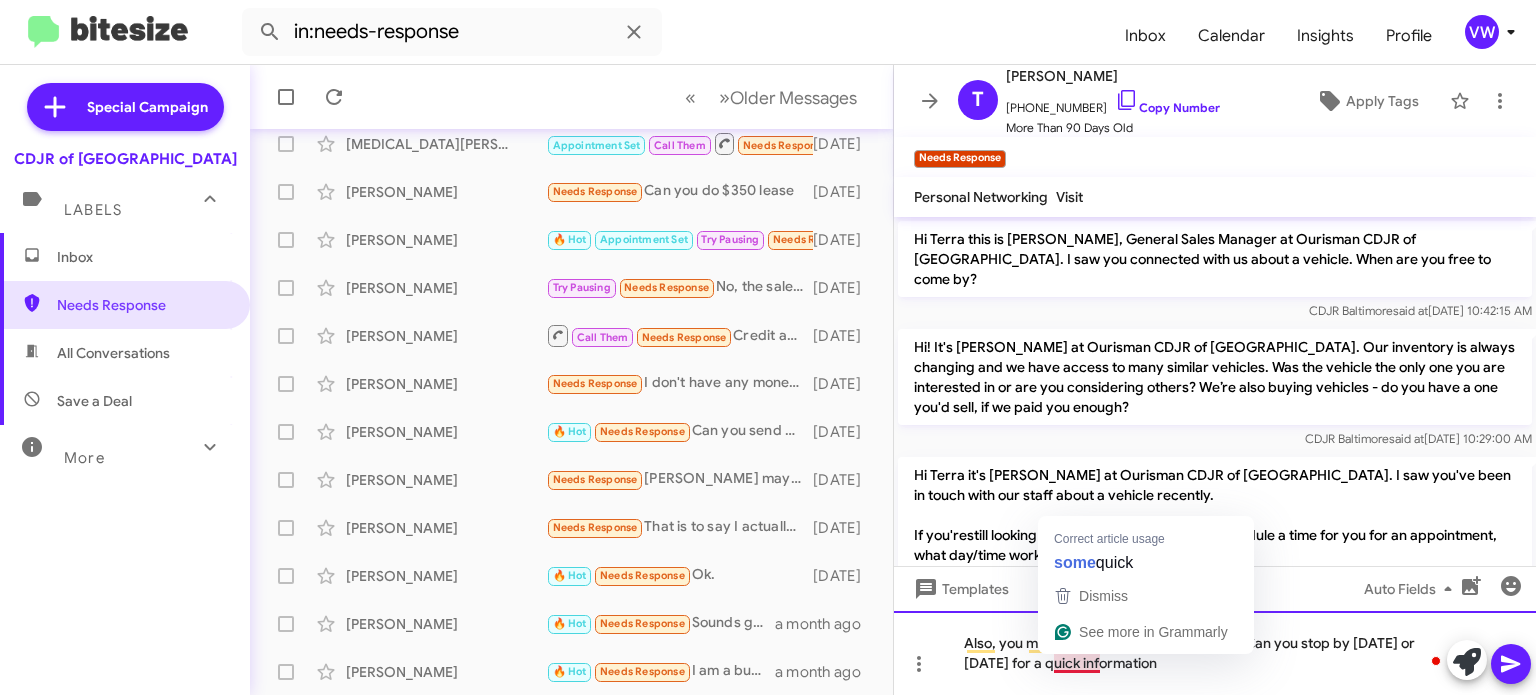 click on "Also, you might not leave any money down. Can you stop by today or tomorrow for a quick information" 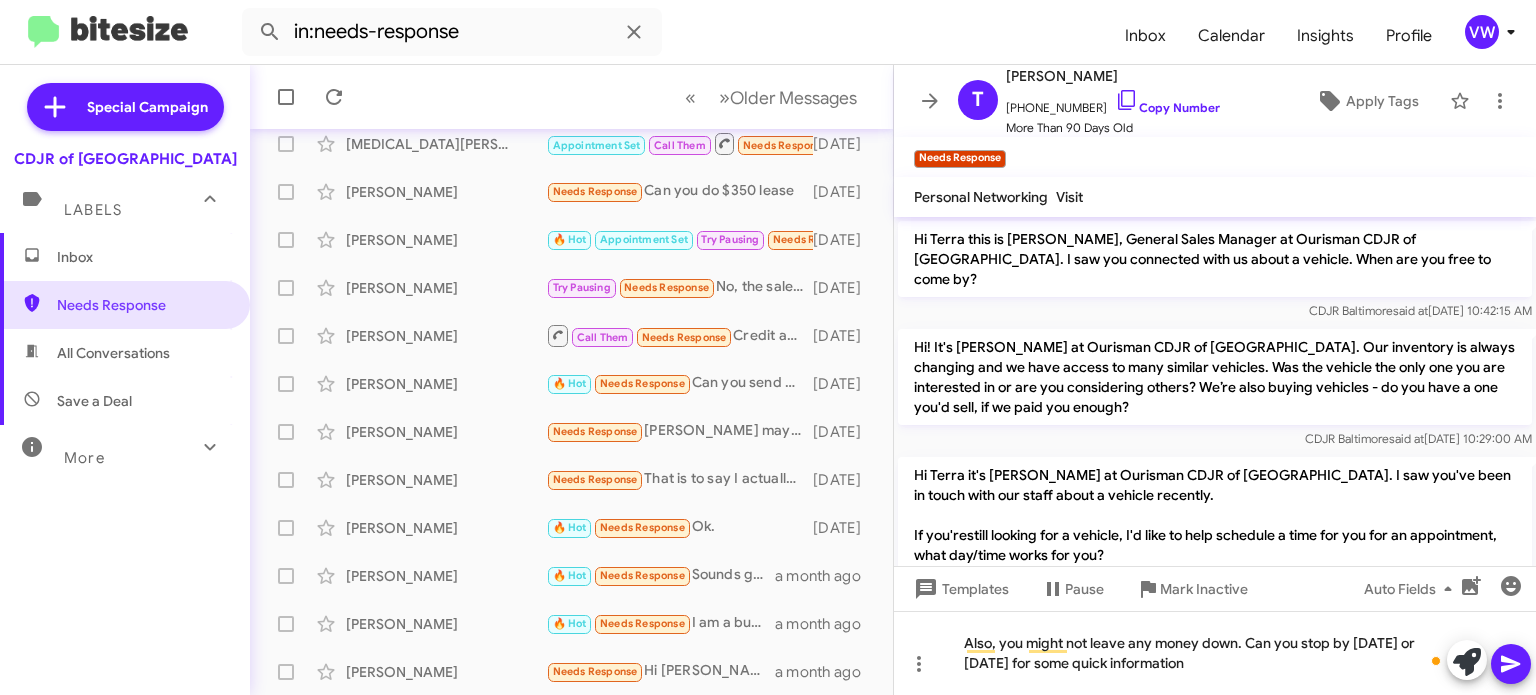 click 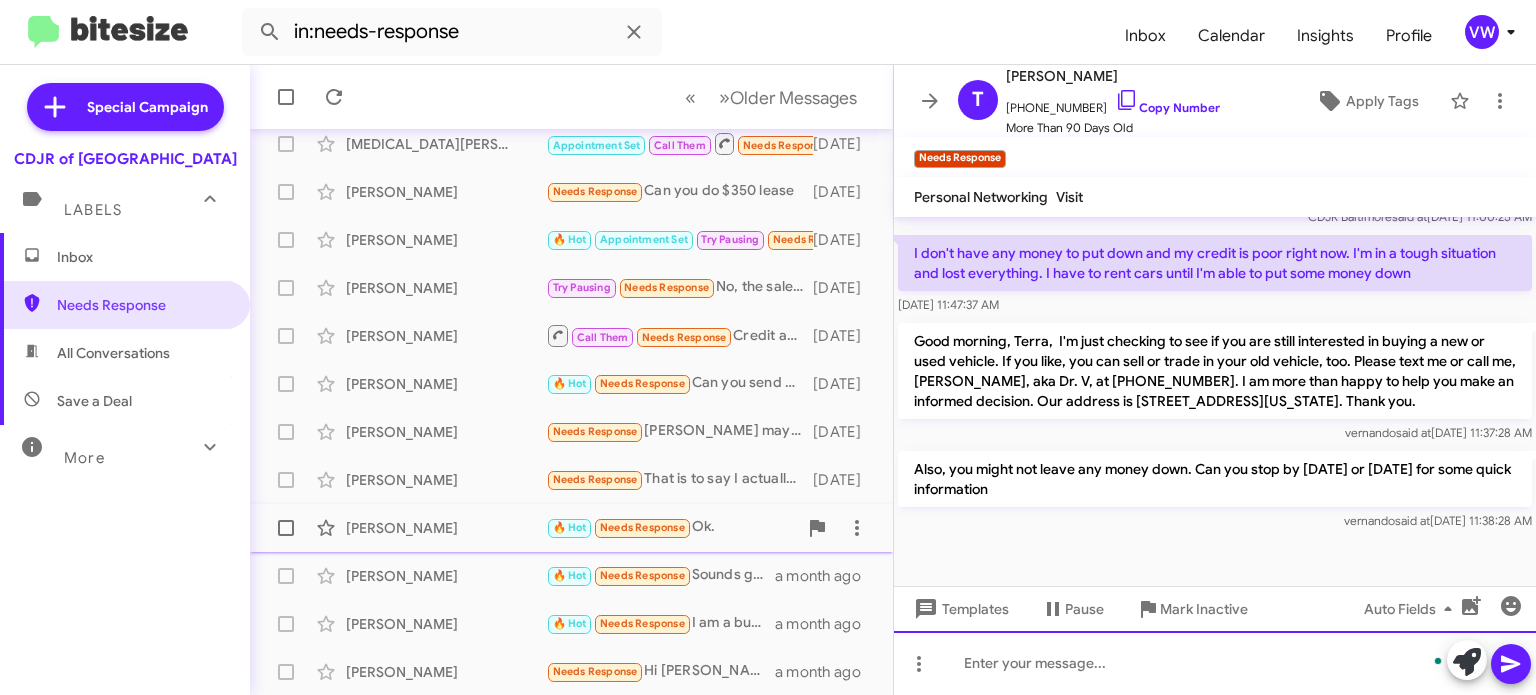 scroll, scrollTop: 3221, scrollLeft: 0, axis: vertical 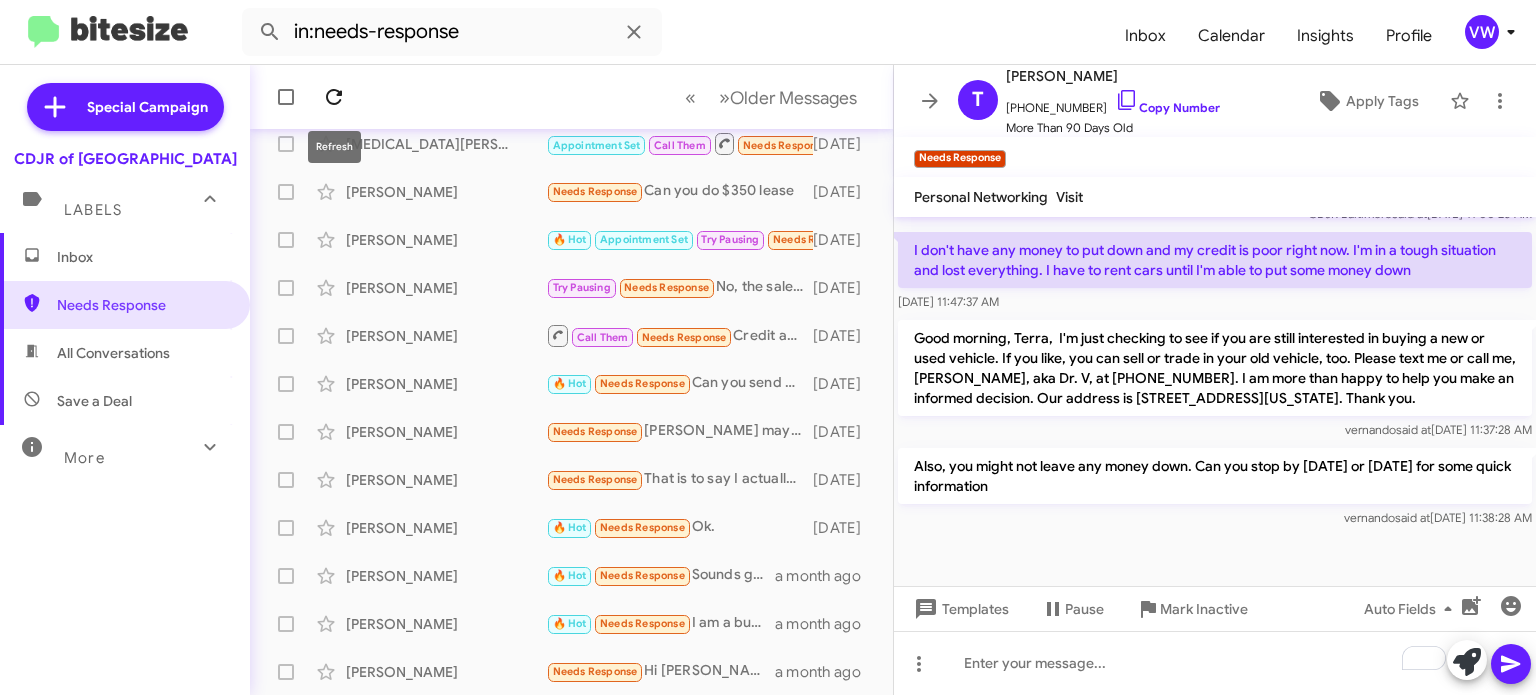 click 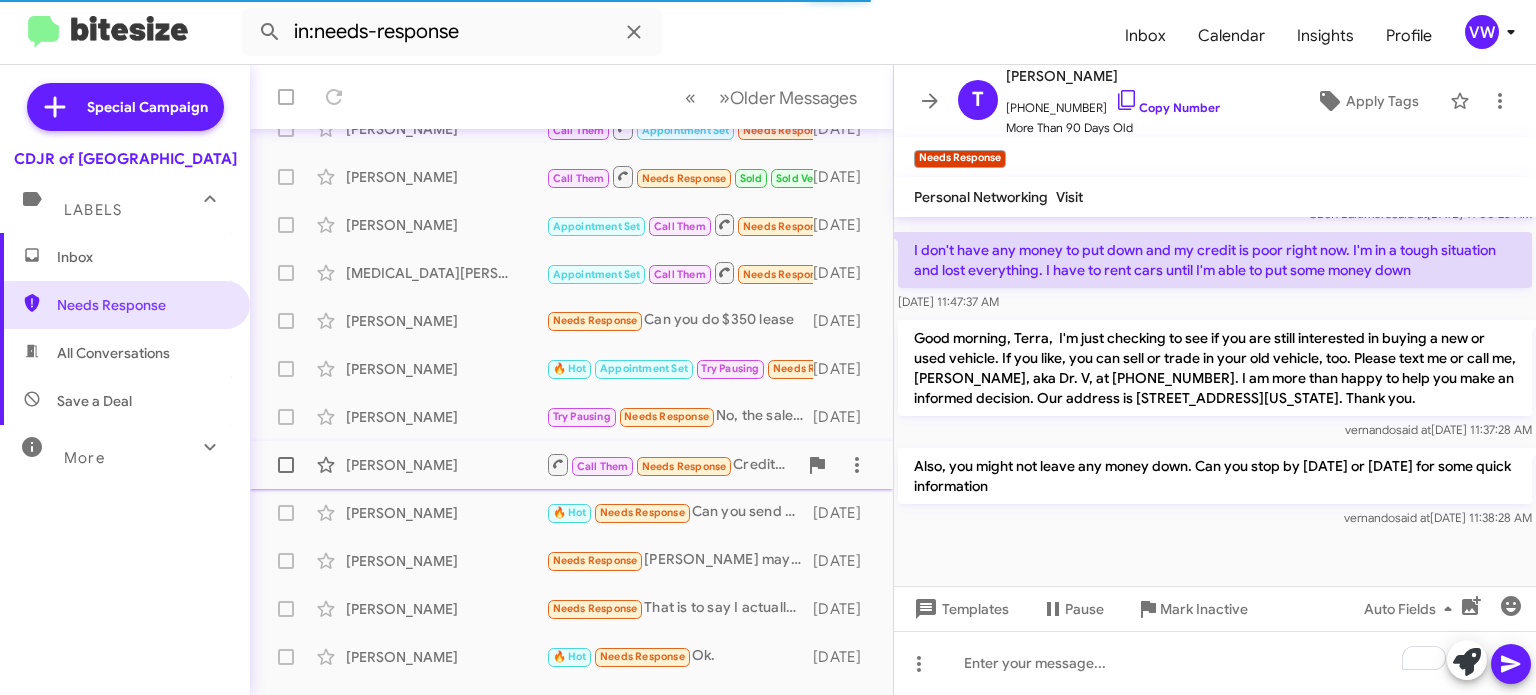 scroll, scrollTop: 465, scrollLeft: 0, axis: vertical 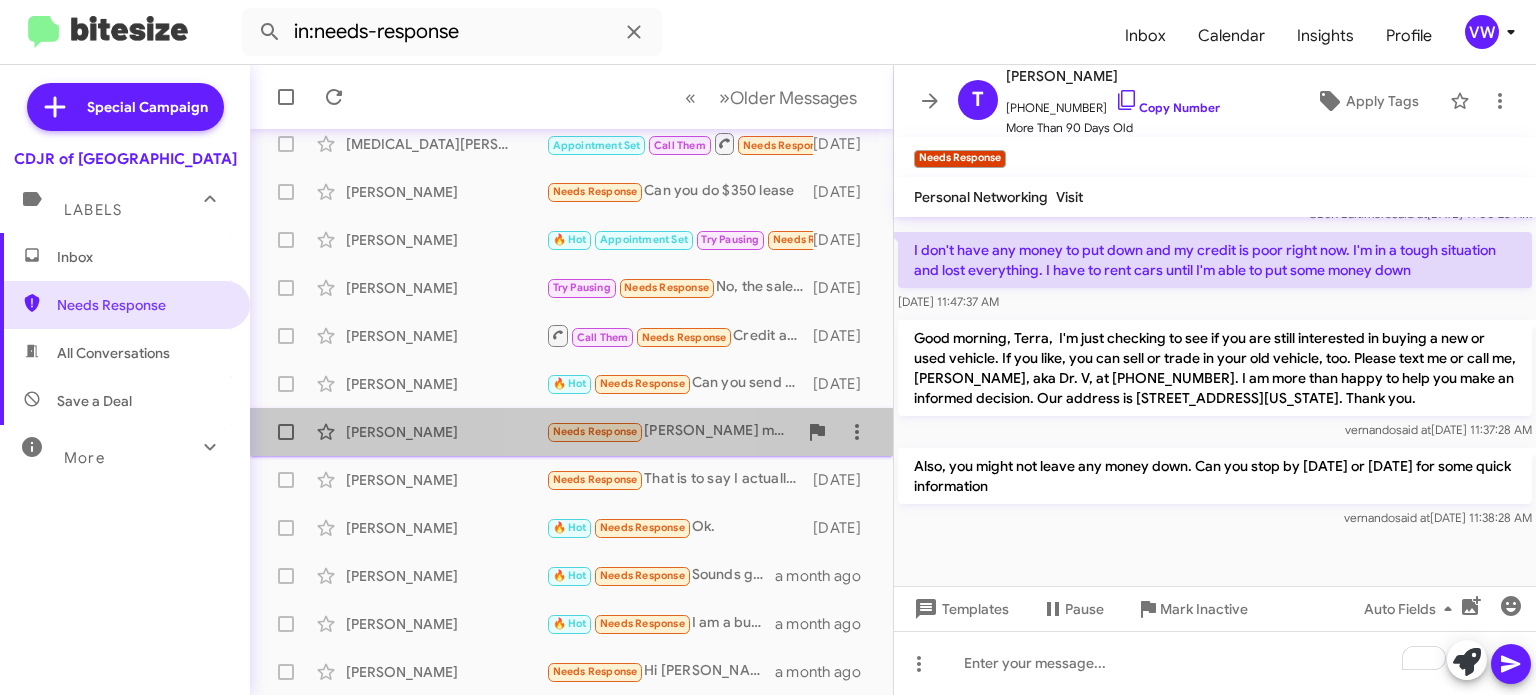 click on "Needs Response" 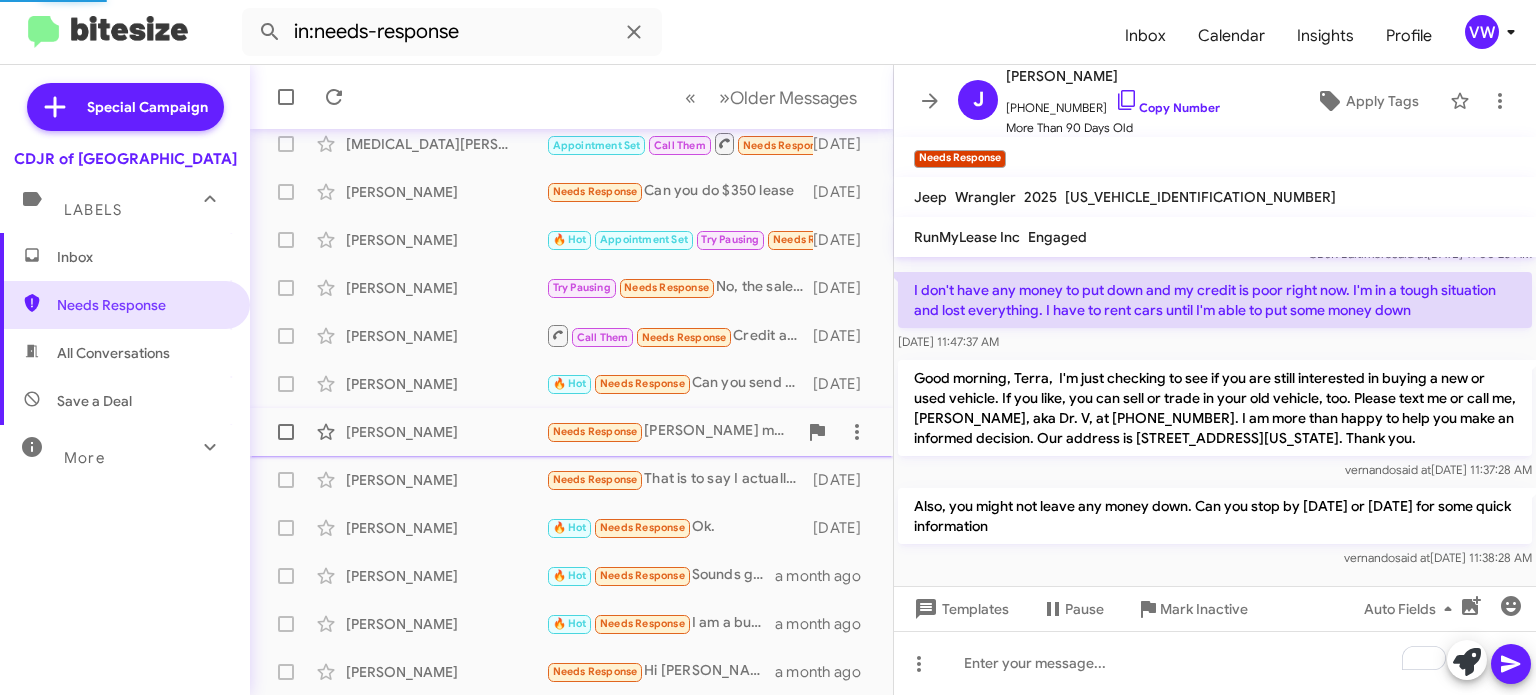 scroll, scrollTop: 0, scrollLeft: 0, axis: both 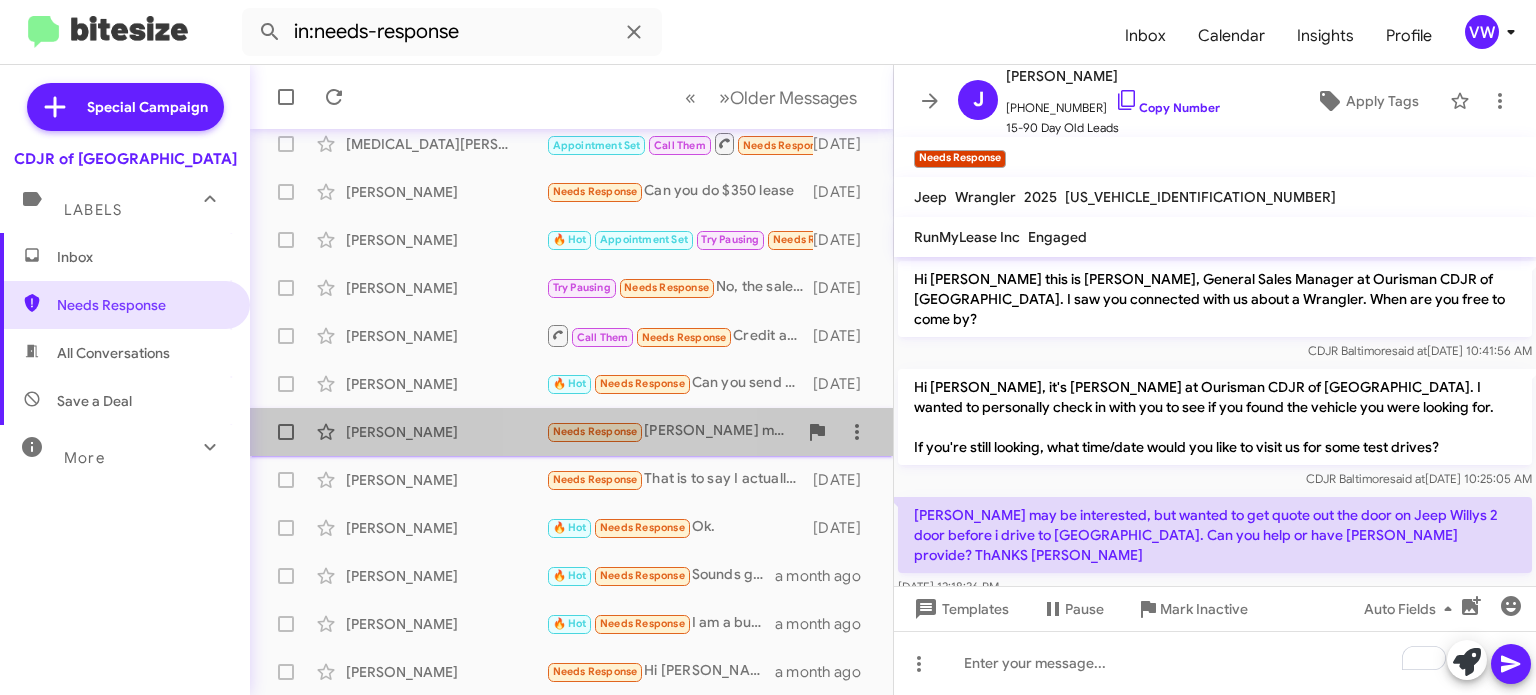 click on "Needs Response" 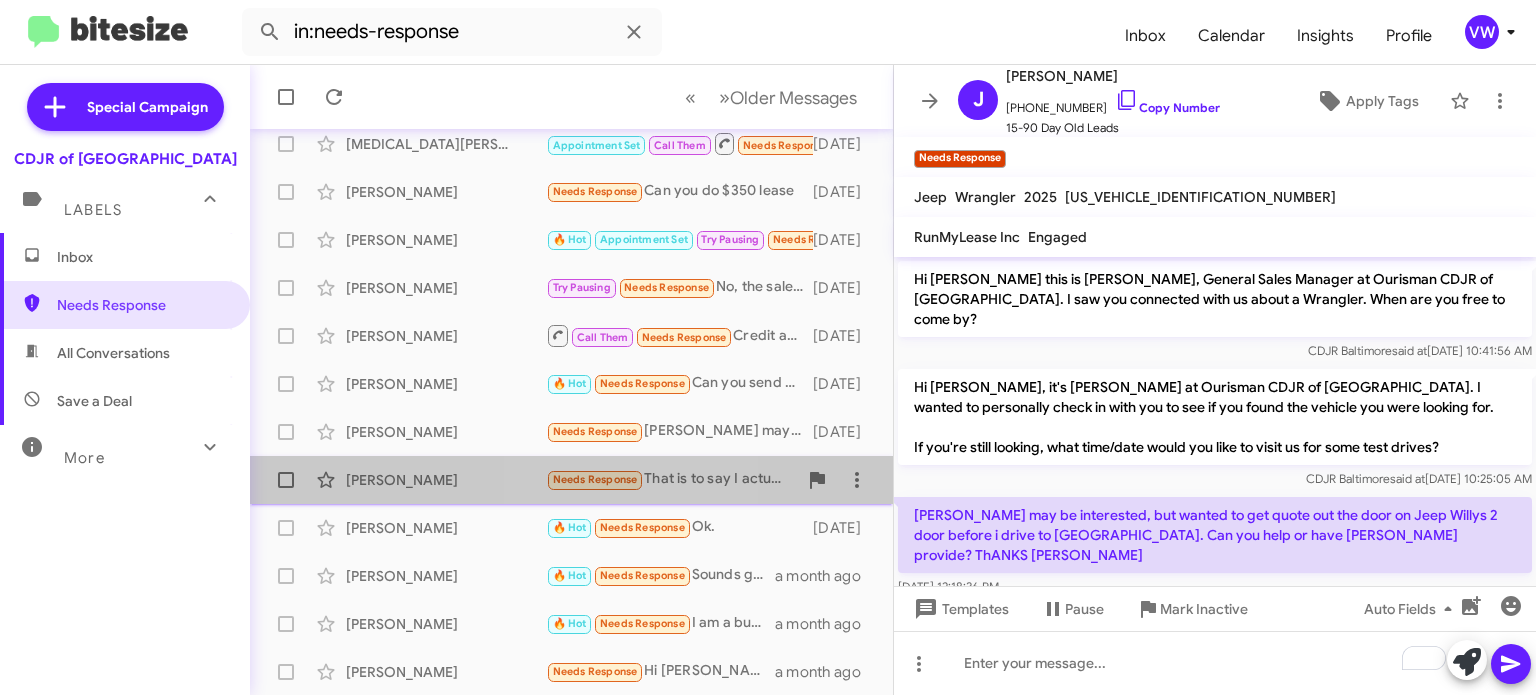 click on "Needs Response" 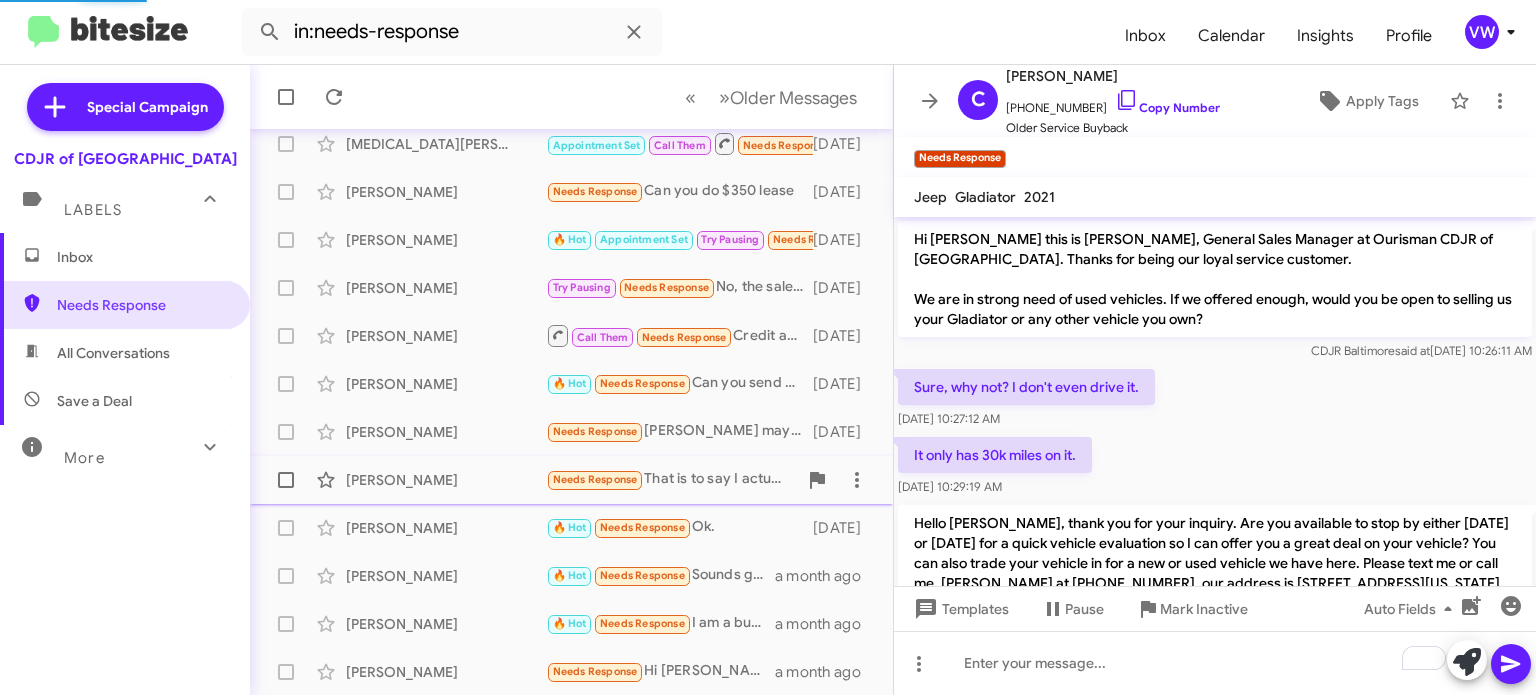 scroll, scrollTop: 773, scrollLeft: 0, axis: vertical 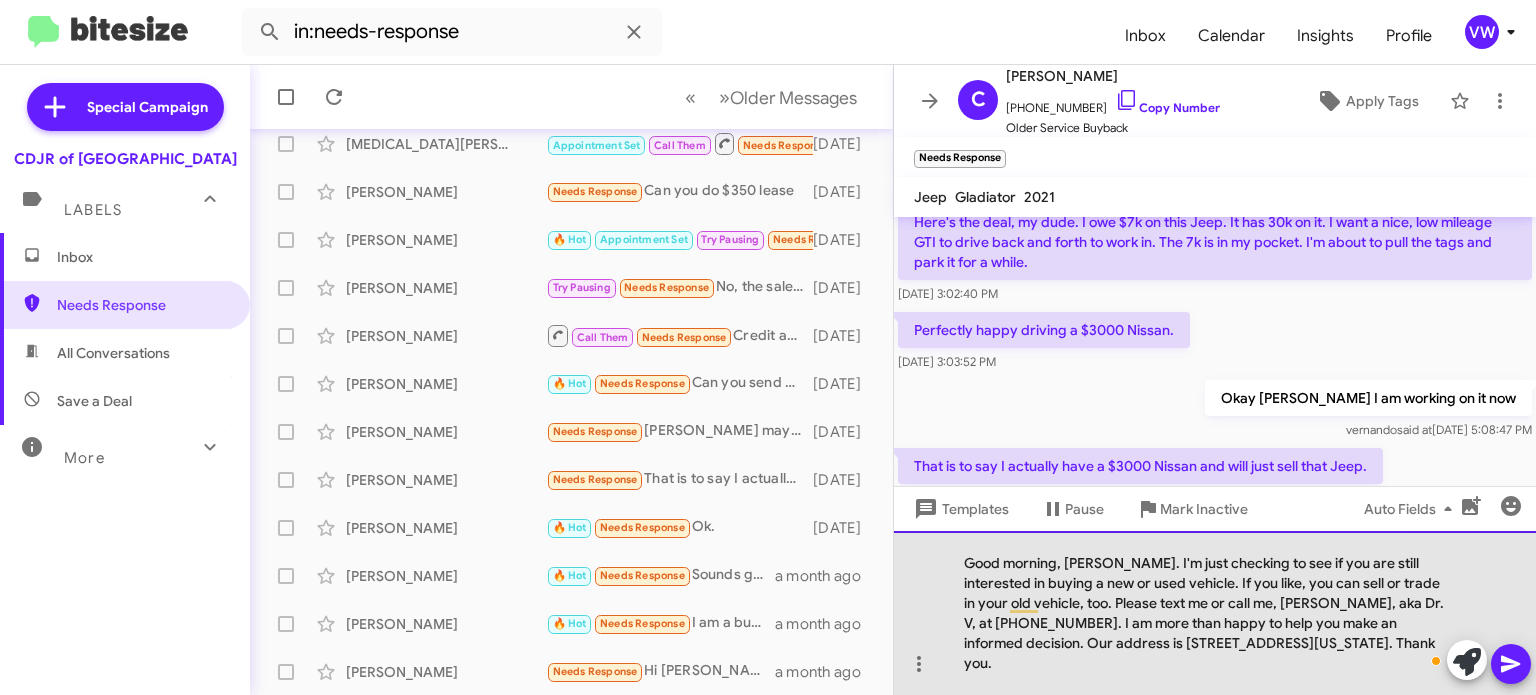 click on "Good morning, [PERSON_NAME]. I'm just checking to see if you are still interested in buying a new or used vehicle. If you like, you can sell or trade in your old vehicle, too. Please text me or call me, [PERSON_NAME], aka Dr. V, at [PHONE_NUMBER]. I am more than happy to help you make an informed decision. Our address is [STREET_ADDRESS][US_STATE]. Thank you." 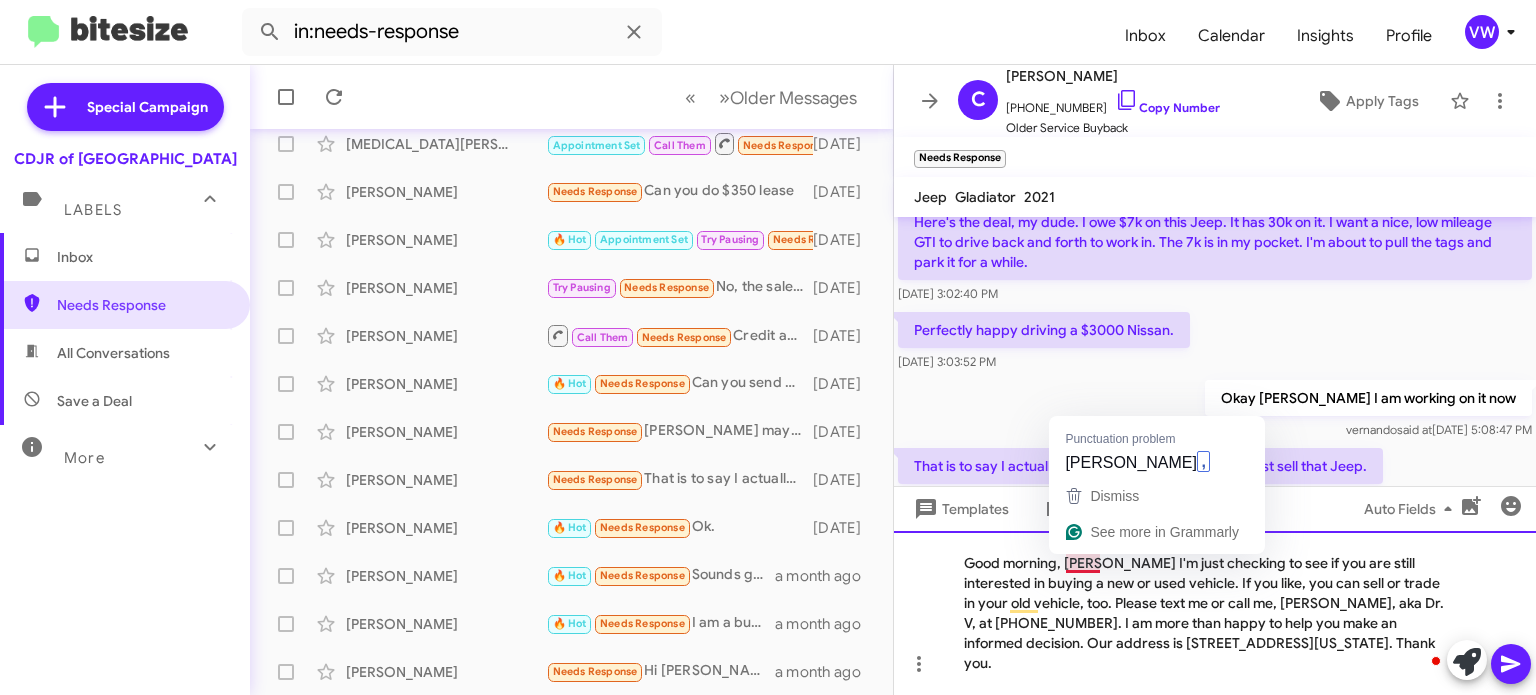 click on "Good morning, Chris I'm just checking to see if you are still interested in buying a new or used vehicle. If you like, you can sell or trade in your old vehicle, too. Please text me or call me, Vernando, aka Dr. V, at 443-367-8601. I am more than happy to help you make an informed decision. Our address is 124 North Point Boulevard, Baltimore, Maryland 21224. Thank you." 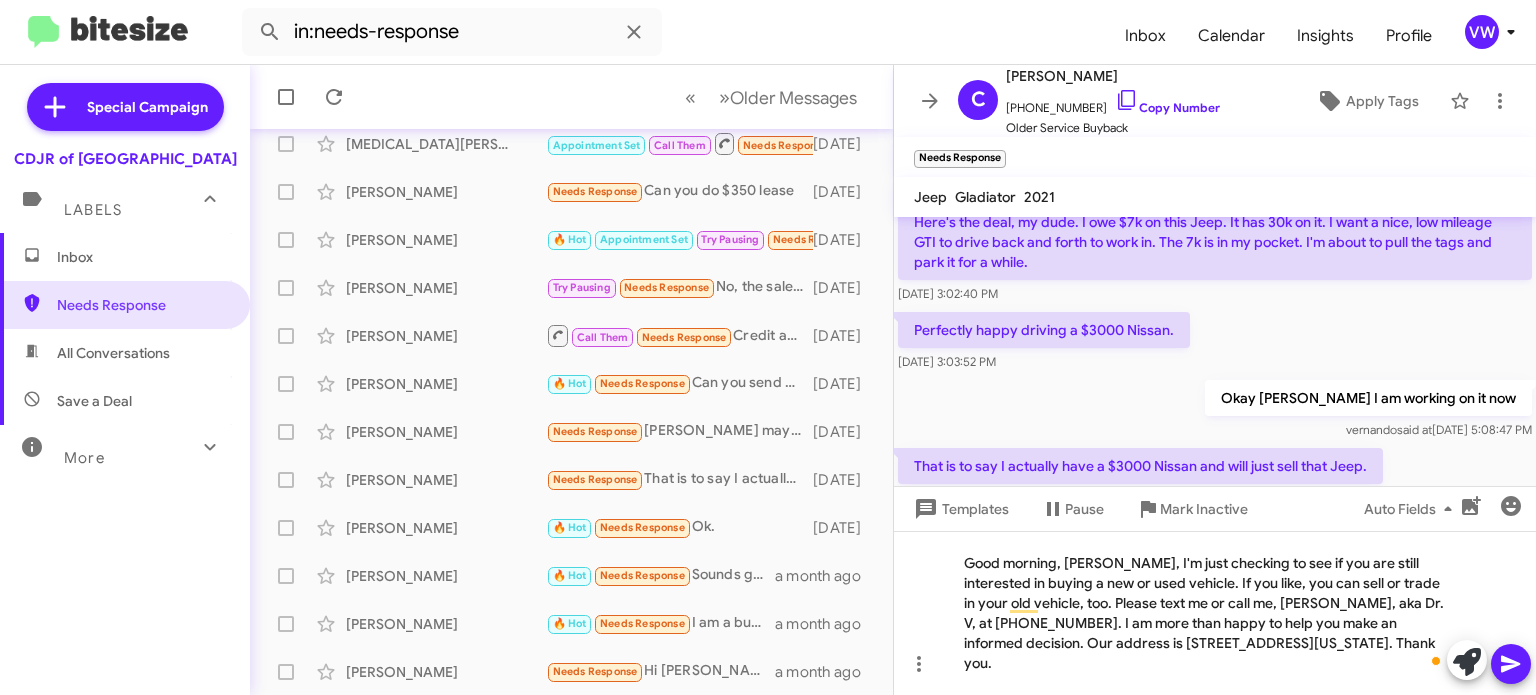 click 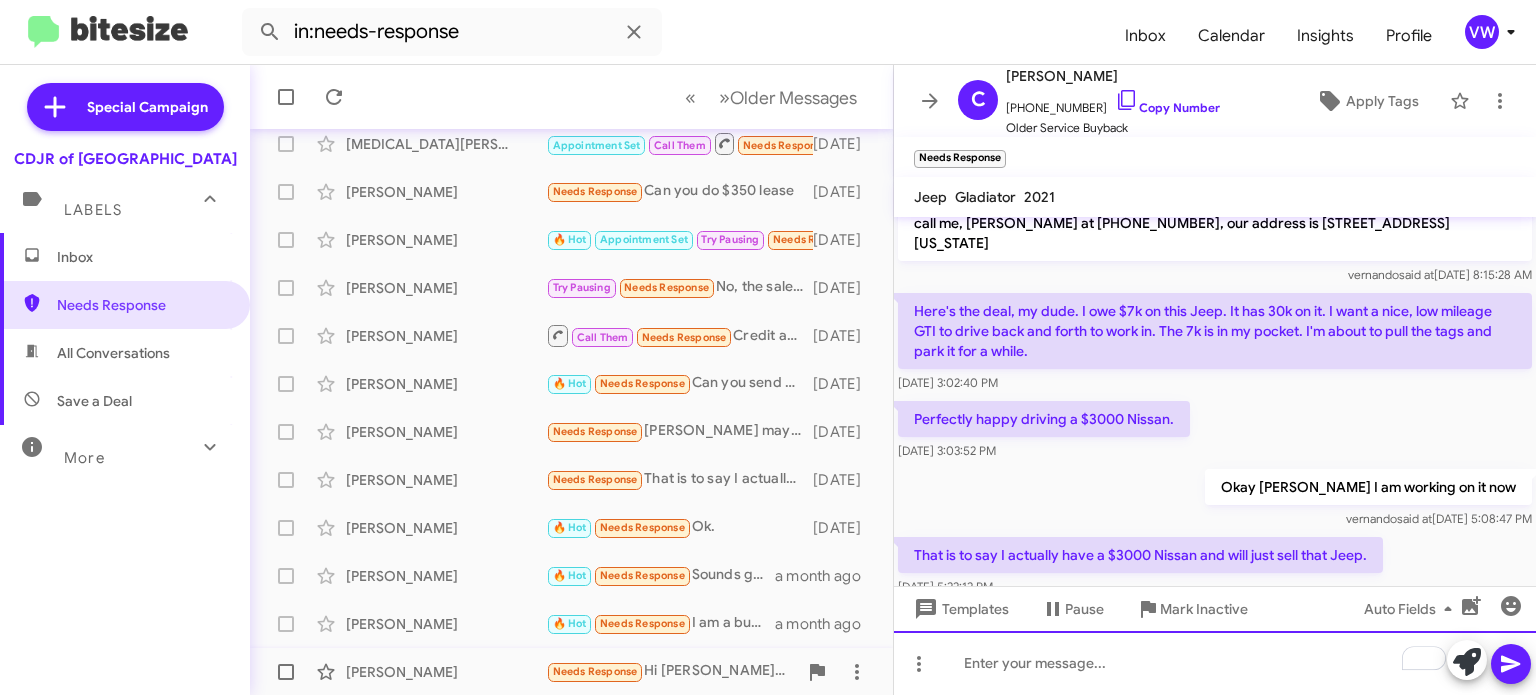 scroll, scrollTop: 926, scrollLeft: 0, axis: vertical 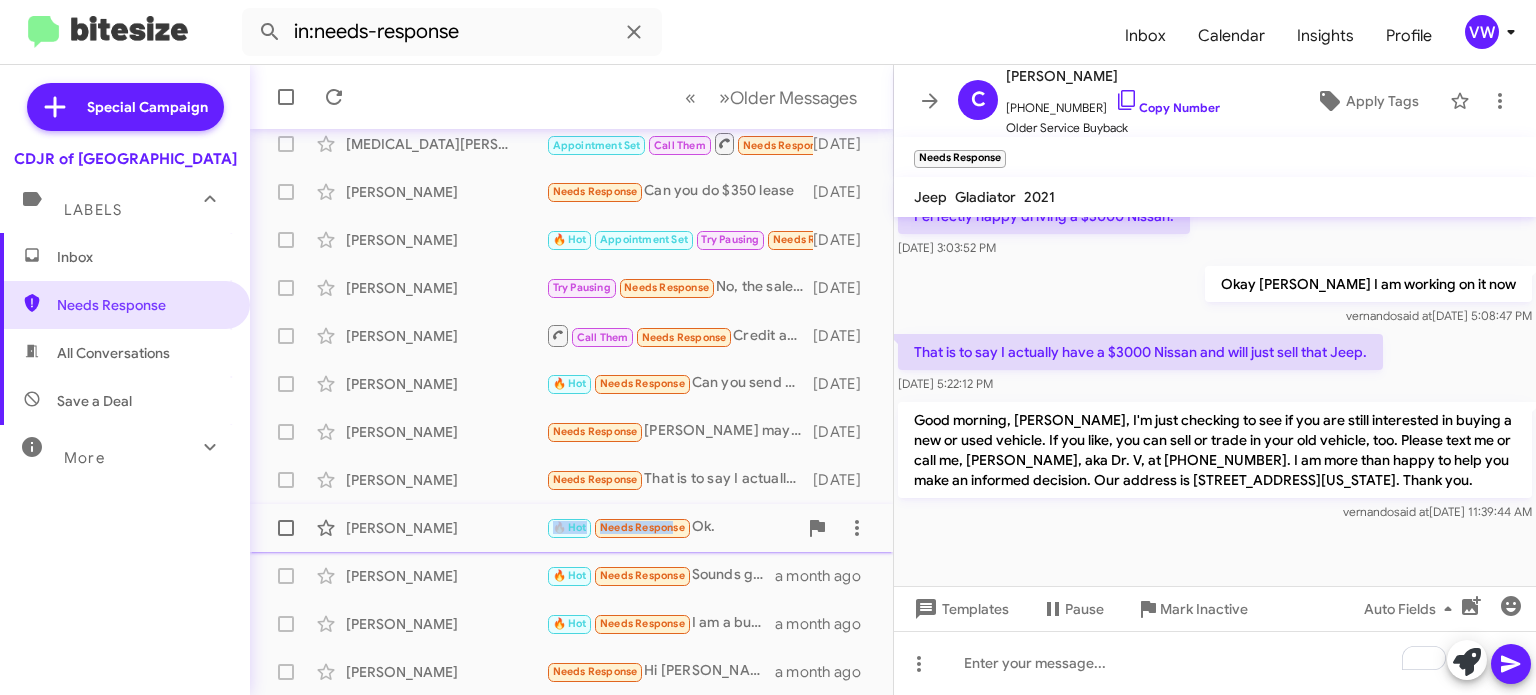 click on "Steve Glover  🔥 Hot   Needs Response   Ok.   25 days ago" 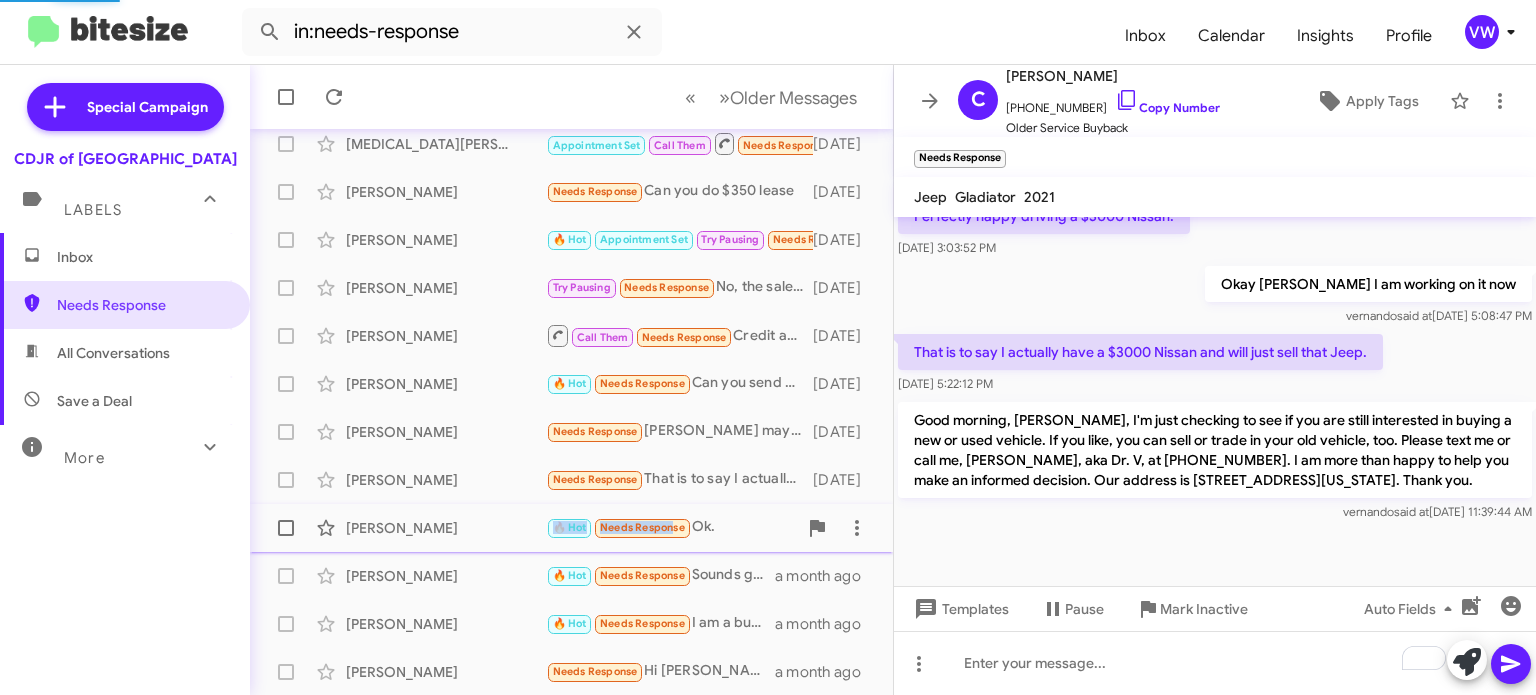 scroll, scrollTop: 0, scrollLeft: 0, axis: both 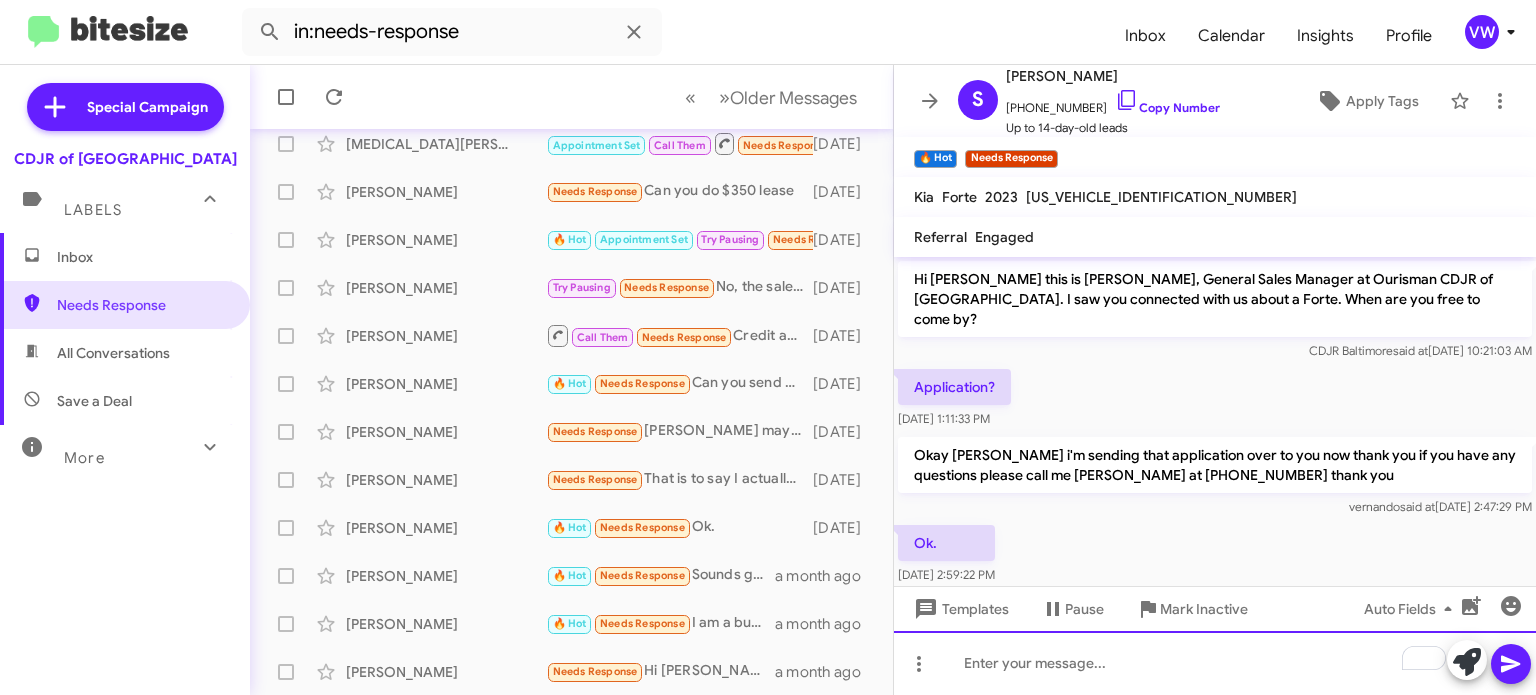 click 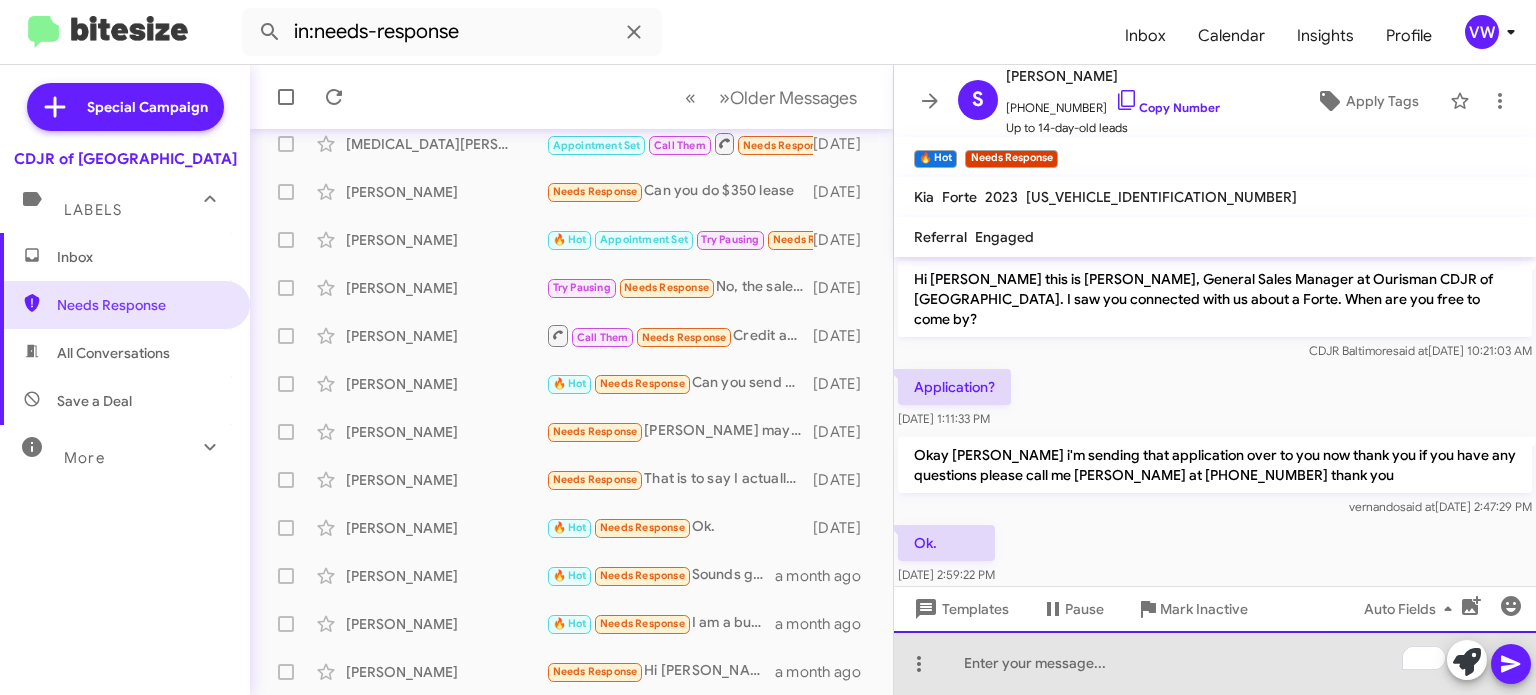 click 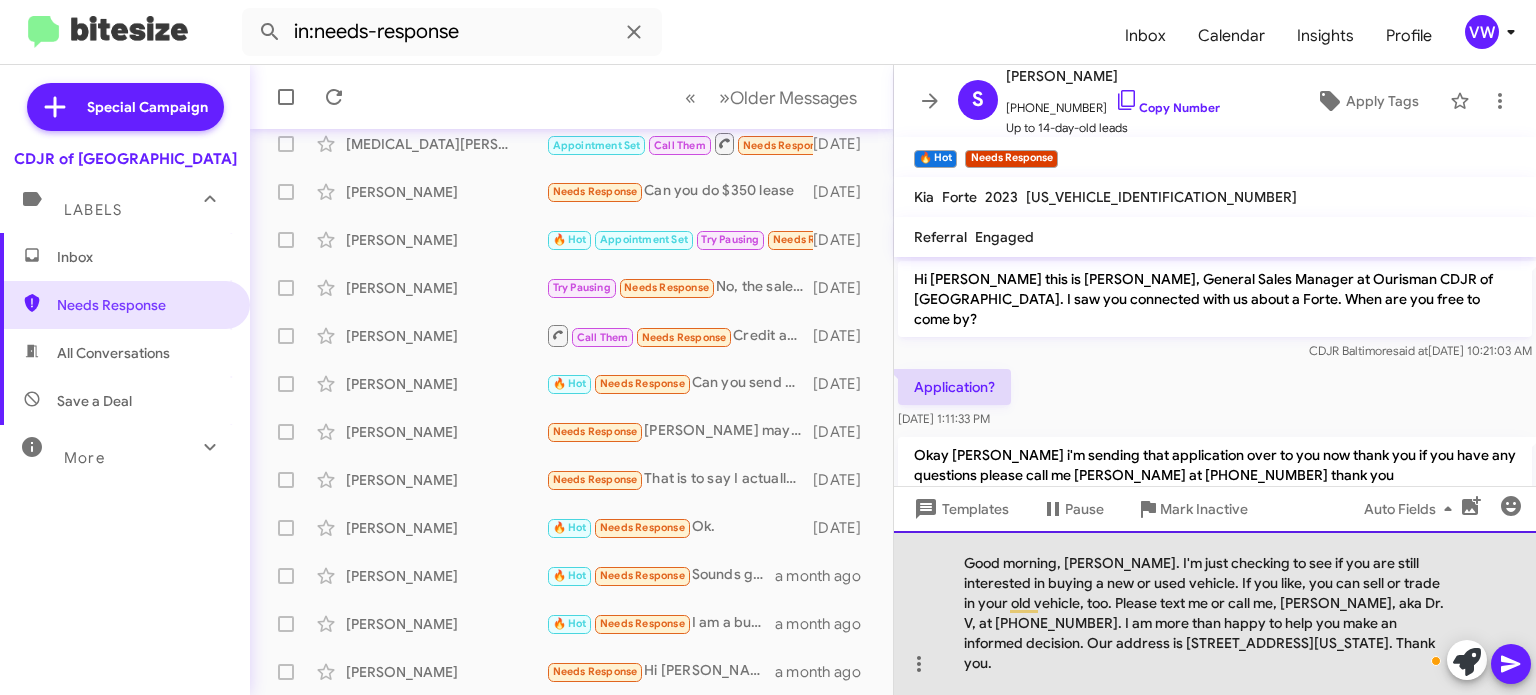 click on "Good morning, [PERSON_NAME]. I'm just checking to see if you are still interested in buying a new or used vehicle. If you like, you can sell or trade in your old vehicle, too. Please text me or call me, [PERSON_NAME], aka Dr. V, at [PHONE_NUMBER]. I am more than happy to help you make an informed decision. Our address is [STREET_ADDRESS][US_STATE]. Thank you." 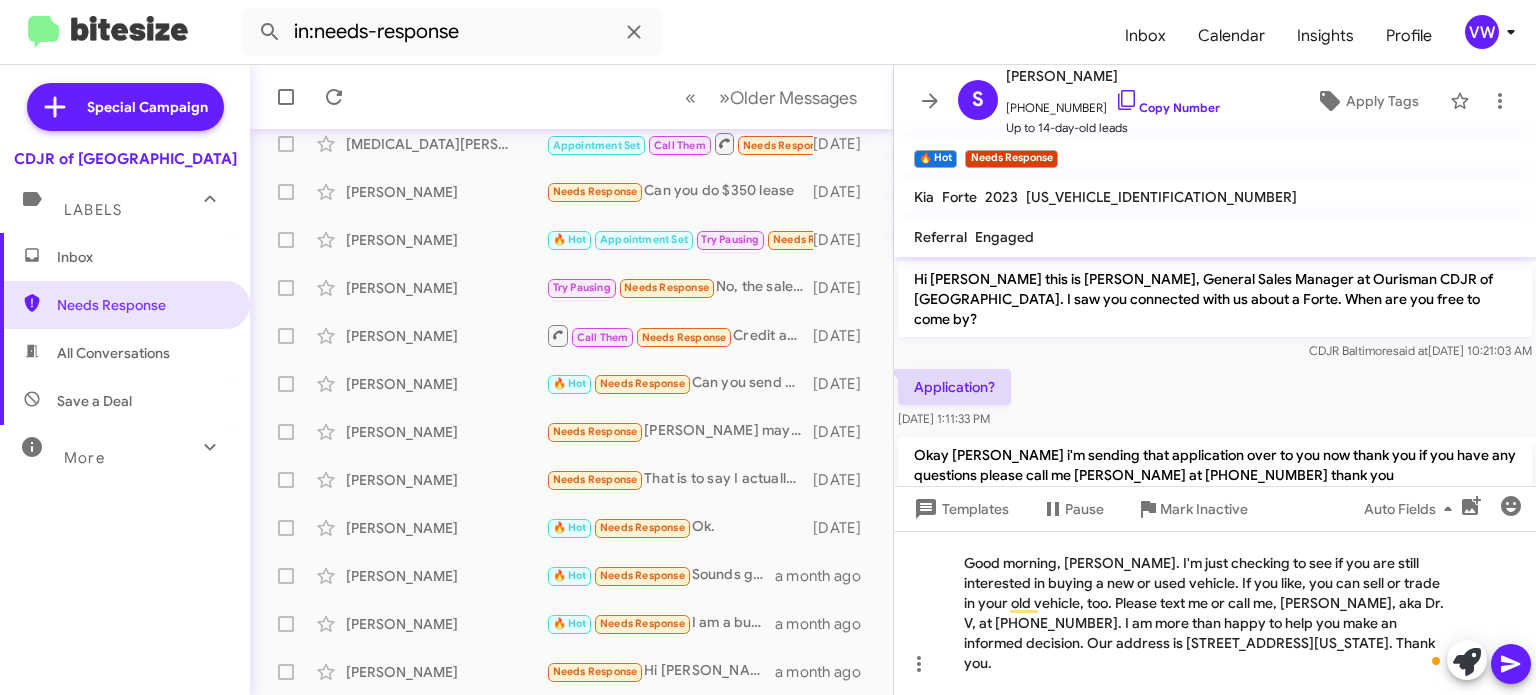 click 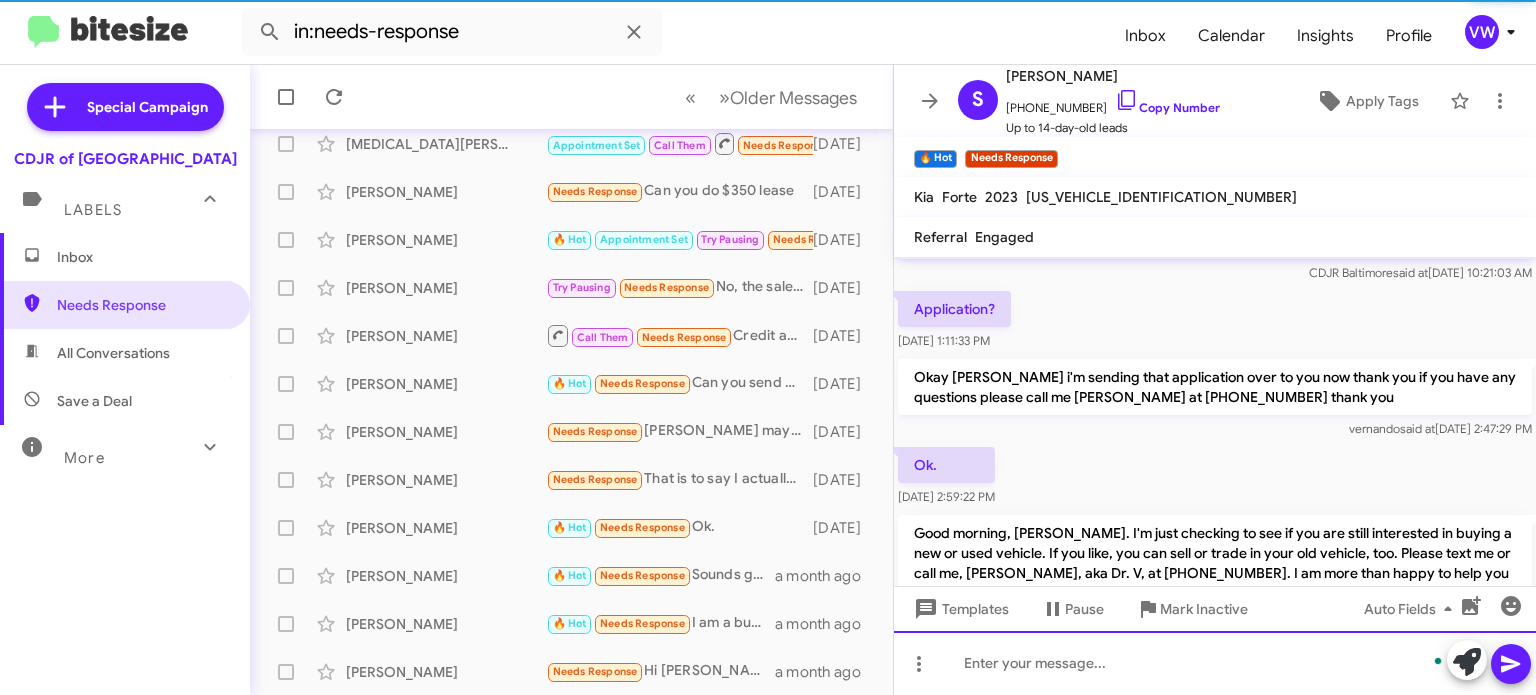 scroll, scrollTop: 155, scrollLeft: 0, axis: vertical 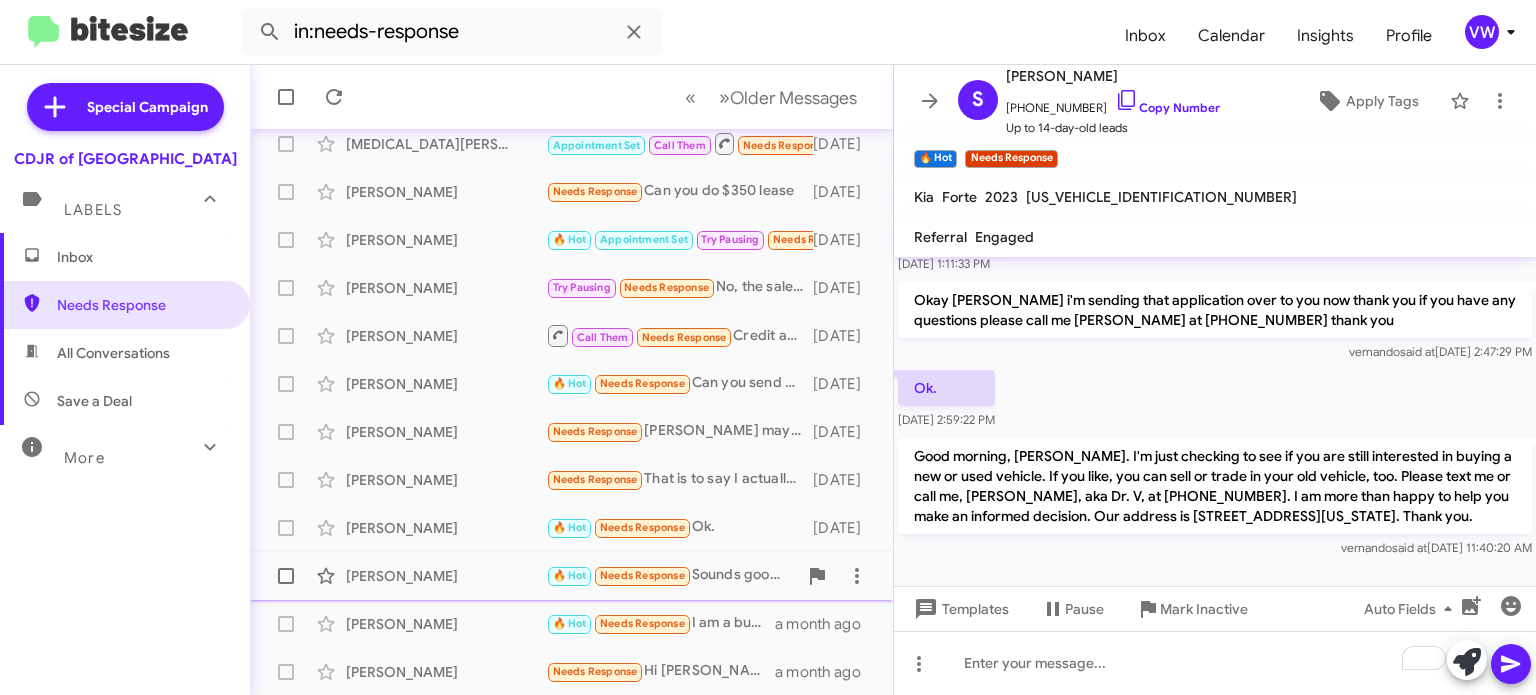 click on "Needs Response" 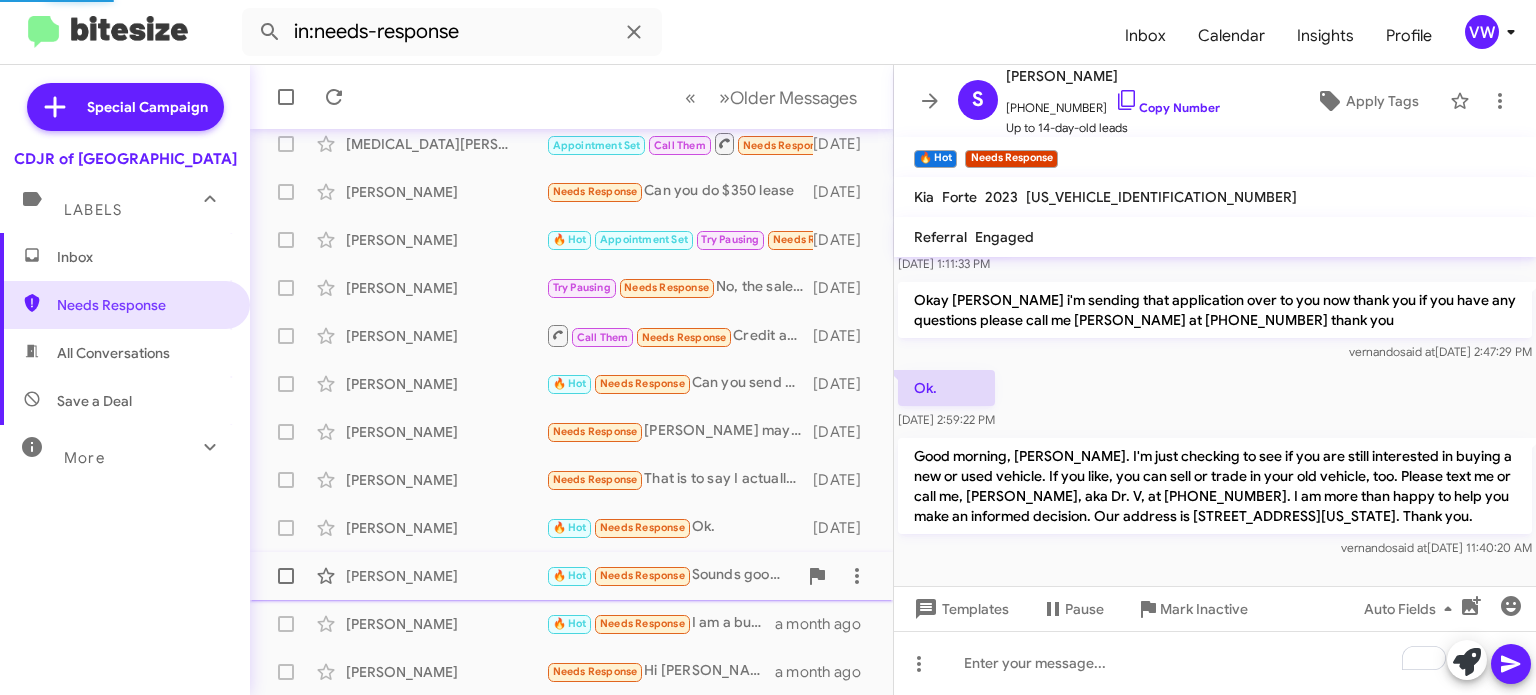 scroll, scrollTop: 933, scrollLeft: 0, axis: vertical 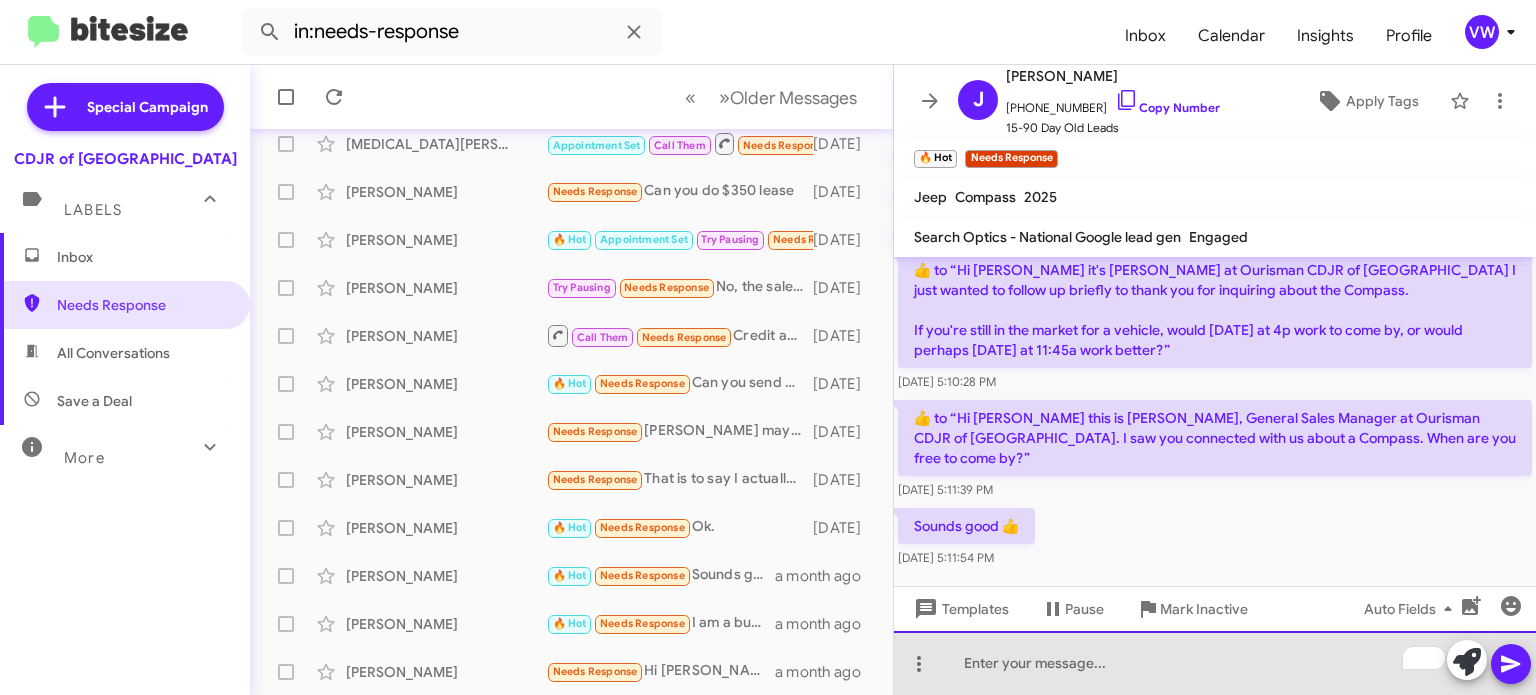 click 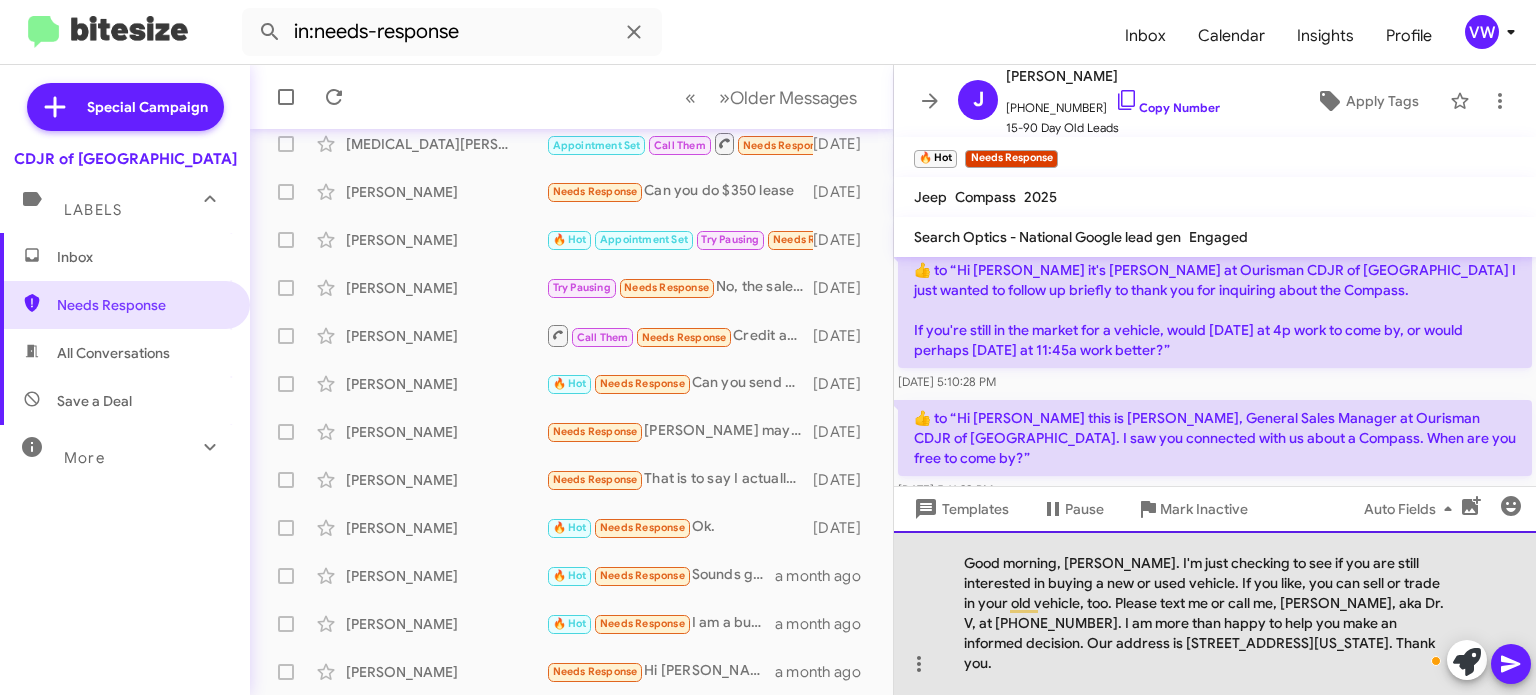 click on "Good morning, [PERSON_NAME]. I'm just checking to see if you are still interested in buying a new or used vehicle. If you like, you can sell or trade in your old vehicle, too. Please text me or call me, [PERSON_NAME], aka Dr. V, at [PHONE_NUMBER]. I am more than happy to help you make an informed decision. Our address is [STREET_ADDRESS][US_STATE]. Thank you." 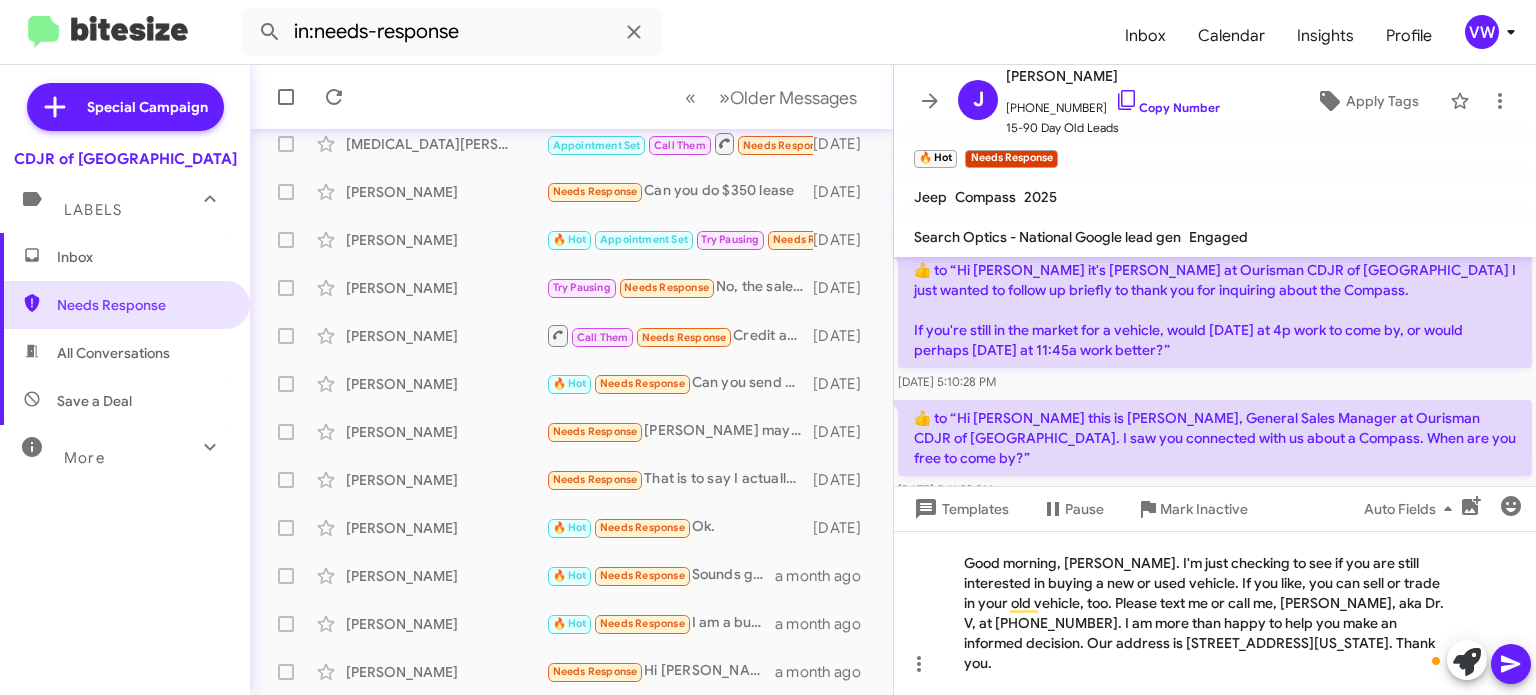 click 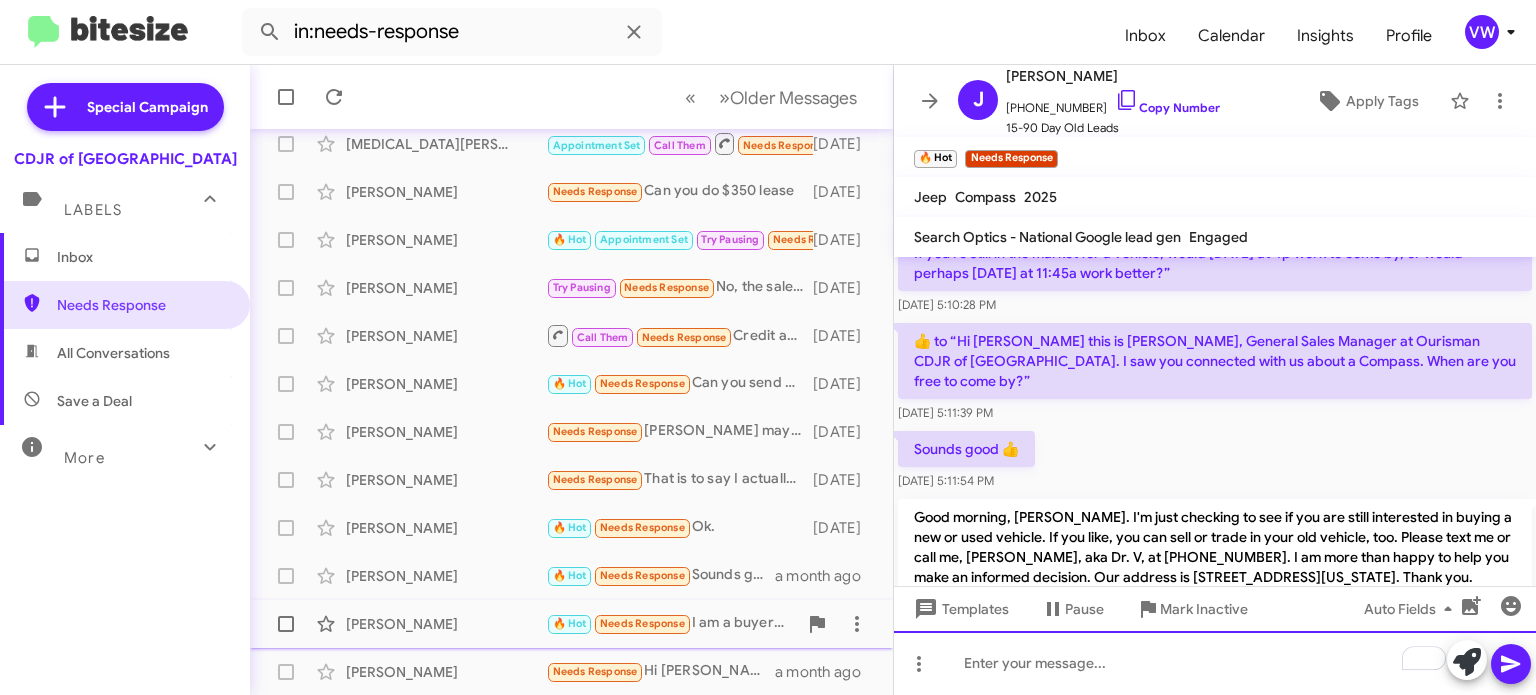 scroll, scrollTop: 1086, scrollLeft: 0, axis: vertical 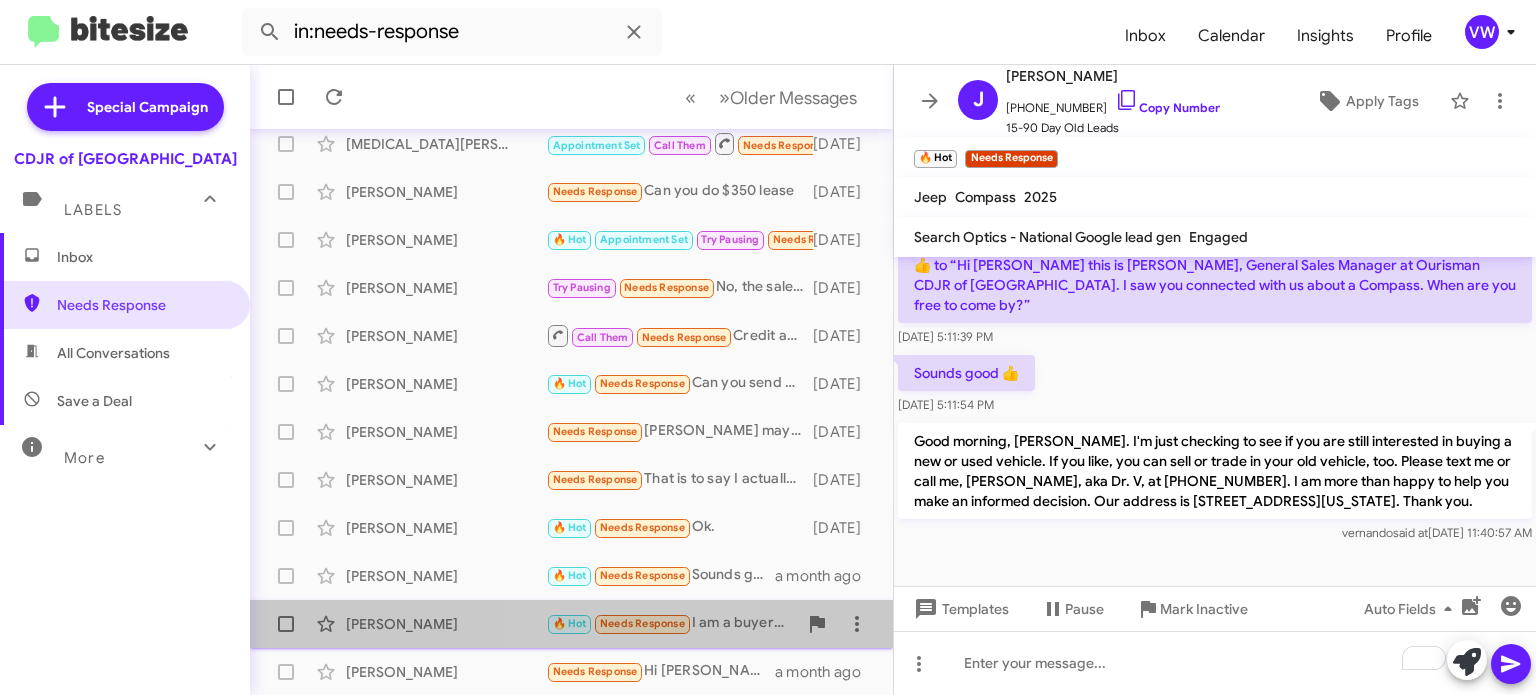 drag, startPoint x: 633, startPoint y: 621, endPoint x: 648, endPoint y: 621, distance: 15 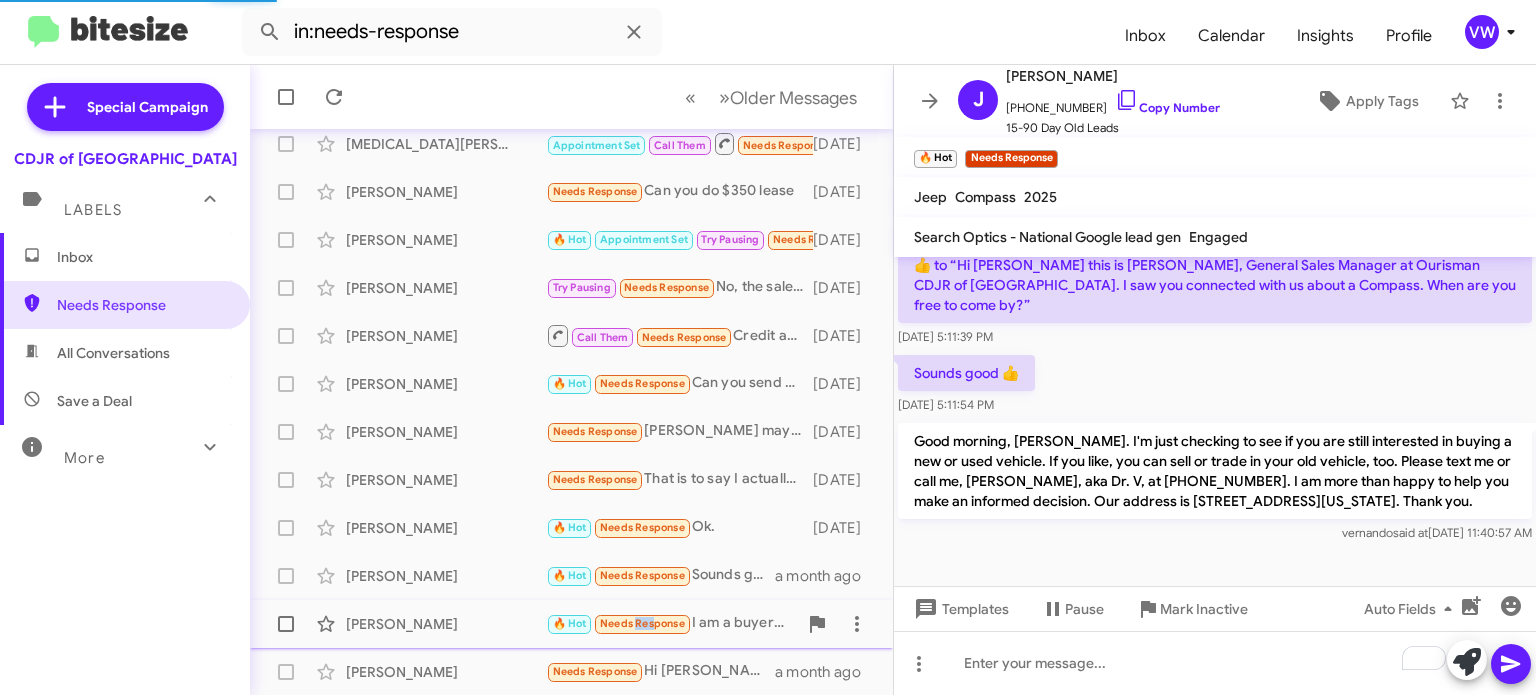 scroll, scrollTop: 626, scrollLeft: 0, axis: vertical 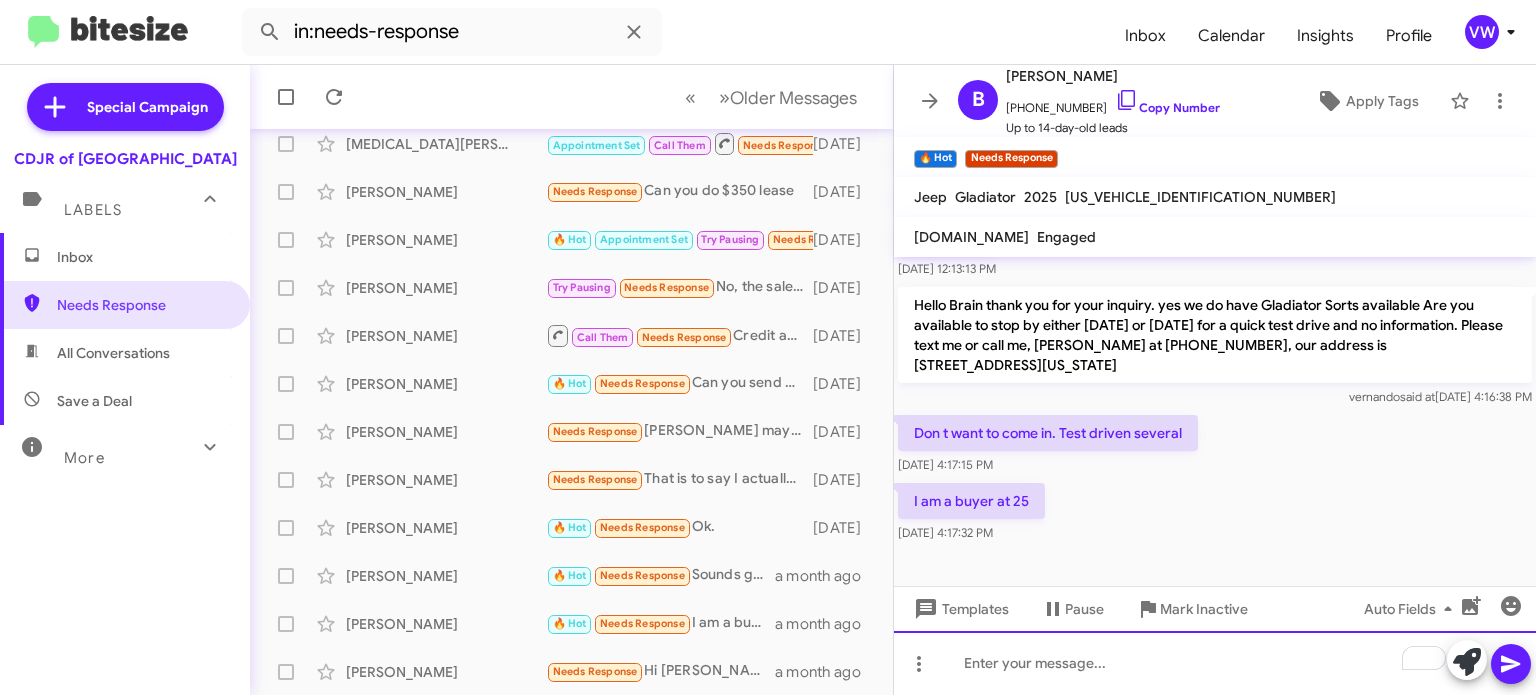 click 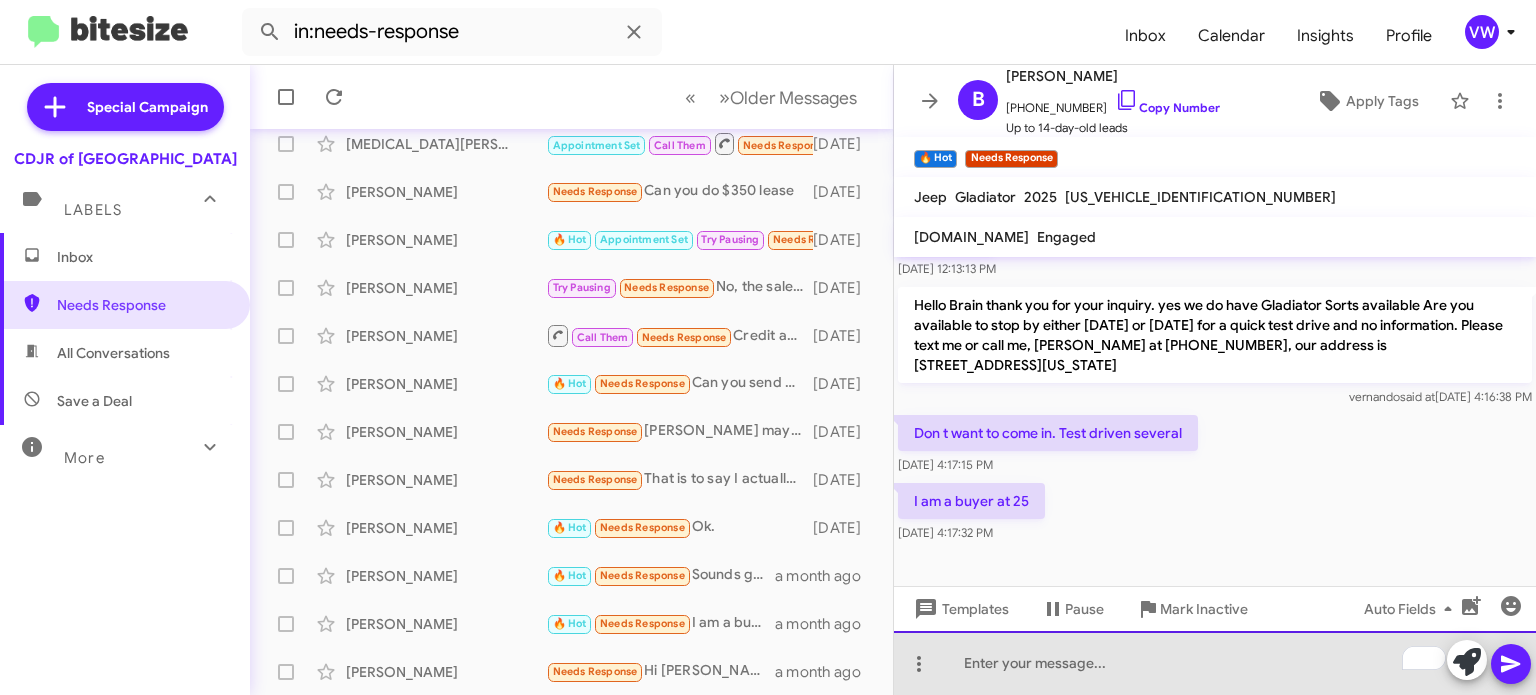 scroll, scrollTop: 726, scrollLeft: 0, axis: vertical 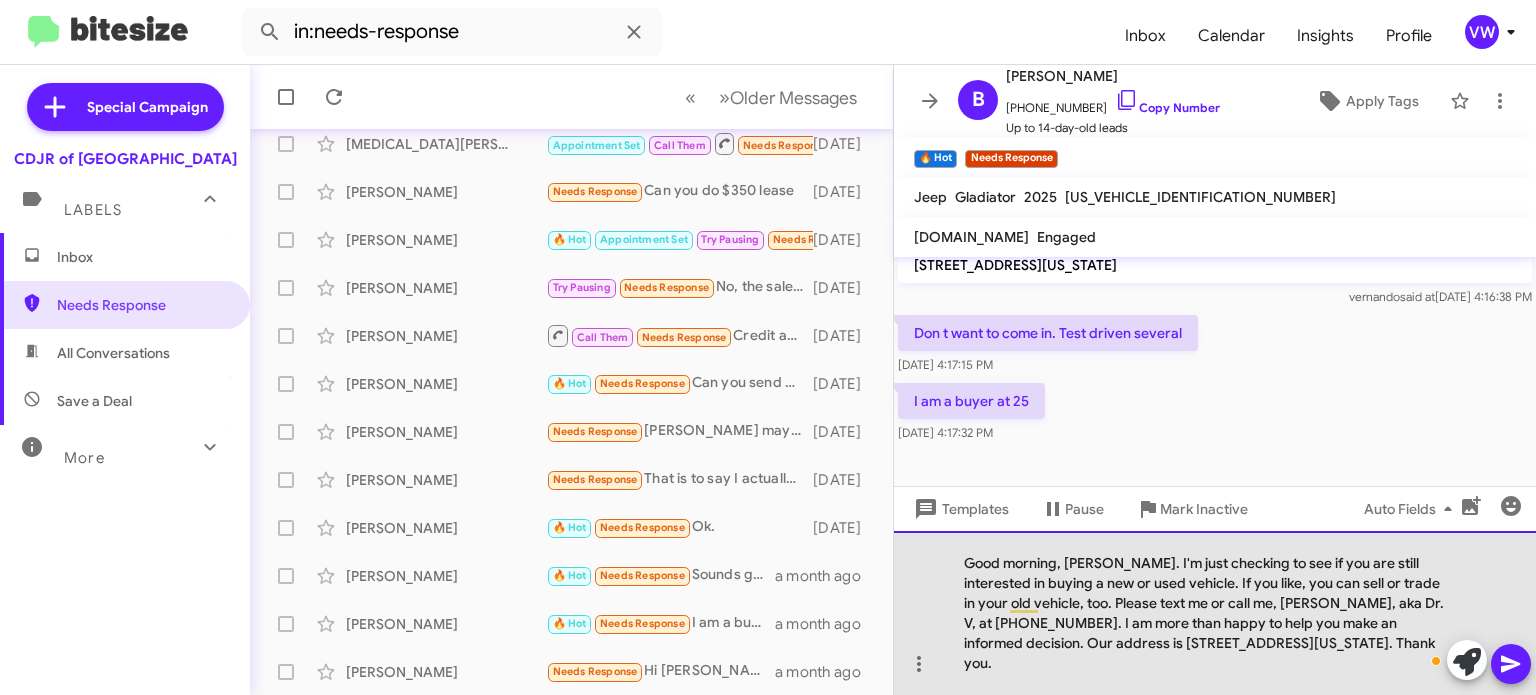 click on "Good morning, [PERSON_NAME]. I'm just checking to see if you are still interested in buying a new or used vehicle. If you like, you can sell or trade in your old vehicle, too. Please text me or call me, [PERSON_NAME], aka Dr. V, at [PHONE_NUMBER]. I am more than happy to help you make an informed decision. Our address is [STREET_ADDRESS][US_STATE]. Thank you." 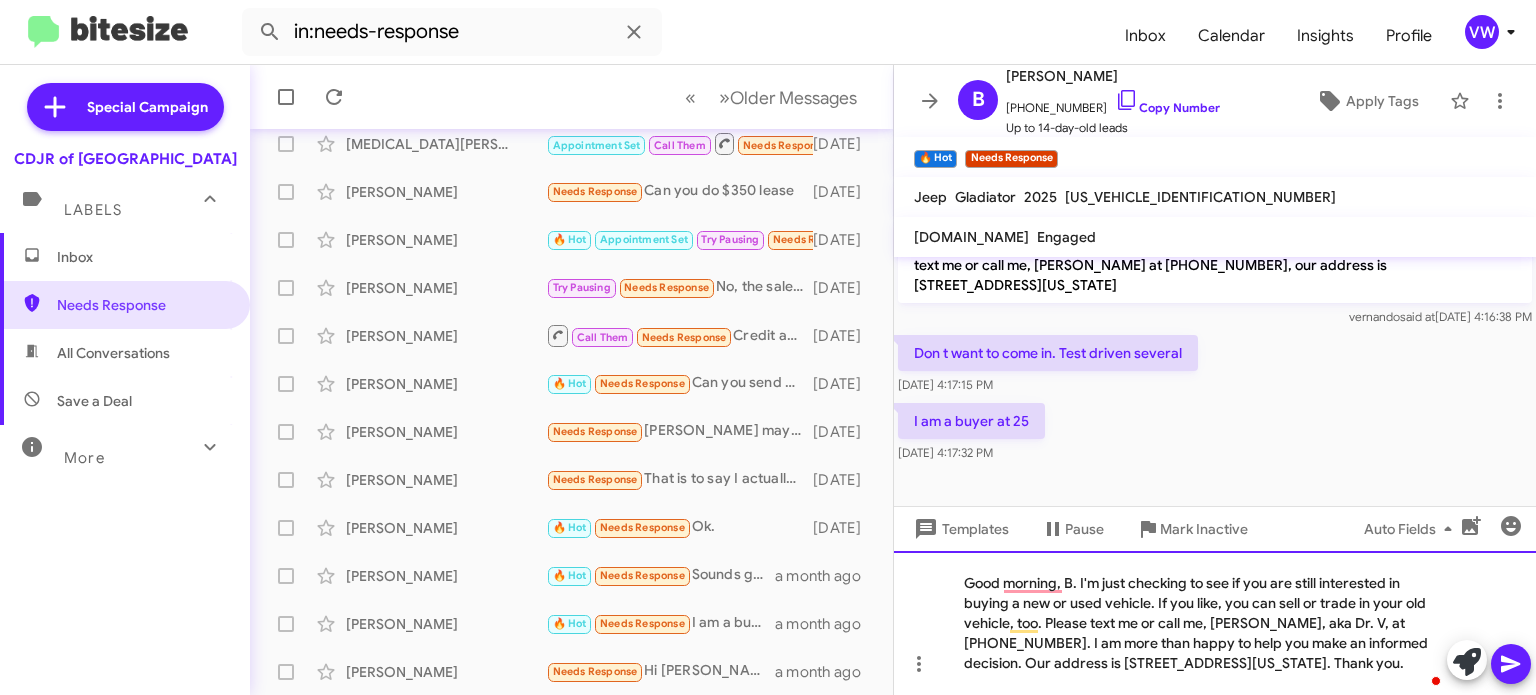 scroll, scrollTop: 726, scrollLeft: 0, axis: vertical 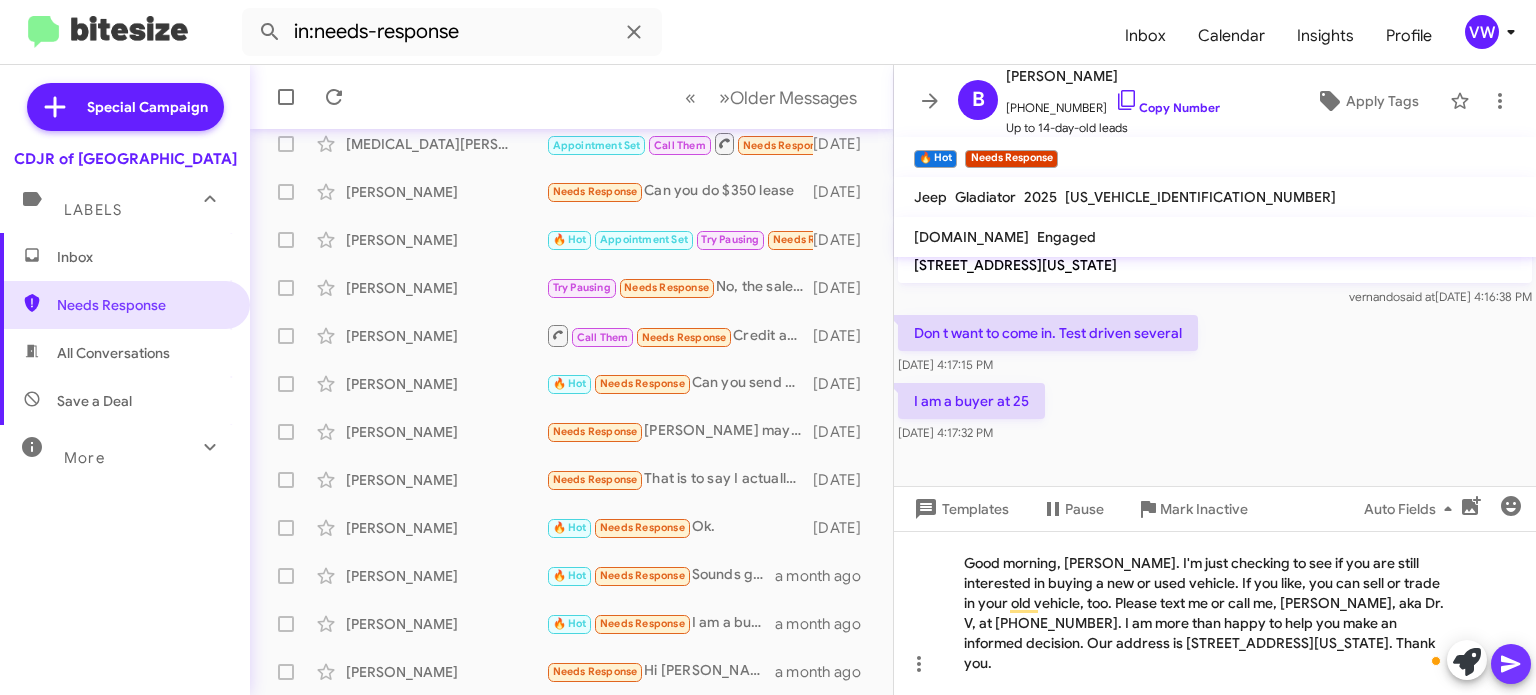 click 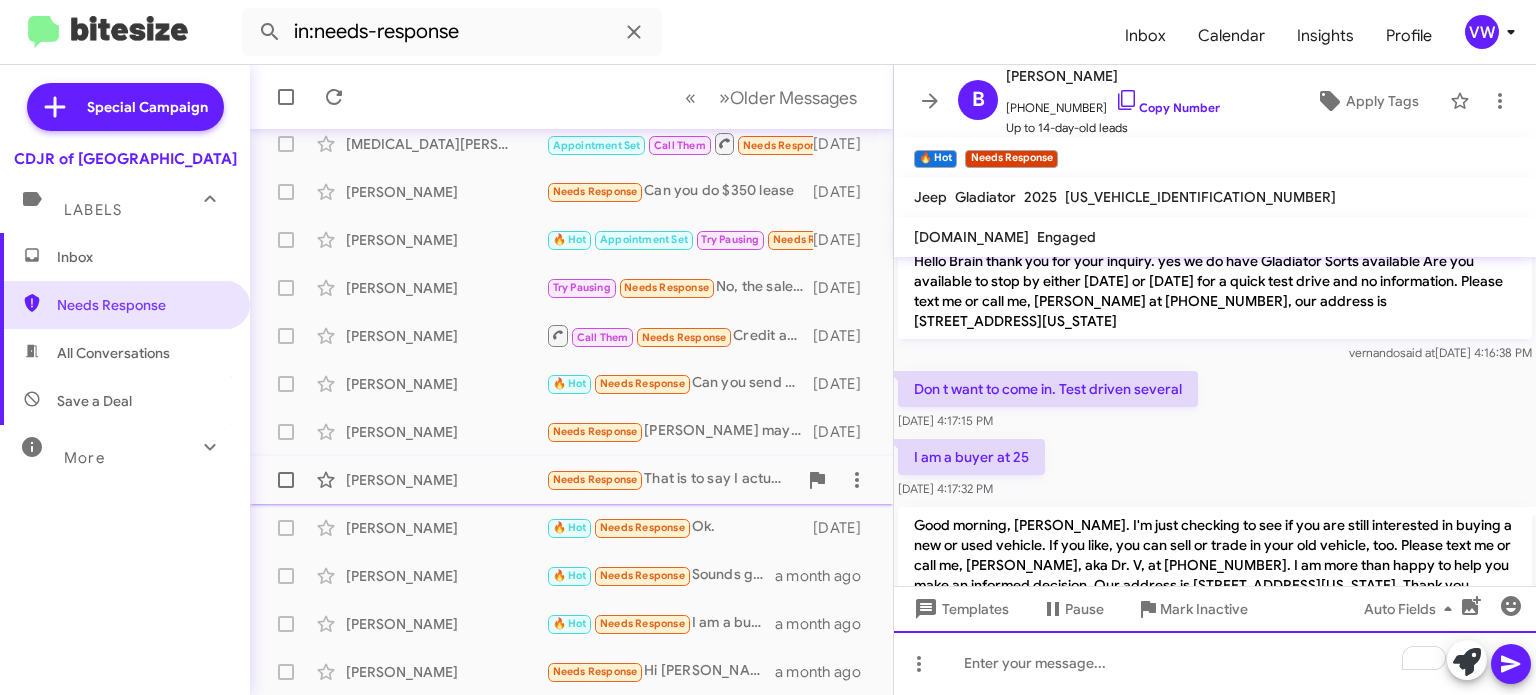 scroll, scrollTop: 667, scrollLeft: 0, axis: vertical 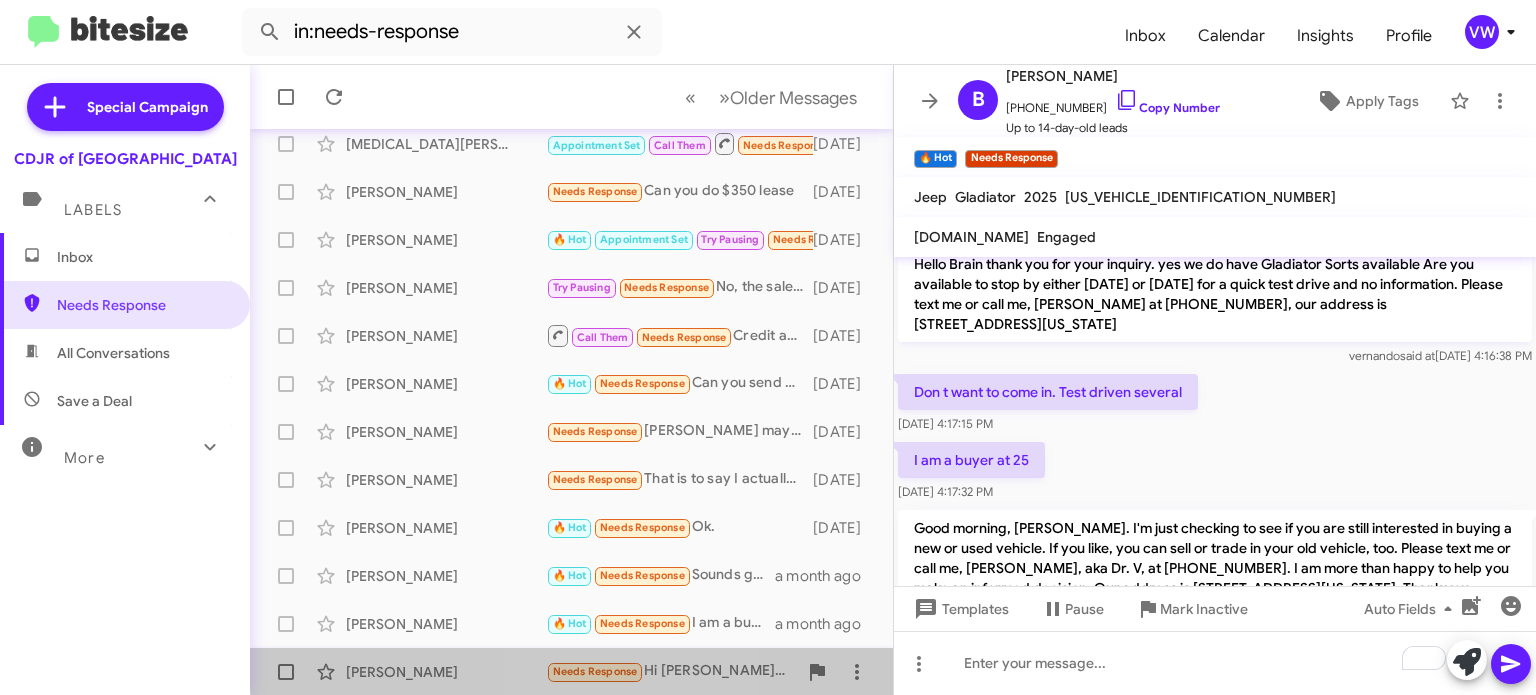 click on "Needs Response" 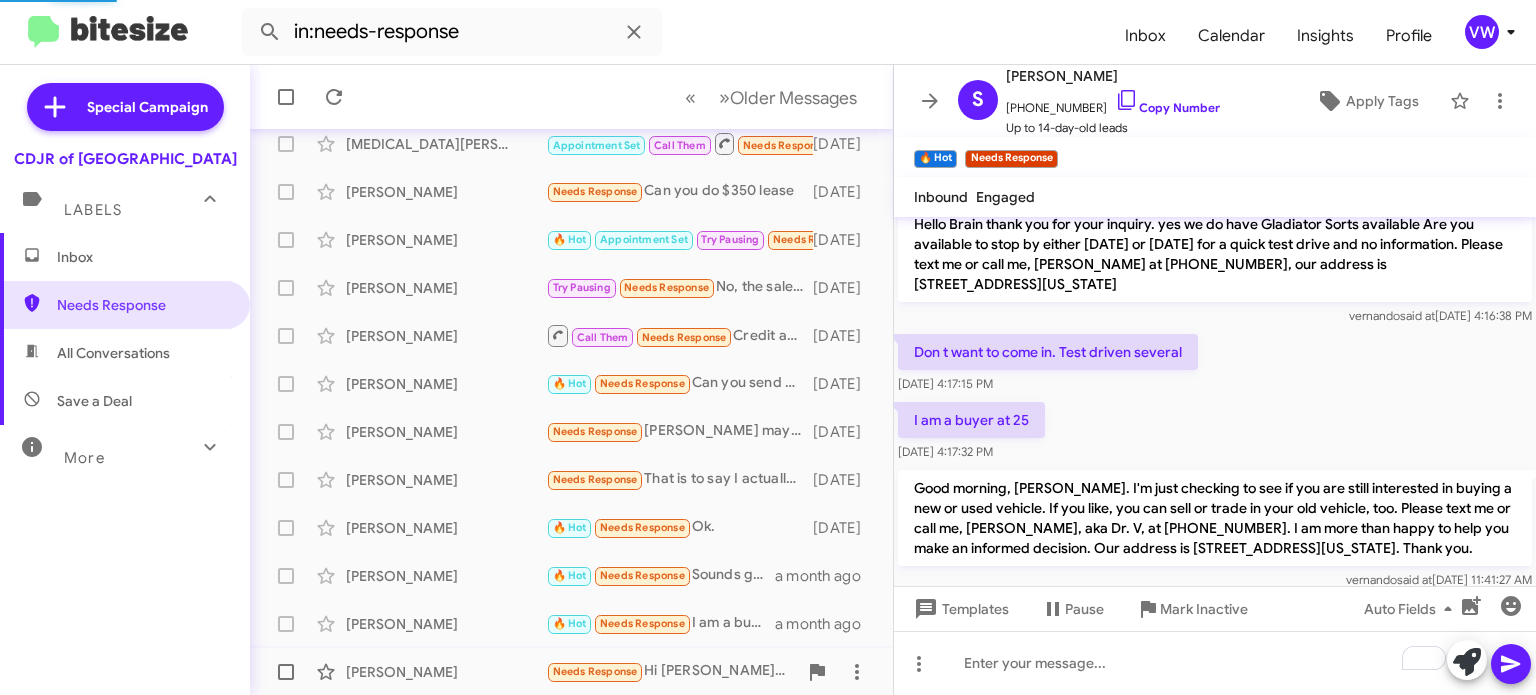 scroll, scrollTop: 712, scrollLeft: 0, axis: vertical 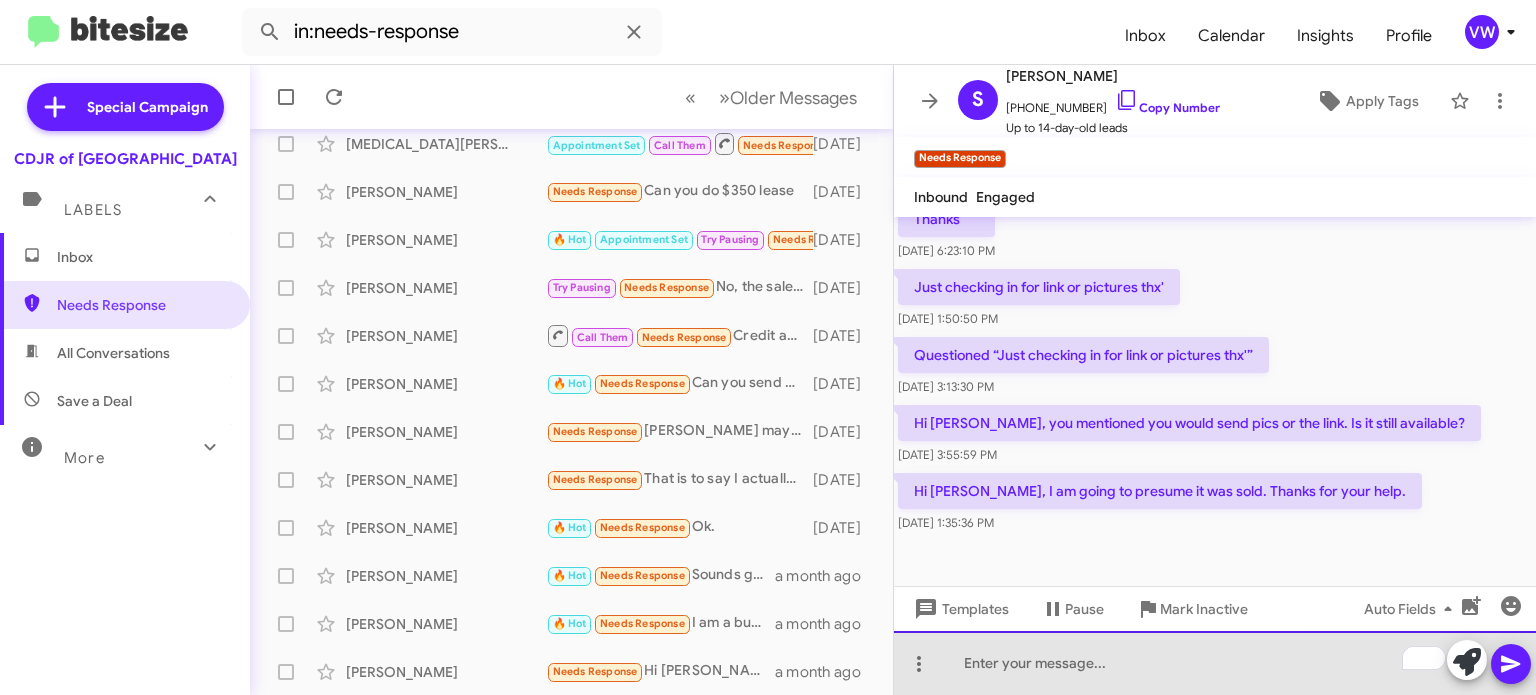 paste 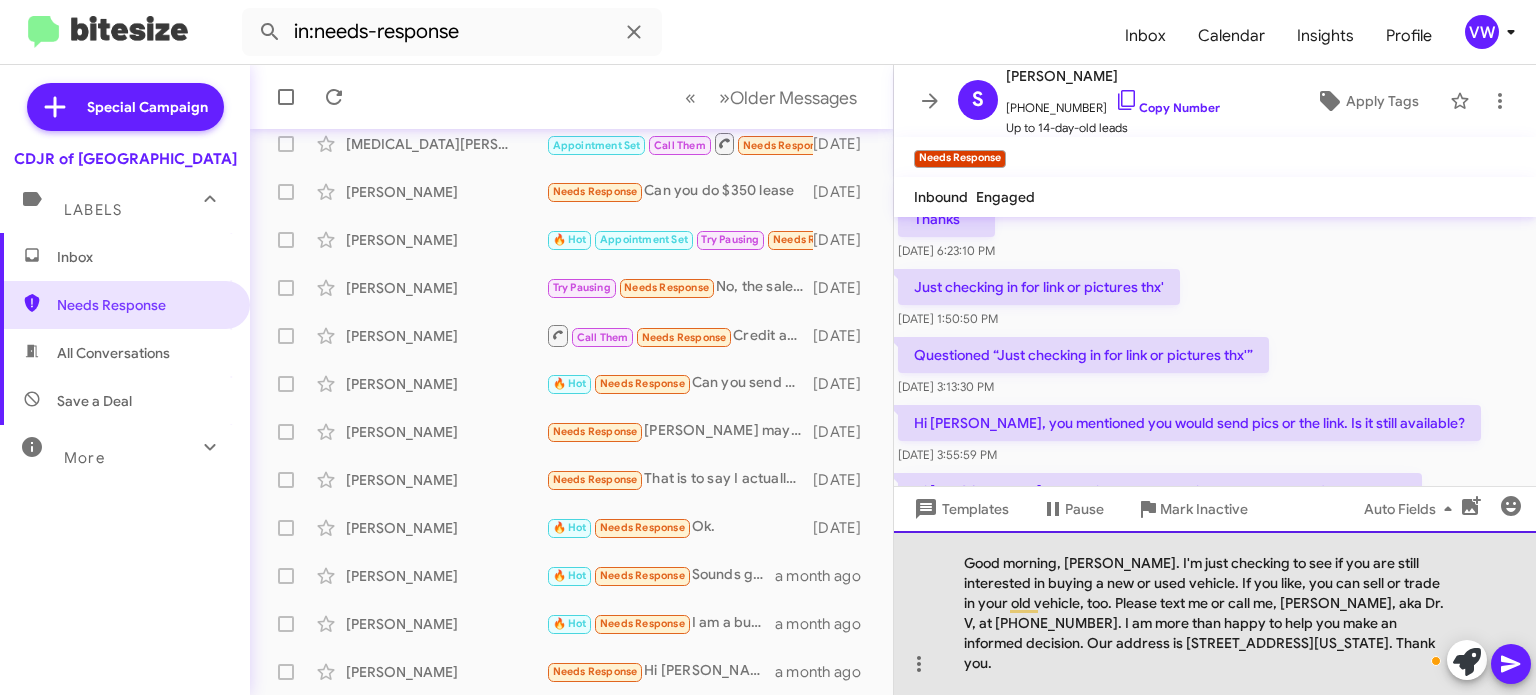 click on "Good morning, [PERSON_NAME]. I'm just checking to see if you are still interested in buying a new or used vehicle. If you like, you can sell or trade in your old vehicle, too. Please text me or call me, [PERSON_NAME], aka Dr. V, at [PHONE_NUMBER]. I am more than happy to help you make an informed decision. Our address is [STREET_ADDRESS][US_STATE]. Thank you." 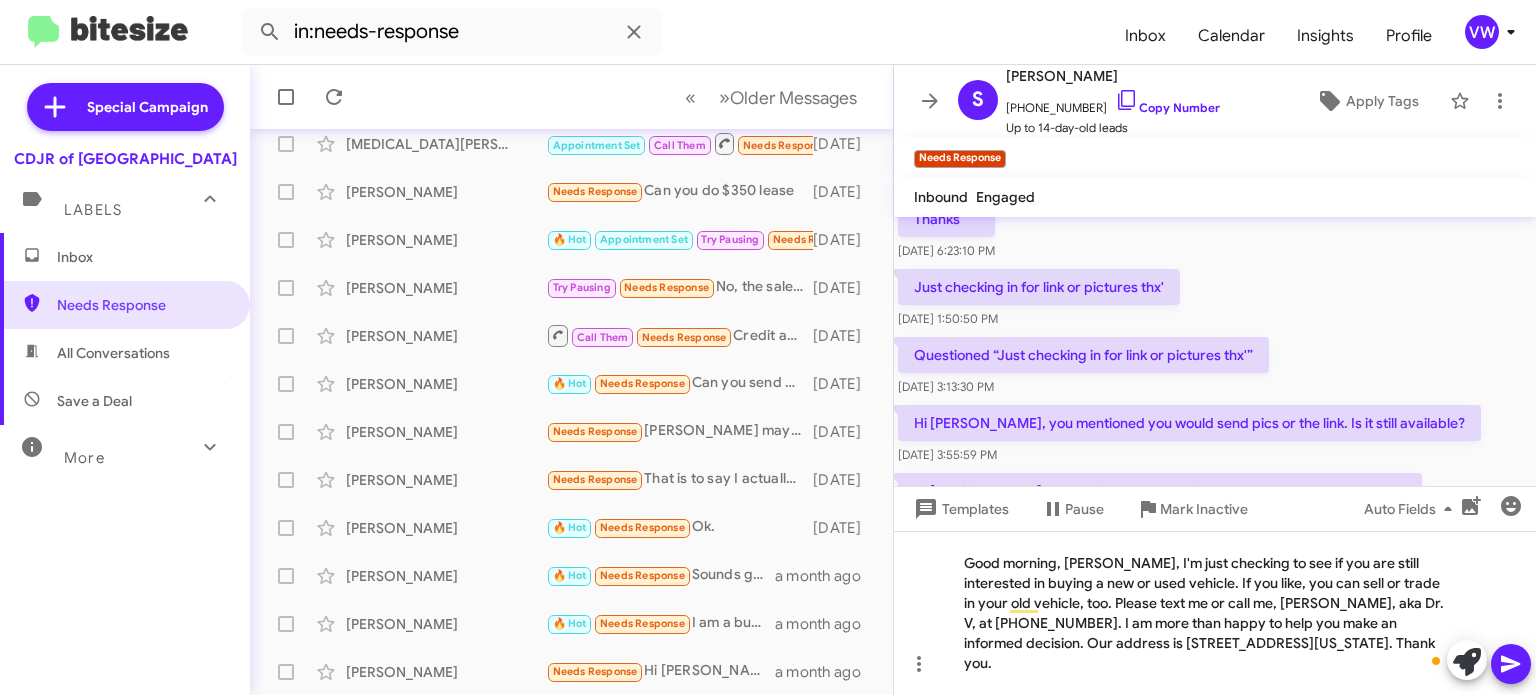 click 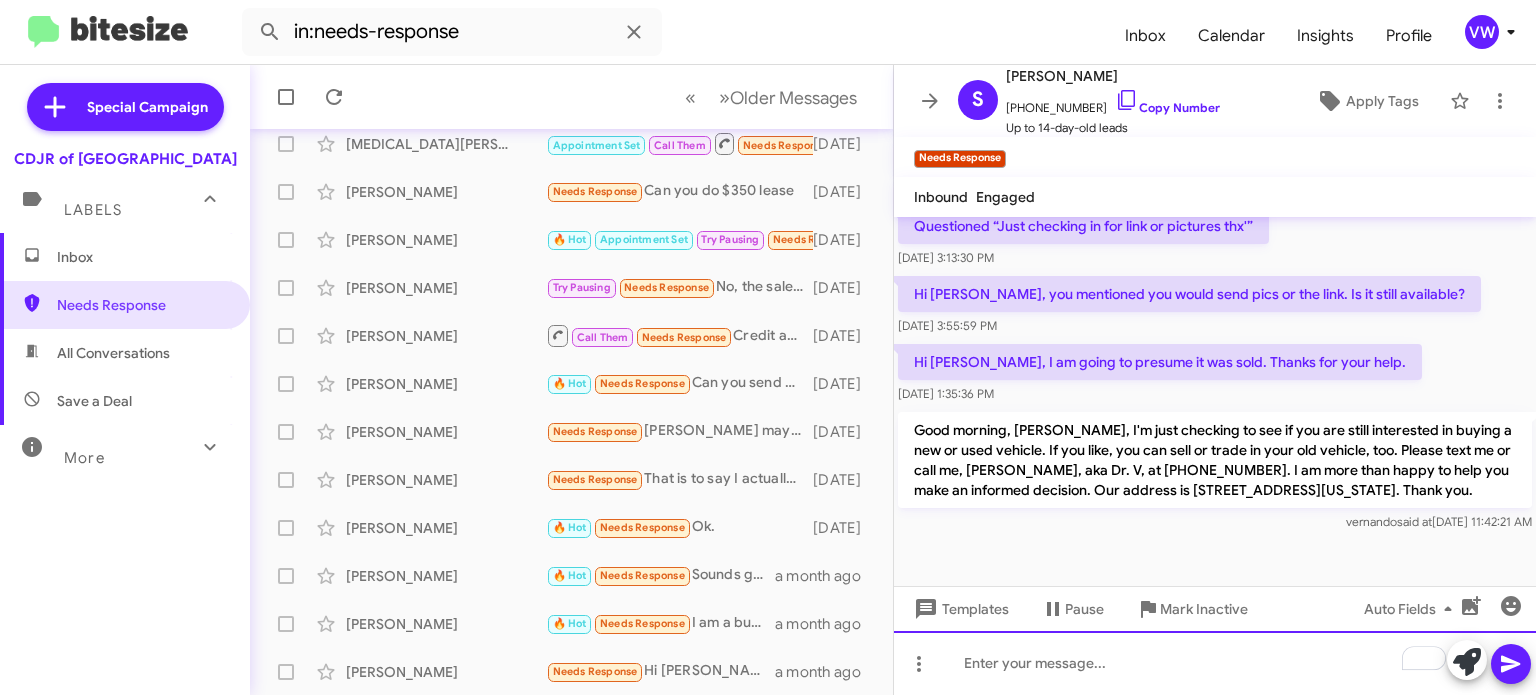 scroll, scrollTop: 865, scrollLeft: 0, axis: vertical 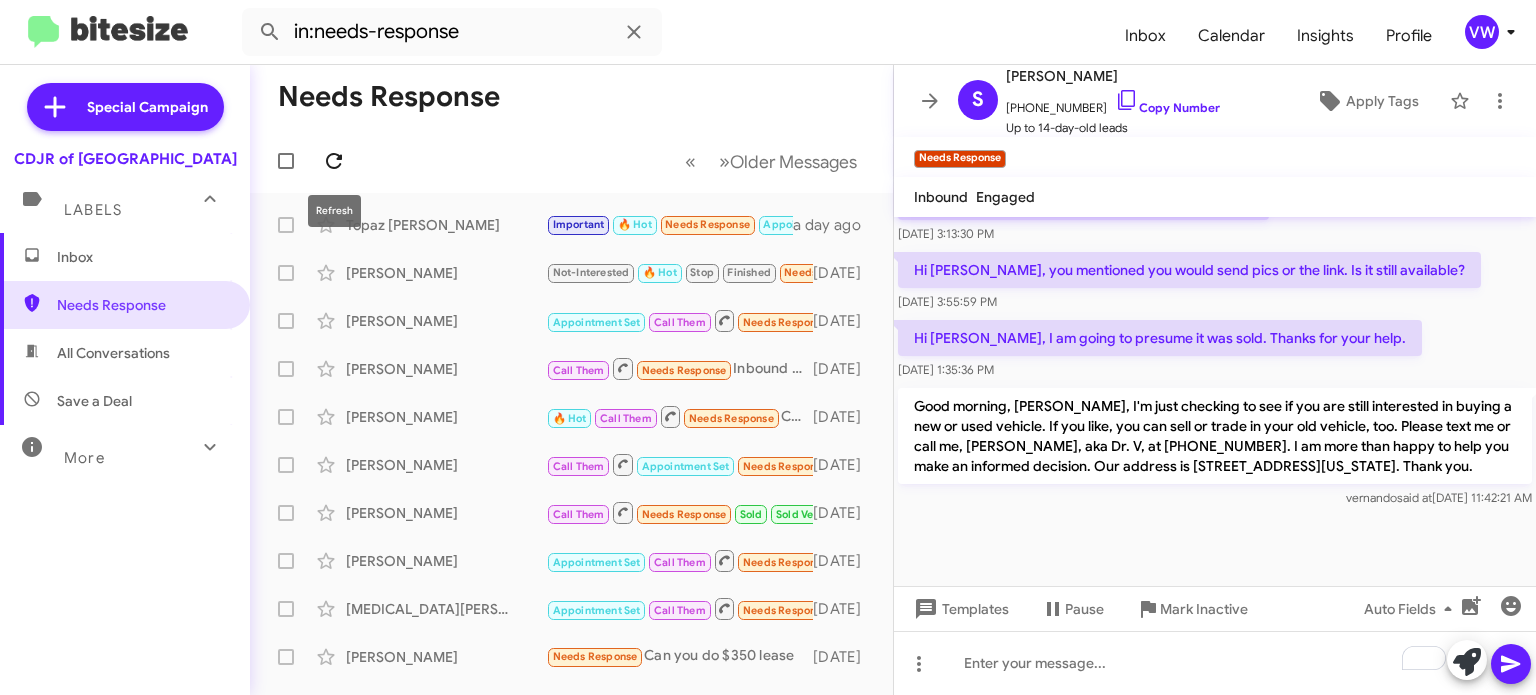 click 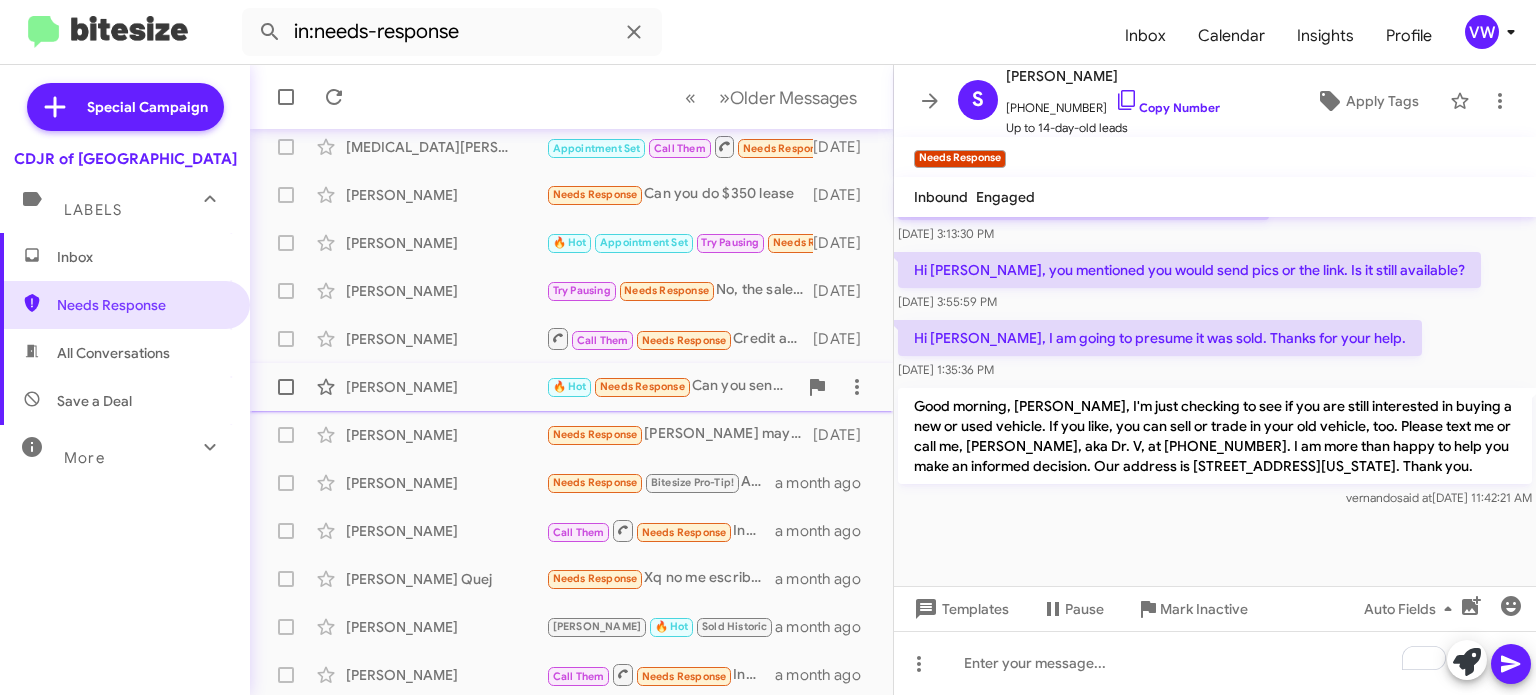 scroll, scrollTop: 465, scrollLeft: 0, axis: vertical 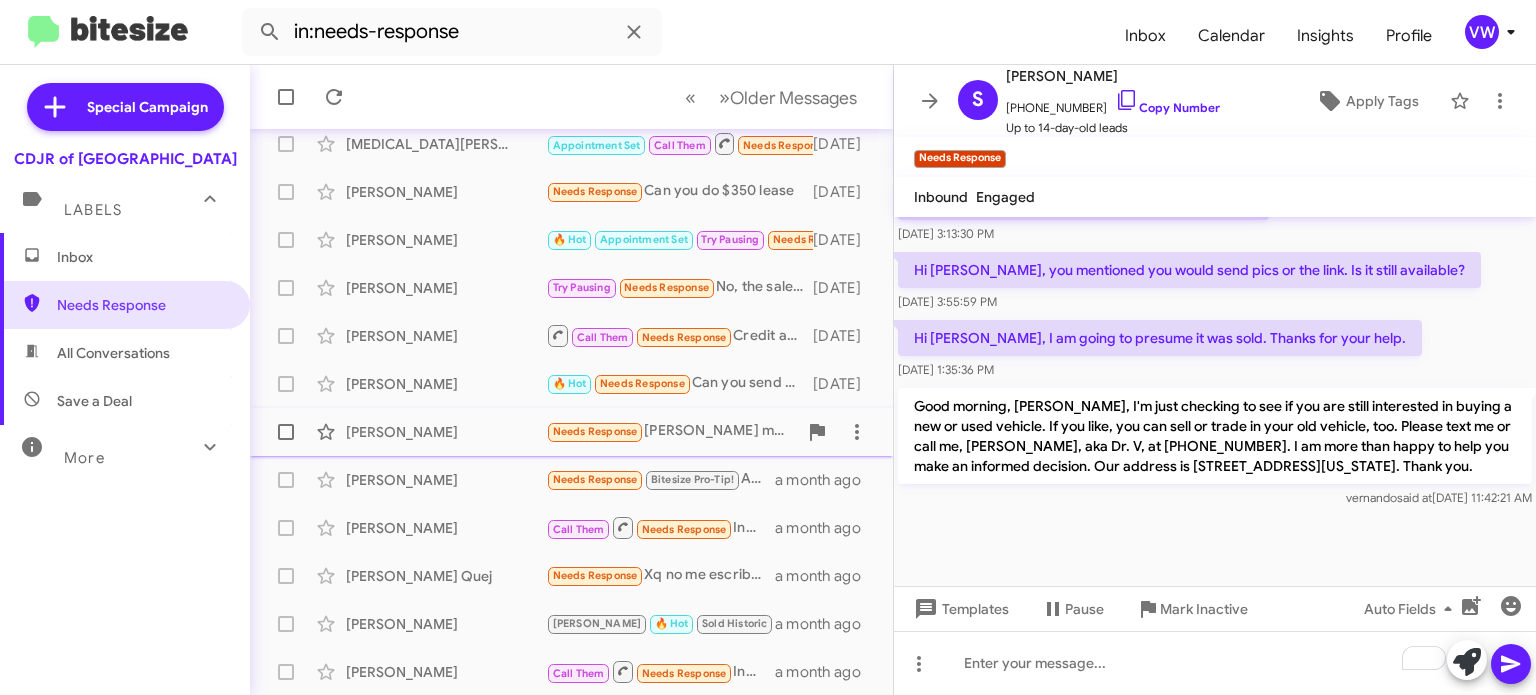 click on "Needs Response" 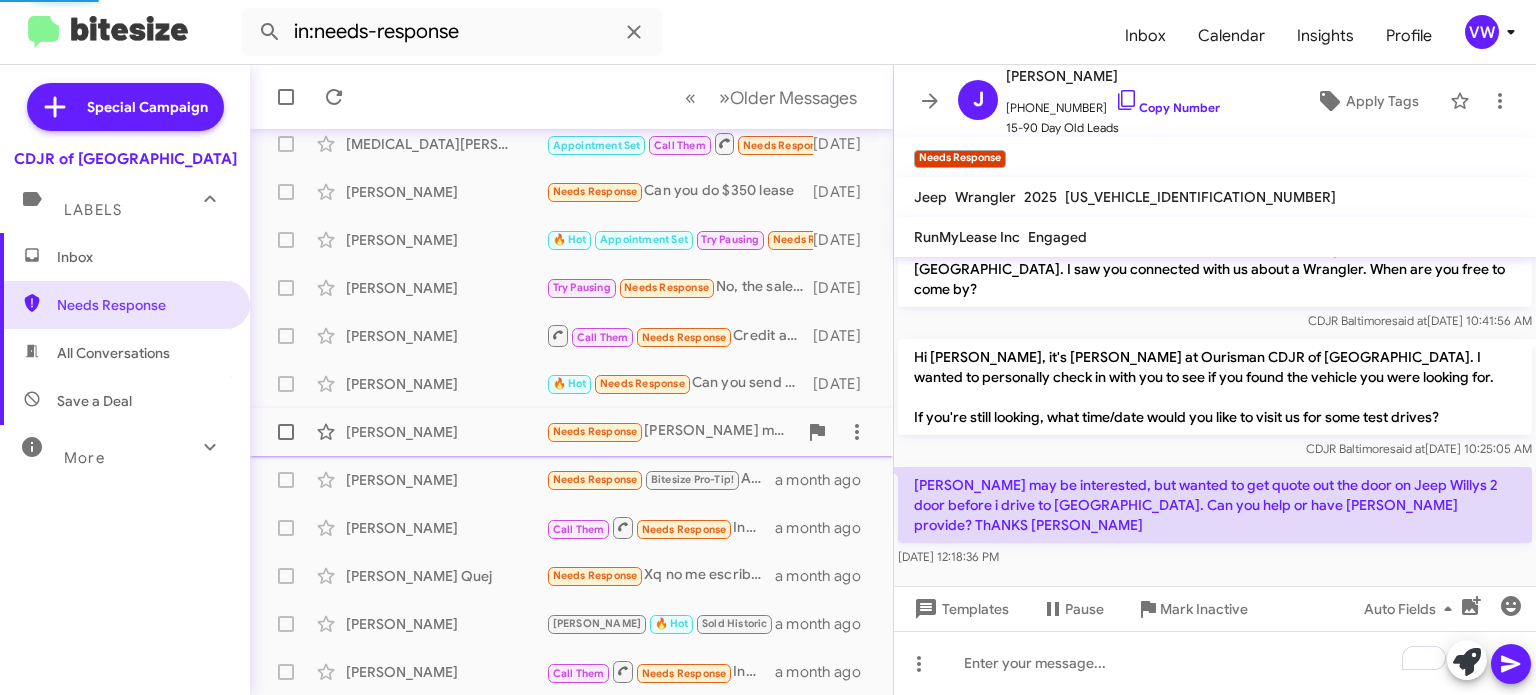 scroll, scrollTop: 0, scrollLeft: 0, axis: both 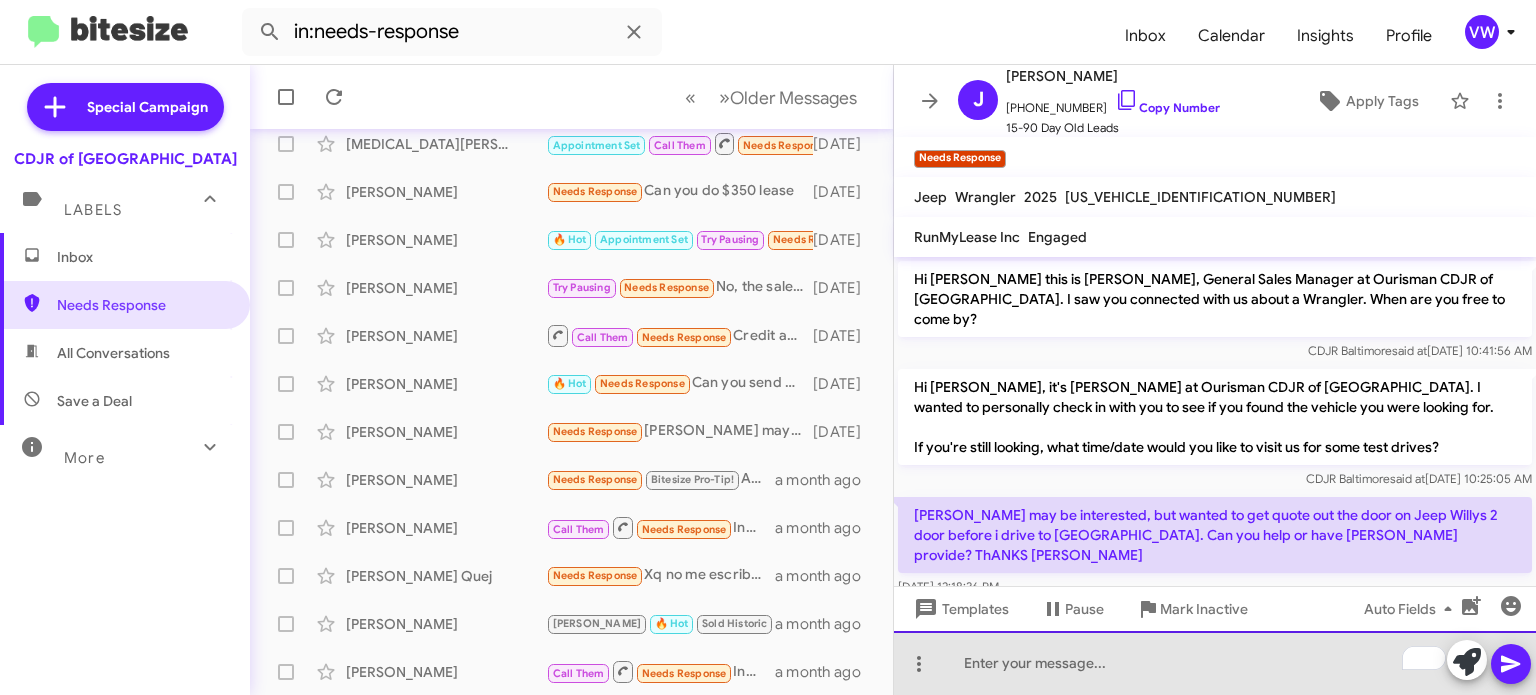 click 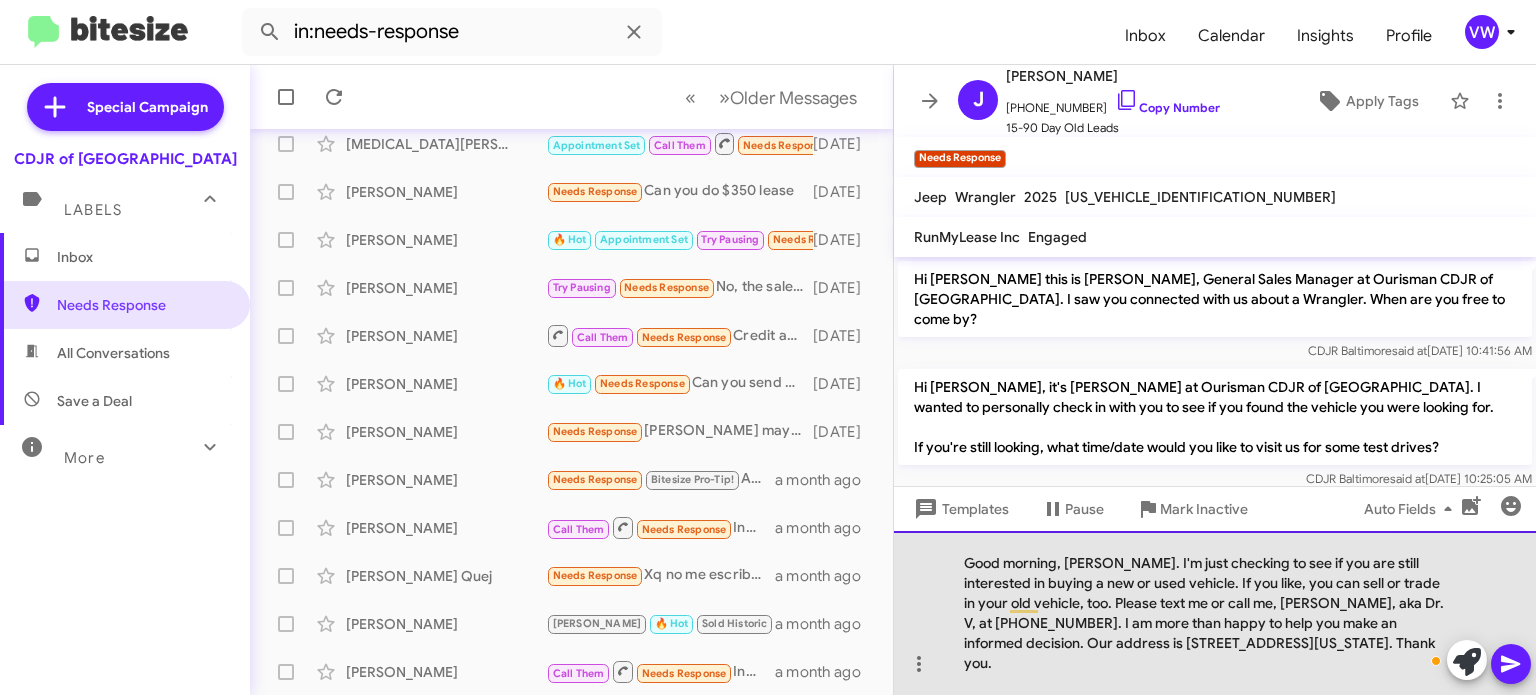 click on "Good morning, [PERSON_NAME]. I'm just checking to see if you are still interested in buying a new or used vehicle. If you like, you can sell or trade in your old vehicle, too. Please text me or call me, [PERSON_NAME], aka Dr. V, at [PHONE_NUMBER]. I am more than happy to help you make an informed decision. Our address is [STREET_ADDRESS][US_STATE]. Thank you." 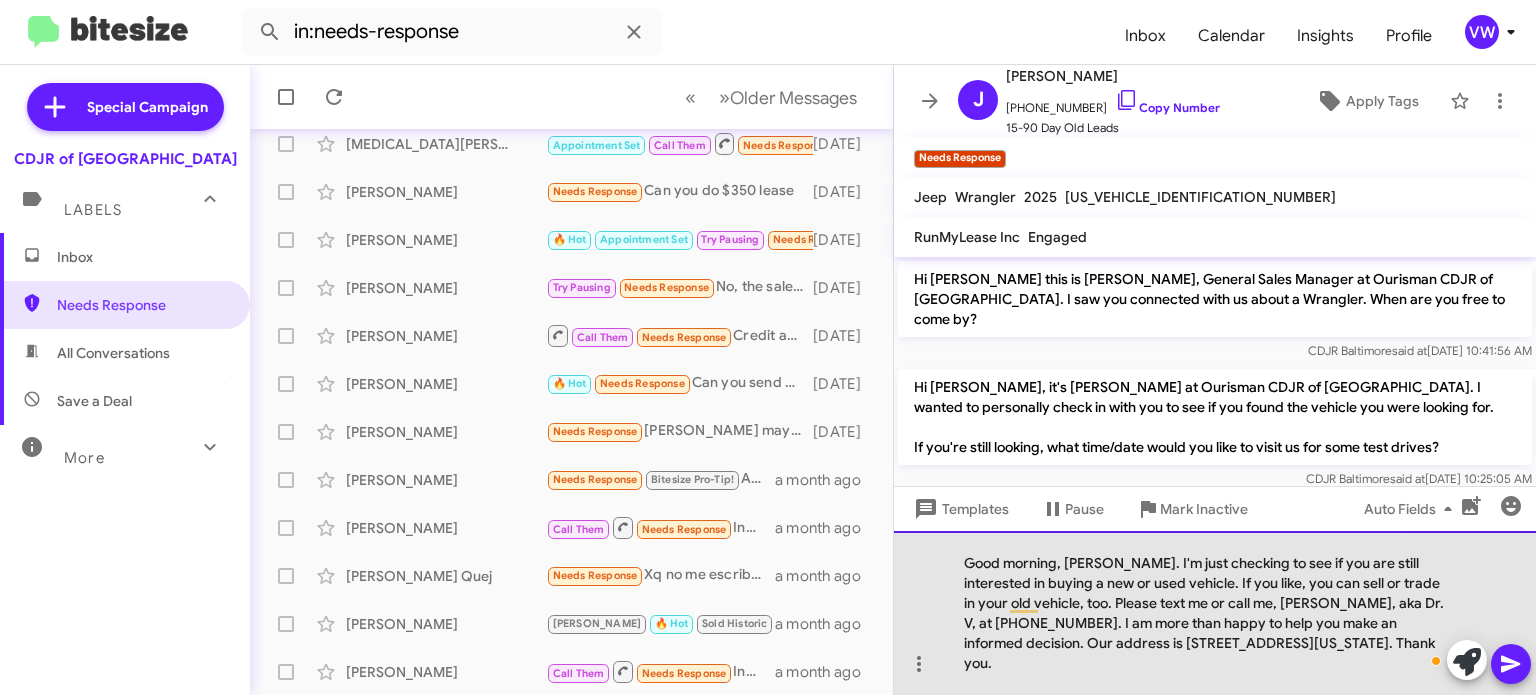 click on "Good morning, [PERSON_NAME]. I'm just checking to see if you are still interested in buying a new or used vehicle. If you like, you can sell or trade in your old vehicle, too. Please text me or call me, [PERSON_NAME], aka Dr. V, at [PHONE_NUMBER]. I am more than happy to help you make an informed decision. Our address is [STREET_ADDRESS][US_STATE]. Thank you." 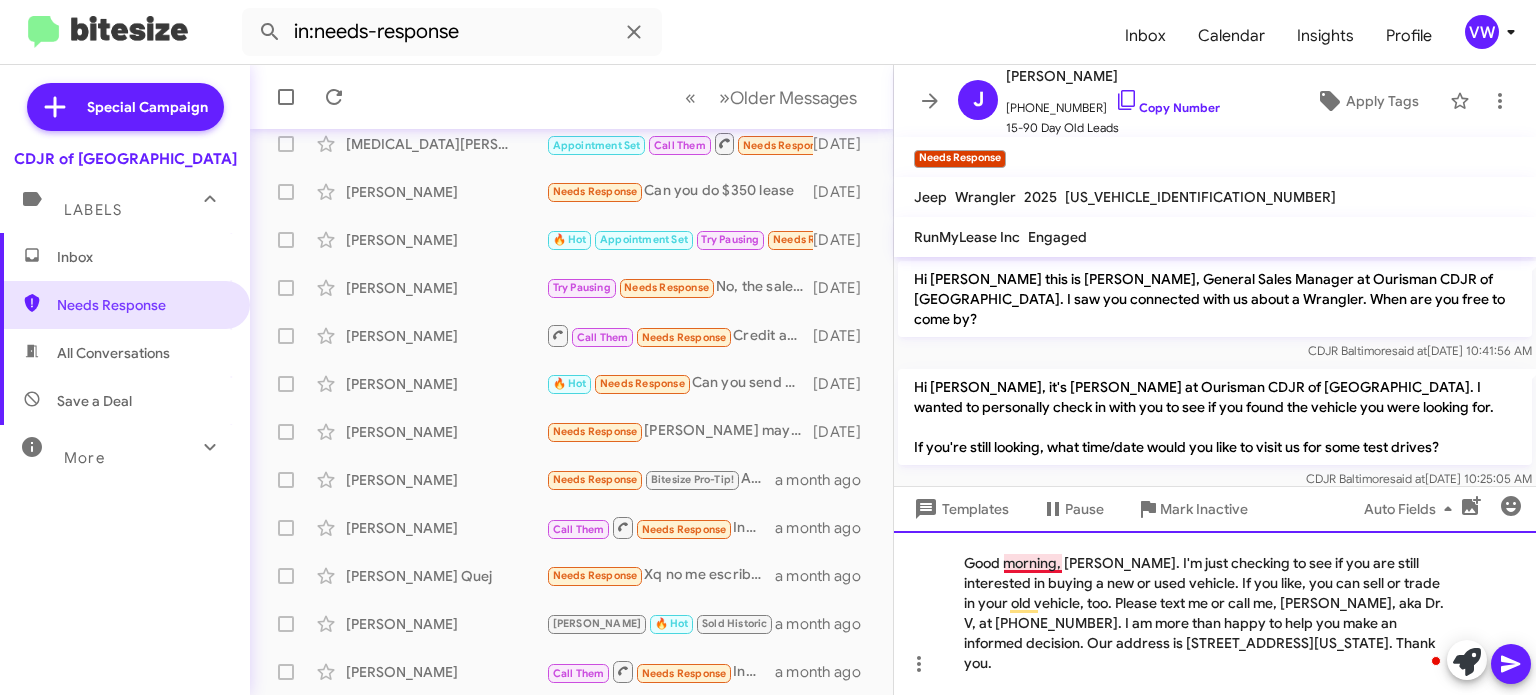 click on "Good morning, [PERSON_NAME]. I'm just checking to see if you are still interested in buying a new or used vehicle. If you like, you can sell or trade in your old vehicle, too. Please text me or call me, [PERSON_NAME], aka Dr. V, at [PHONE_NUMBER]. I am more than happy to help you make an informed decision. Our address is [STREET_ADDRESS][US_STATE]. Thank you." 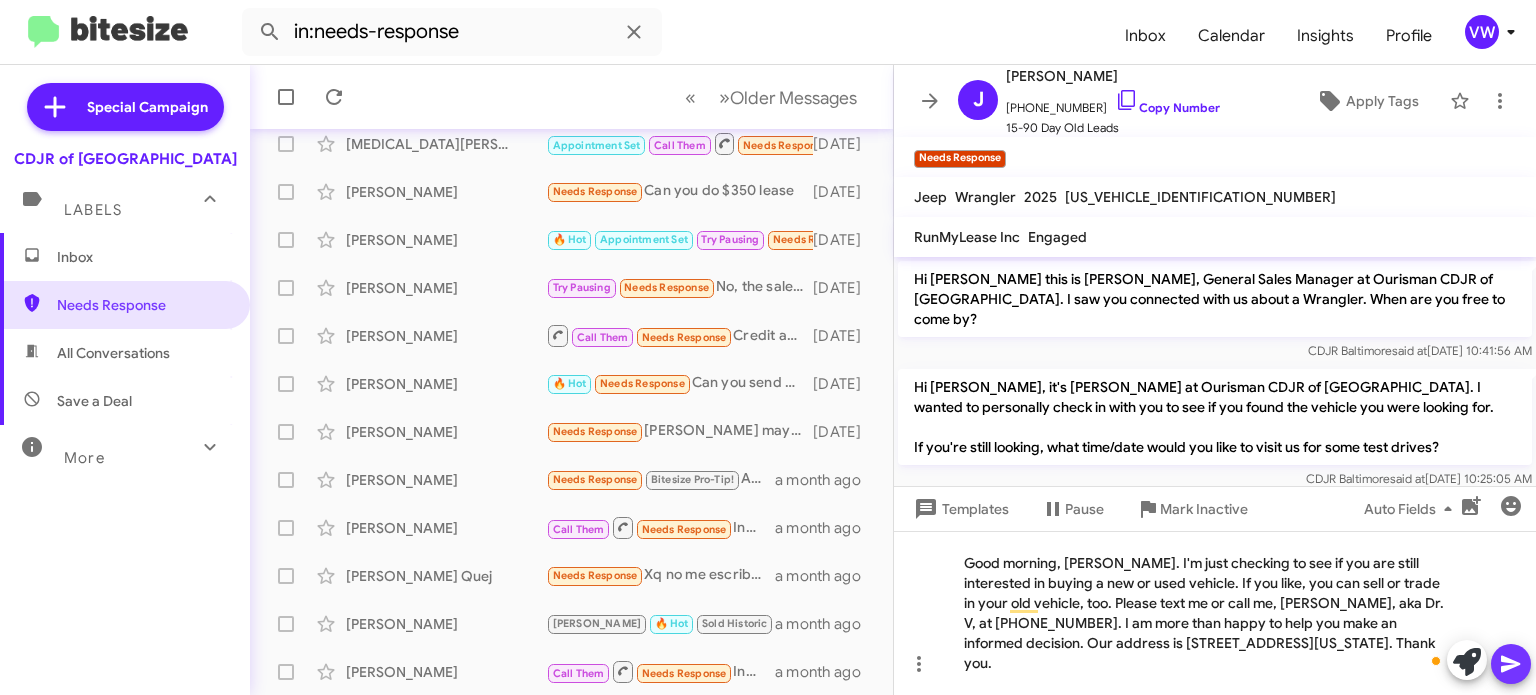 click 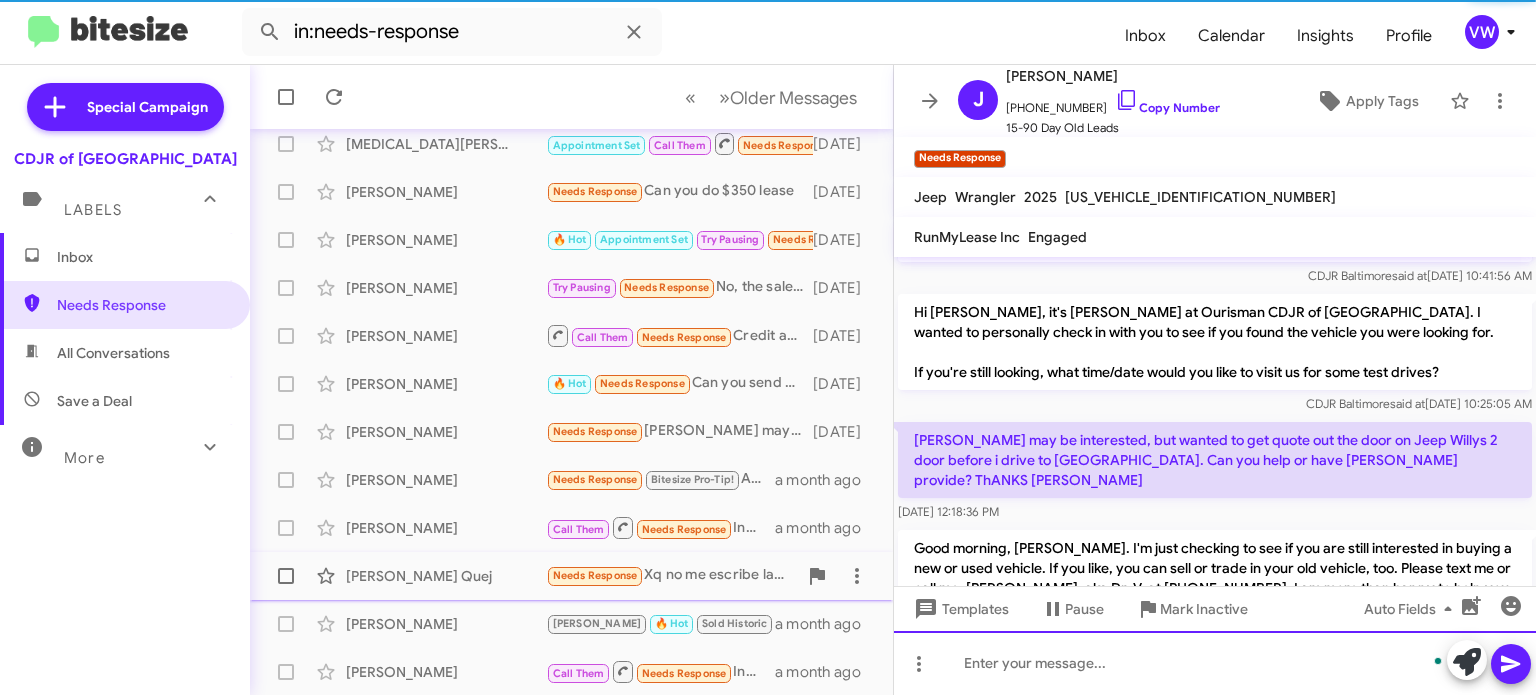 scroll, scrollTop: 122, scrollLeft: 0, axis: vertical 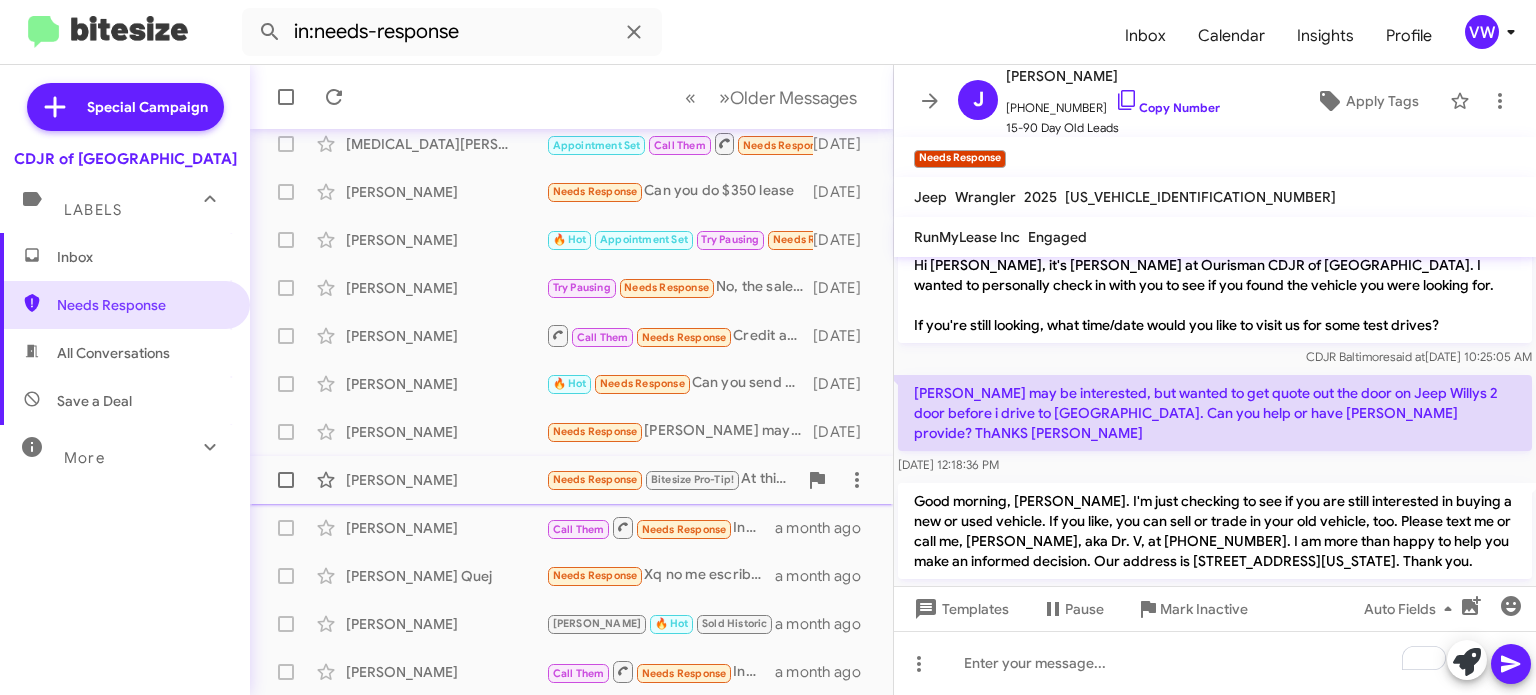 click on "Needs Response" 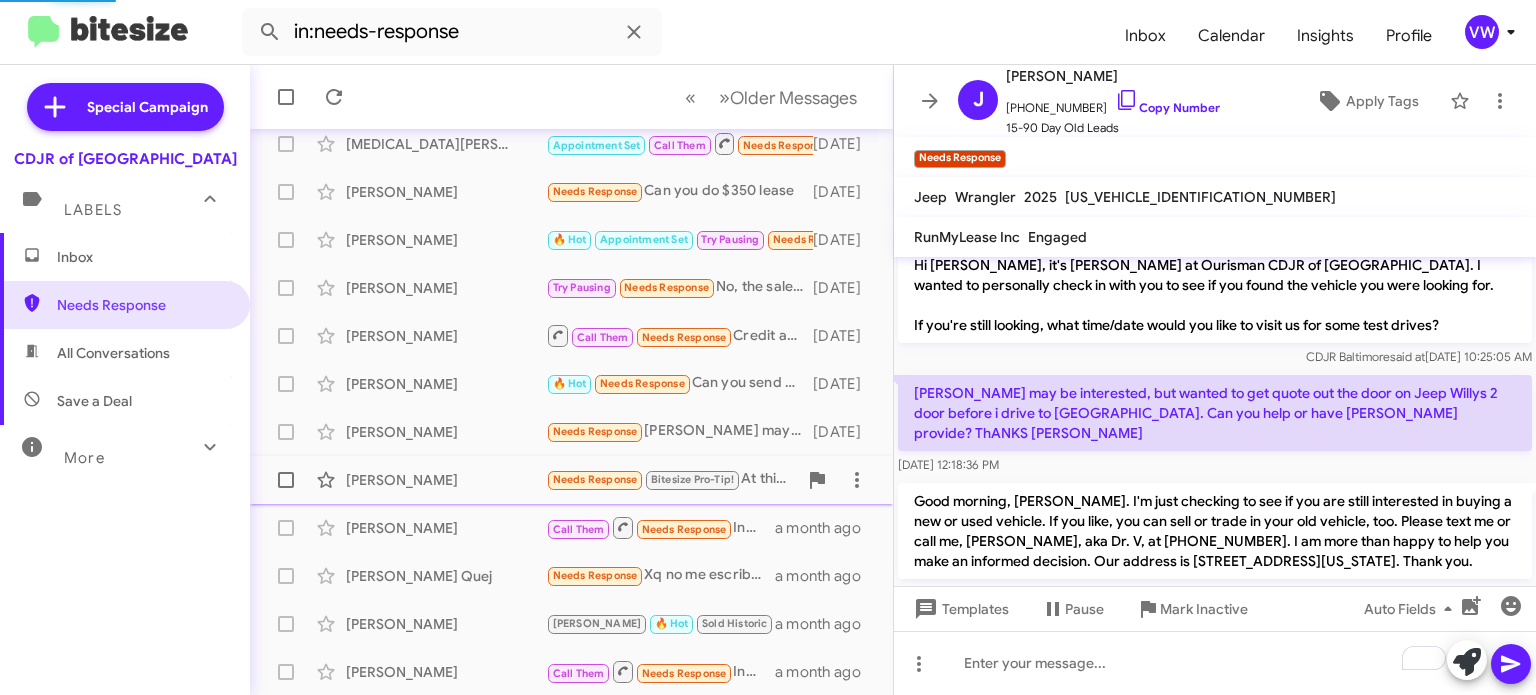 scroll, scrollTop: 0, scrollLeft: 0, axis: both 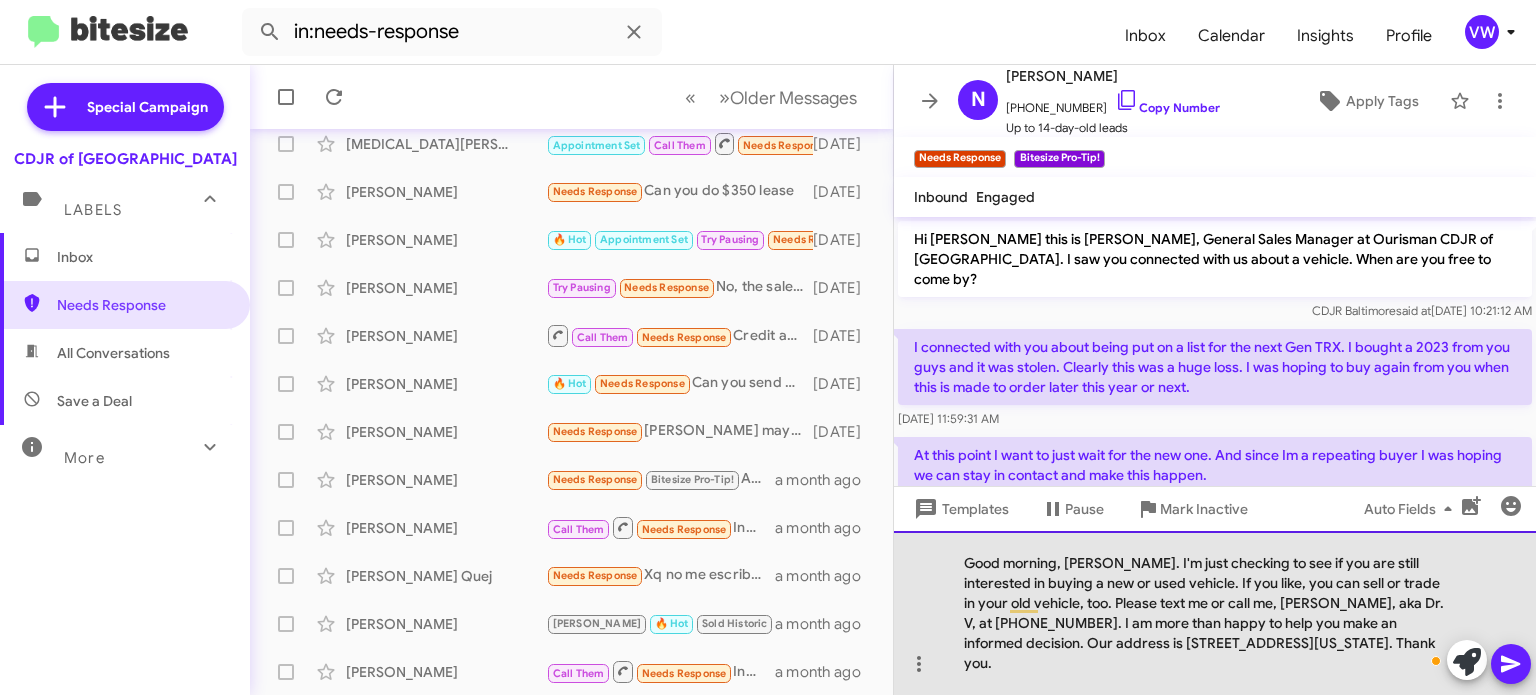 click on "Good morning, [PERSON_NAME]. I'm just checking to see if you are still interested in buying a new or used vehicle. If you like, you can sell or trade in your old vehicle, too. Please text me or call me, [PERSON_NAME], aka Dr. V, at [PHONE_NUMBER]. I am more than happy to help you make an informed decision. Our address is [STREET_ADDRESS][US_STATE]. Thank you." 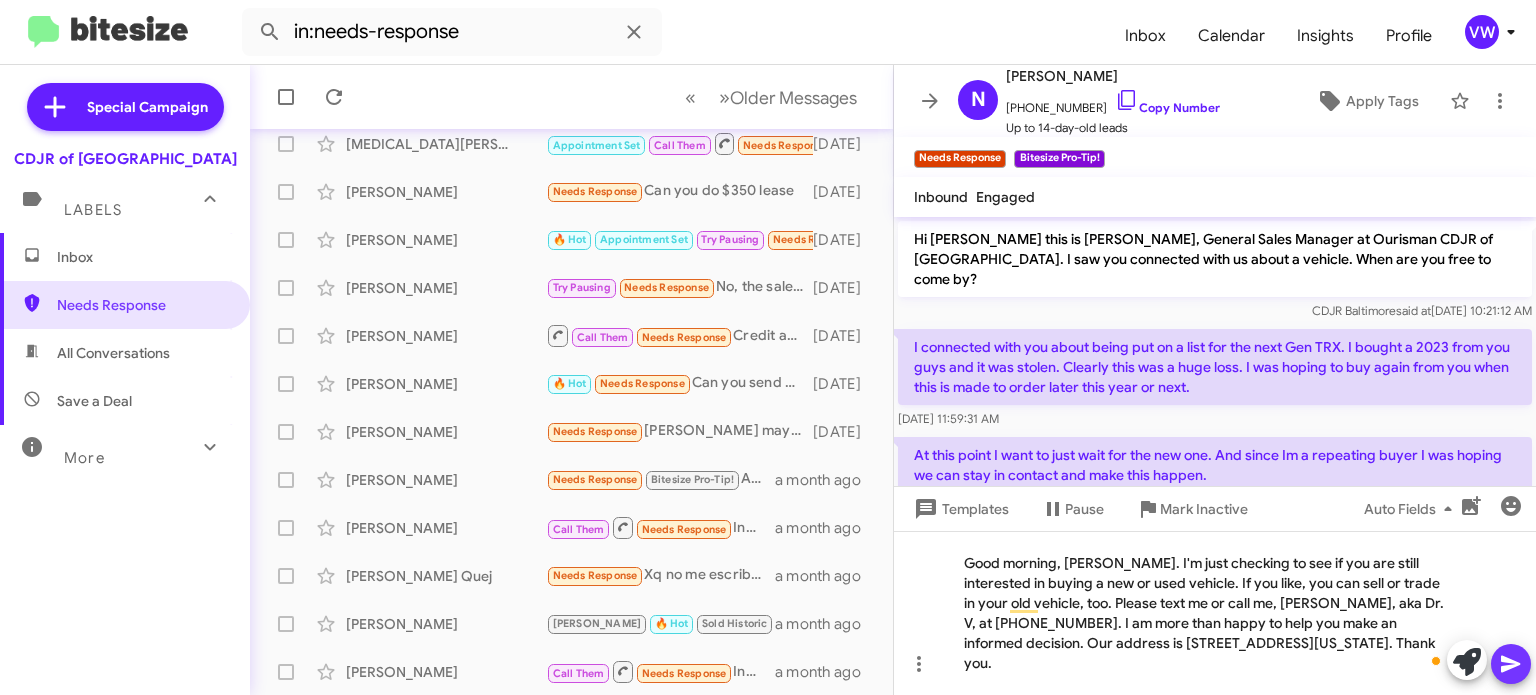 click 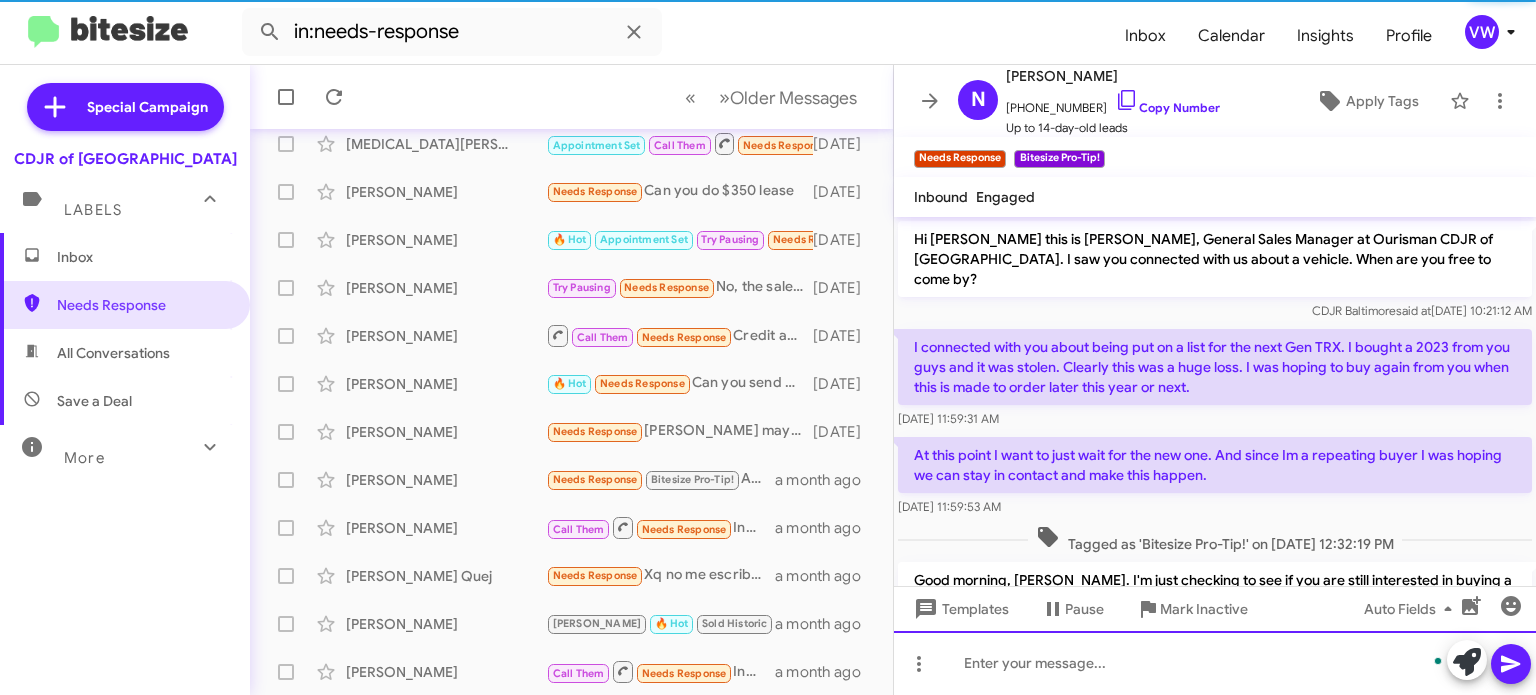 scroll, scrollTop: 125, scrollLeft: 0, axis: vertical 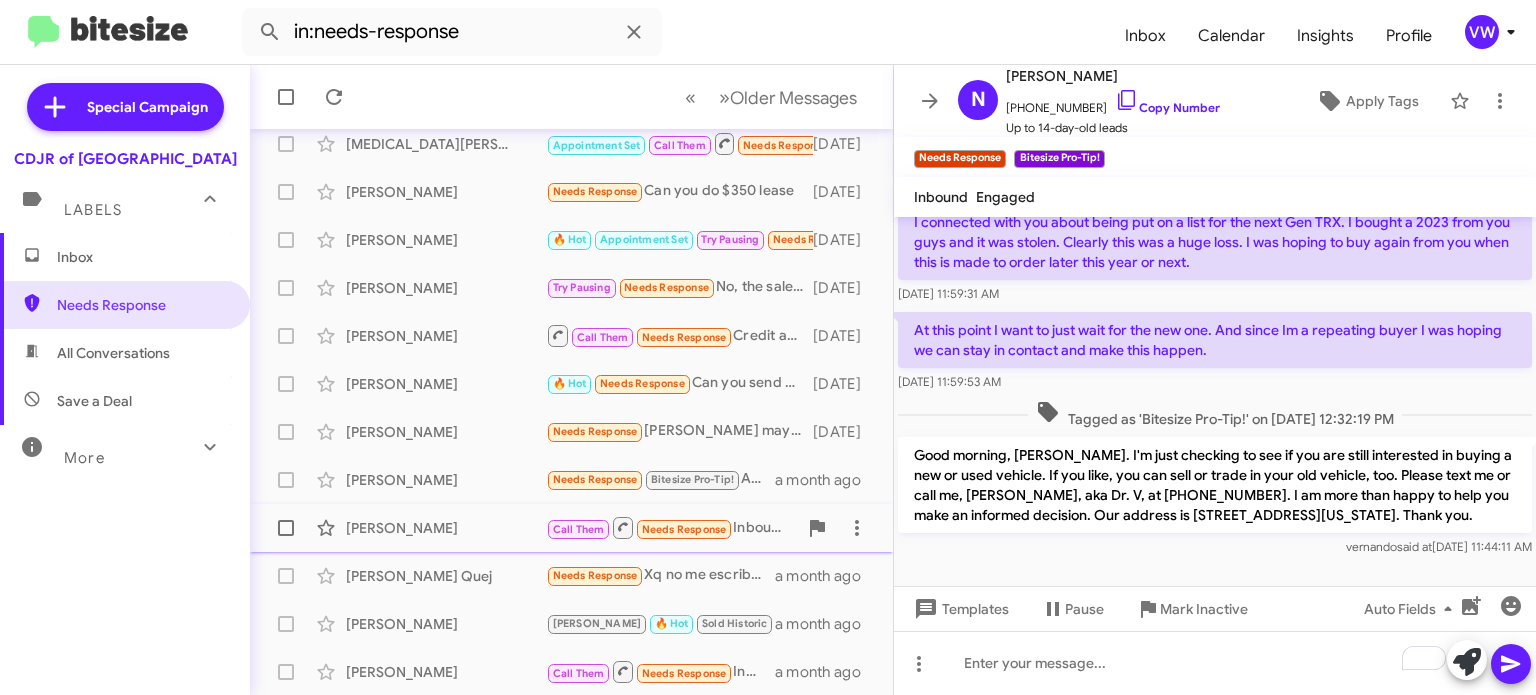 click on "Needs Response" 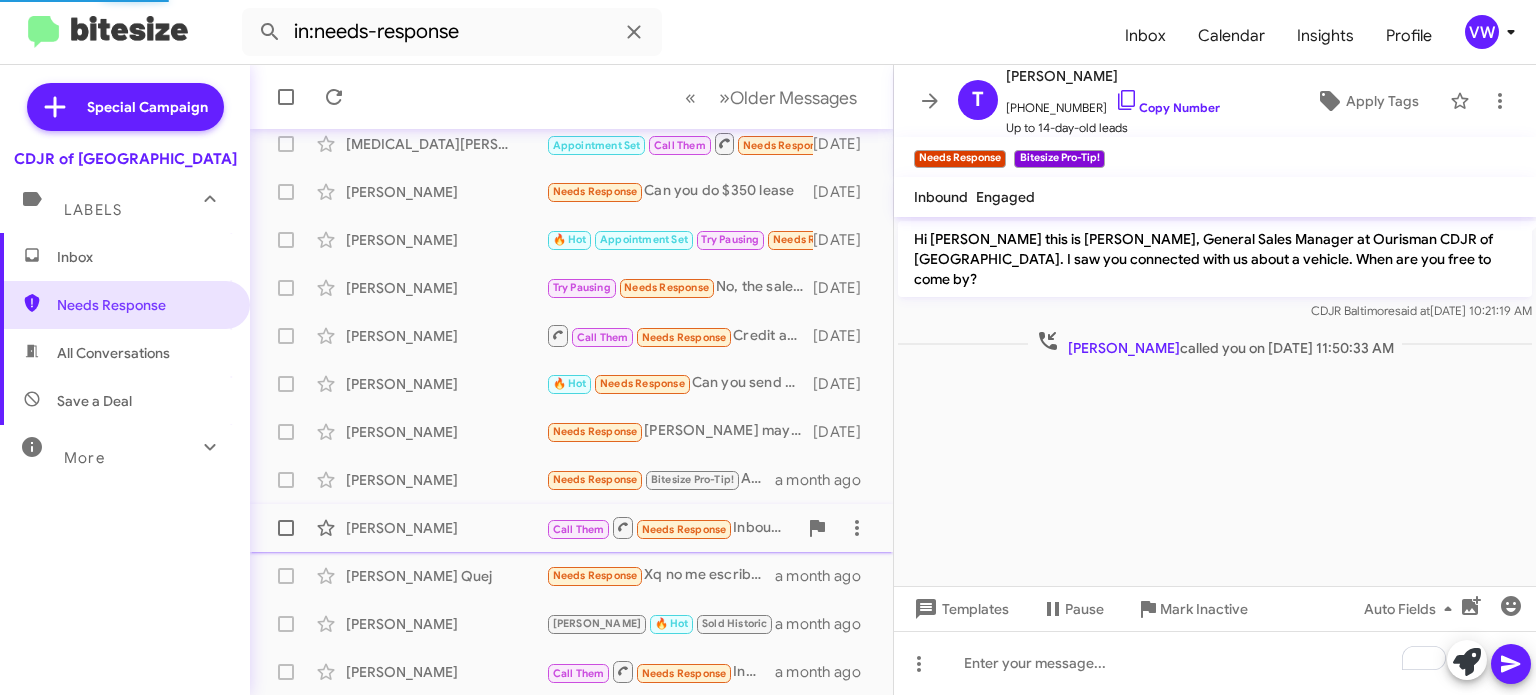 scroll, scrollTop: 0, scrollLeft: 0, axis: both 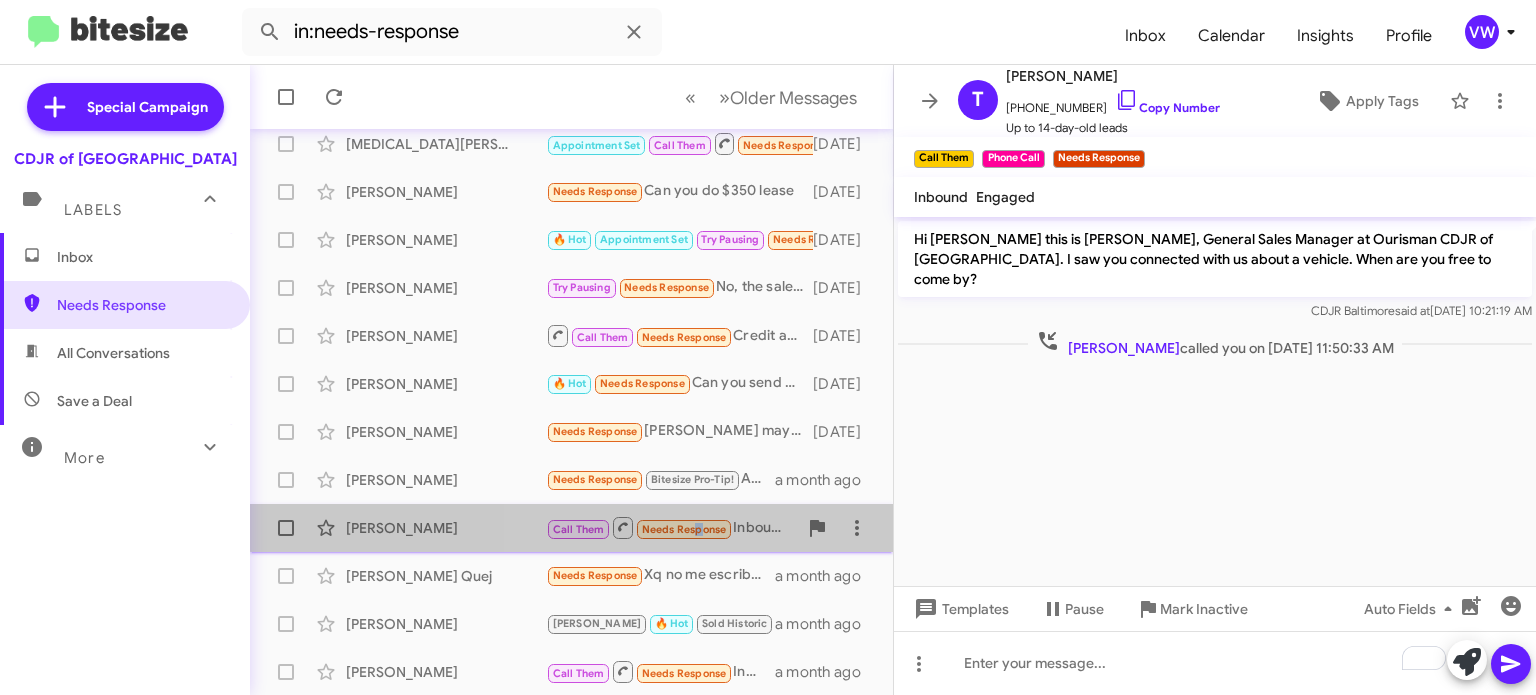 click on "Needs Response" 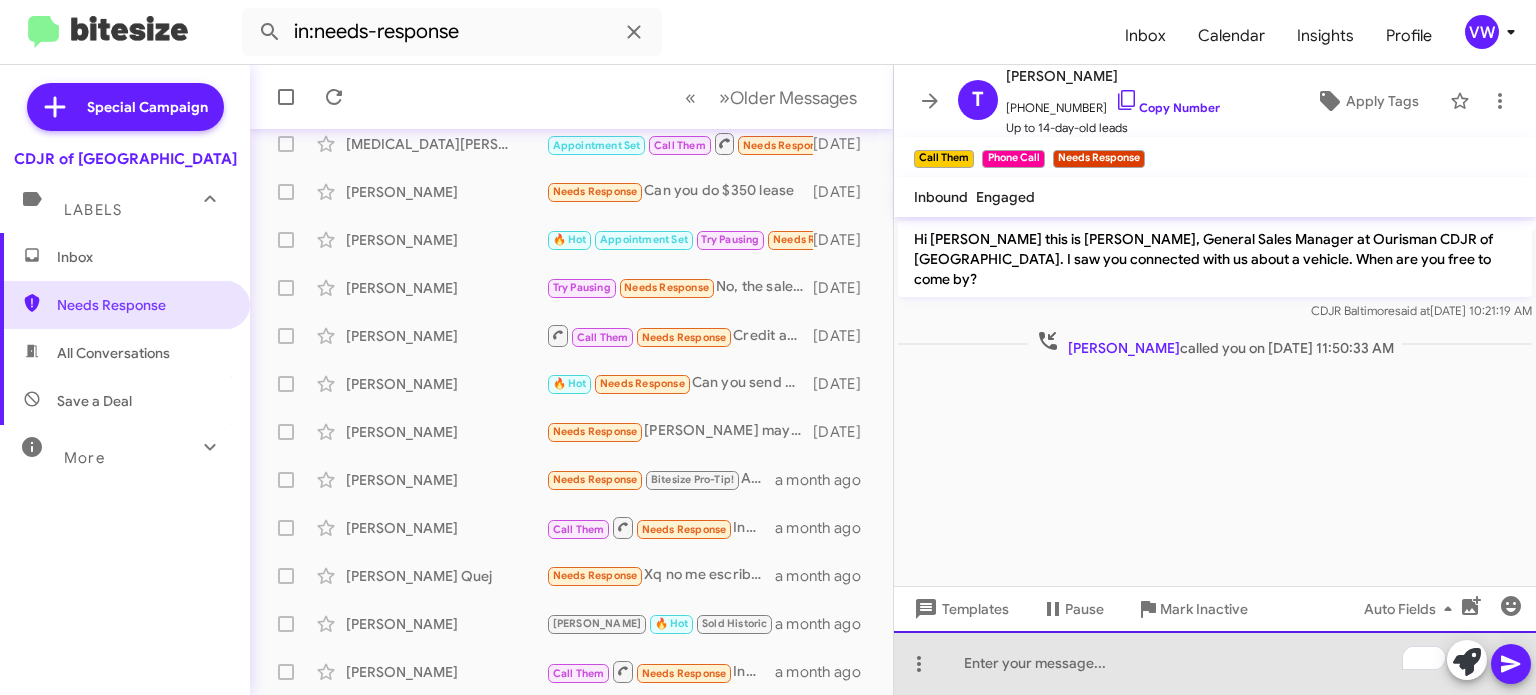 click 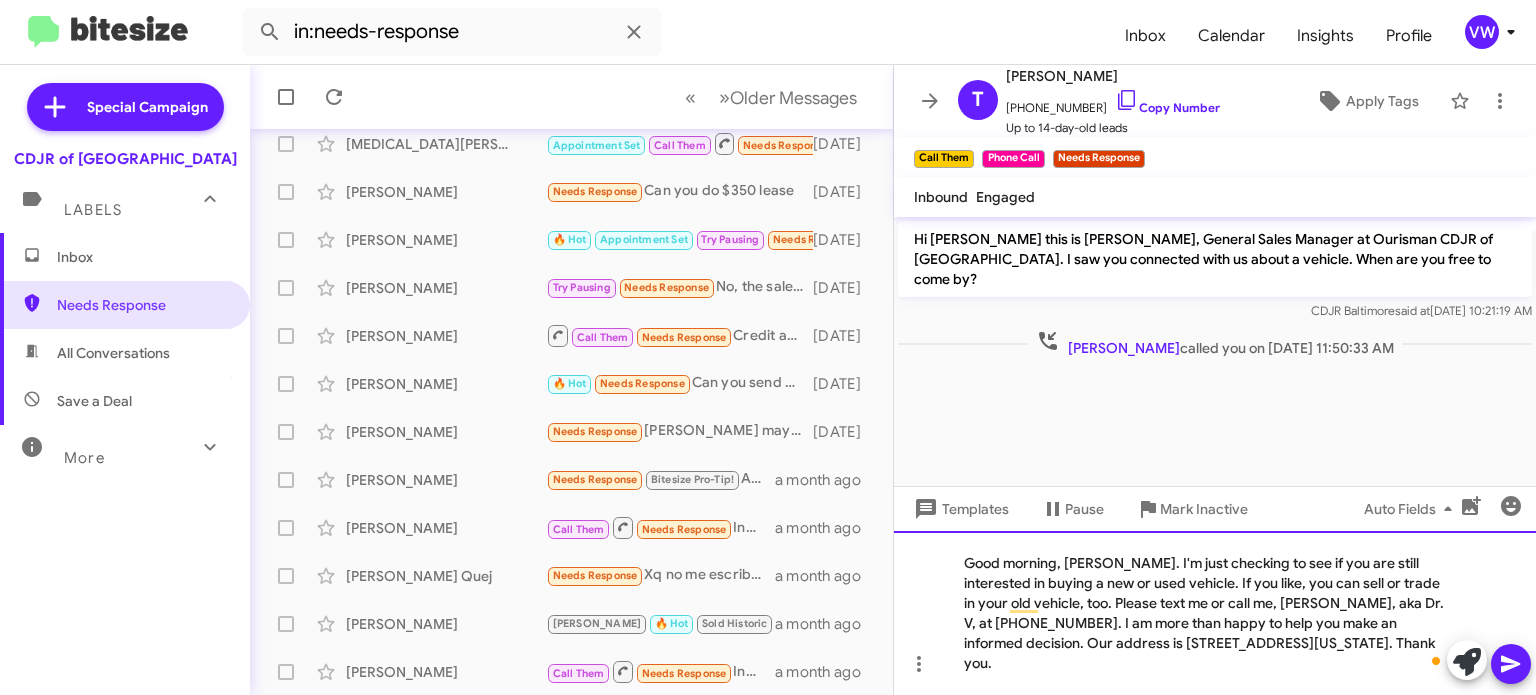 click on "Good morning, [PERSON_NAME]. I'm just checking to see if you are still interested in buying a new or used vehicle. If you like, you can sell or trade in your old vehicle, too. Please text me or call me, [PERSON_NAME], aka Dr. V, at [PHONE_NUMBER]. I am more than happy to help you make an informed decision. Our address is [STREET_ADDRESS][US_STATE]. Thank you." 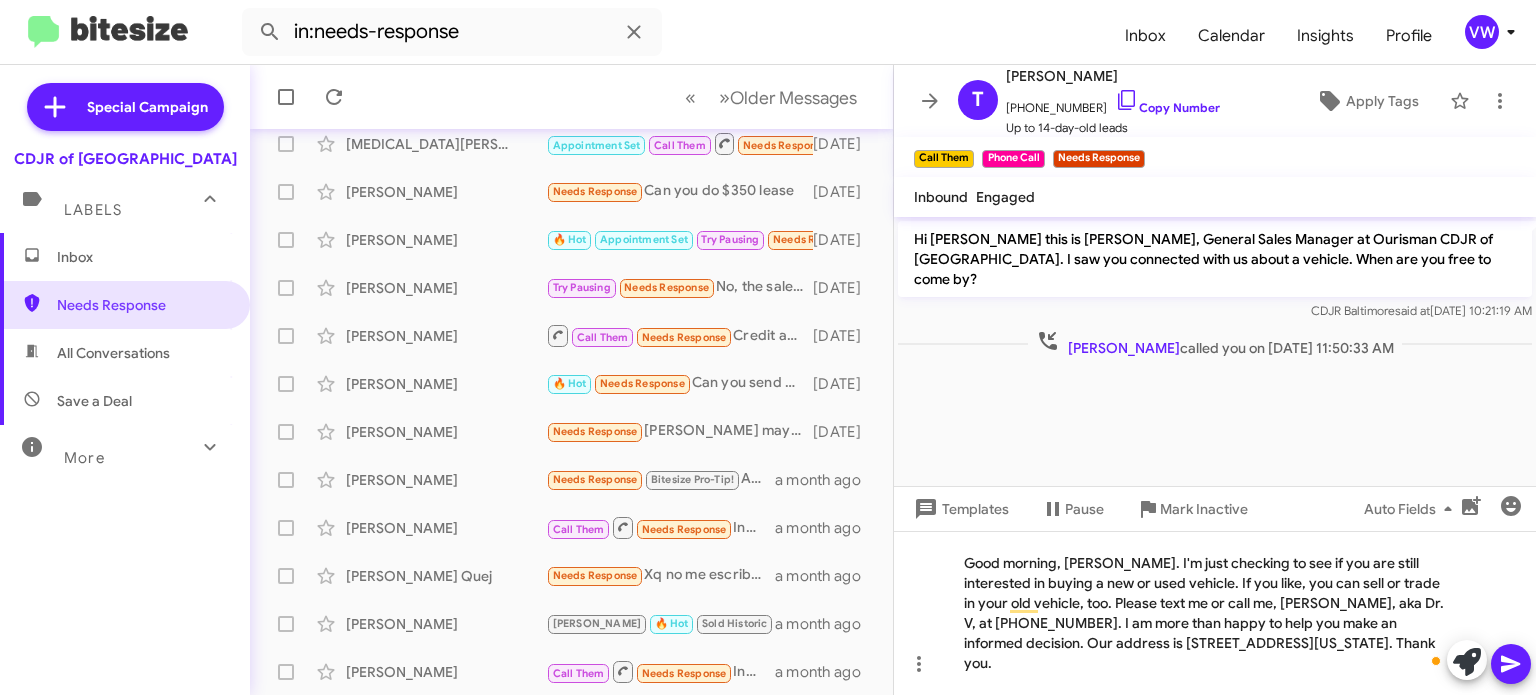 click 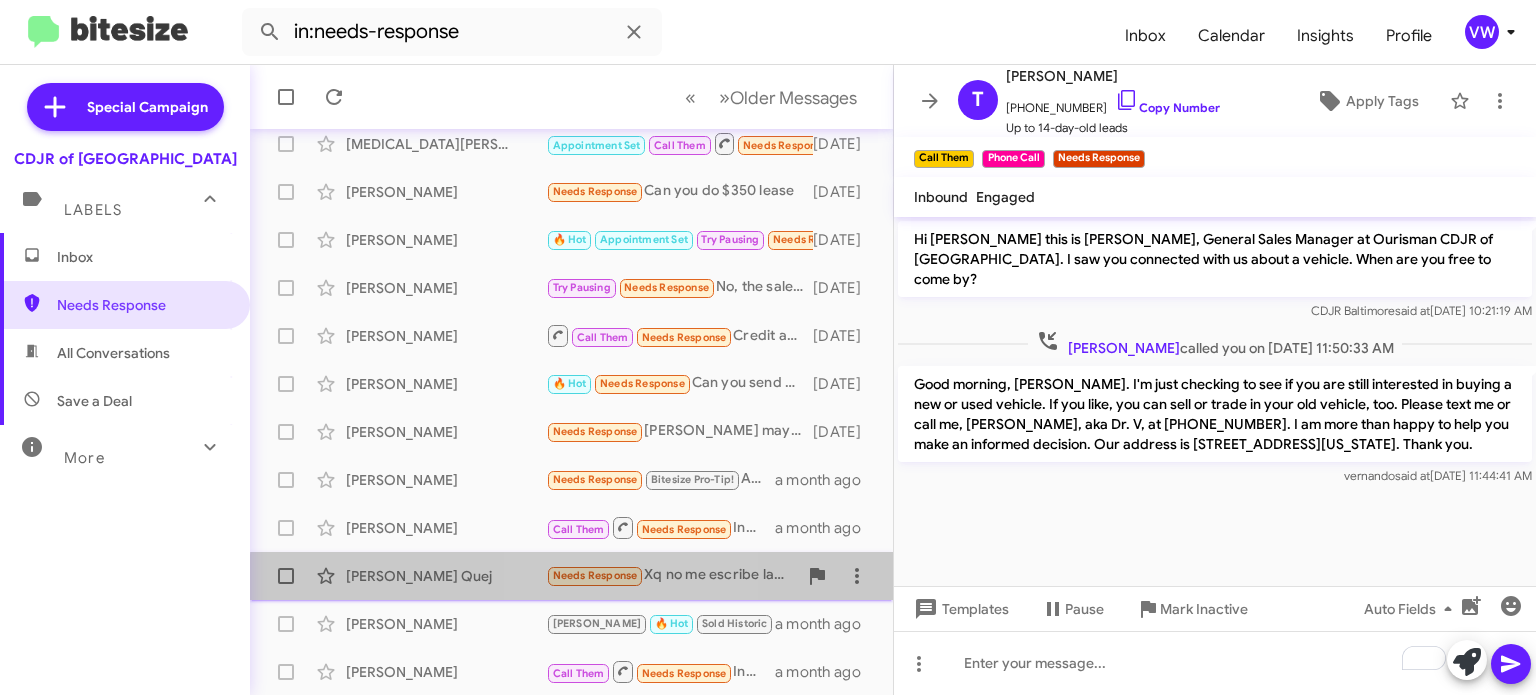 click on "Needs Response" 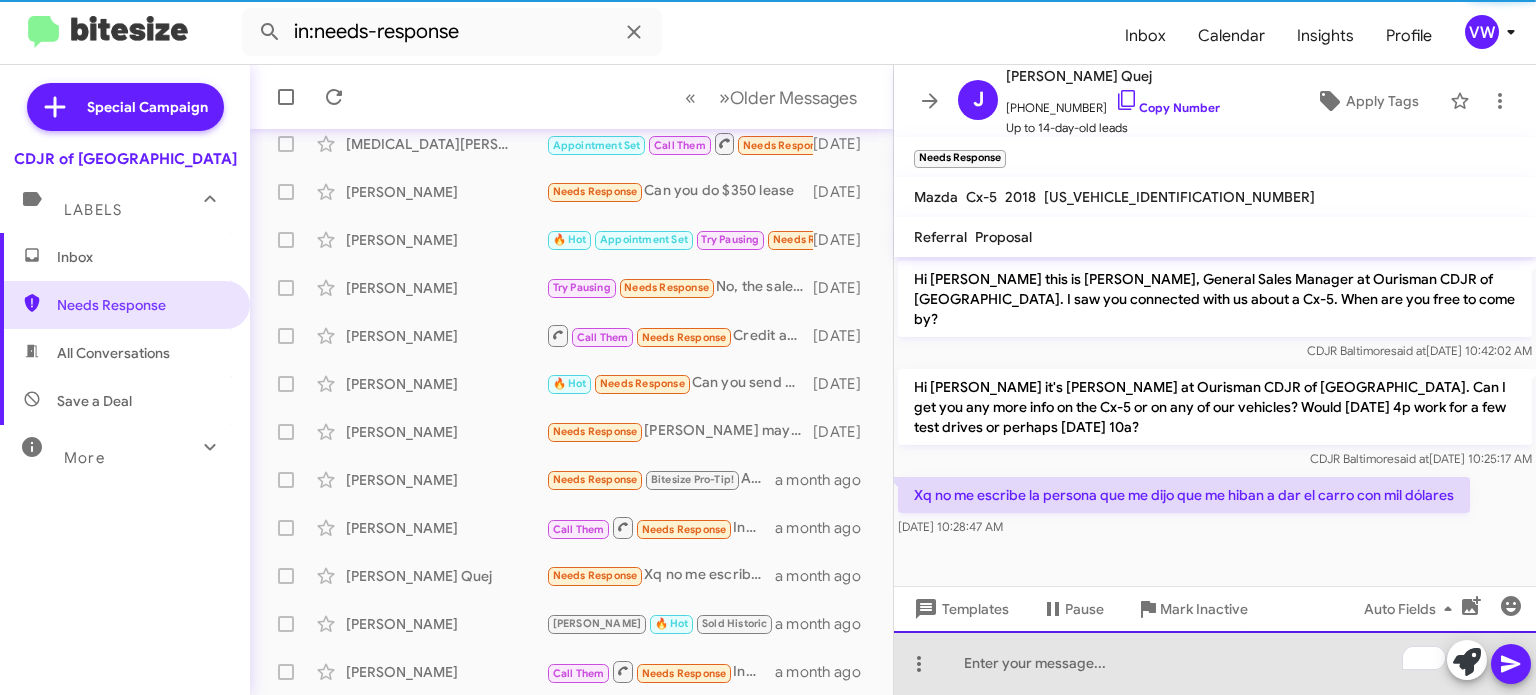 click 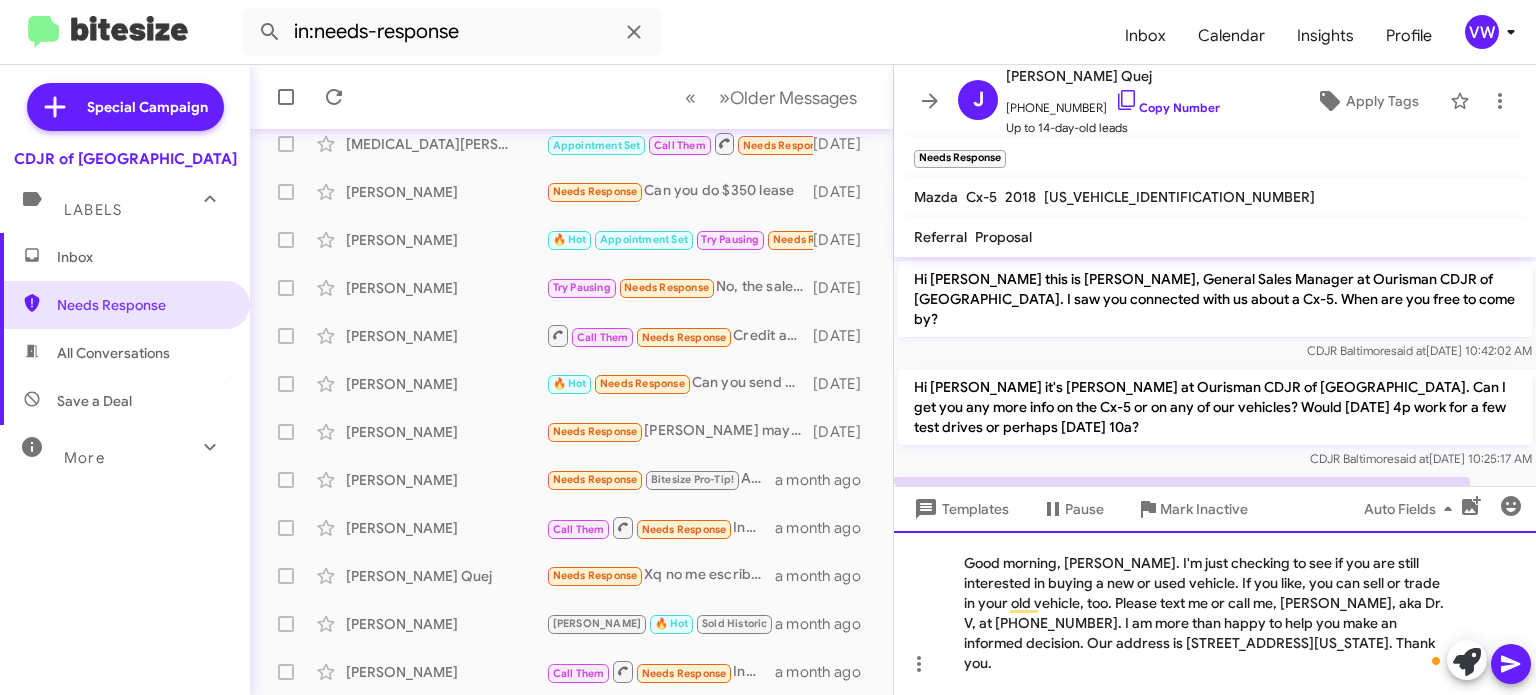 click on "Good morning, [PERSON_NAME]. I'm just checking to see if you are still interested in buying a new or used vehicle. If you like, you can sell or trade in your old vehicle, too. Please text me or call me, [PERSON_NAME], aka Dr. V, at [PHONE_NUMBER]. I am more than happy to help you make an informed decision. Our address is [STREET_ADDRESS][US_STATE]. Thank you." 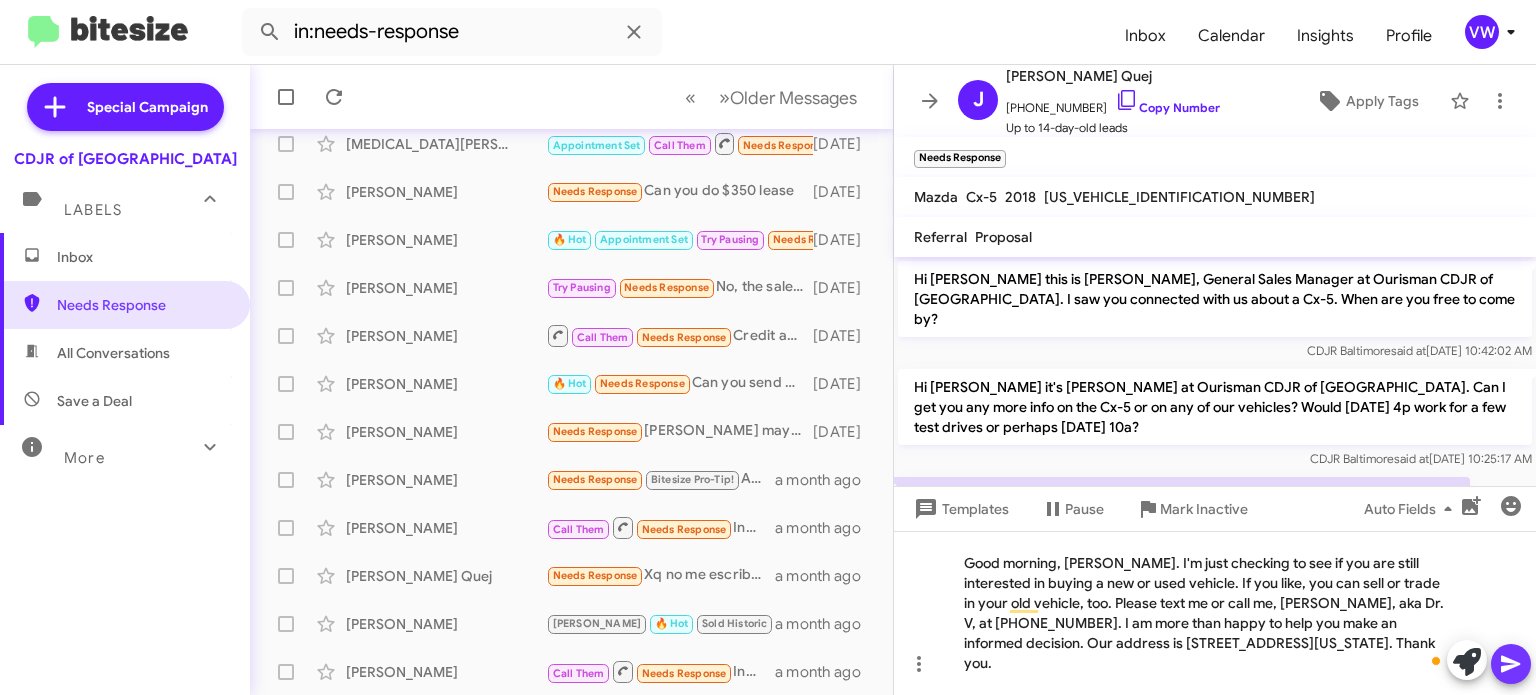 click 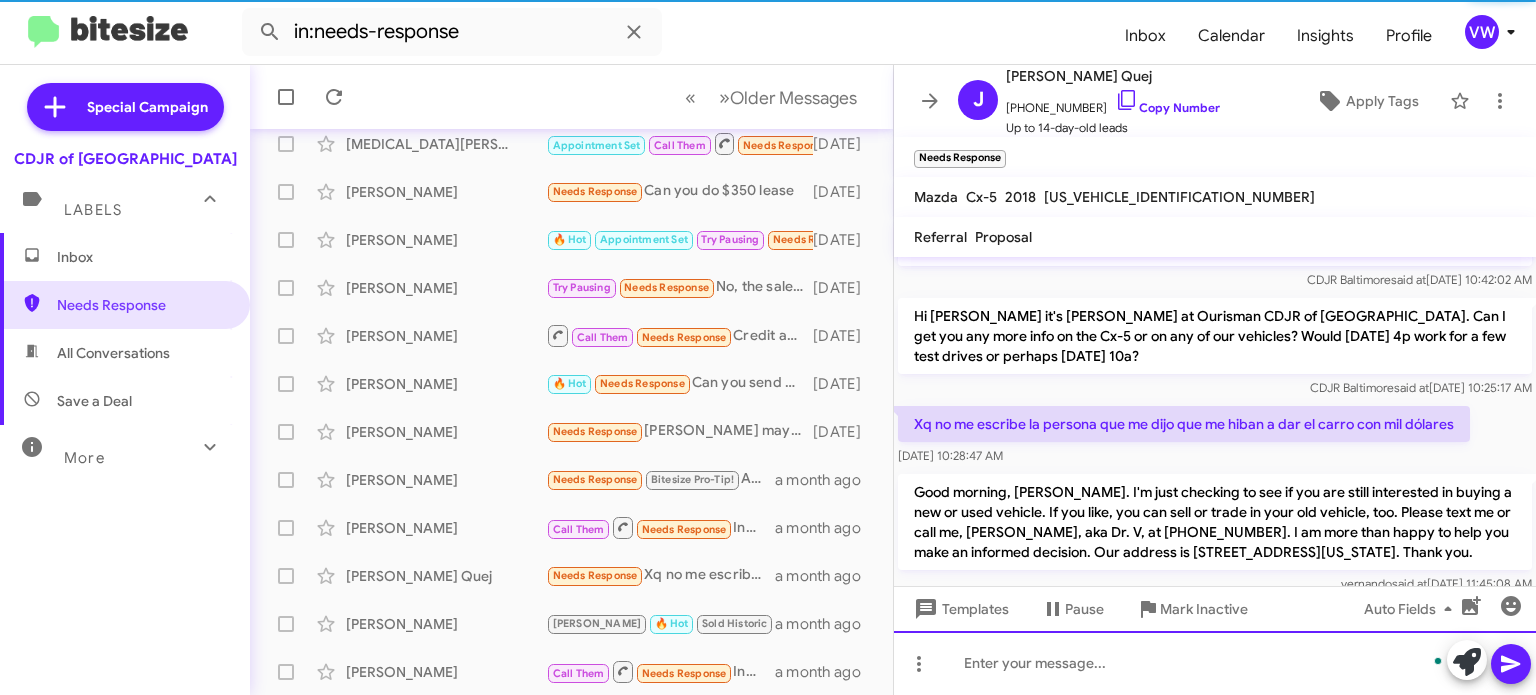 scroll, scrollTop: 102, scrollLeft: 0, axis: vertical 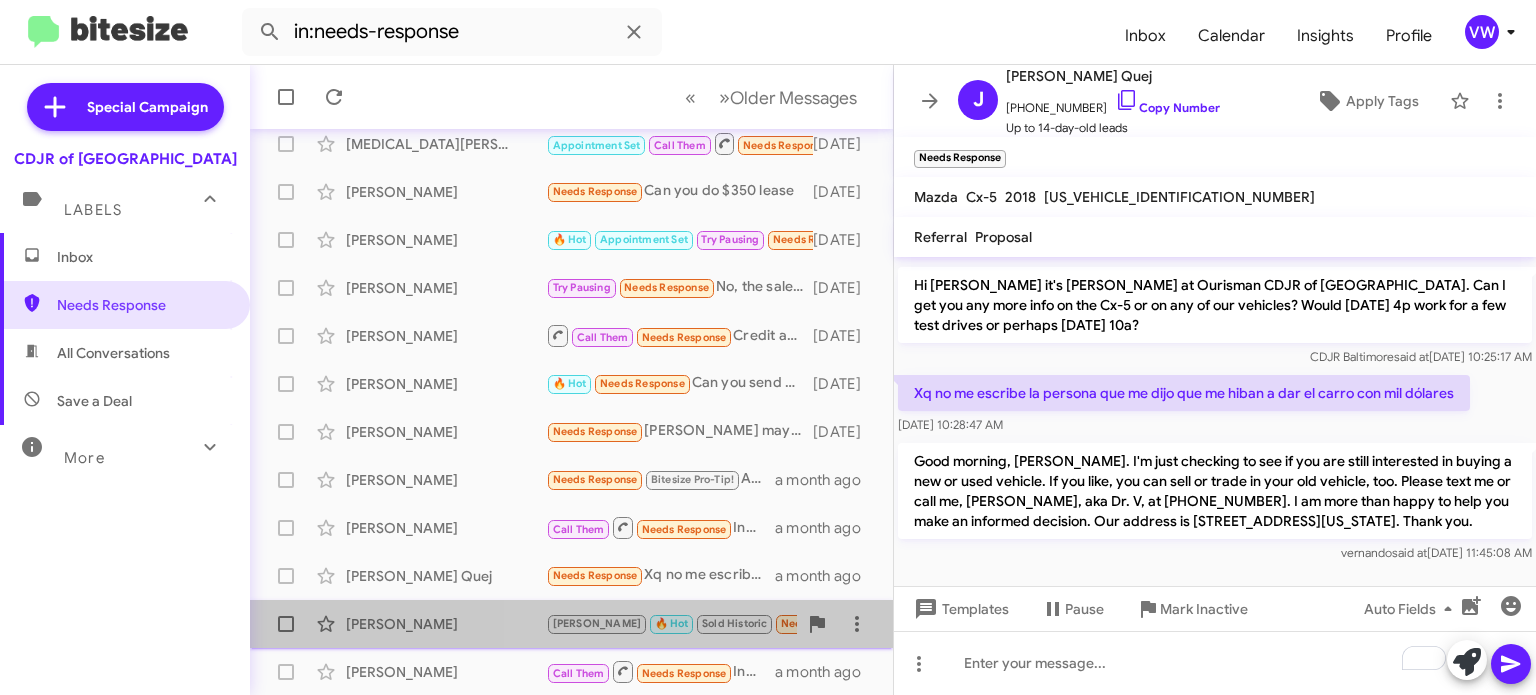 click on "Needs Response" 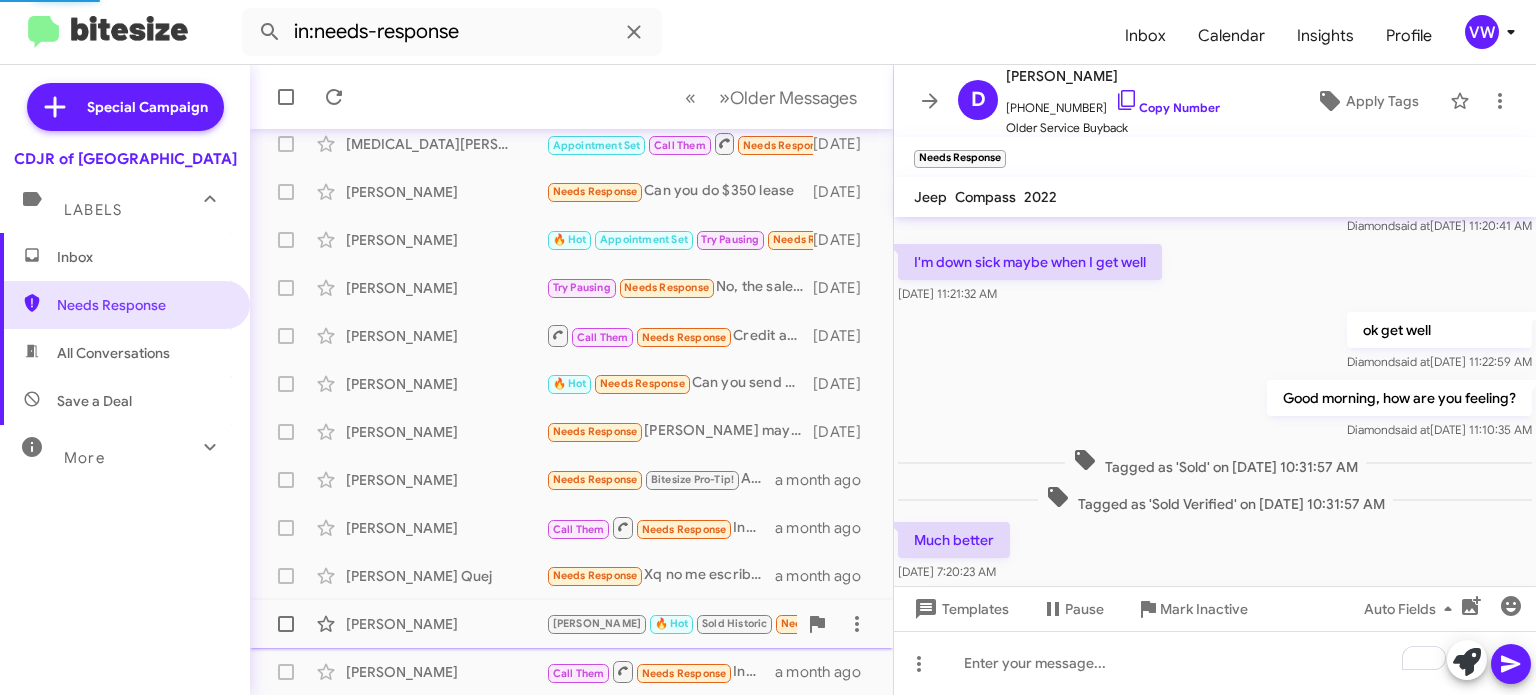 scroll, scrollTop: 1152, scrollLeft: 0, axis: vertical 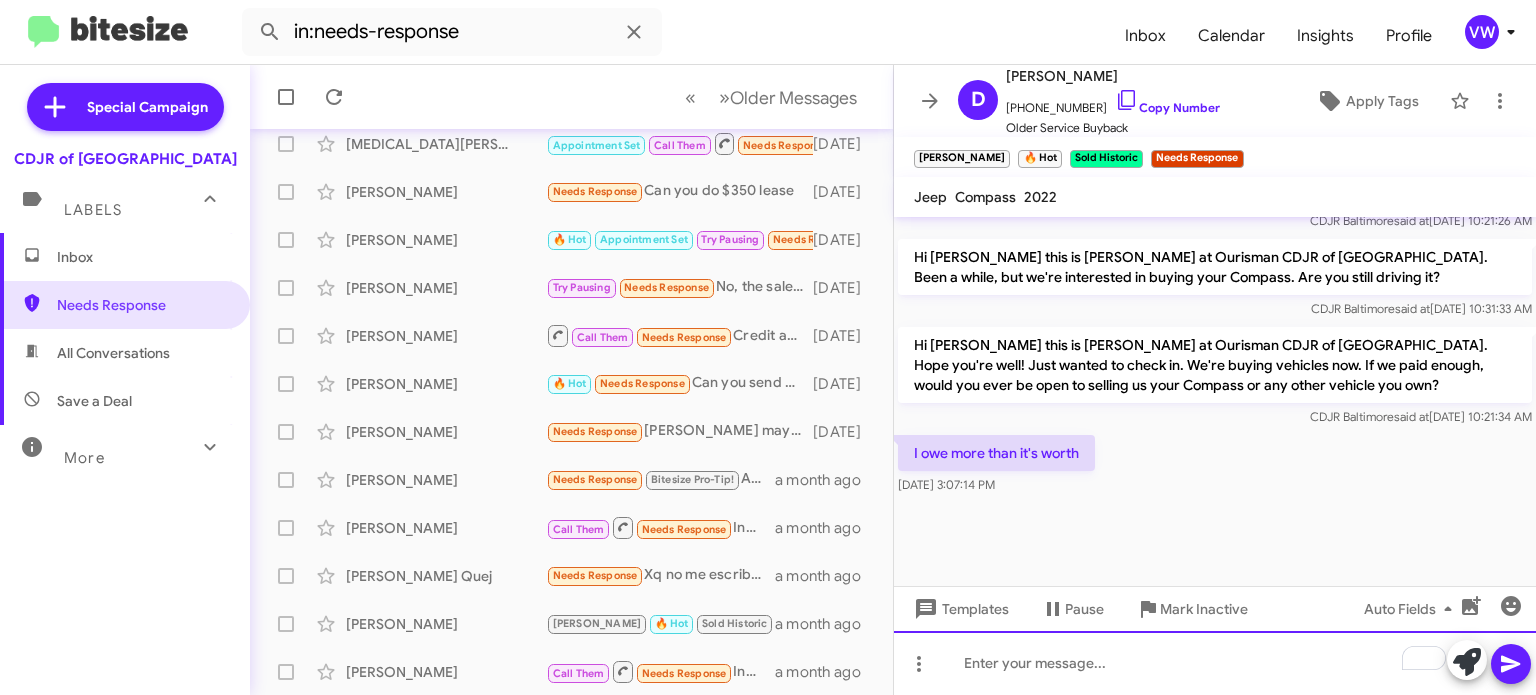 click 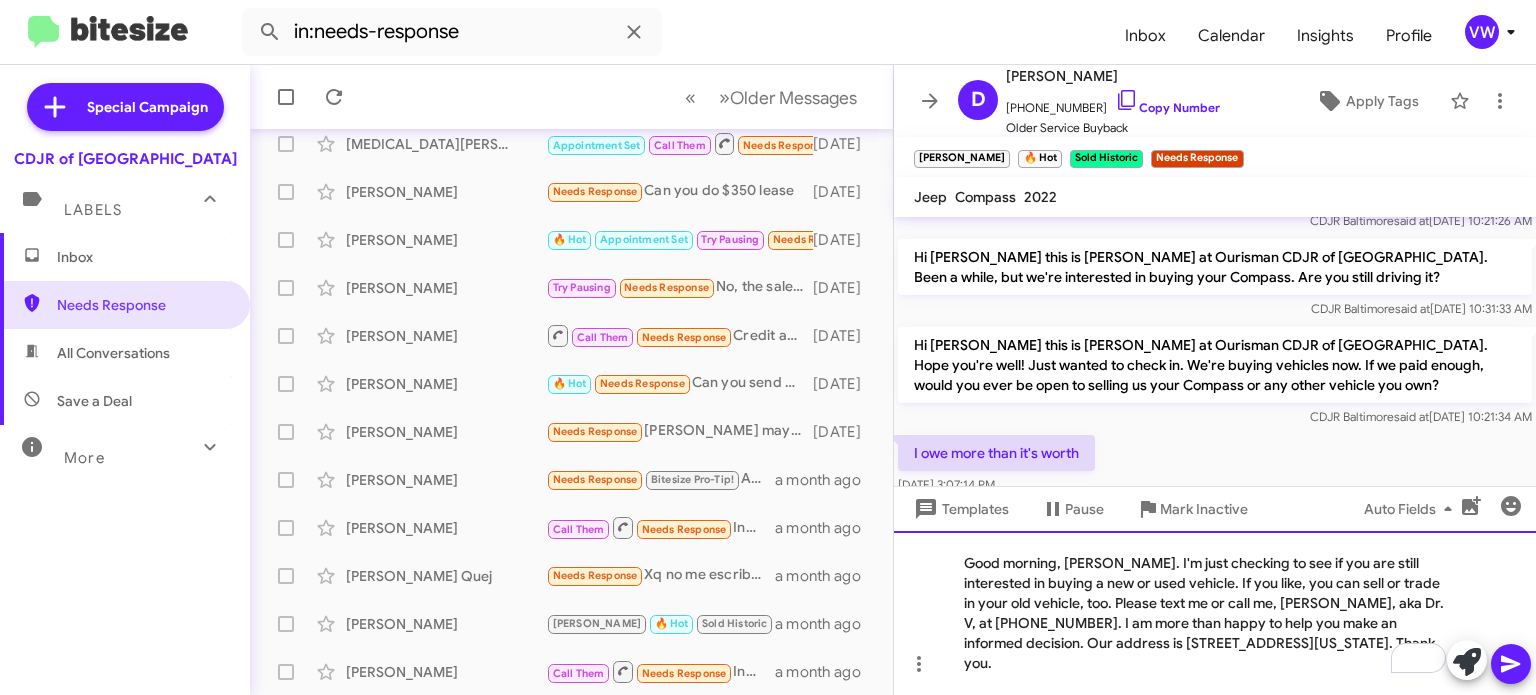 scroll, scrollTop: 1192, scrollLeft: 0, axis: vertical 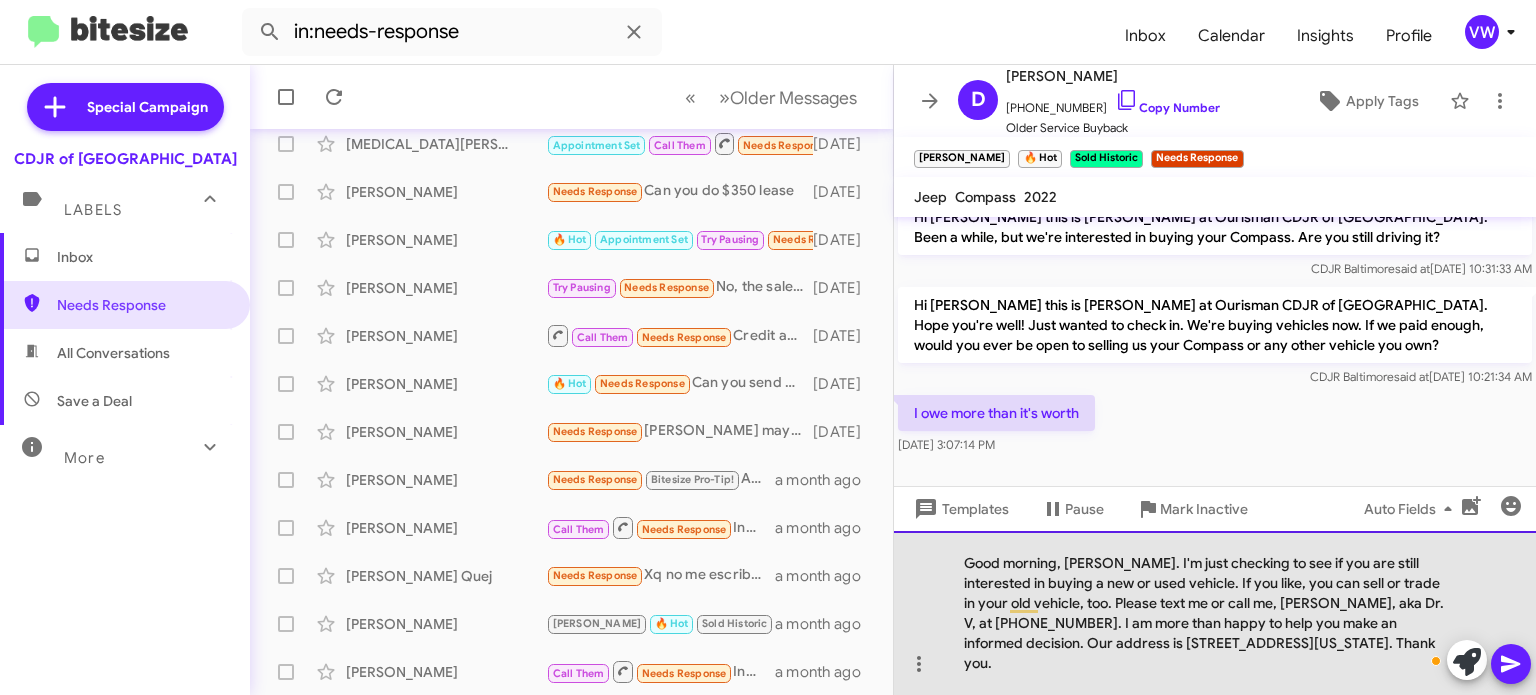 click on "Good morning, [PERSON_NAME]. I'm just checking to see if you are still interested in buying a new or used vehicle. If you like, you can sell or trade in your old vehicle, too. Please text me or call me, [PERSON_NAME], aka Dr. V, at [PHONE_NUMBER]. I am more than happy to help you make an informed decision. Our address is [STREET_ADDRESS][US_STATE]. Thank you." 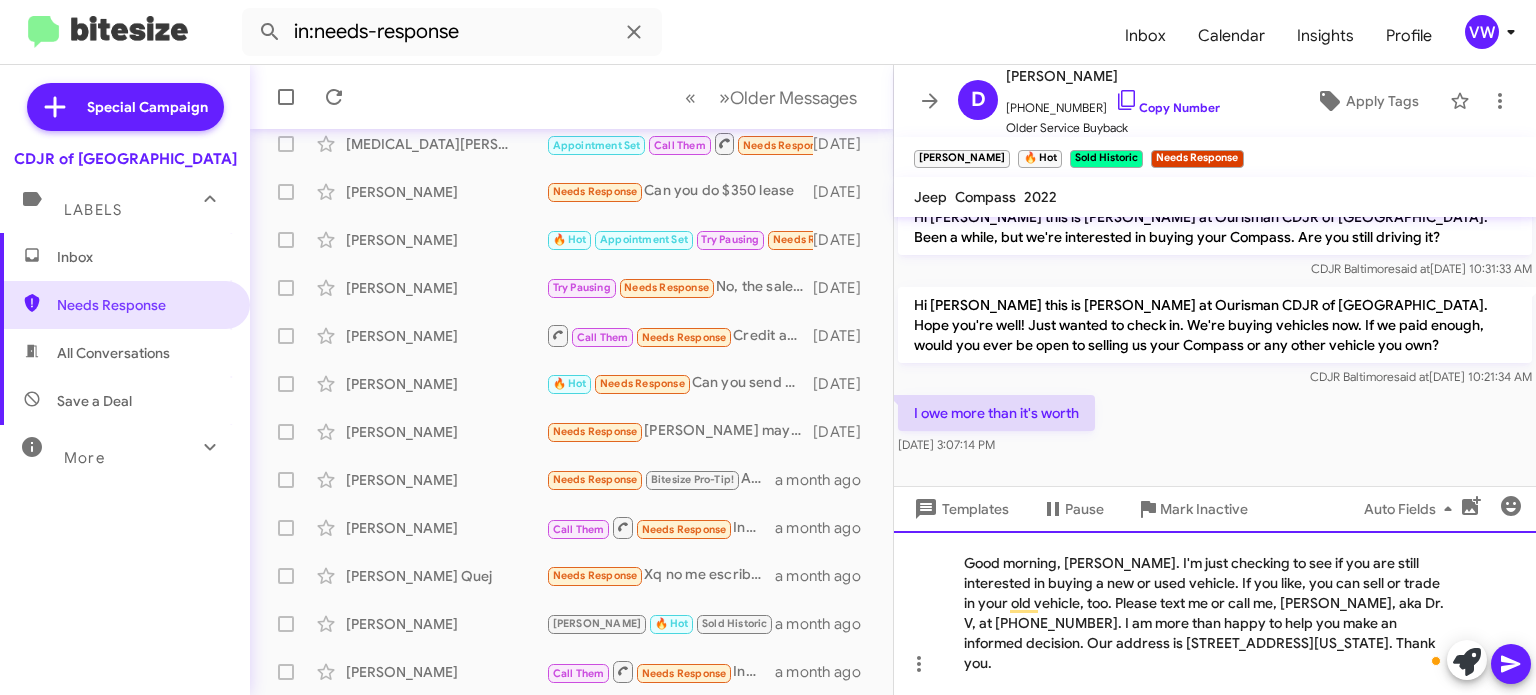 click on "Good morning, [PERSON_NAME]. I'm just checking to see if you are still interested in buying a new or used vehicle. If you like, you can sell or trade in your old vehicle, too. Please text me or call me, [PERSON_NAME], aka Dr. V, at [PHONE_NUMBER]. I am more than happy to help you make an informed decision. Our address is [STREET_ADDRESS][US_STATE]. Thank you." 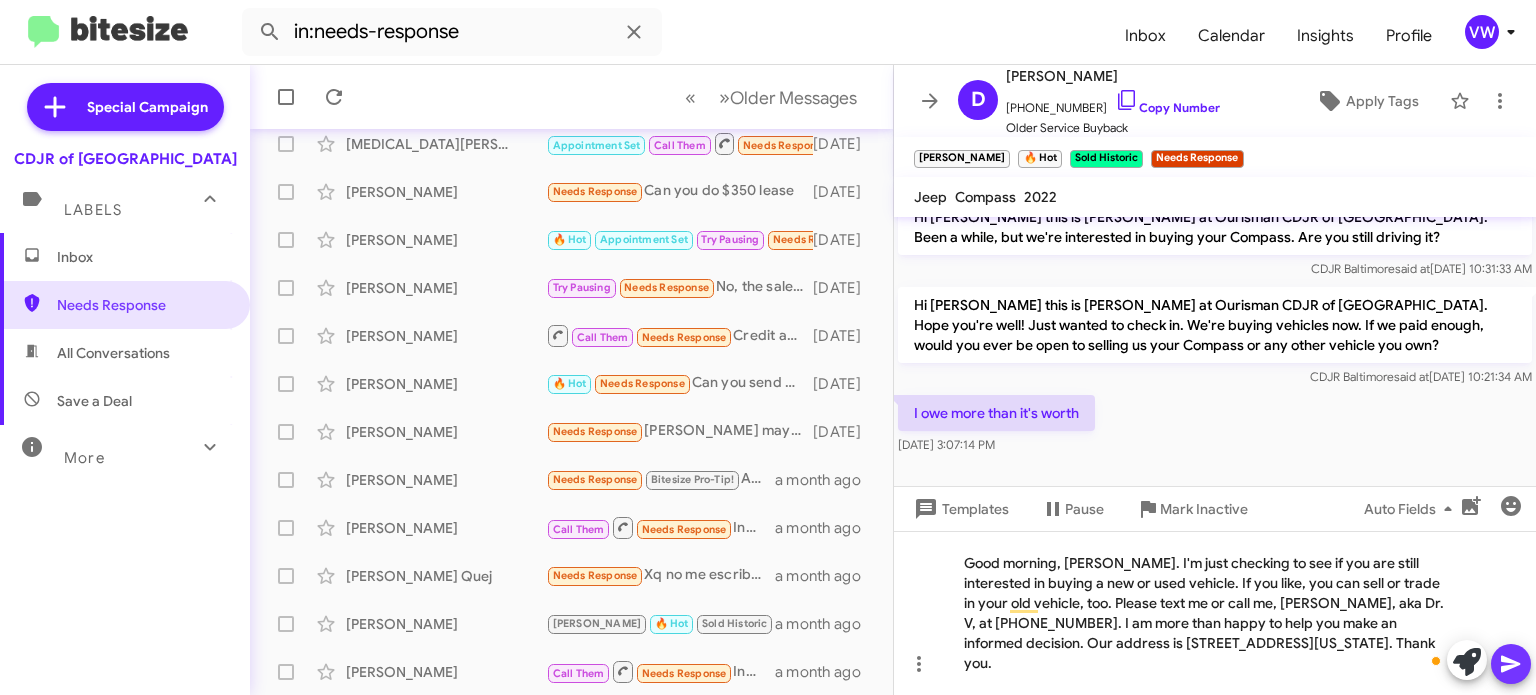 click 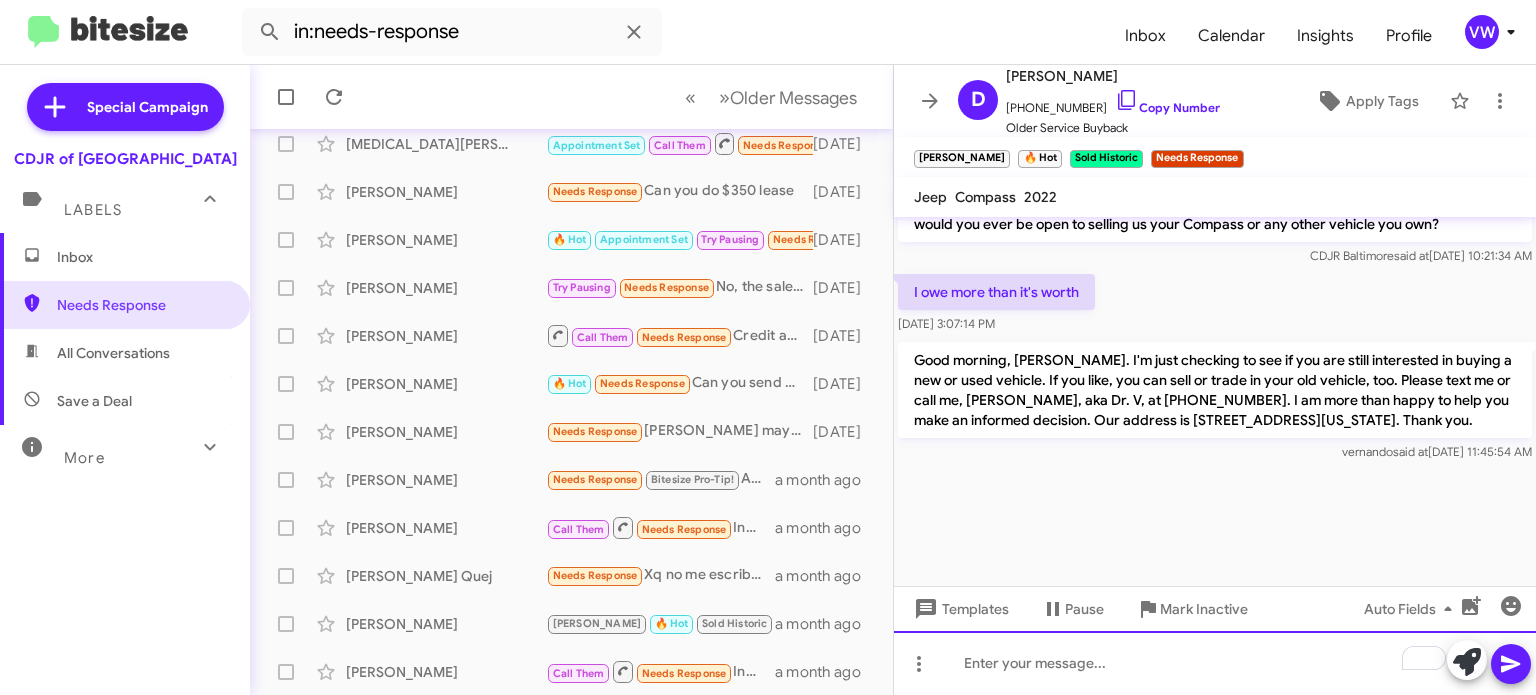 scroll, scrollTop: 1575, scrollLeft: 0, axis: vertical 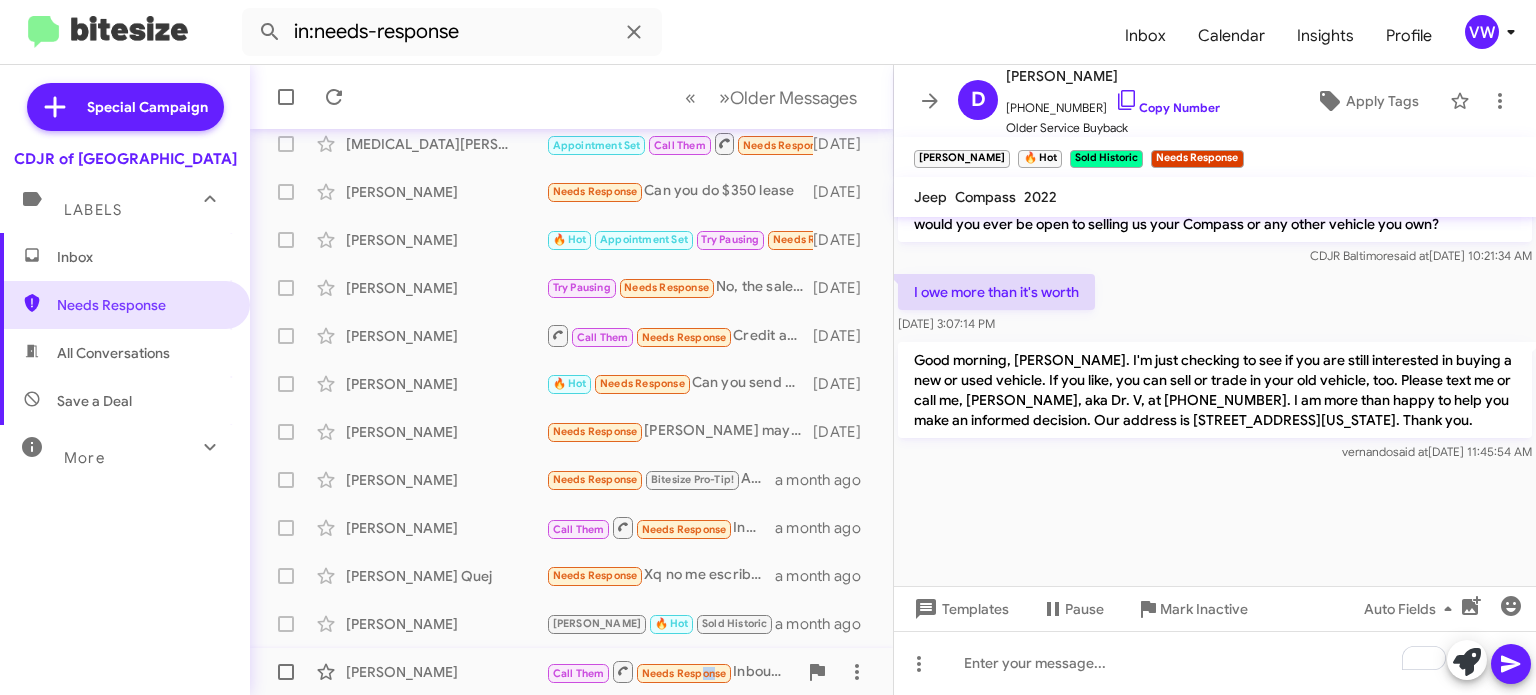 click on "Needs Response" 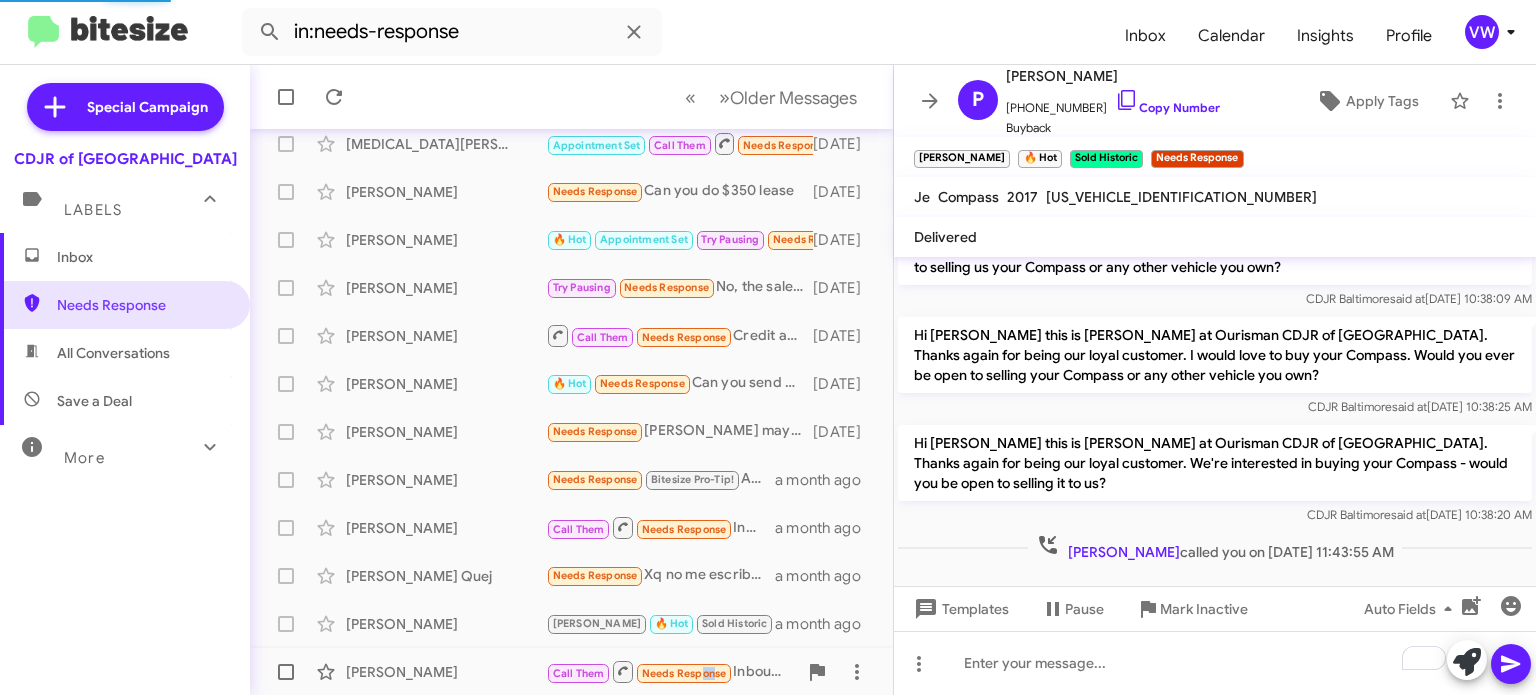scroll, scrollTop: 92, scrollLeft: 0, axis: vertical 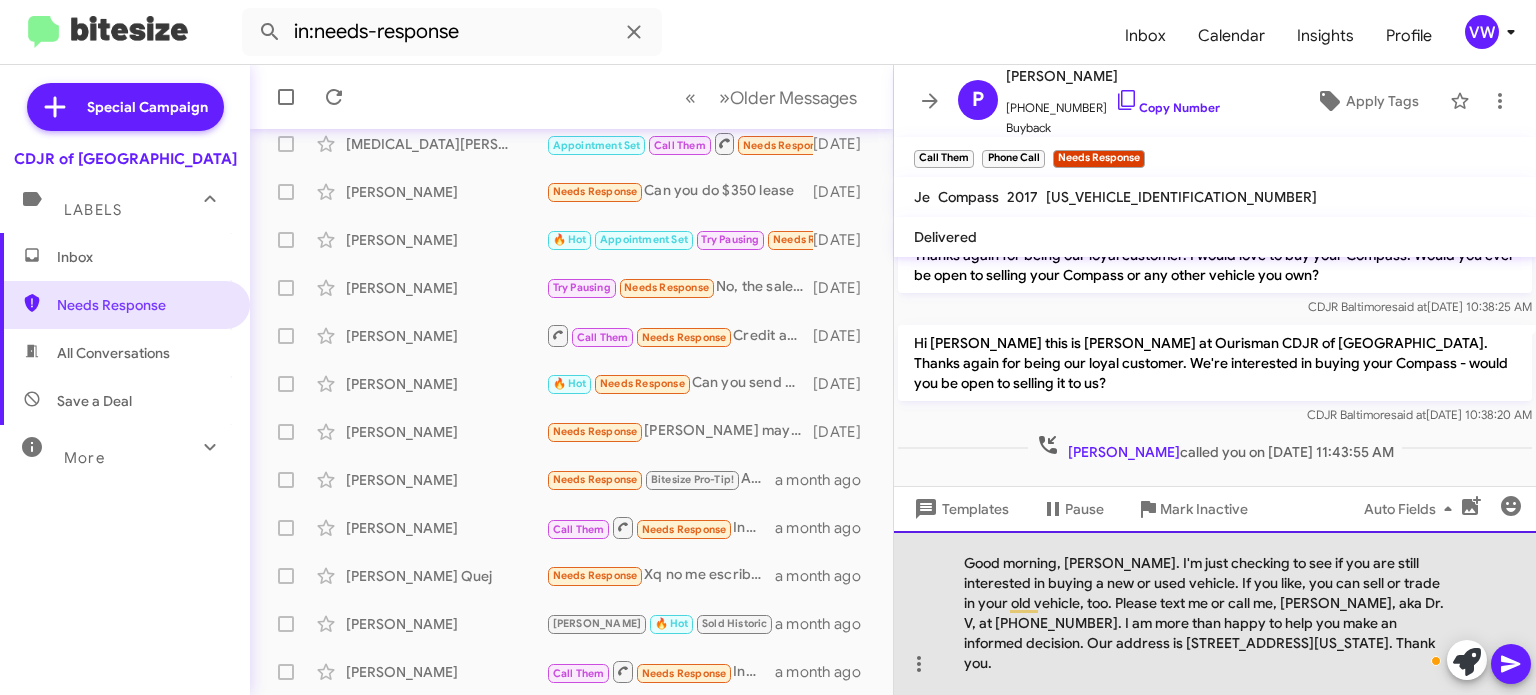 click on "Good morning, [PERSON_NAME]. I'm just checking to see if you are still interested in buying a new or used vehicle. If you like, you can sell or trade in your old vehicle, too. Please text me or call me, [PERSON_NAME], aka Dr. V, at [PHONE_NUMBER]. I am more than happy to help you make an informed decision. Our address is [STREET_ADDRESS][US_STATE]. Thank you." 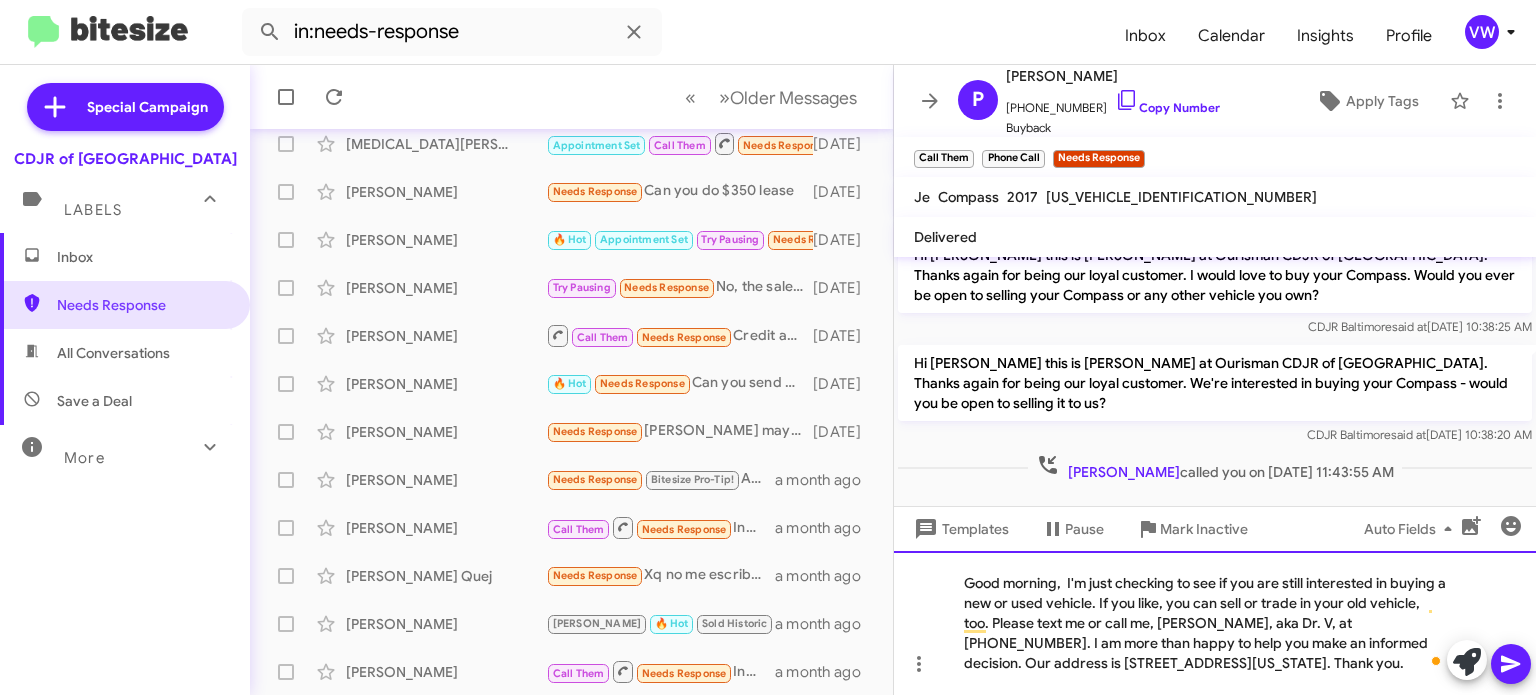 scroll, scrollTop: 192, scrollLeft: 0, axis: vertical 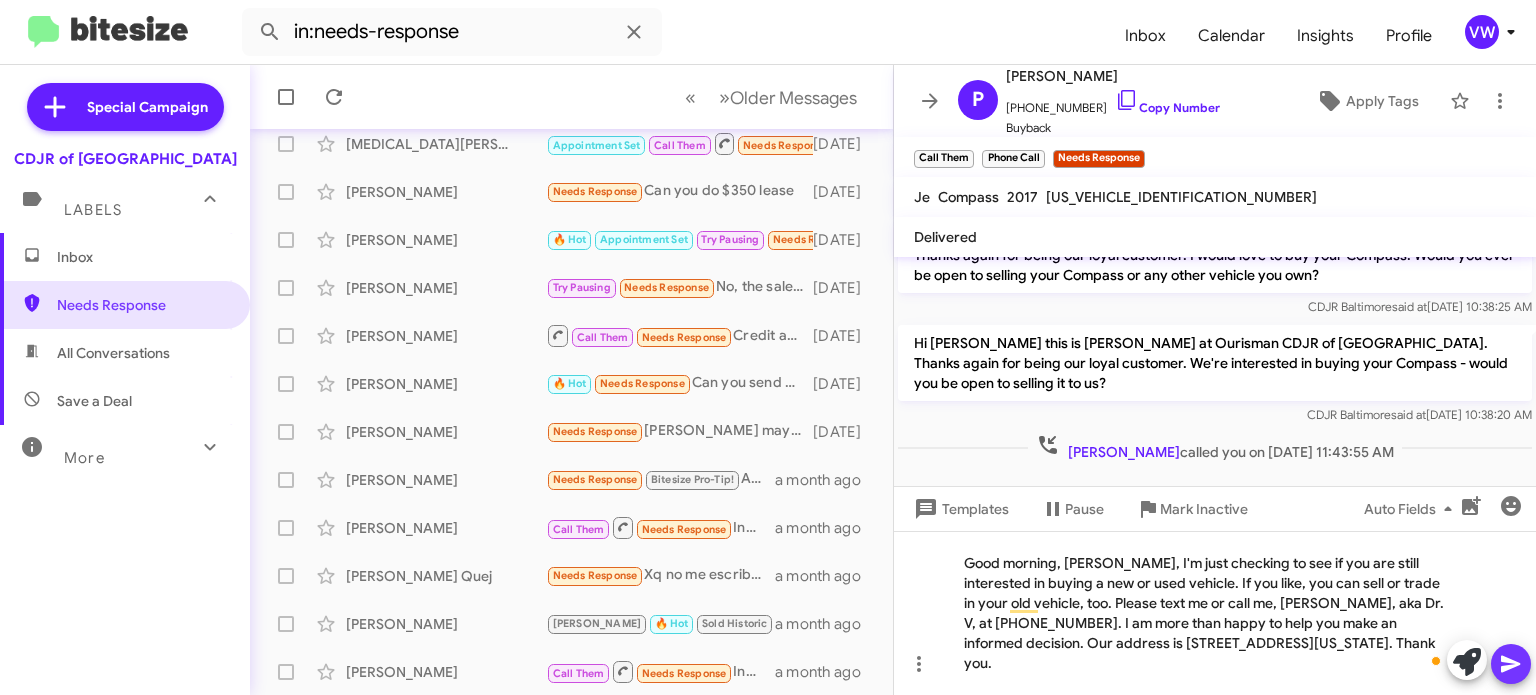 click 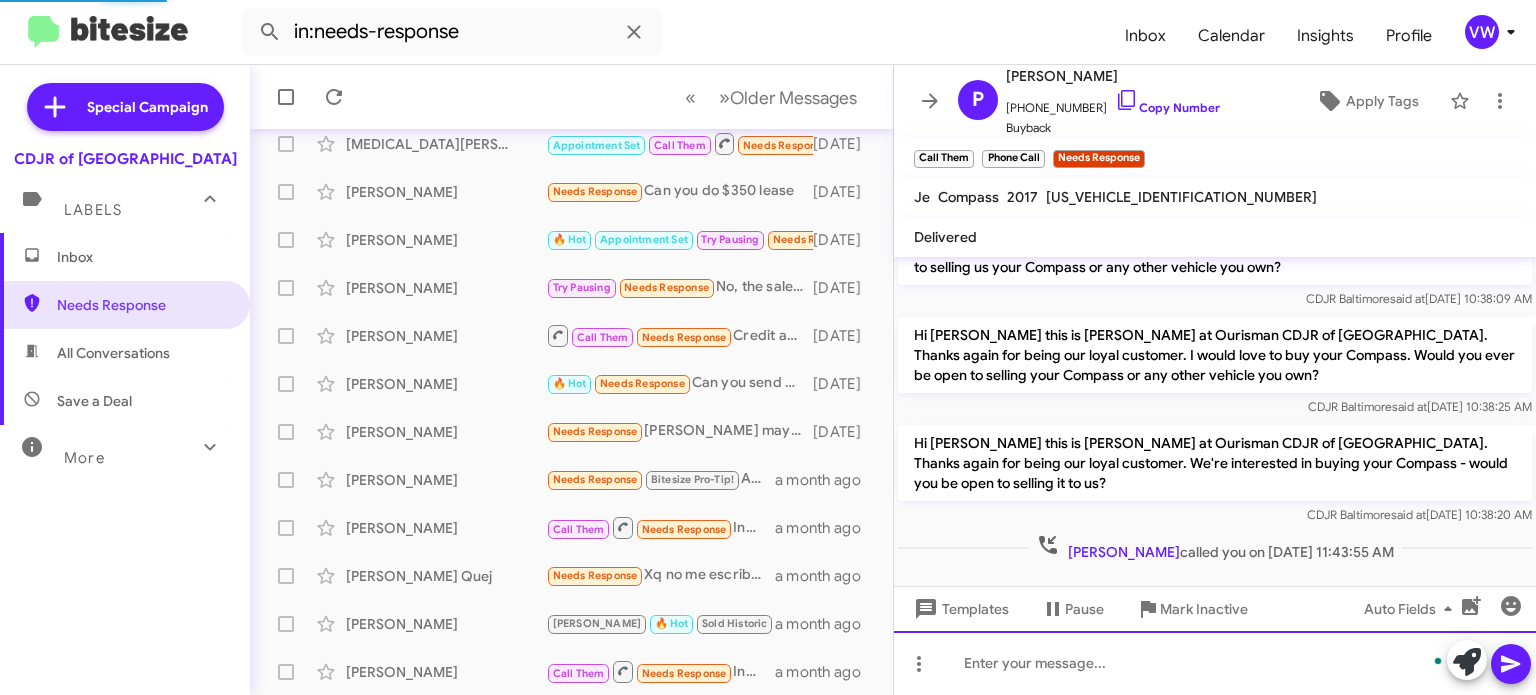 scroll, scrollTop: 245, scrollLeft: 0, axis: vertical 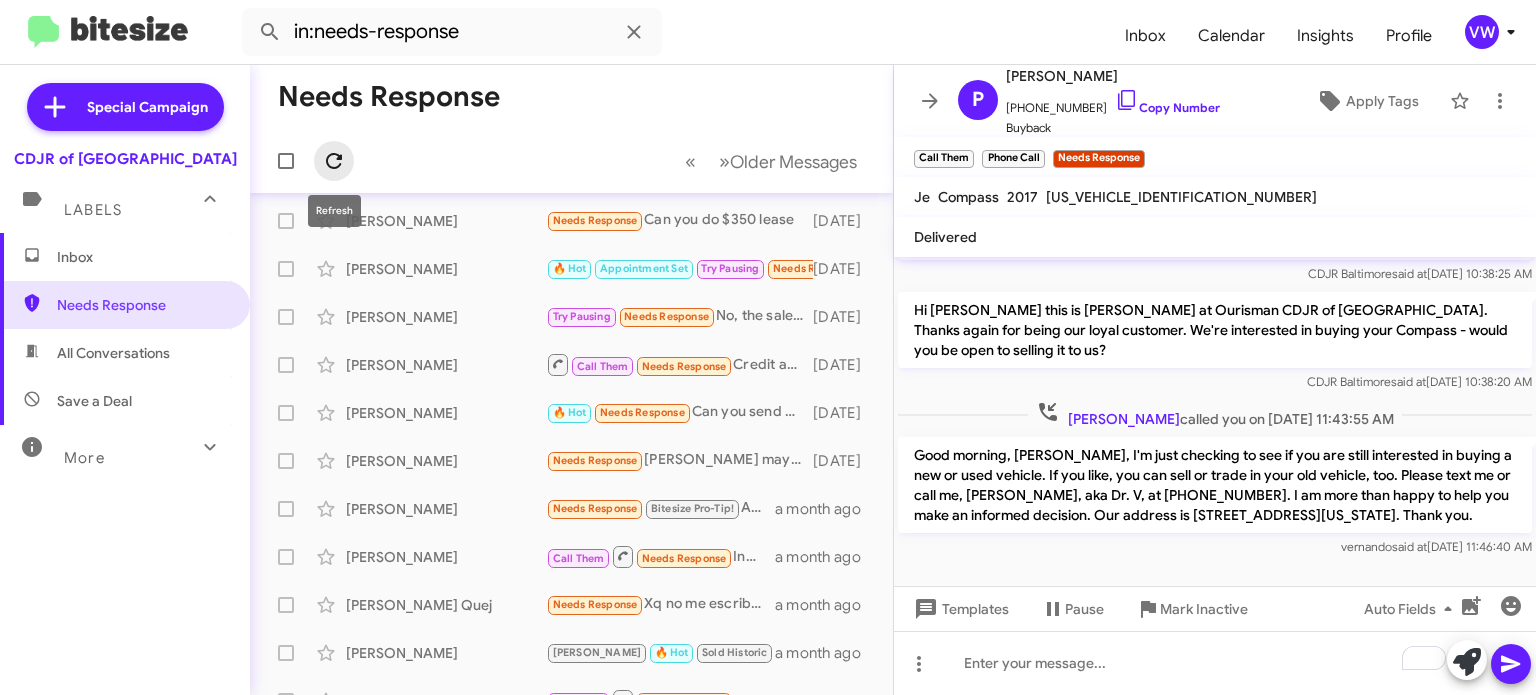 click 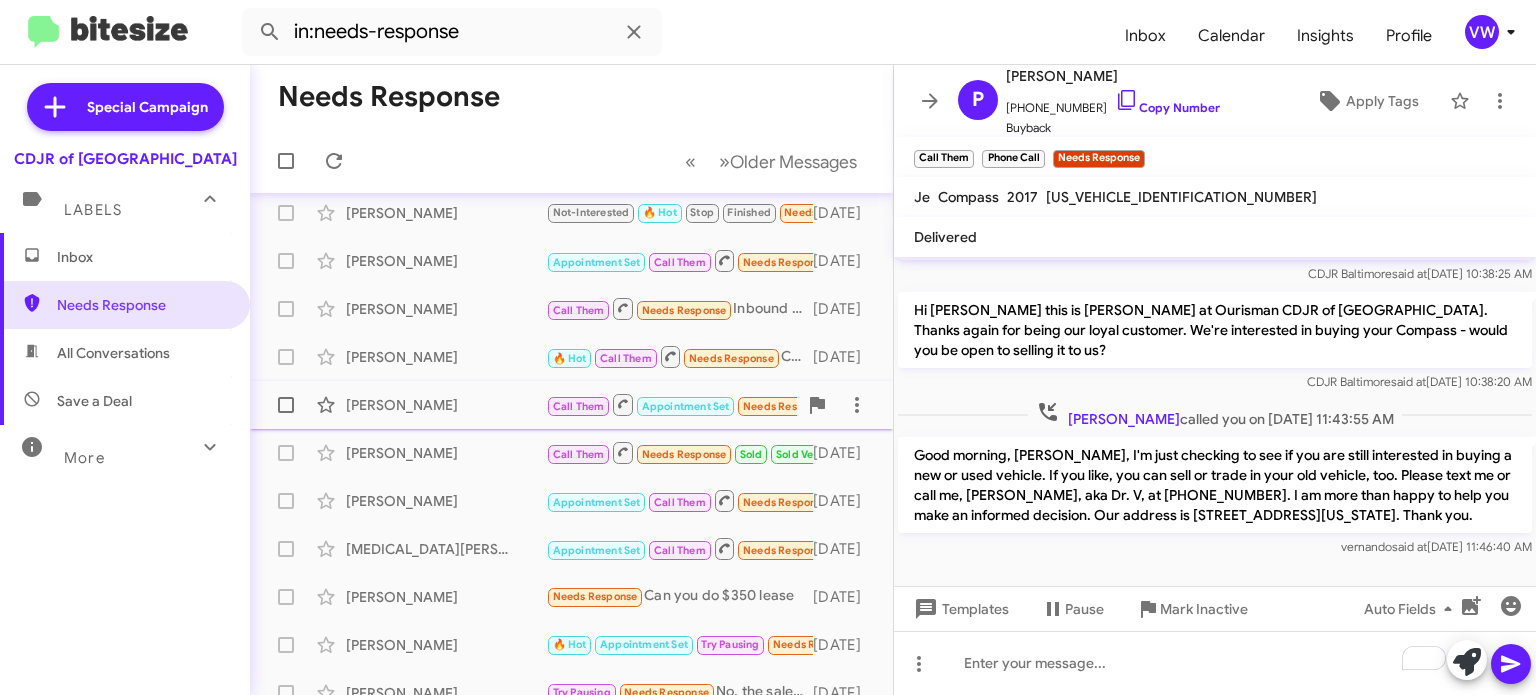scroll, scrollTop: 64, scrollLeft: 0, axis: vertical 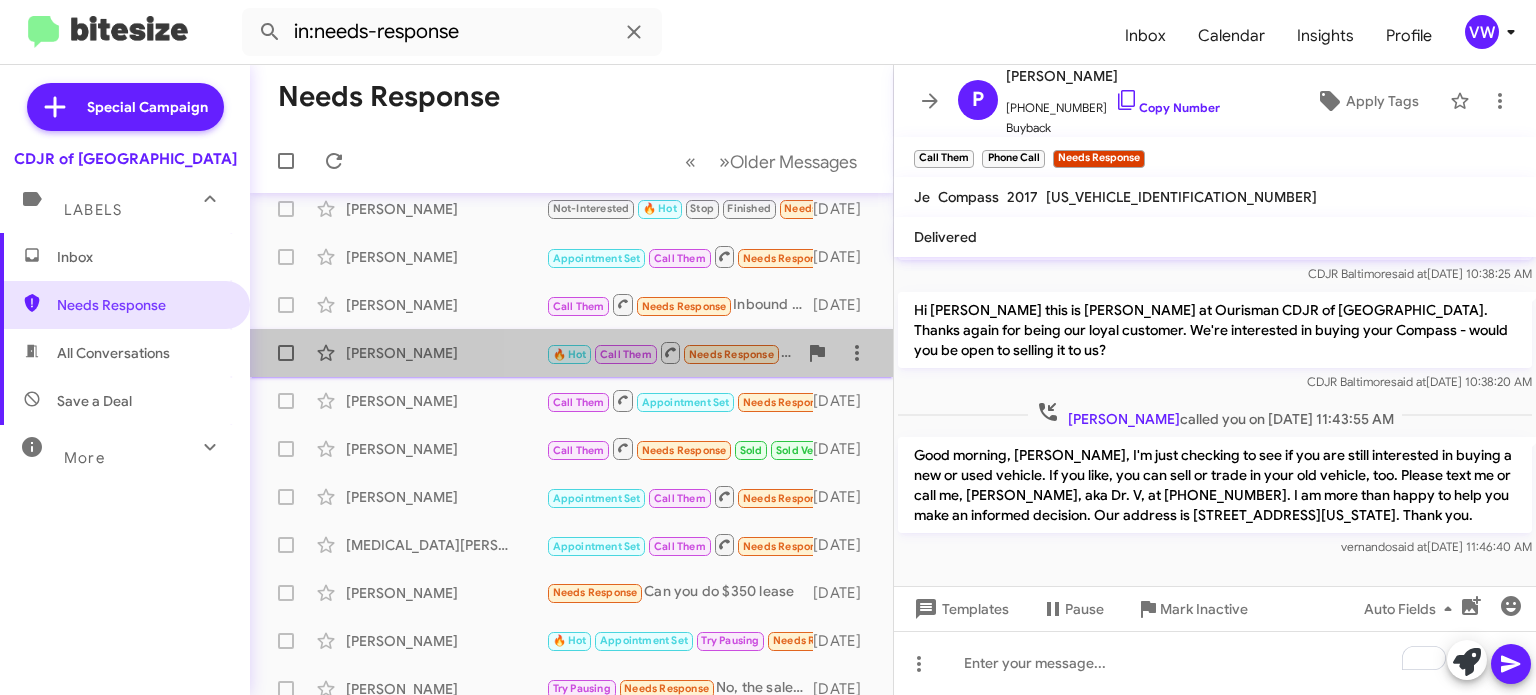 click on "Needs Response" 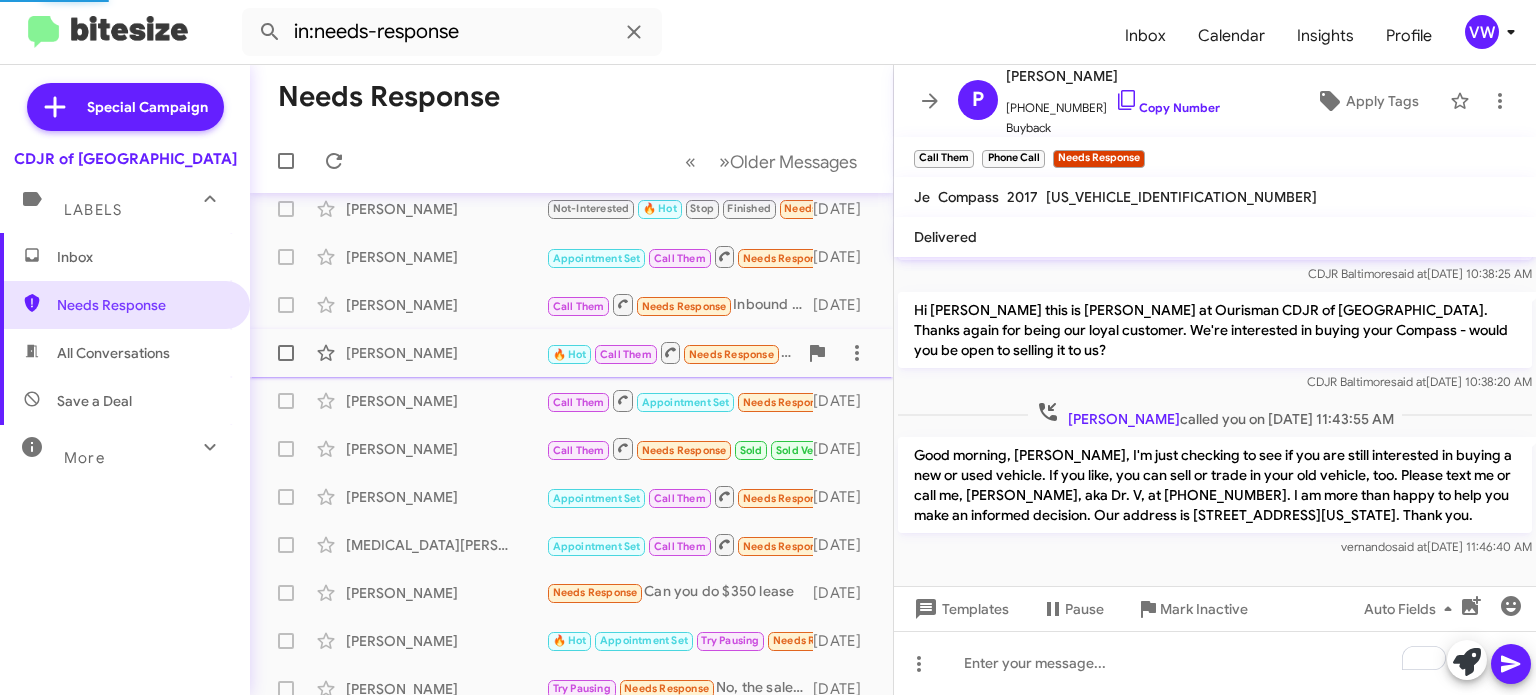 scroll, scrollTop: 1180, scrollLeft: 0, axis: vertical 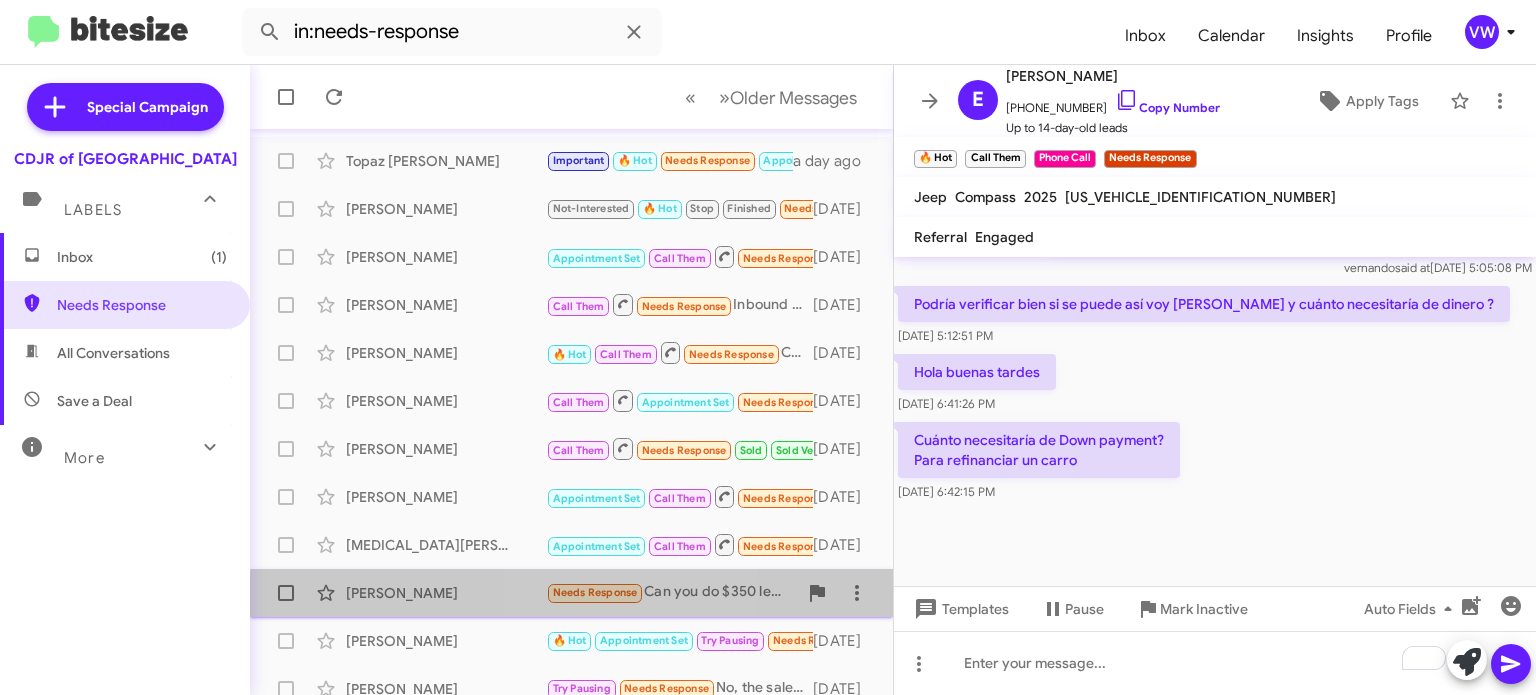 click on "Needs Response" 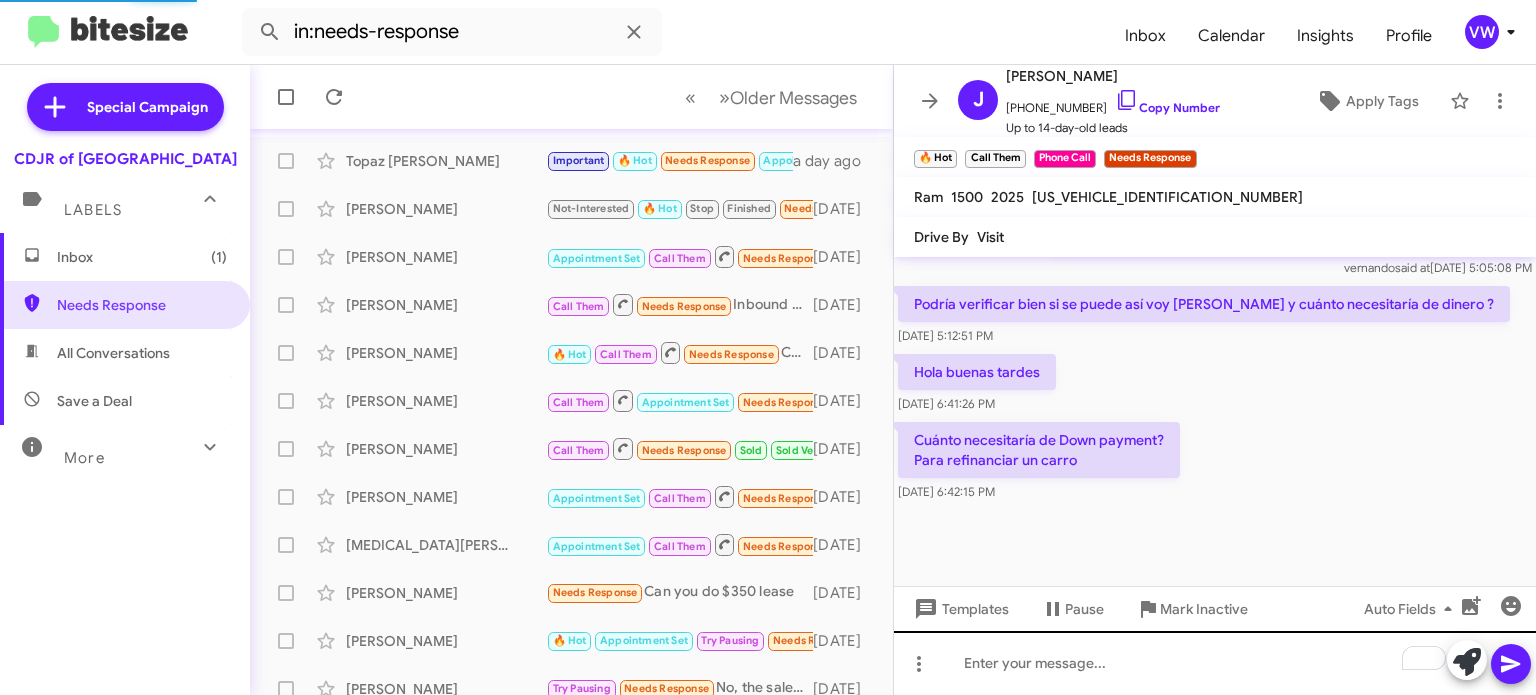 scroll, scrollTop: 348, scrollLeft: 0, axis: vertical 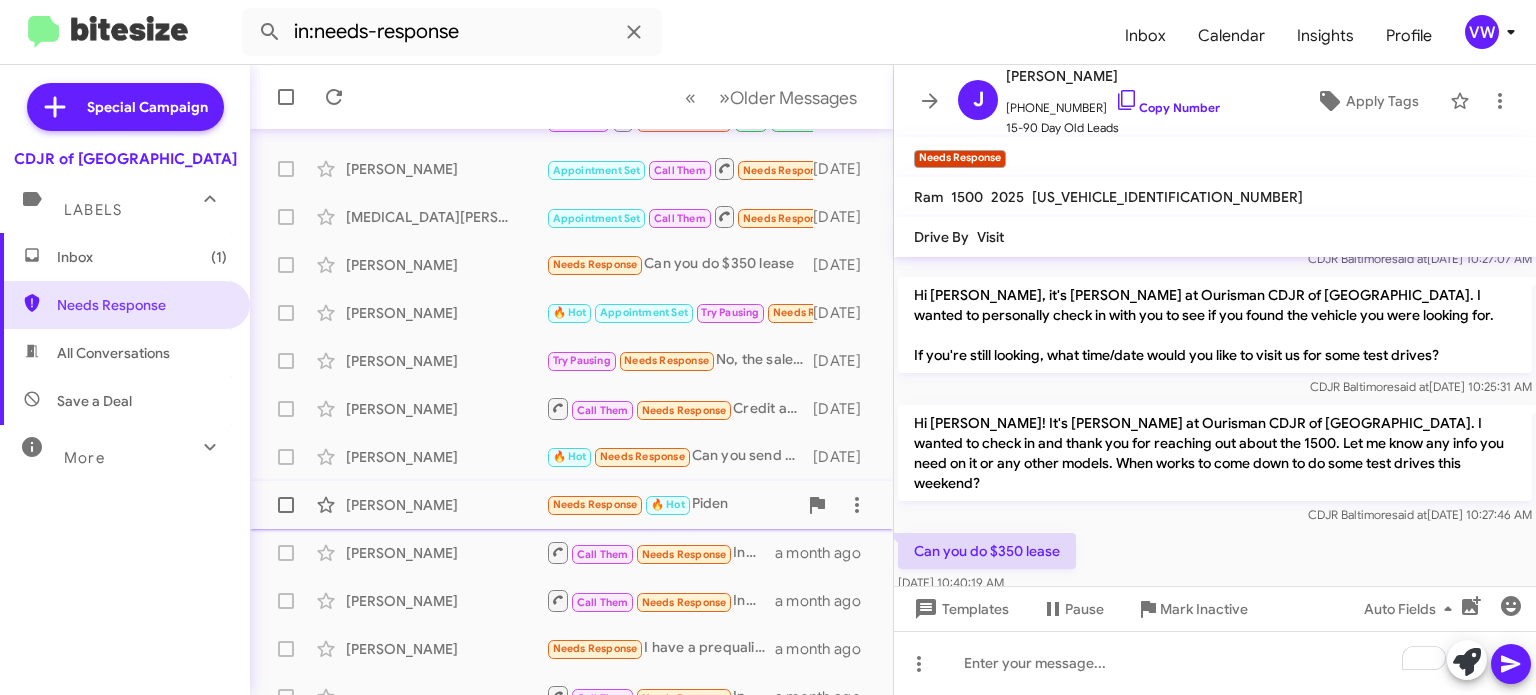 click on "Needs Response" 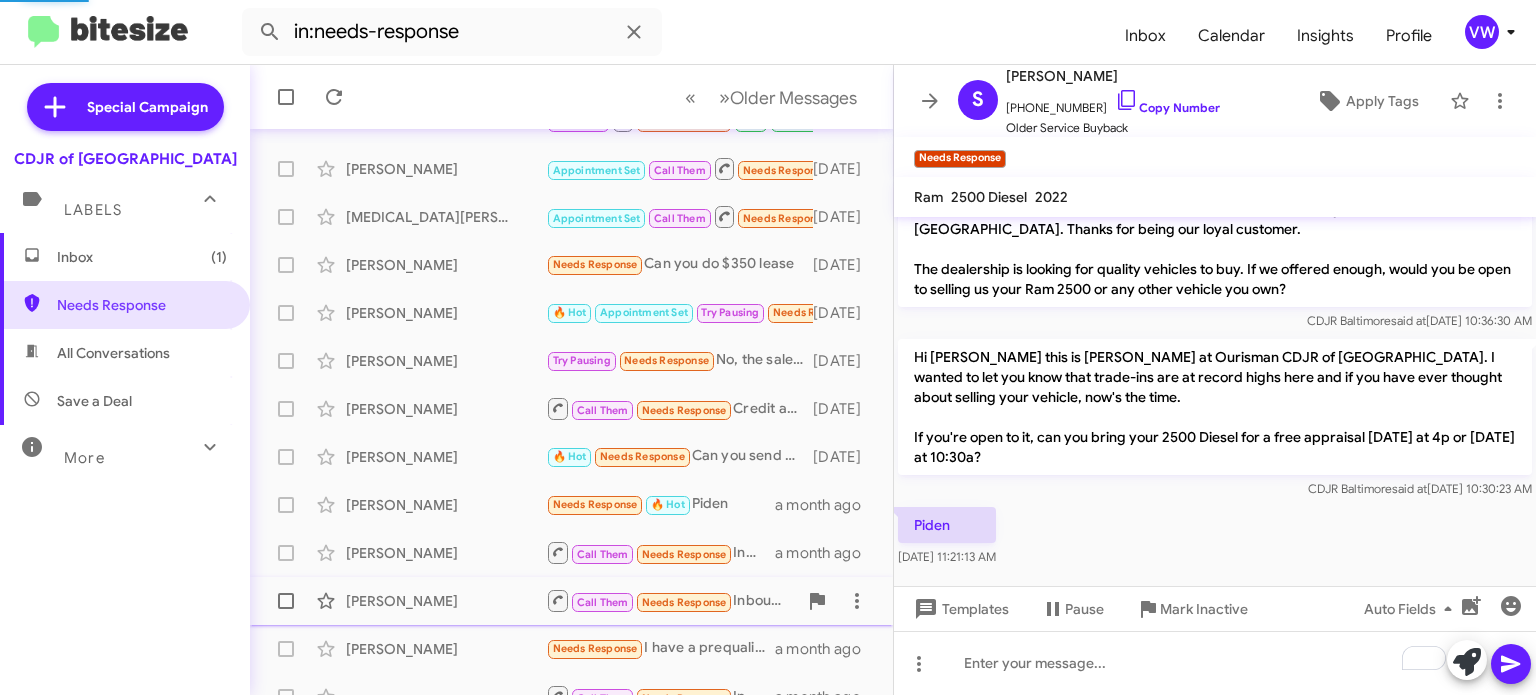scroll, scrollTop: 29, scrollLeft: 0, axis: vertical 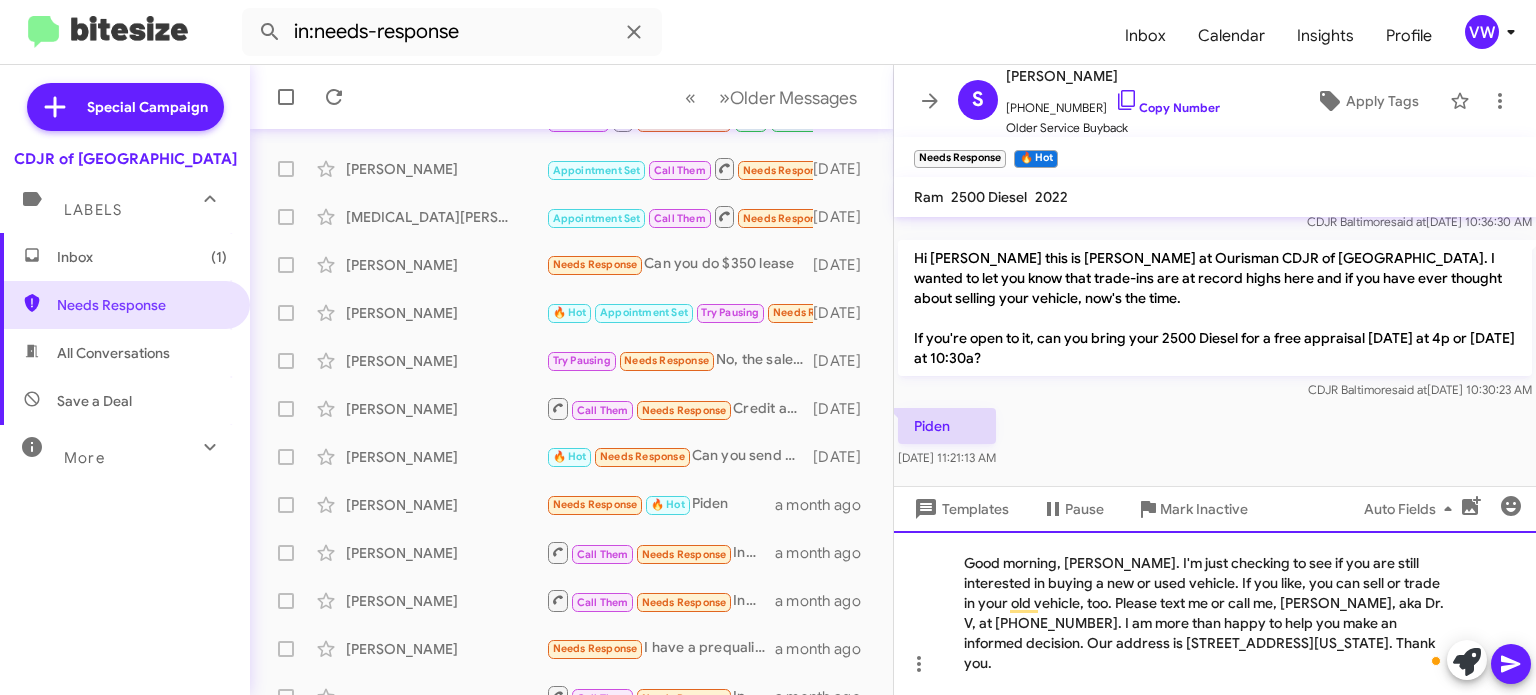 click on "Good morning, [PERSON_NAME]. I'm just checking to see if you are still interested in buying a new or used vehicle. If you like, you can sell or trade in your old vehicle, too. Please text me or call me, [PERSON_NAME], aka Dr. V, at [PHONE_NUMBER]. I am more than happy to help you make an informed decision. Our address is [STREET_ADDRESS][US_STATE]. Thank you." 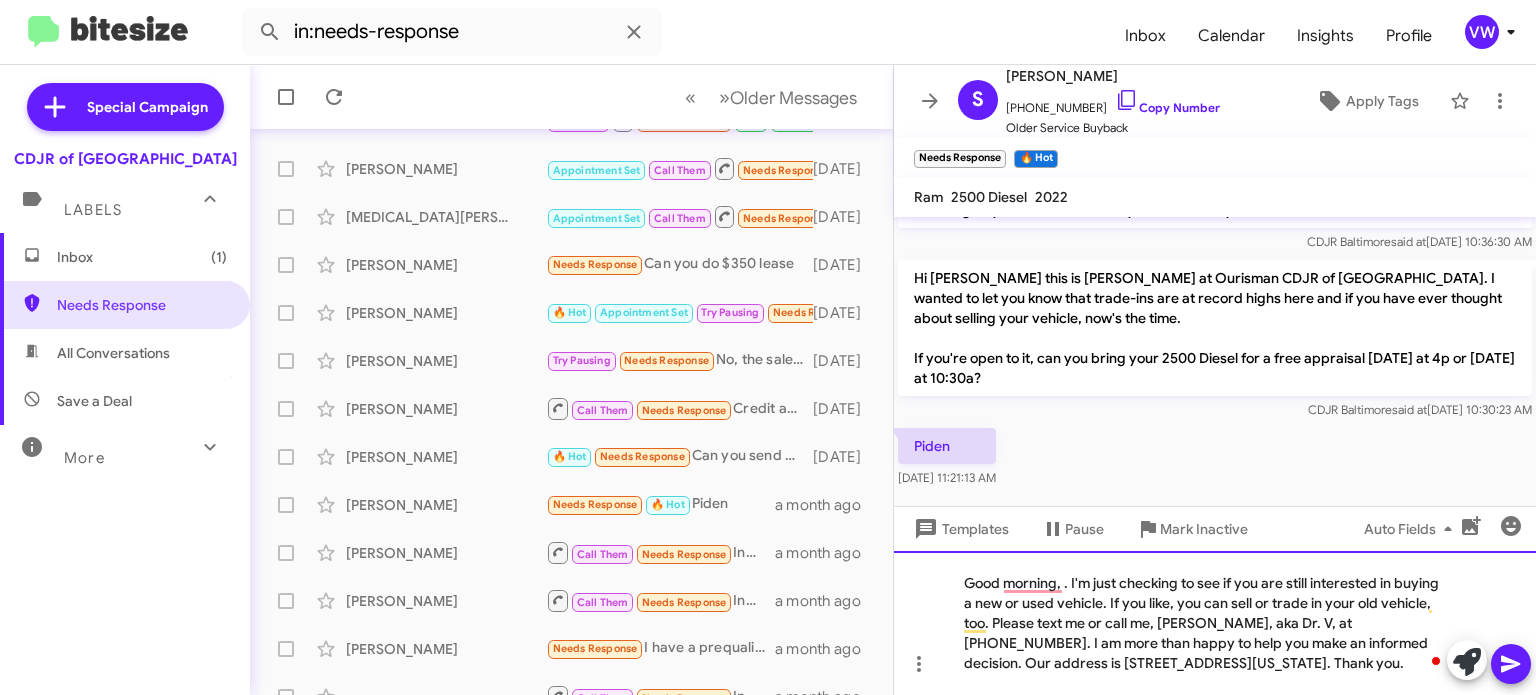 scroll, scrollTop: 129, scrollLeft: 0, axis: vertical 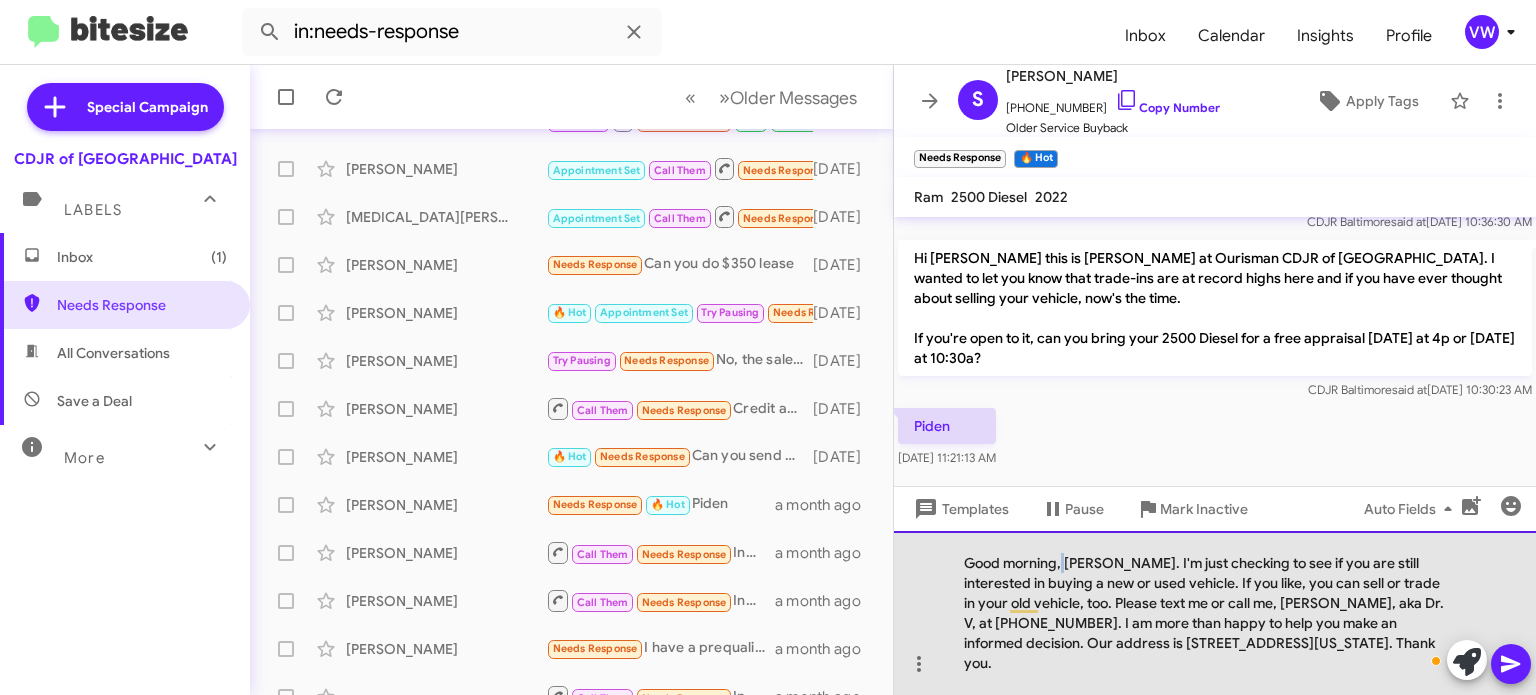click on "Good morning, [PERSON_NAME]. I'm just checking to see if you are still interested in buying a new or used vehicle. If you like, you can sell or trade in your old vehicle, too. Please text me or call me, [PERSON_NAME], aka Dr. V, at [PHONE_NUMBER]. I am more than happy to help you make an informed decision. Our address is [STREET_ADDRESS][US_STATE]. Thank you." 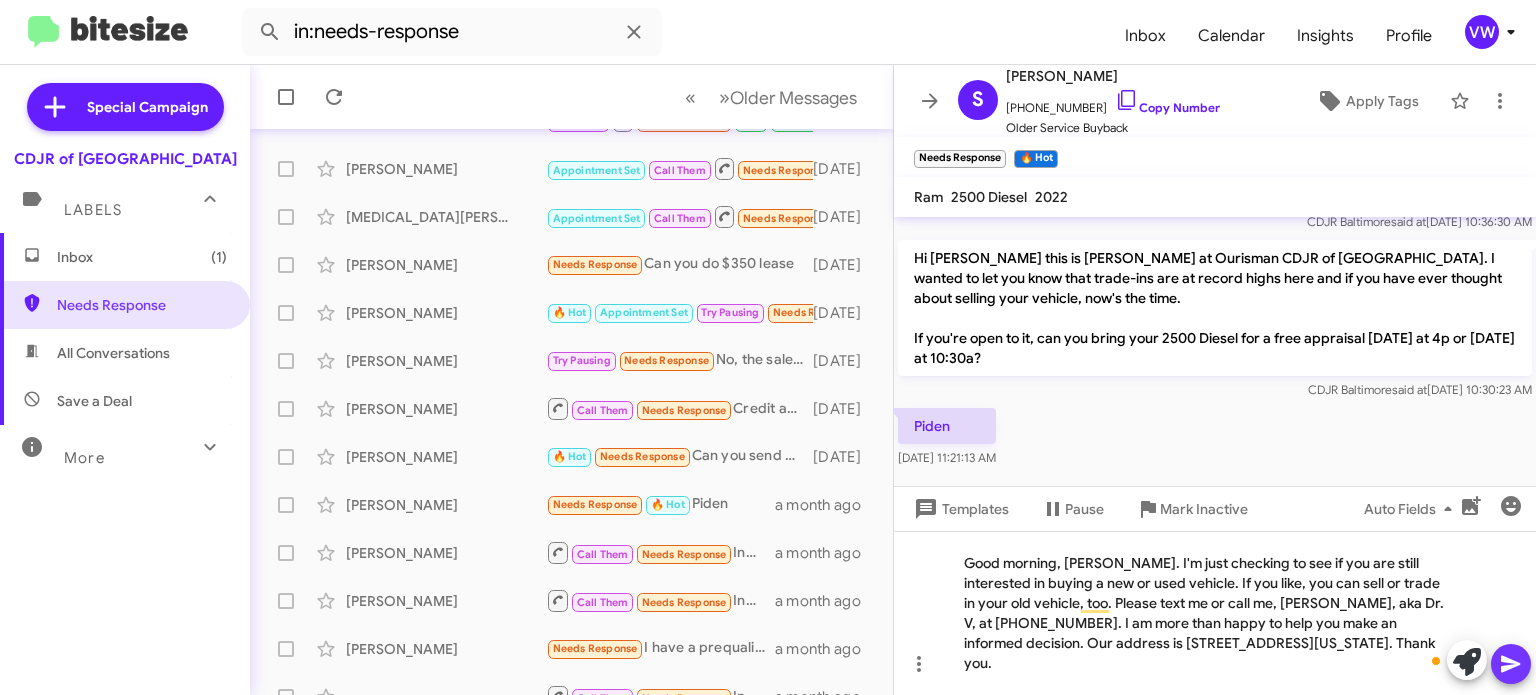 click 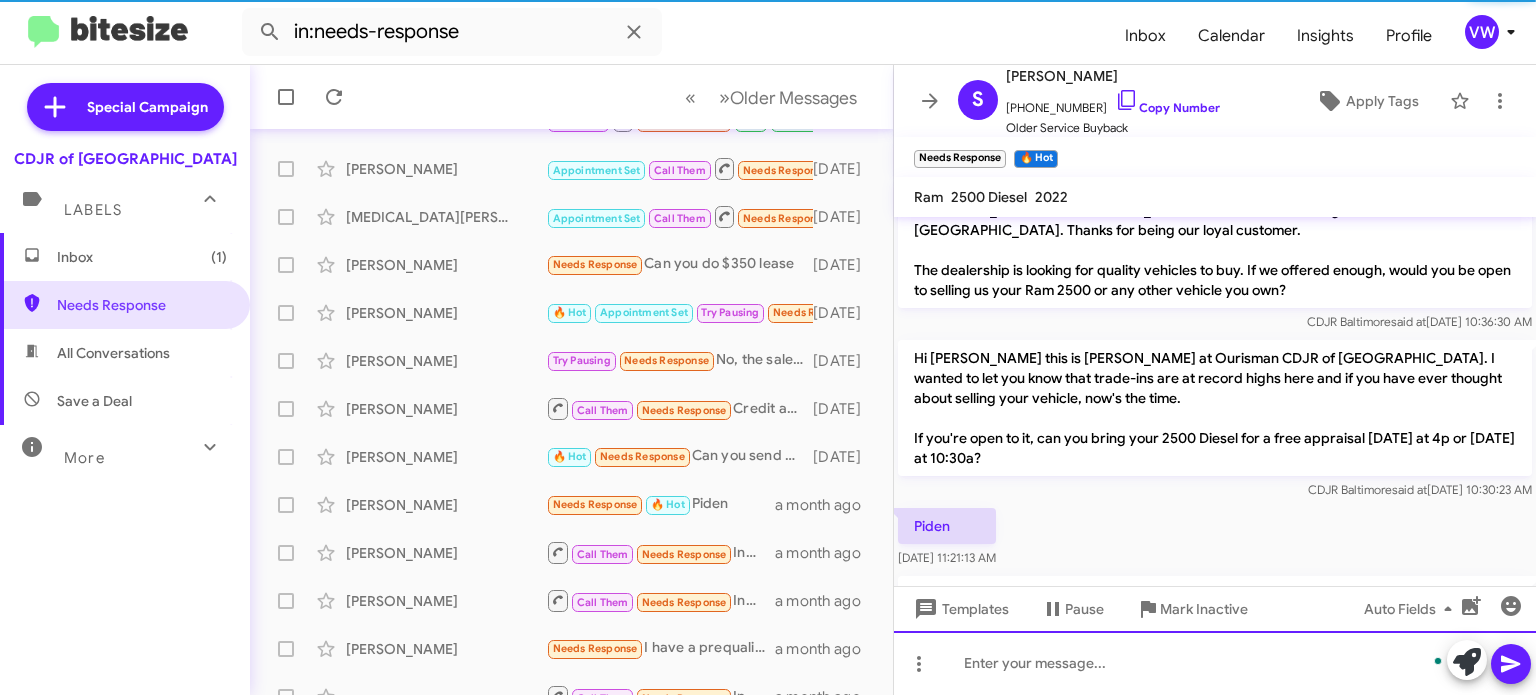 scroll, scrollTop: 182, scrollLeft: 0, axis: vertical 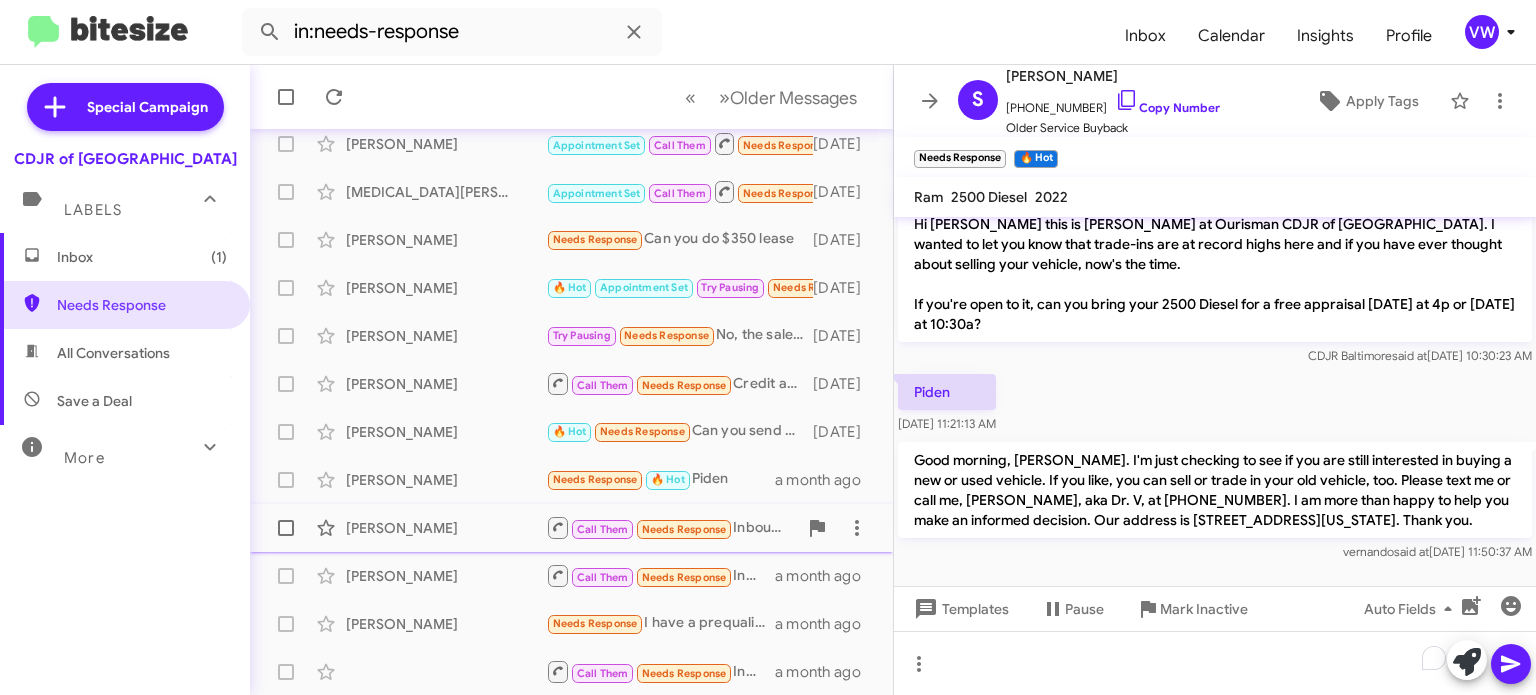 click on "Needs Response" 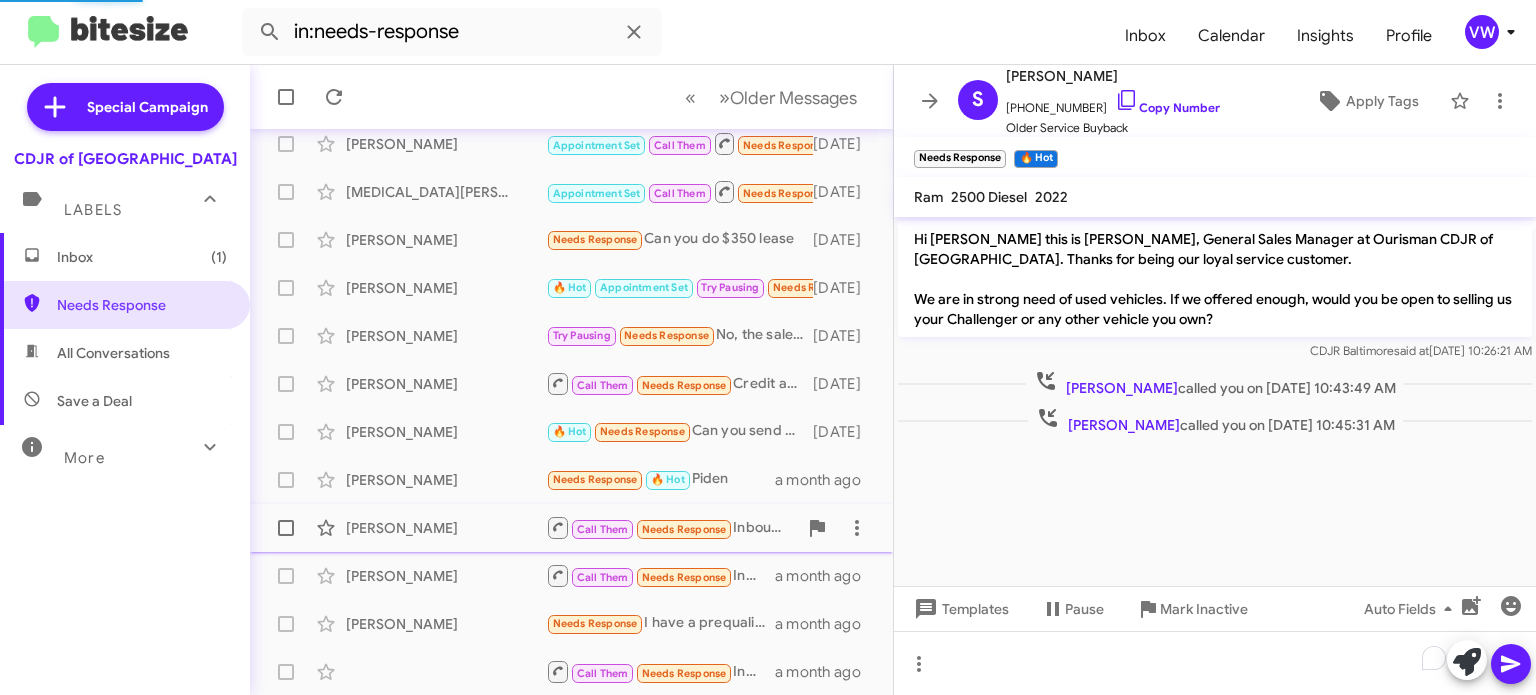 scroll, scrollTop: 0, scrollLeft: 0, axis: both 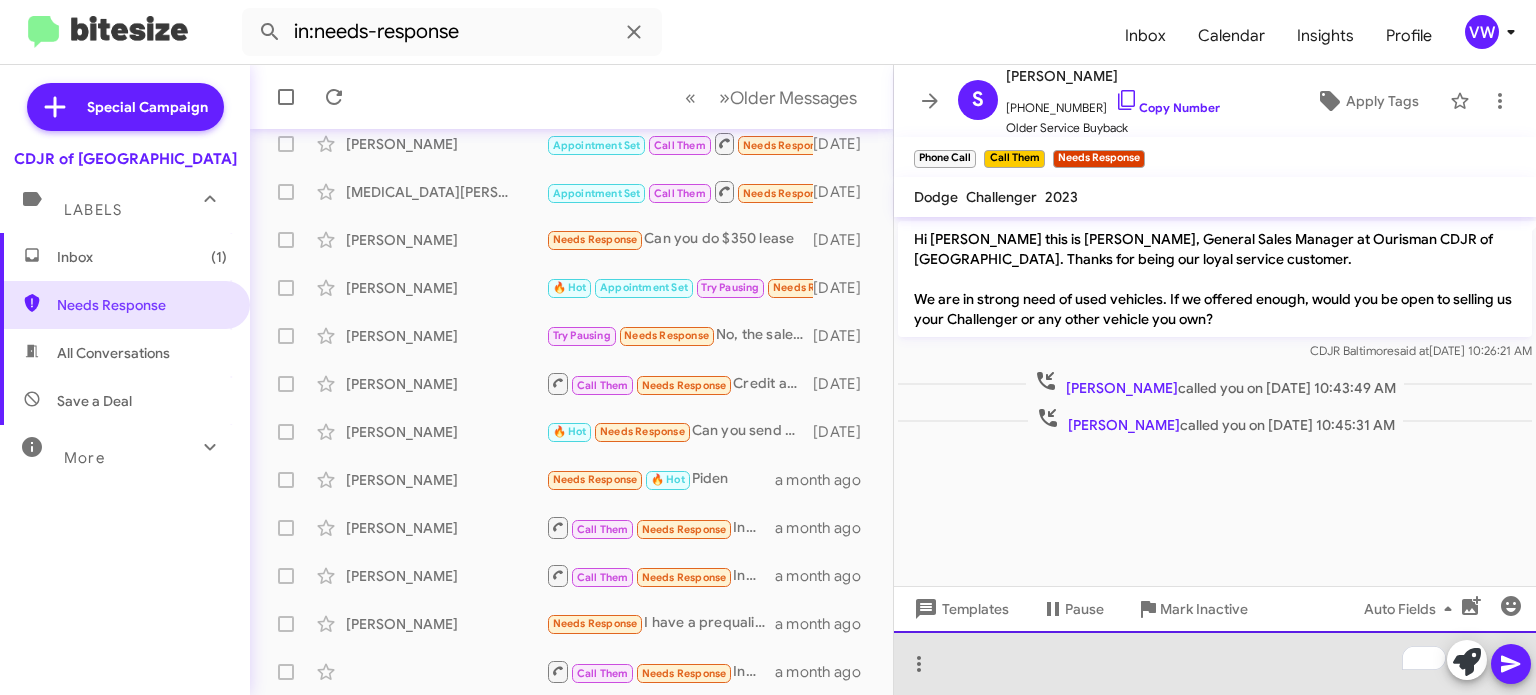 drag, startPoint x: 1063, startPoint y: 647, endPoint x: 1064, endPoint y: 635, distance: 12.0415945 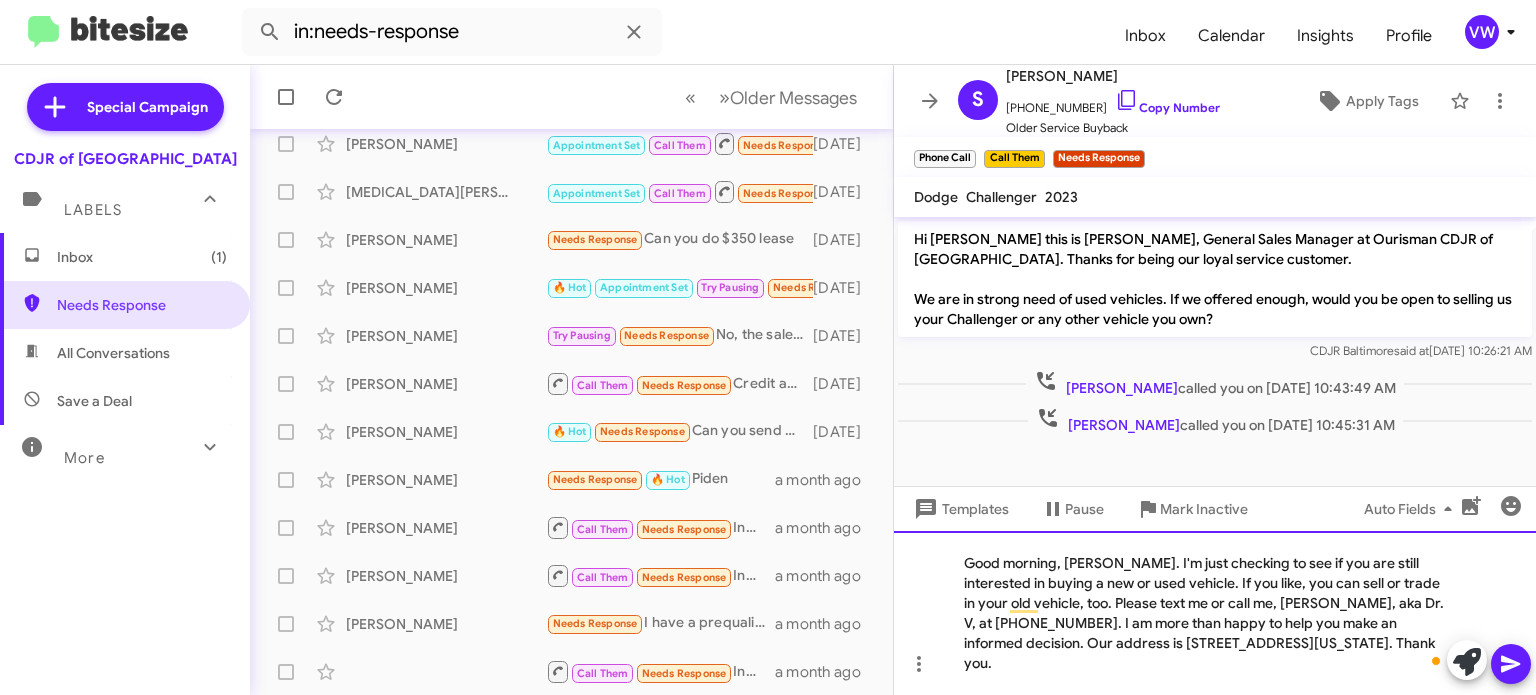 click on "Good morning, [PERSON_NAME]. I'm just checking to see if you are still interested in buying a new or used vehicle. If you like, you can sell or trade in your old vehicle, too. Please text me or call me, [PERSON_NAME], aka Dr. V, at [PHONE_NUMBER]. I am more than happy to help you make an informed decision. Our address is [STREET_ADDRESS][US_STATE]. Thank you." 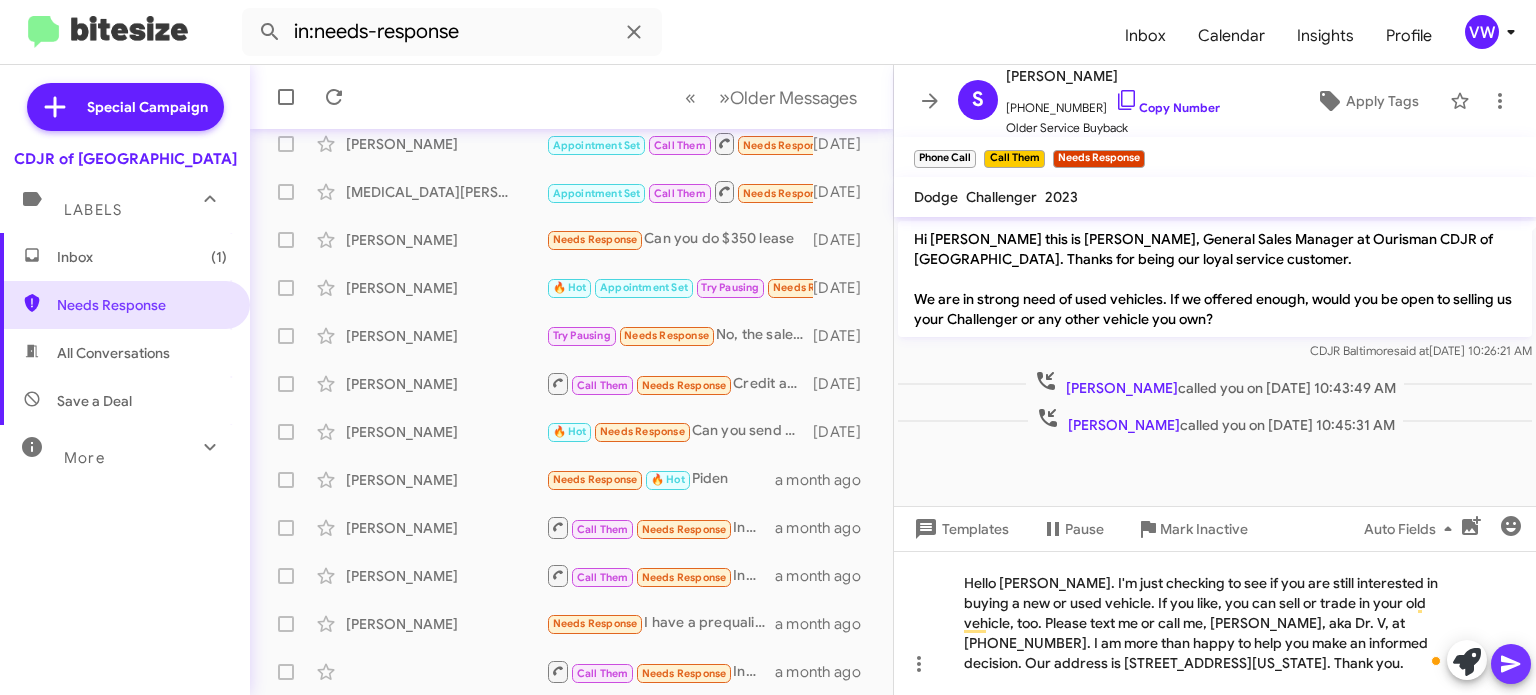 click 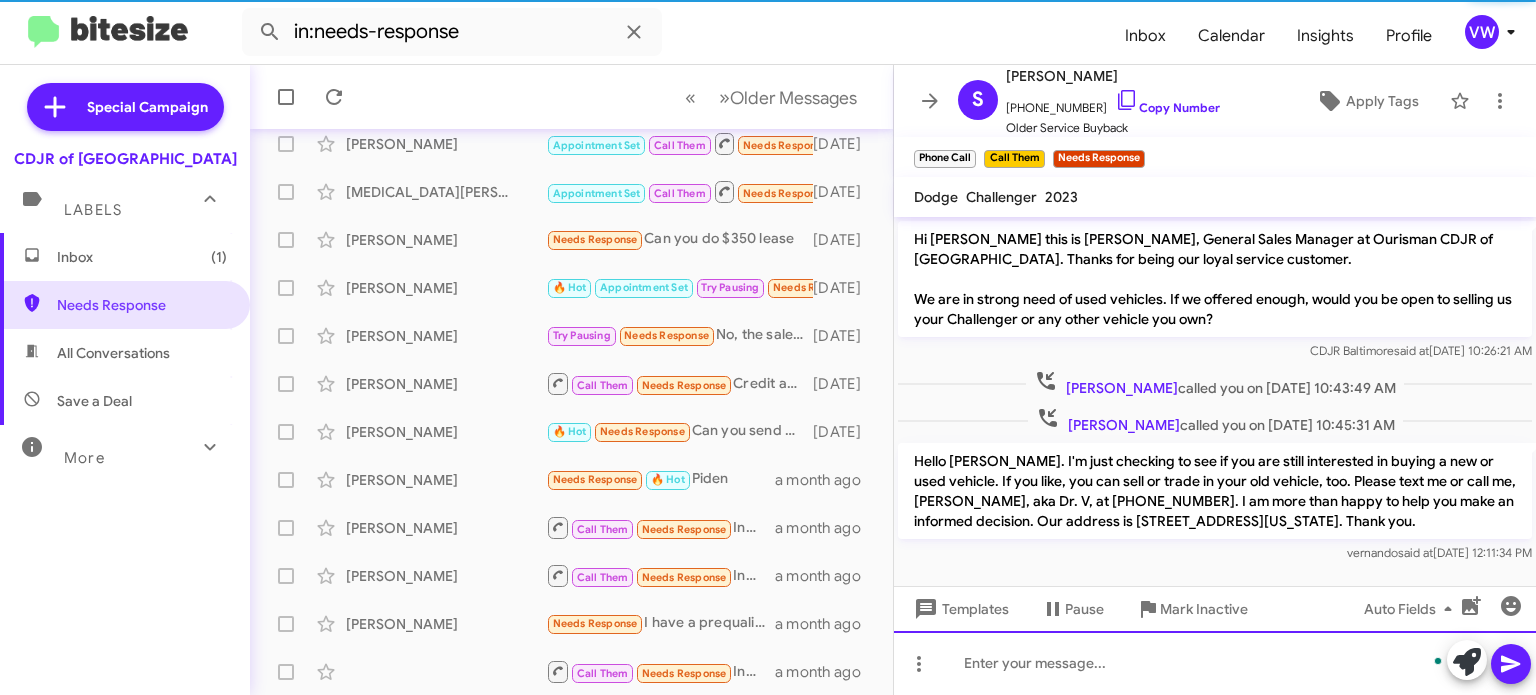 scroll, scrollTop: 3, scrollLeft: 0, axis: vertical 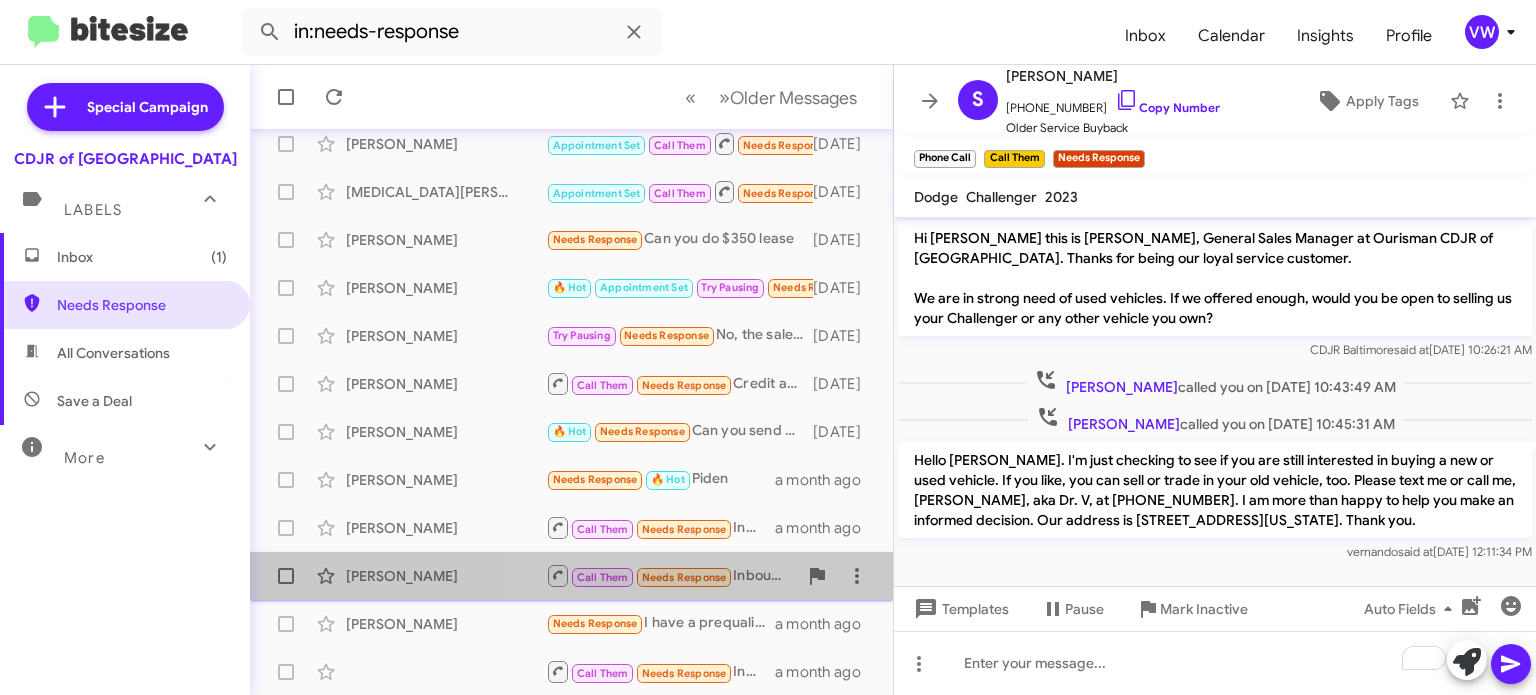 click on "Needs Response" 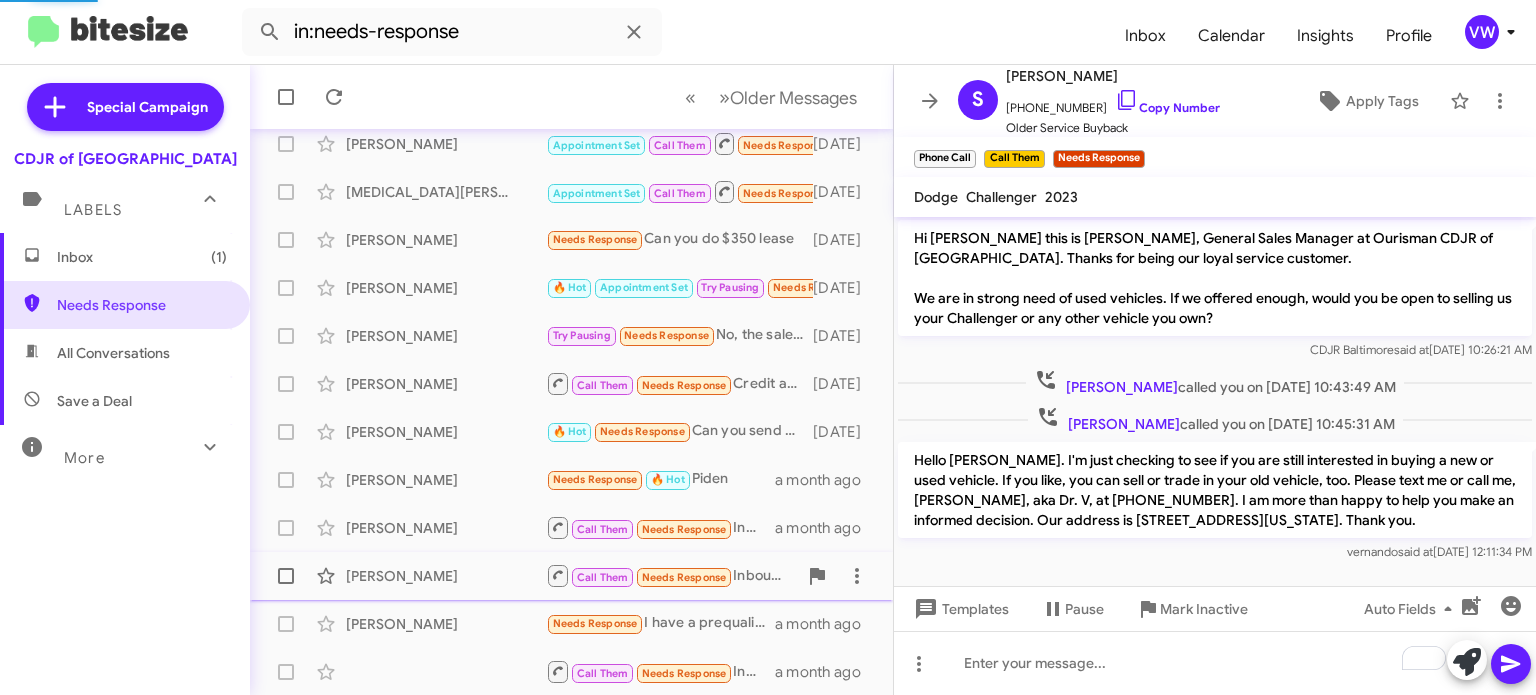 scroll, scrollTop: 0, scrollLeft: 0, axis: both 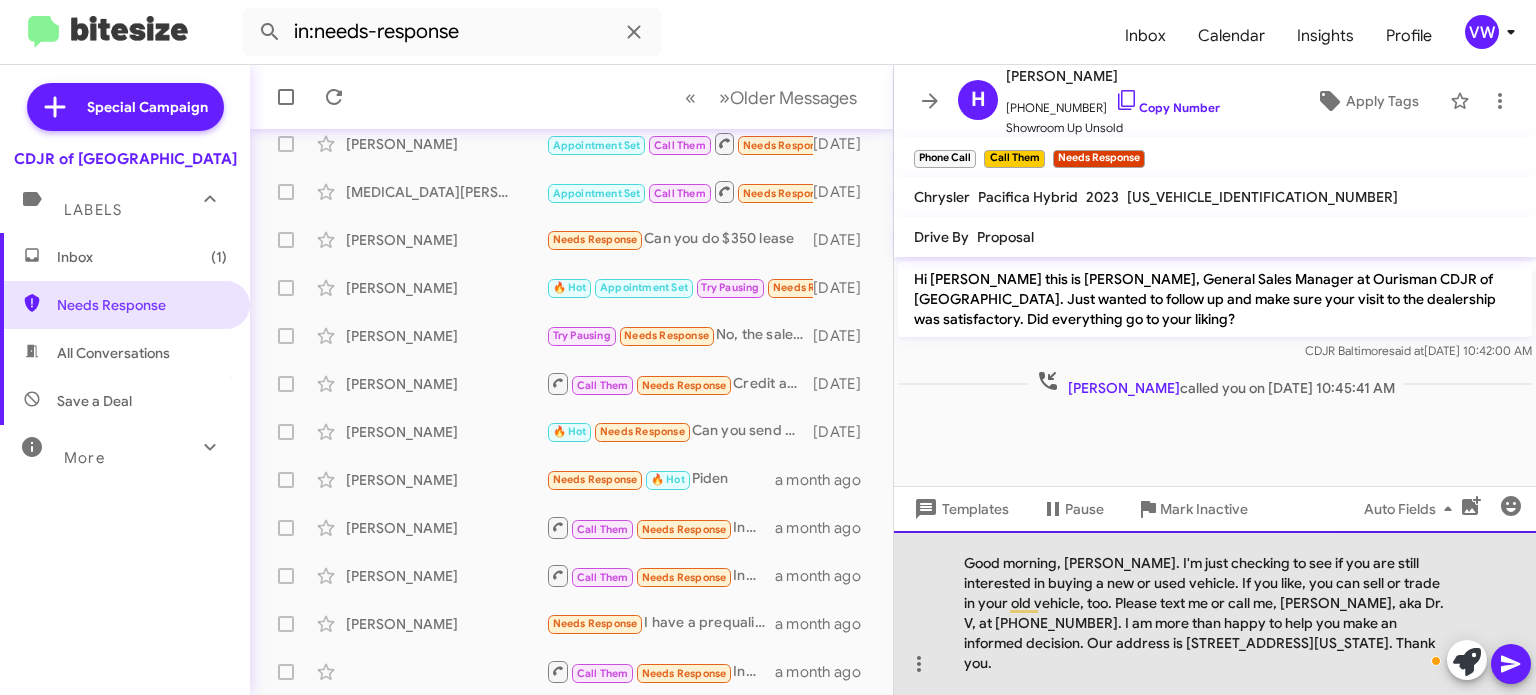 click on "Good morning, [PERSON_NAME]. I'm just checking to see if you are still interested in buying a new or used vehicle. If you like, you can sell or trade in your old vehicle, too. Please text me or call me, [PERSON_NAME], aka Dr. V, at [PHONE_NUMBER]. I am more than happy to help you make an informed decision. Our address is [STREET_ADDRESS][US_STATE]. Thank you." 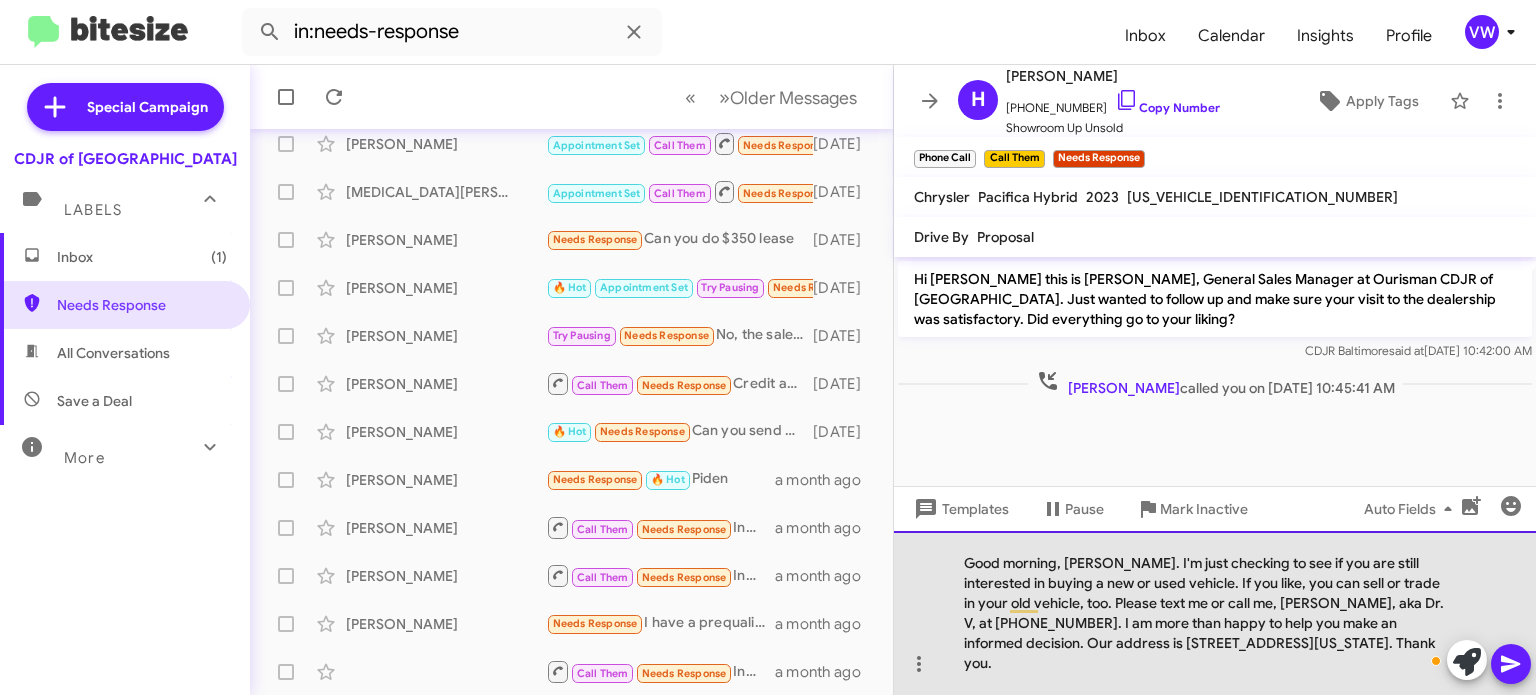 click on "Good morning, [PERSON_NAME]. I'm just checking to see if you are still interested in buying a new or used vehicle. If you like, you can sell or trade in your old vehicle, too. Please text me or call me, [PERSON_NAME], aka Dr. V, at [PHONE_NUMBER]. I am more than happy to help you make an informed decision. Our address is [STREET_ADDRESS][US_STATE]. Thank you." 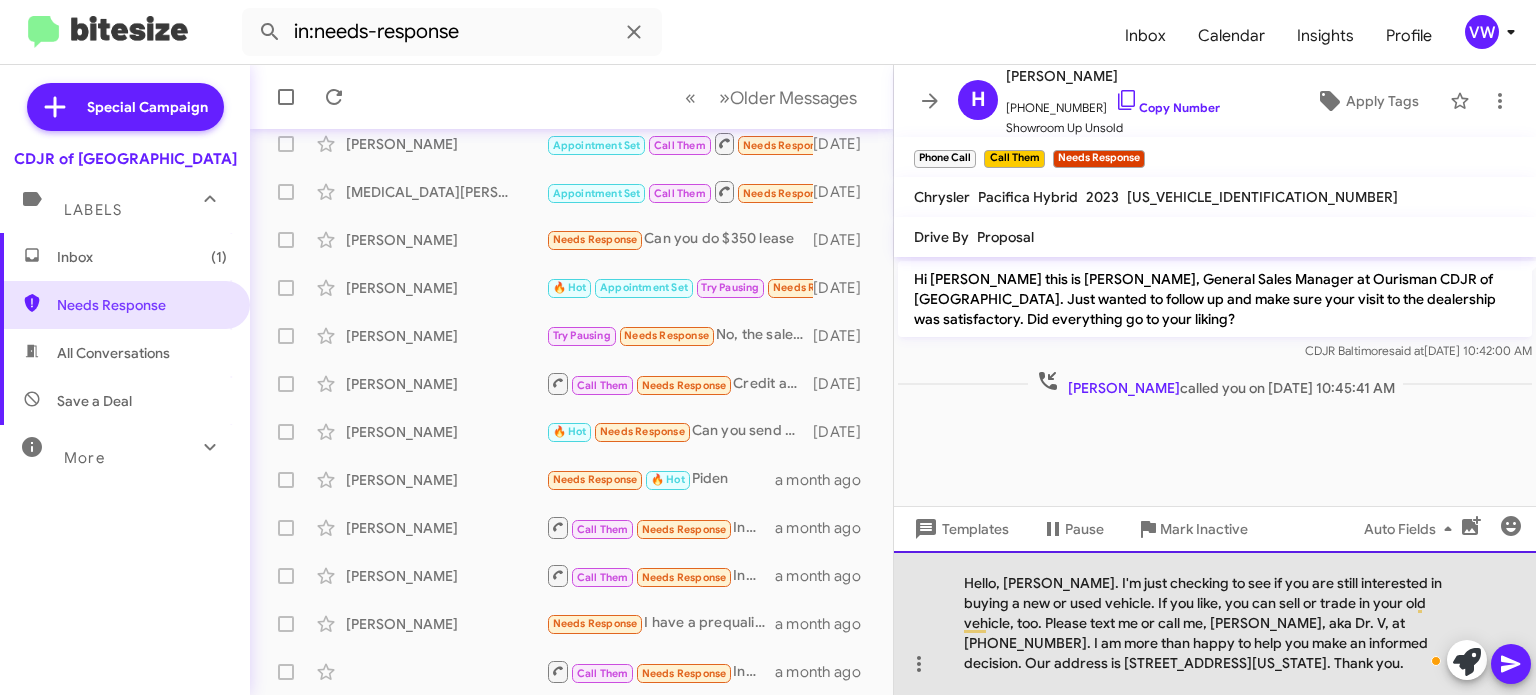click on "Hello, [PERSON_NAME]. I'm just checking to see if you are still interested in buying a new or used vehicle. If you like, you can sell or trade in your old vehicle, too. Please text me or call me, [PERSON_NAME], aka Dr. V, at [PHONE_NUMBER]. I am more than happy to help you make an informed decision. Our address is [STREET_ADDRESS][US_STATE]. Thank you." 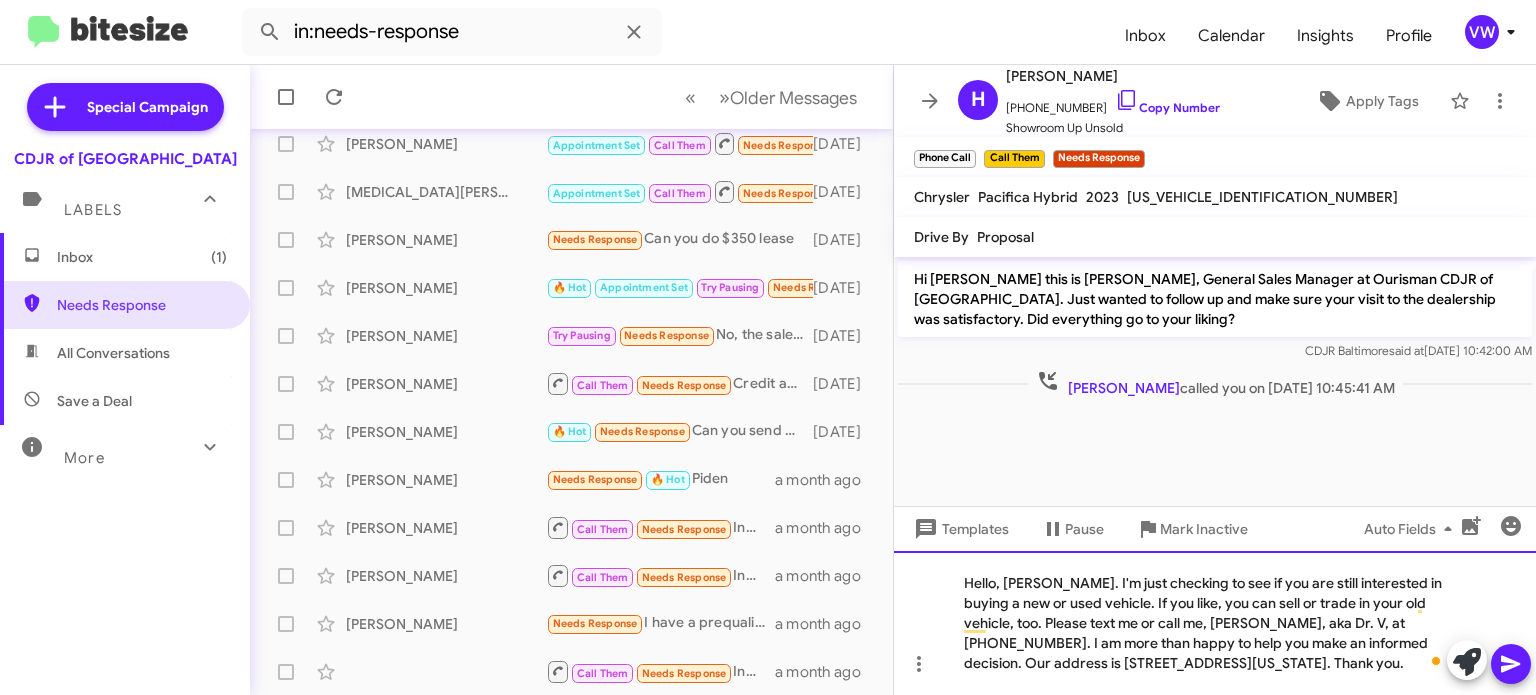 click on "Hello, [PERSON_NAME]. I'm just checking to see if you are still interested in buying a new or used vehicle. If you like, you can sell or trade in your old vehicle, too. Please text me or call me, [PERSON_NAME], aka Dr. V, at [PHONE_NUMBER]. I am more than happy to help you make an informed decision. Our address is [STREET_ADDRESS][US_STATE]. Thank you." 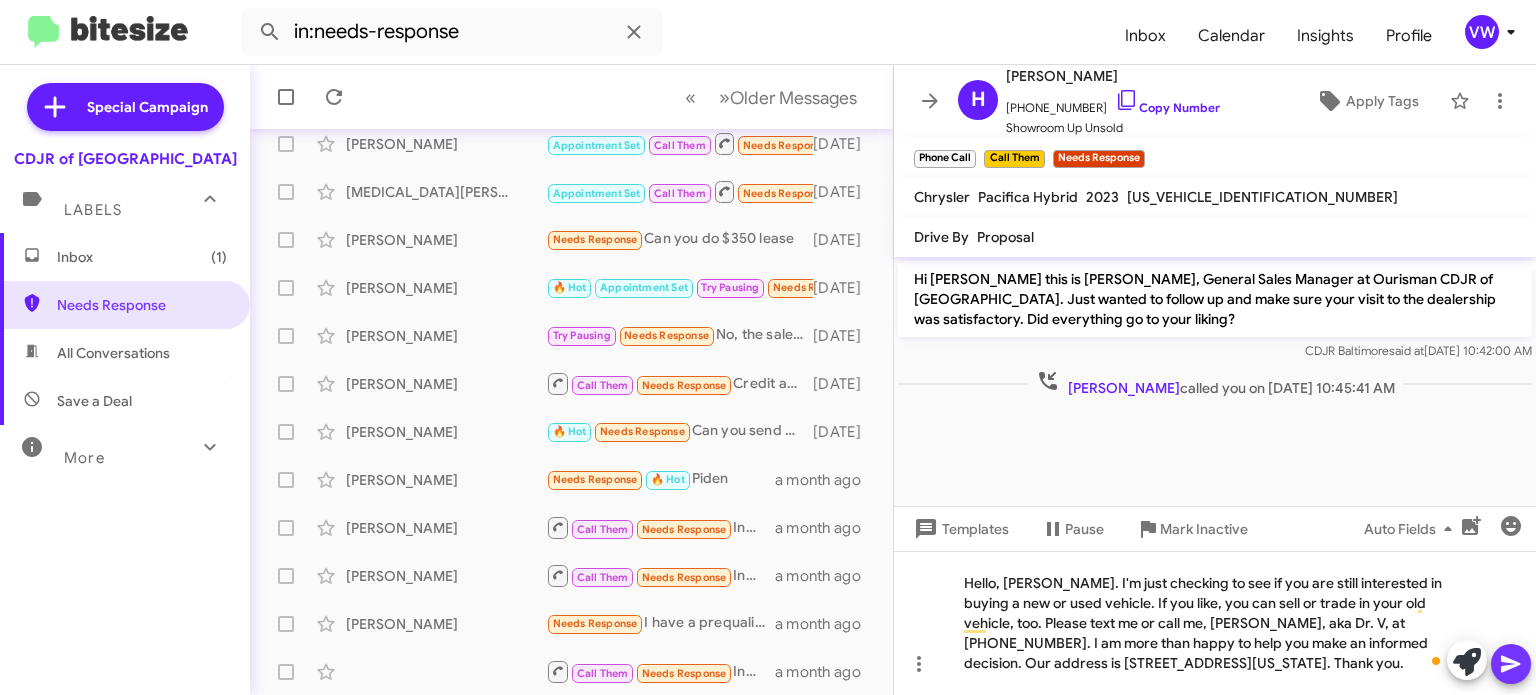 click 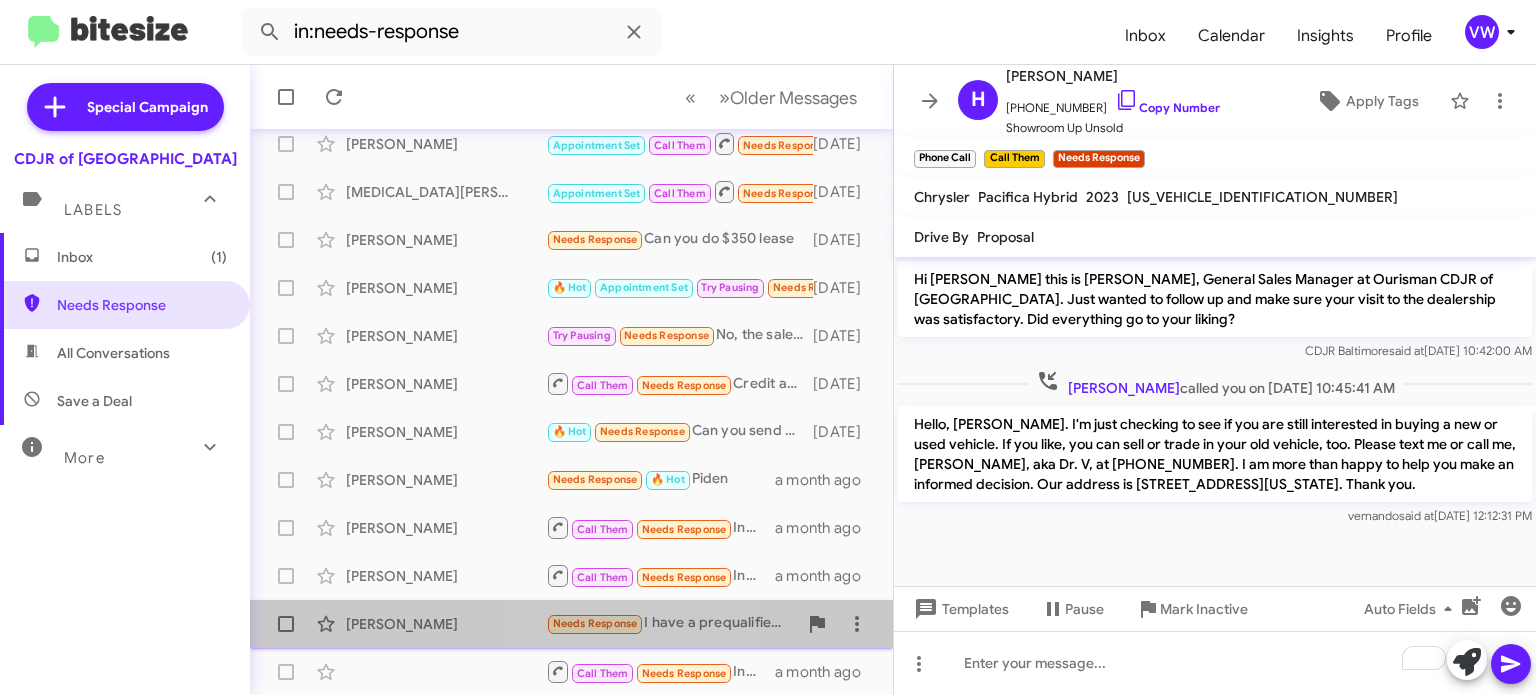 click on "Needs Response" 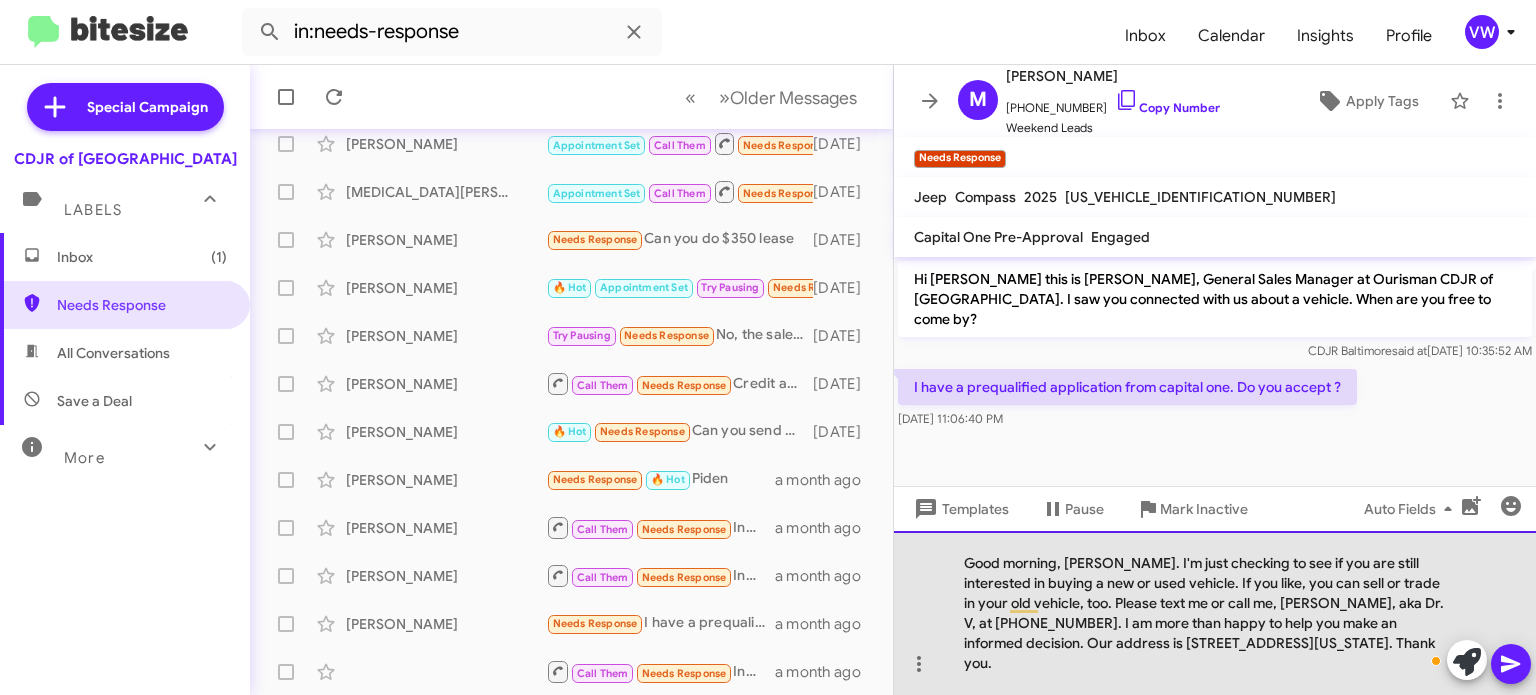 click on "Good morning, [PERSON_NAME]. I'm just checking to see if you are still interested in buying a new or used vehicle. If you like, you can sell or trade in your old vehicle, too. Please text me or call me, [PERSON_NAME], aka Dr. V, at [PHONE_NUMBER]. I am more than happy to help you make an informed decision. Our address is [STREET_ADDRESS][US_STATE]. Thank you." 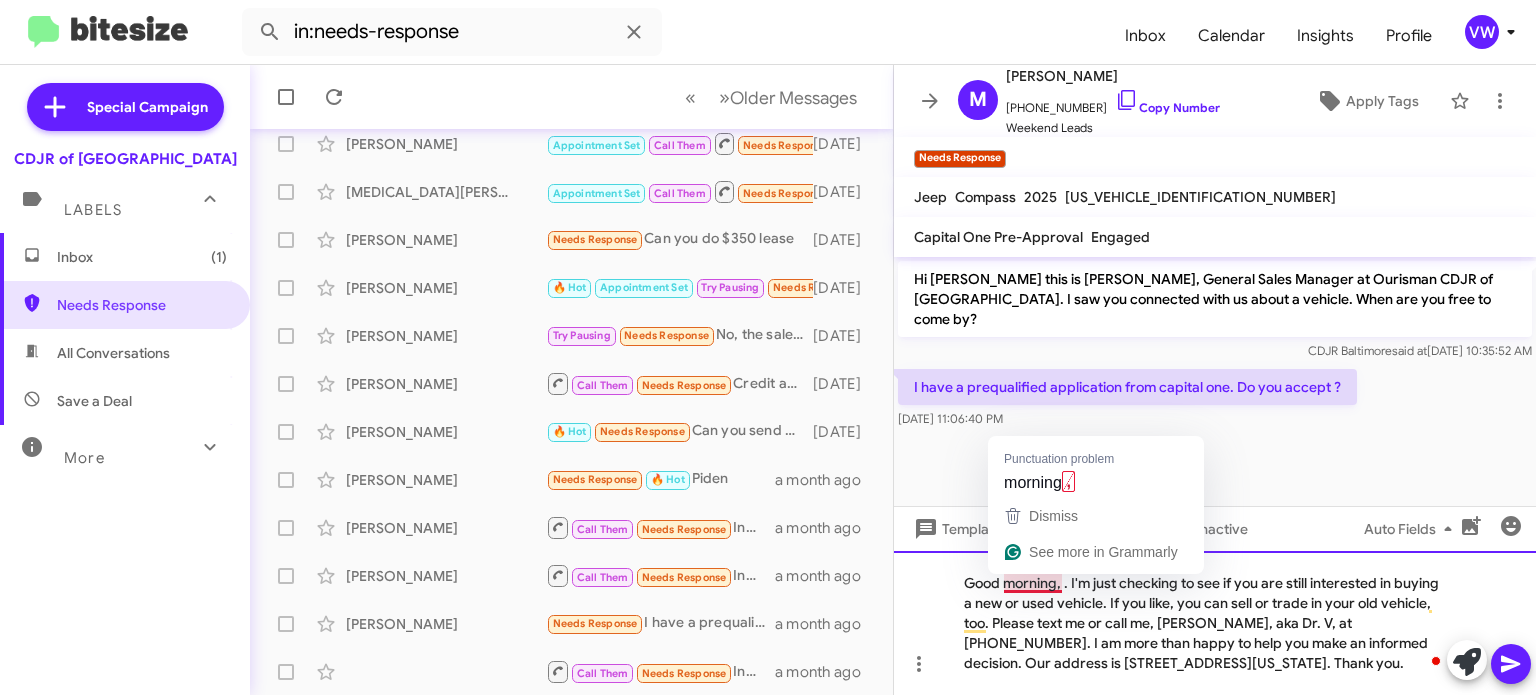 click on "Good morning, . I'm just checking to see if you are still interested in buying a new or used vehicle. If you like, you can sell or trade in your old vehicle, too. Please text me or call me, [PERSON_NAME], aka Dr. V, at [PHONE_NUMBER]. I am more than happy to help you make an informed decision. Our address is [STREET_ADDRESS][US_STATE]. Thank you." 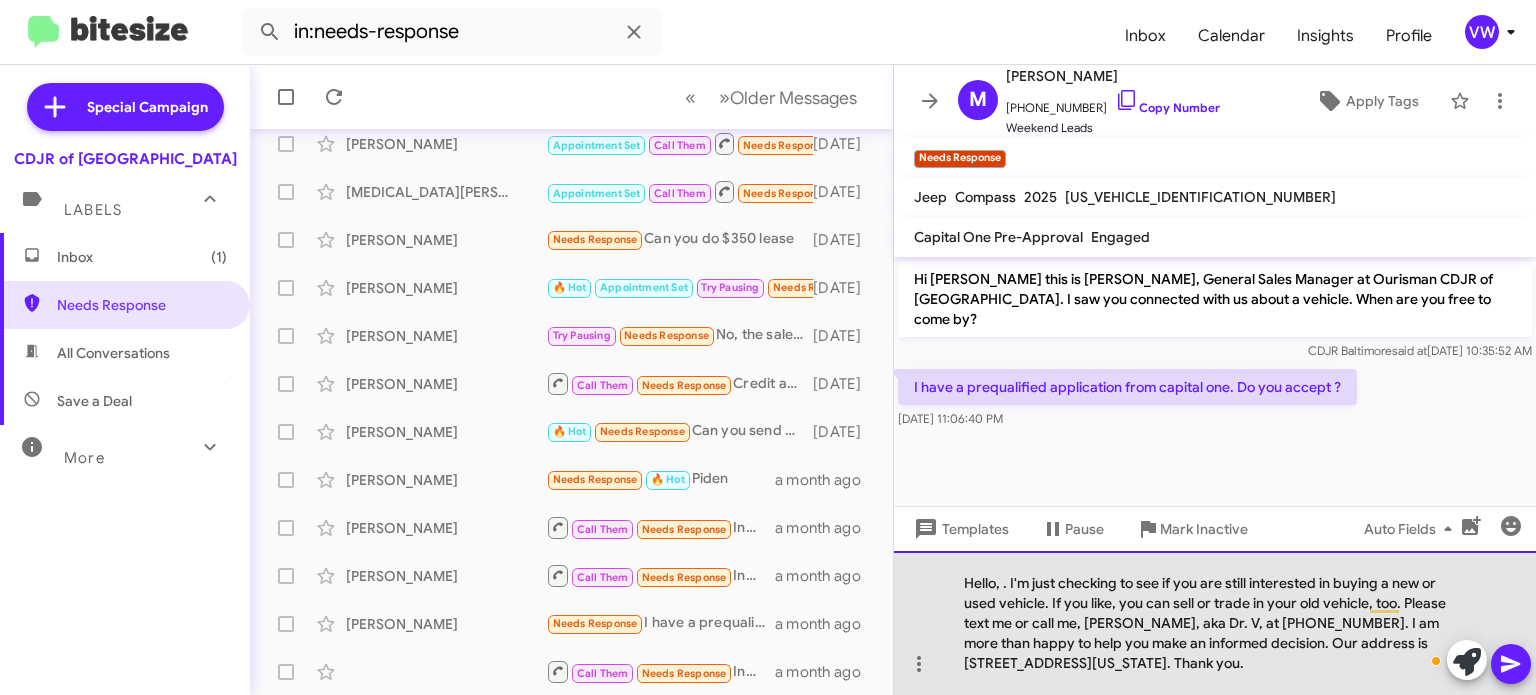 click on "Hello, . I'm just checking to see if you are still interested in buying a new or used vehicle. If you like, you can sell or trade in your old vehicle, too. Please text me or call me, [PERSON_NAME], aka Dr. V, at [PHONE_NUMBER]. I am more than happy to help you make an informed decision. Our address is [STREET_ADDRESS][US_STATE]. Thank you." 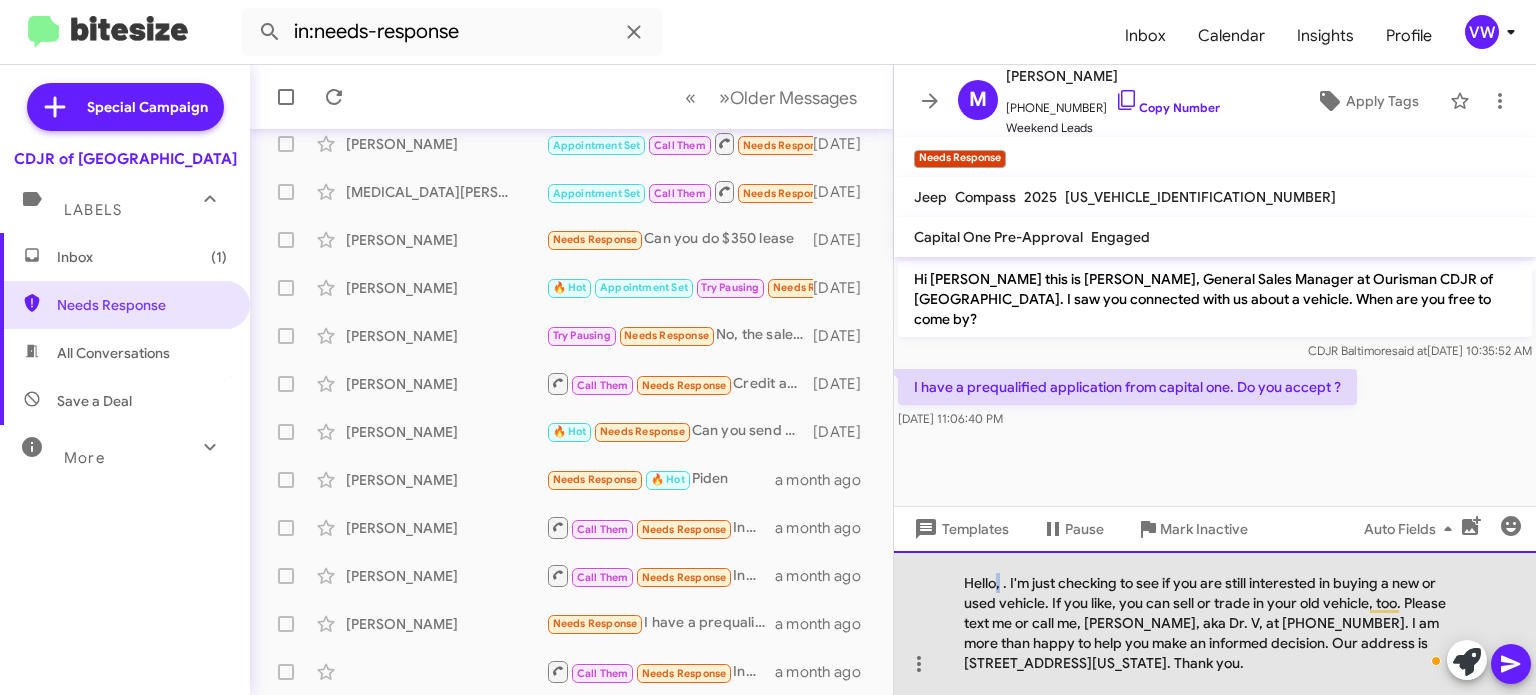 click on "Hello, . I'm just checking to see if you are still interested in buying a new or used vehicle. If you like, you can sell or trade in your old vehicle, too. Please text me or call me, [PERSON_NAME], aka Dr. V, at [PHONE_NUMBER]. I am more than happy to help you make an informed decision. Our address is [STREET_ADDRESS][US_STATE]. Thank you." 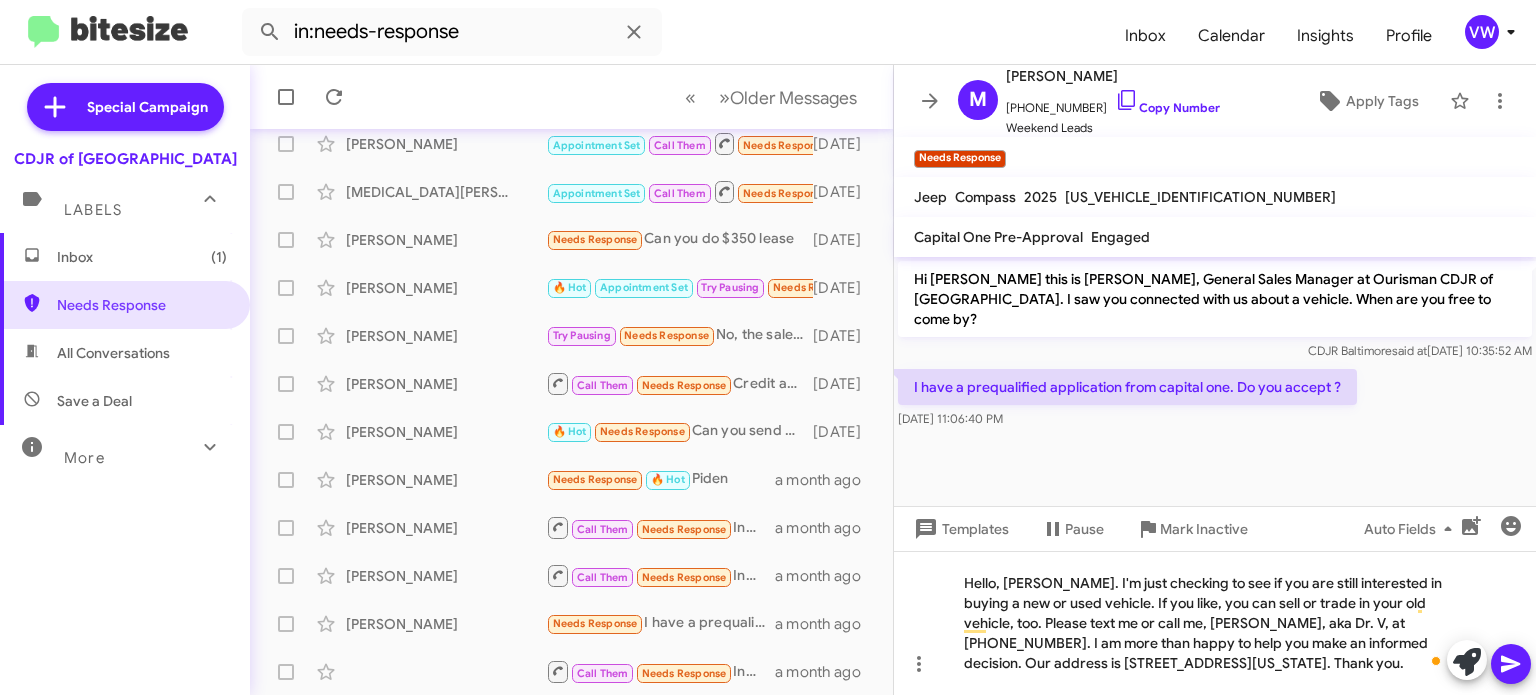click 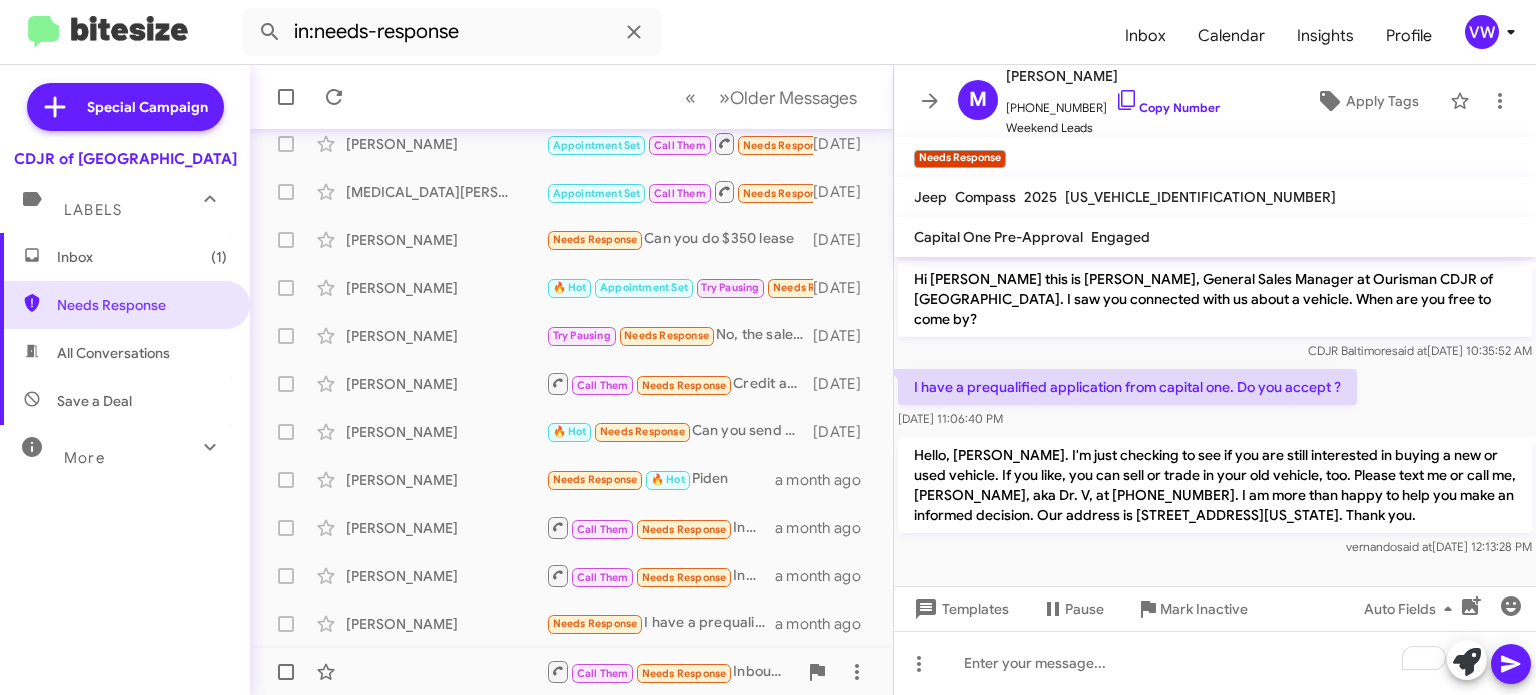 click on "Needs Response" 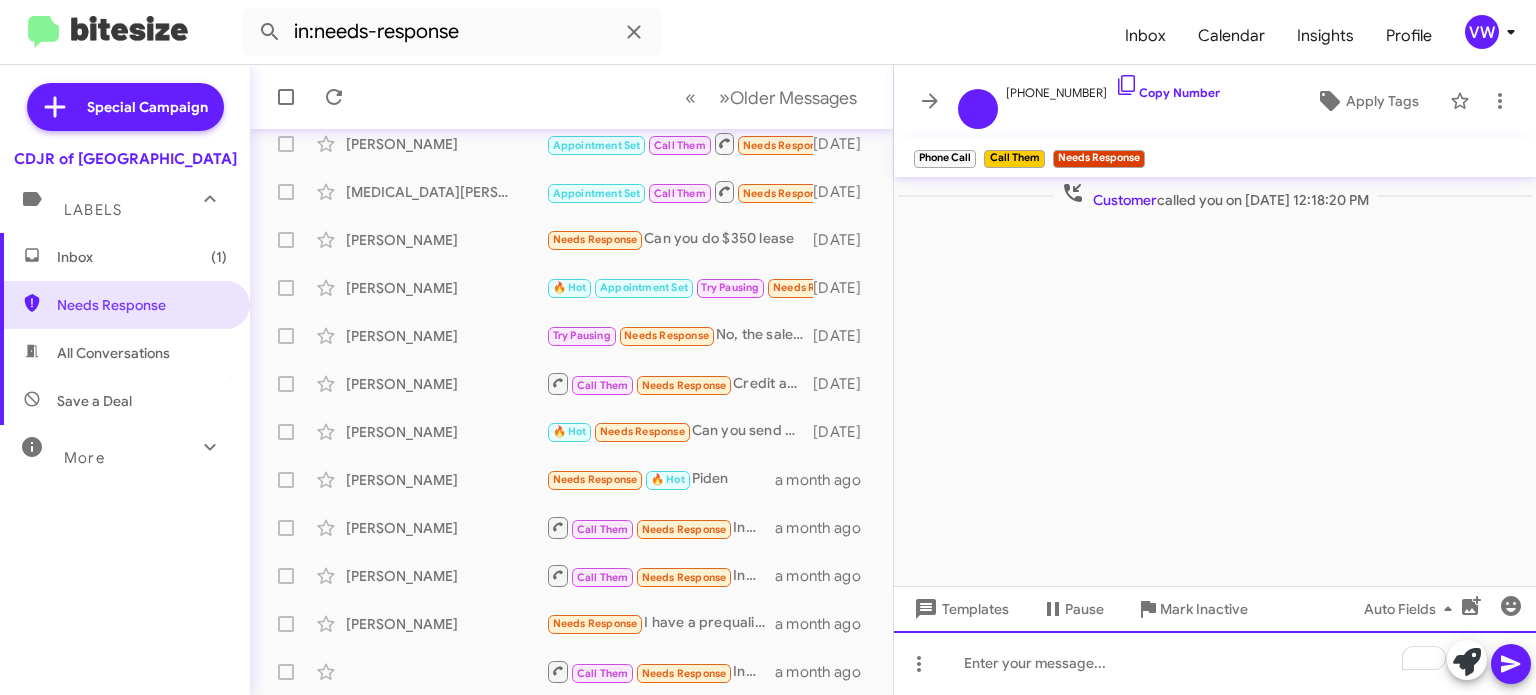click 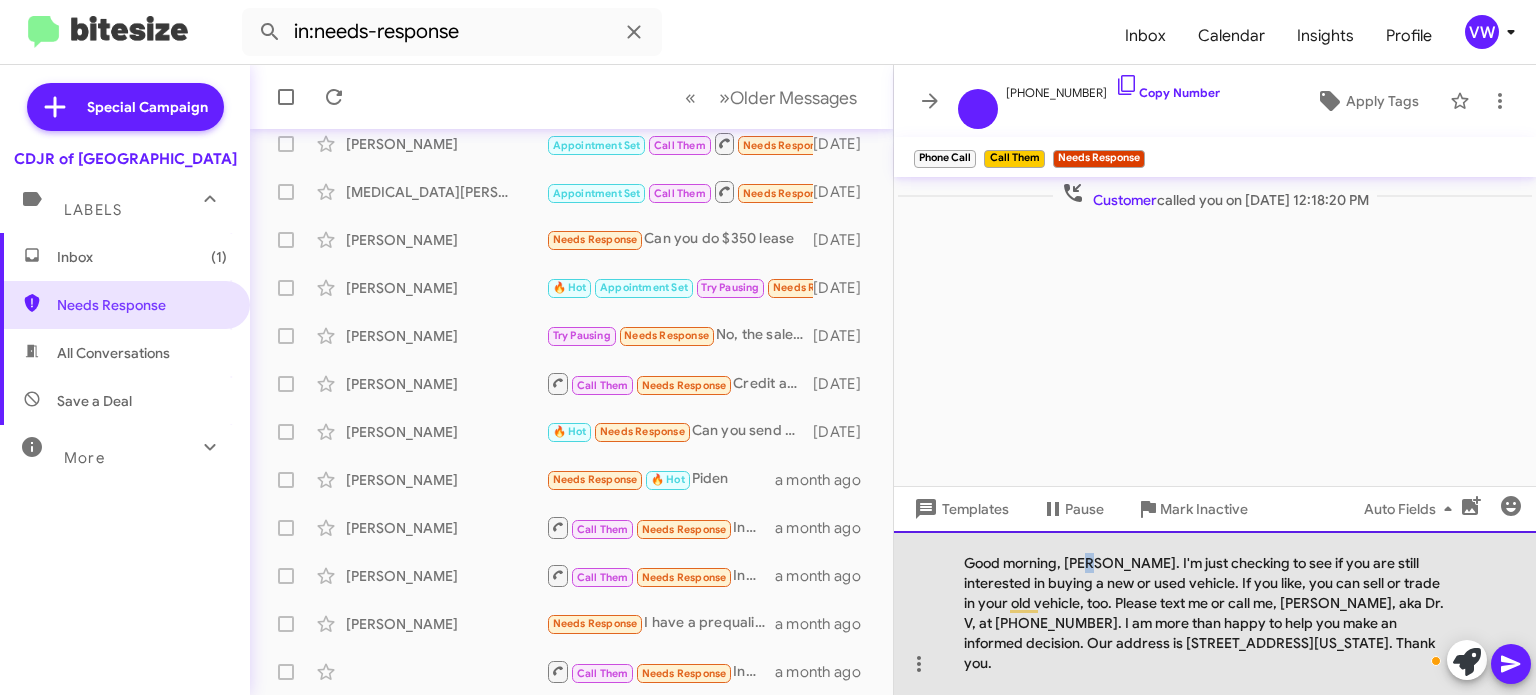 click on "Good morning, [PERSON_NAME]. I'm just checking to see if you are still interested in buying a new or used vehicle. If you like, you can sell or trade in your old vehicle, too. Please text me or call me, [PERSON_NAME], aka Dr. V, at [PHONE_NUMBER]. I am more than happy to help you make an informed decision. Our address is [STREET_ADDRESS][US_STATE]. Thank you." 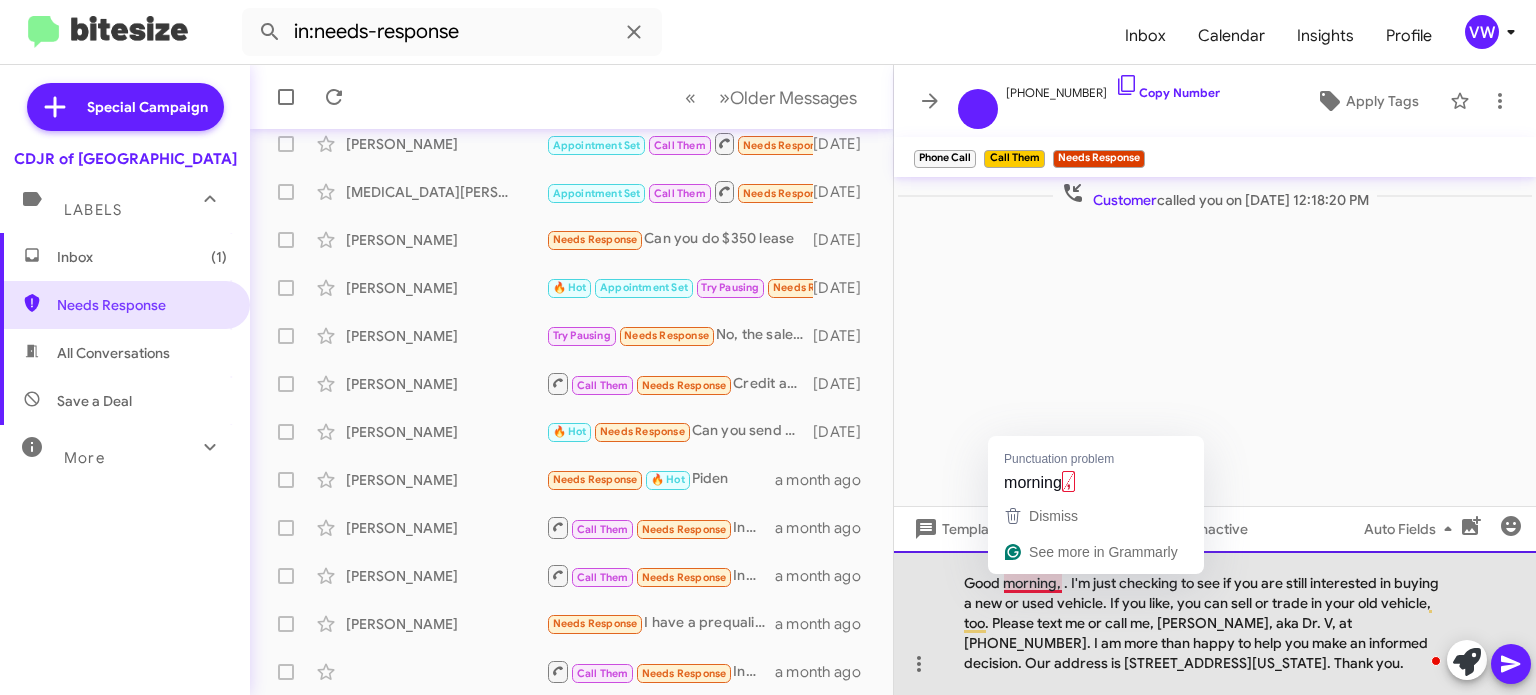 click on "Good morning, . I'm just checking to see if you are still interested in buying a new or used vehicle. If you like, you can sell or trade in your old vehicle, too. Please text me or call me, [PERSON_NAME], aka Dr. V, at [PHONE_NUMBER]. I am more than happy to help you make an informed decision. Our address is [STREET_ADDRESS][US_STATE]. Thank you." 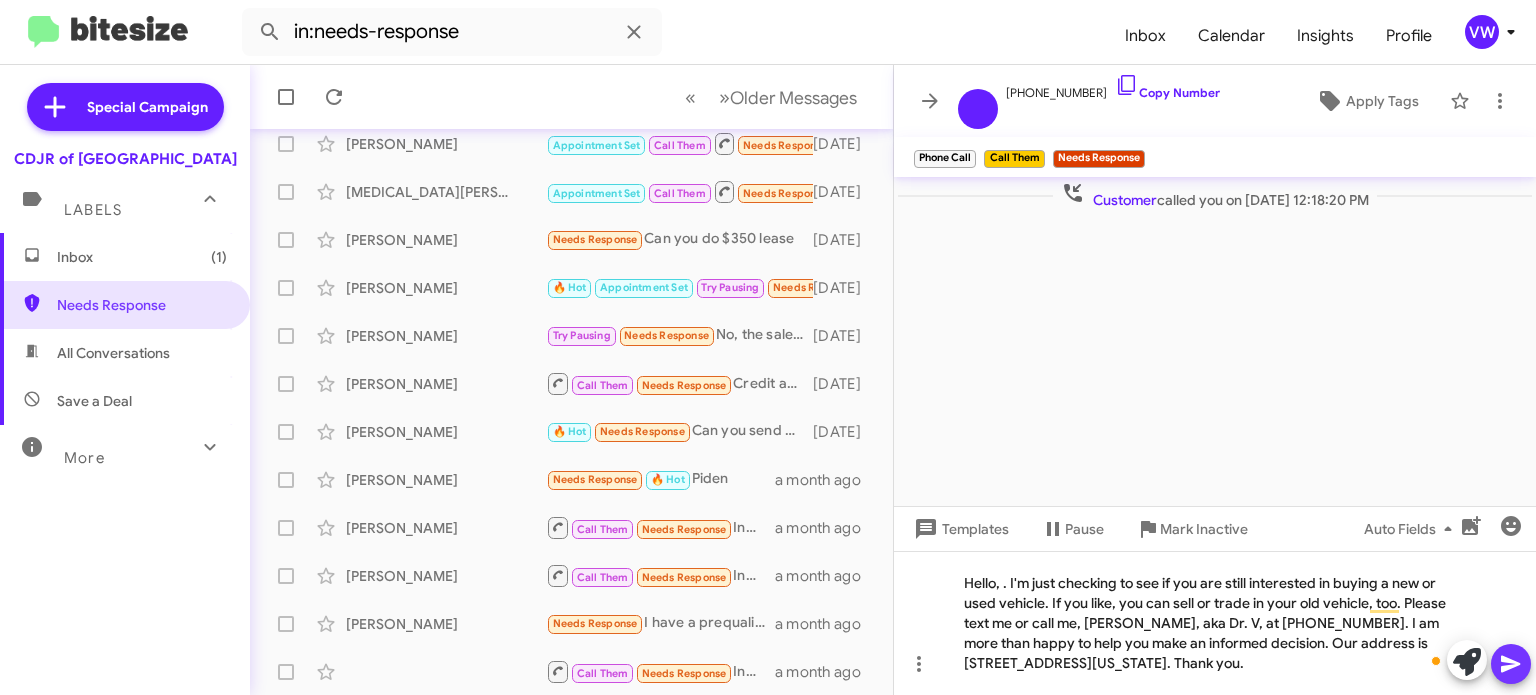 click 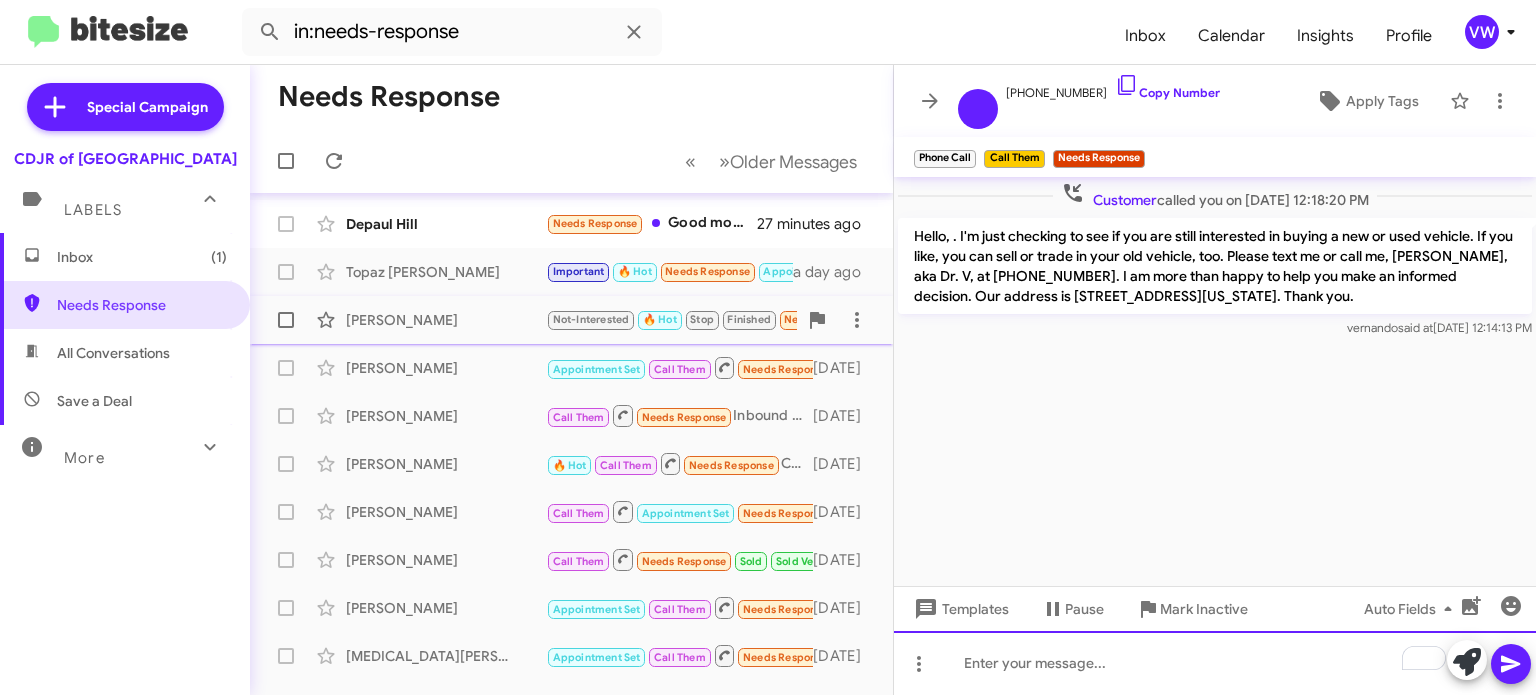 scroll, scrollTop: 0, scrollLeft: 0, axis: both 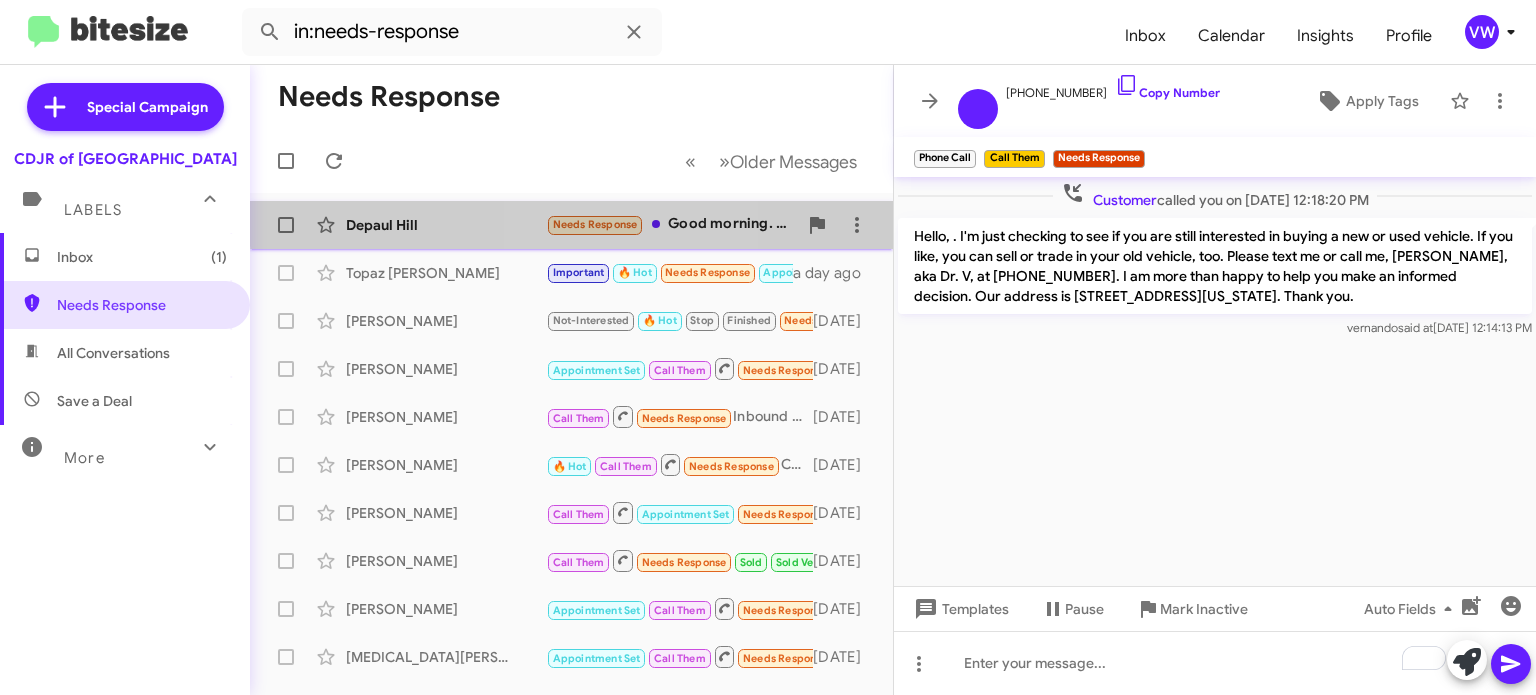 click on "Needs Response" 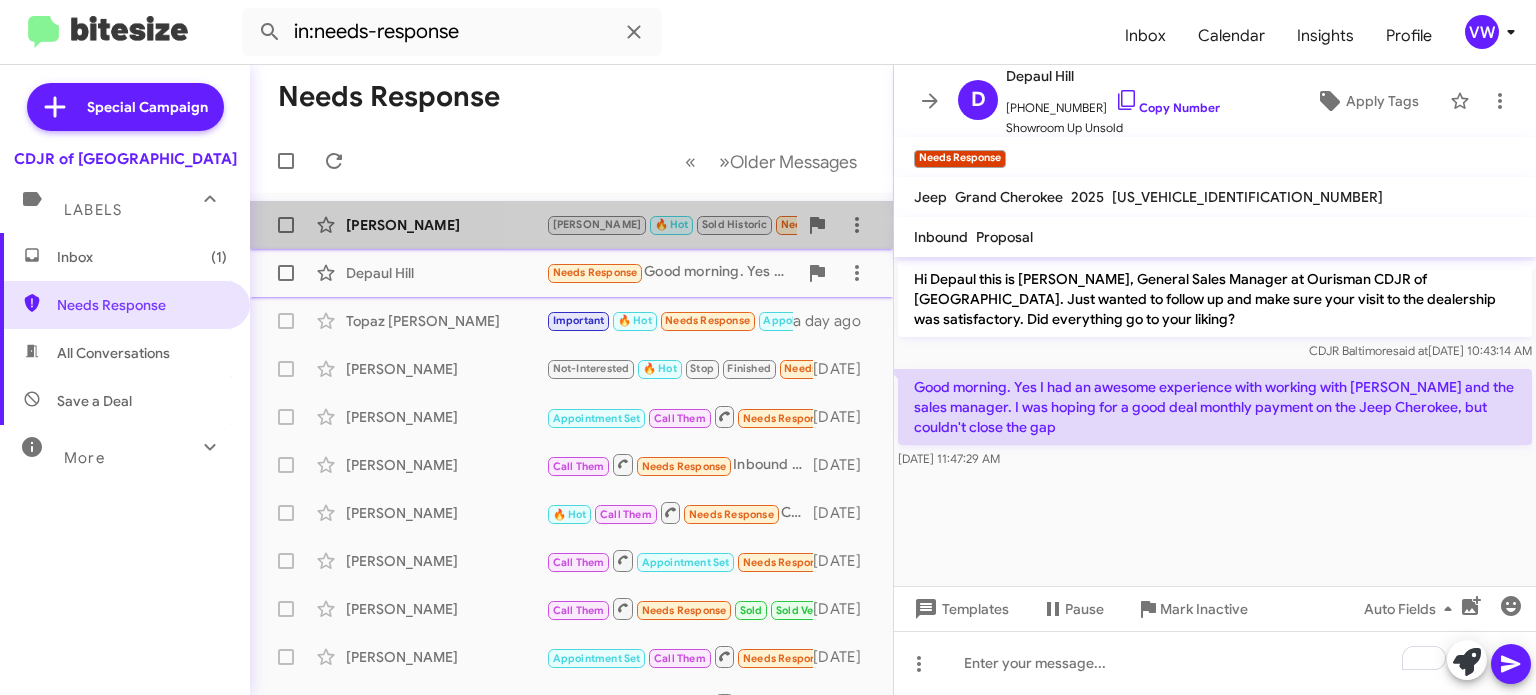 click on "Needs Response" 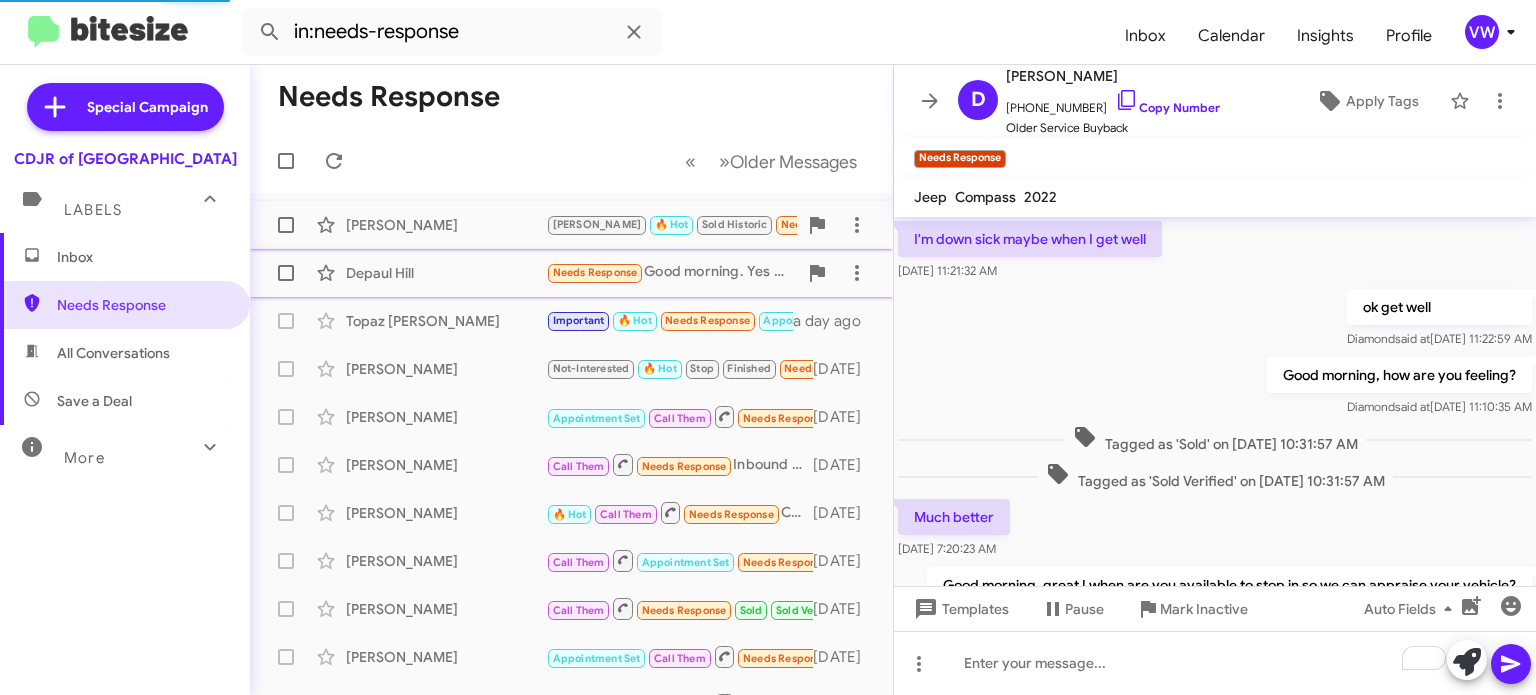scroll, scrollTop: 1242, scrollLeft: 0, axis: vertical 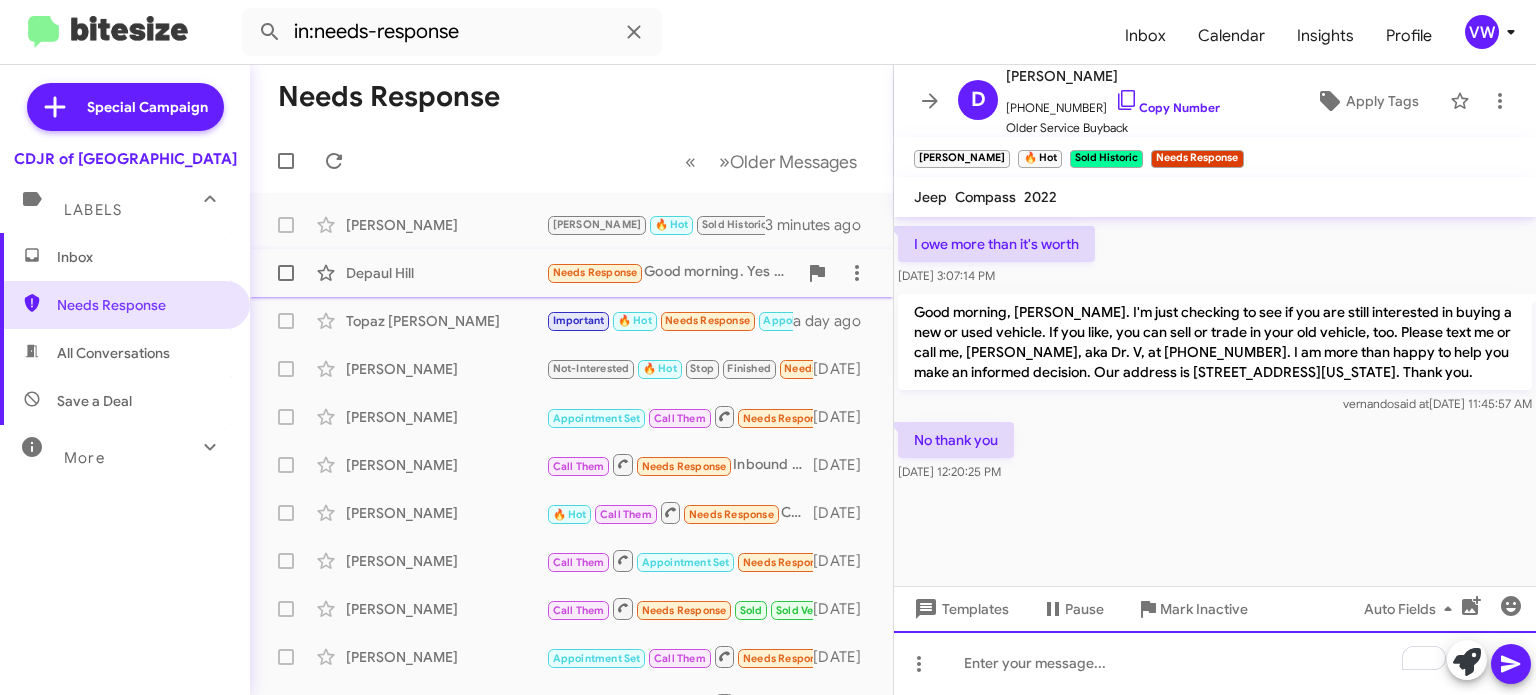 click 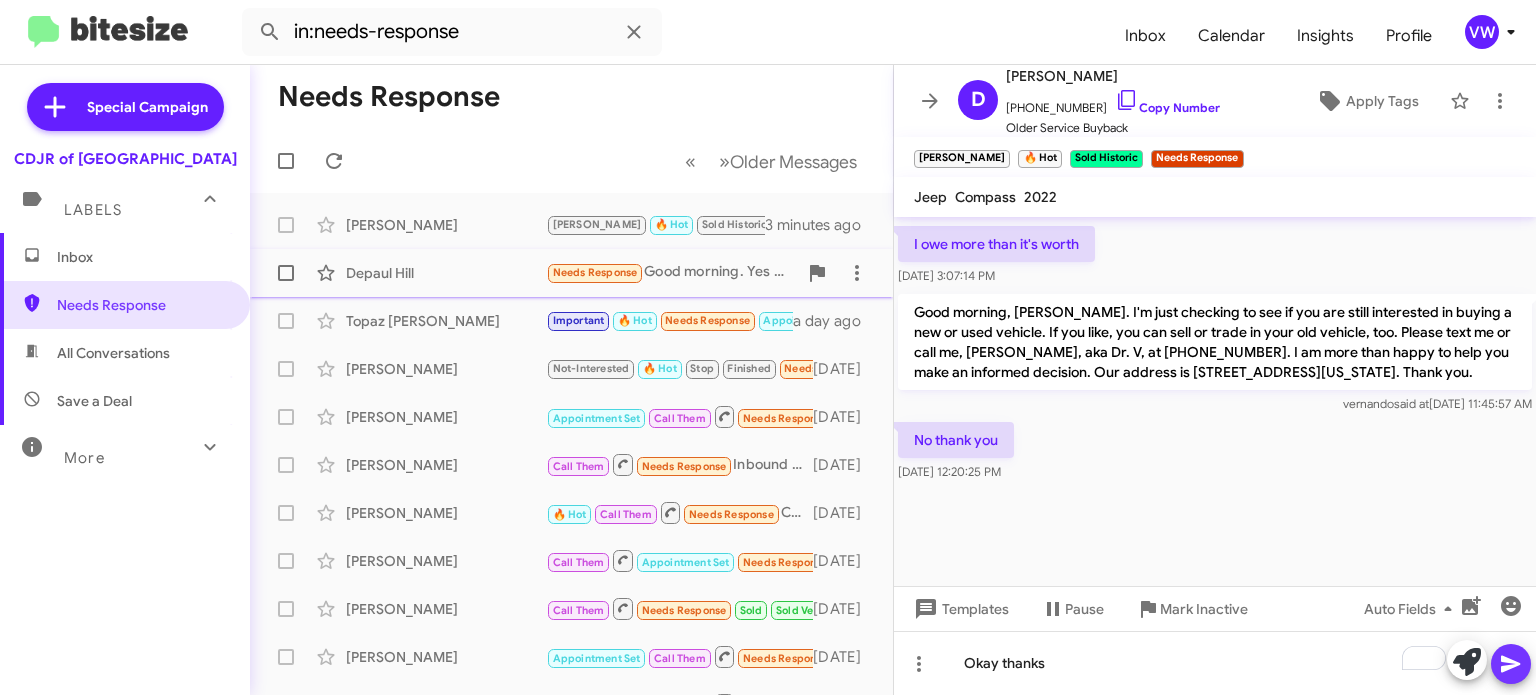 click 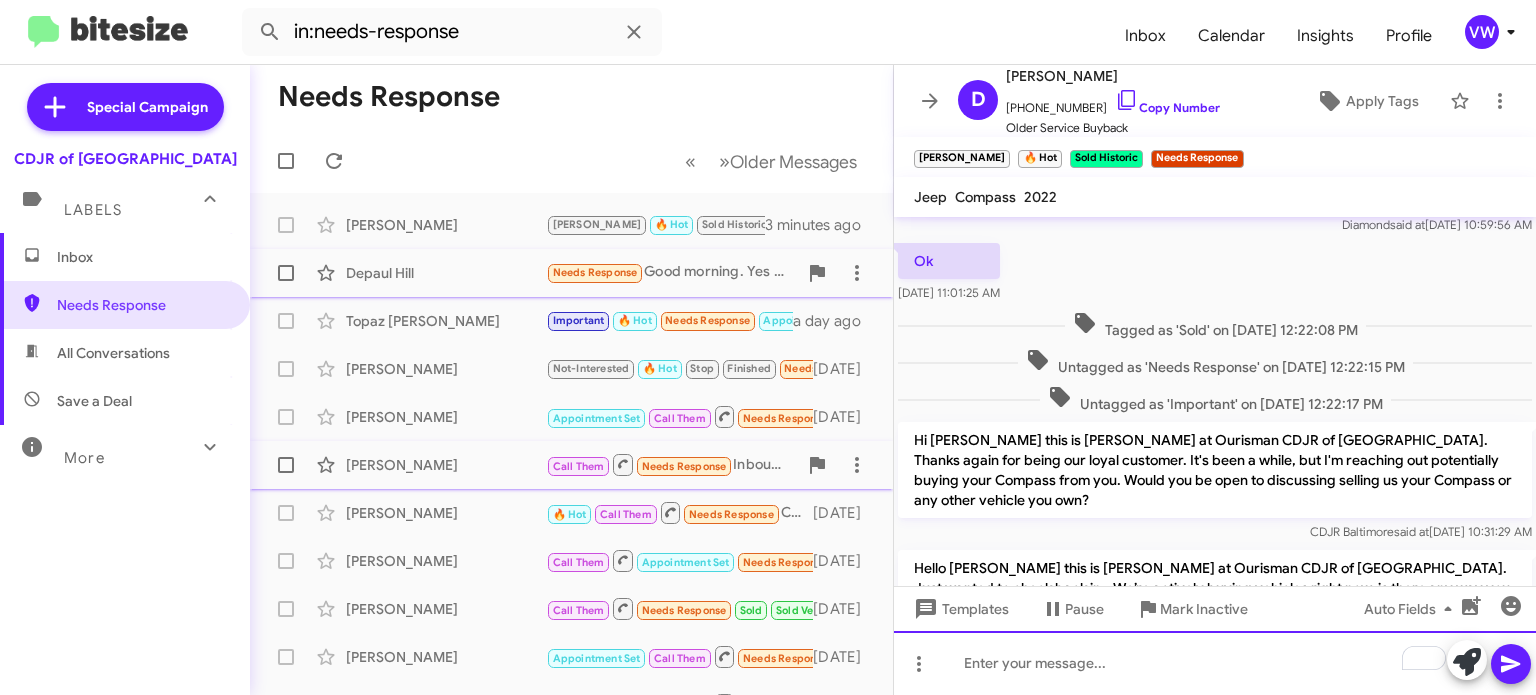 scroll, scrollTop: 820, scrollLeft: 0, axis: vertical 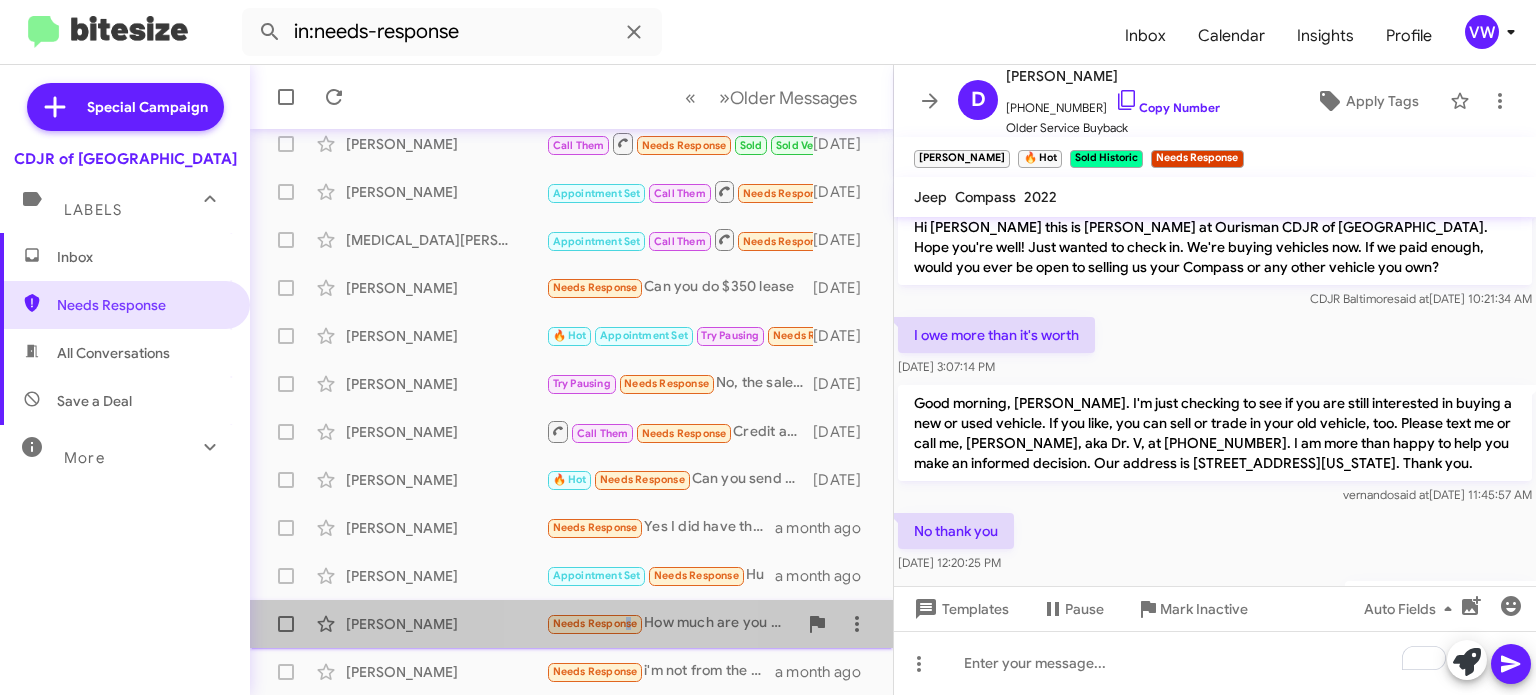 click on "Needs Response" 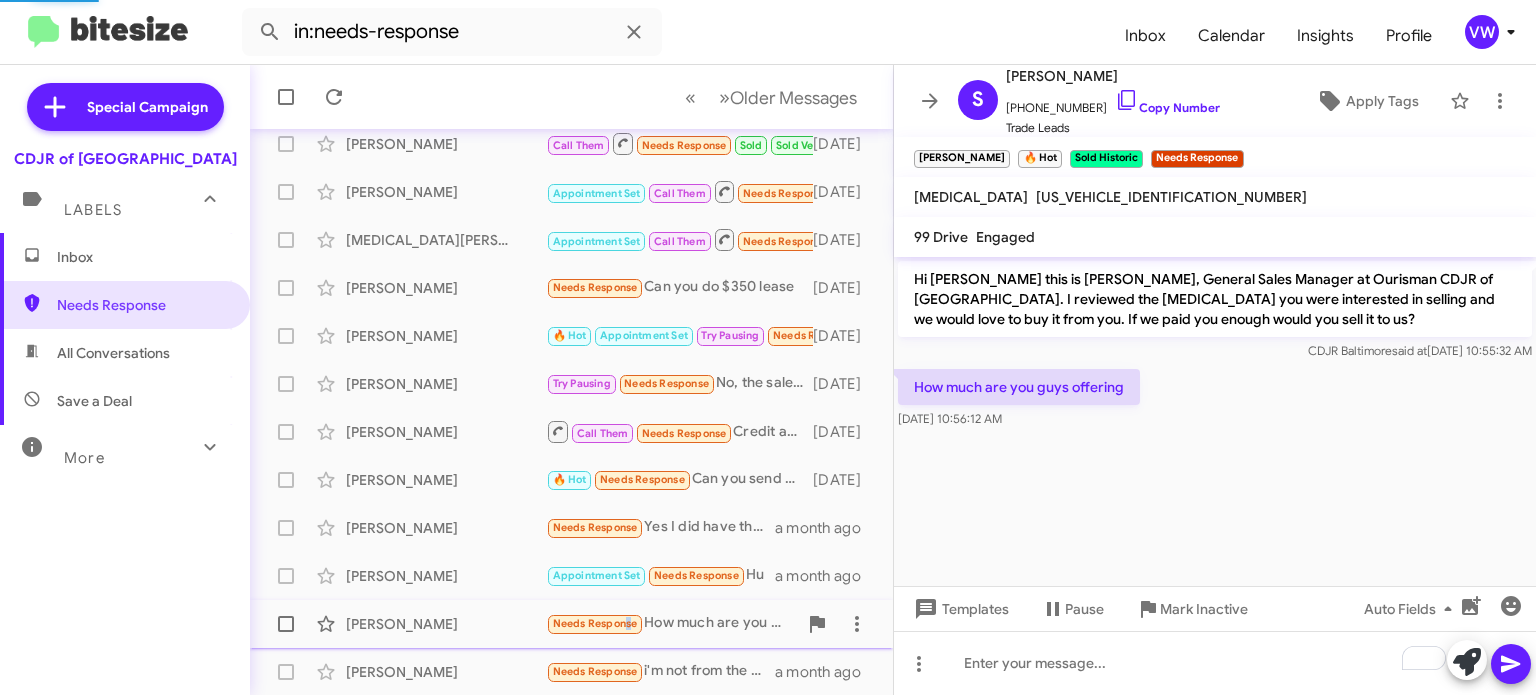 scroll, scrollTop: 0, scrollLeft: 0, axis: both 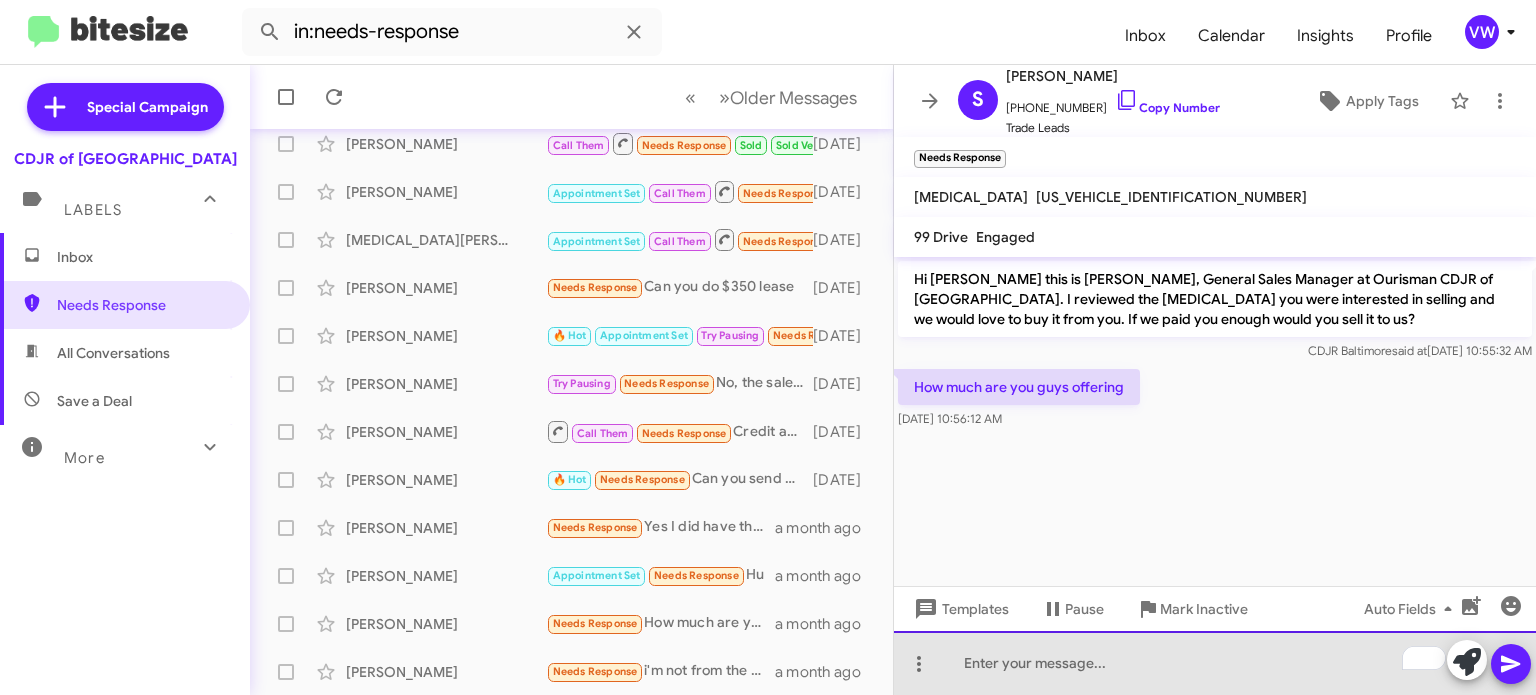 drag, startPoint x: 1026, startPoint y: 673, endPoint x: 1036, endPoint y: 677, distance: 10.770329 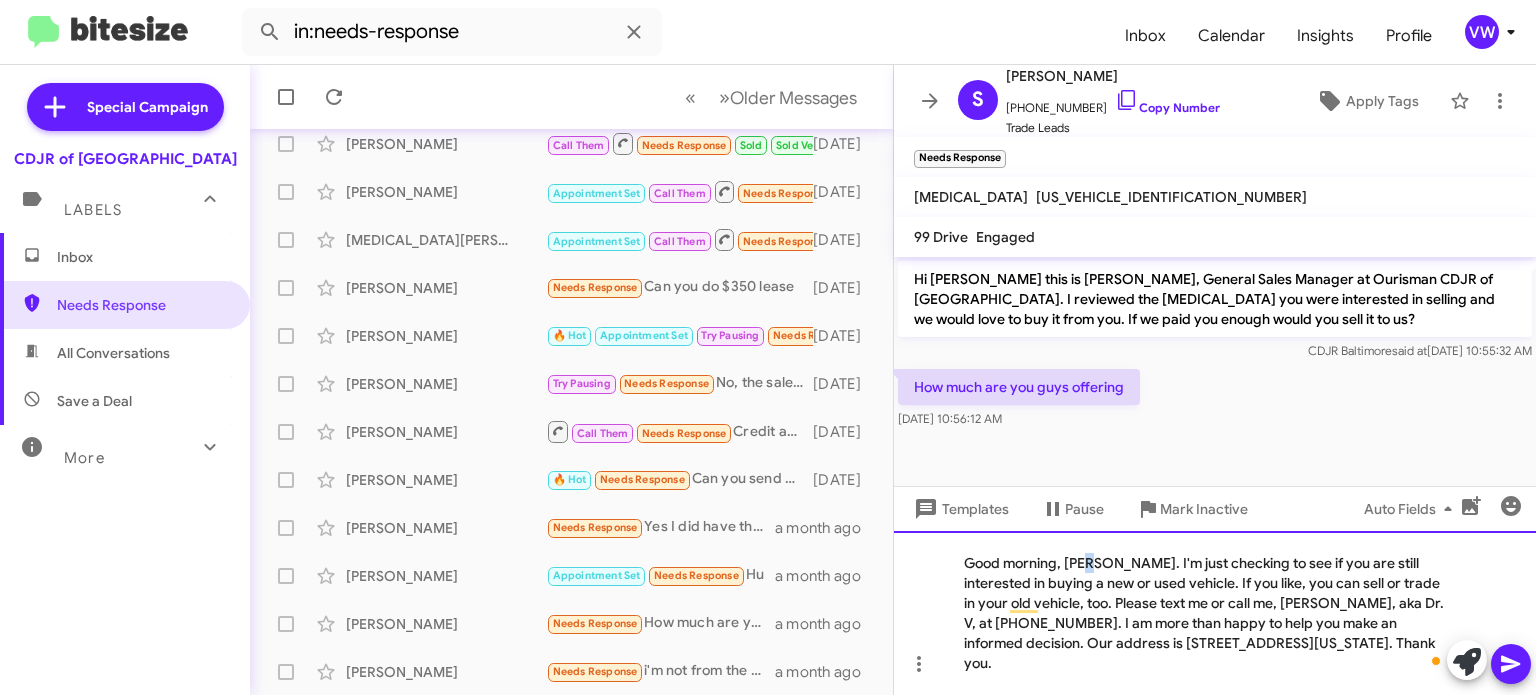 click on "Good morning, [PERSON_NAME]. I'm just checking to see if you are still interested in buying a new or used vehicle. If you like, you can sell or trade in your old vehicle, too. Please text me or call me, [PERSON_NAME], aka Dr. V, at [PHONE_NUMBER]. I am more than happy to help you make an informed decision. Our address is [STREET_ADDRESS][US_STATE]. Thank you." 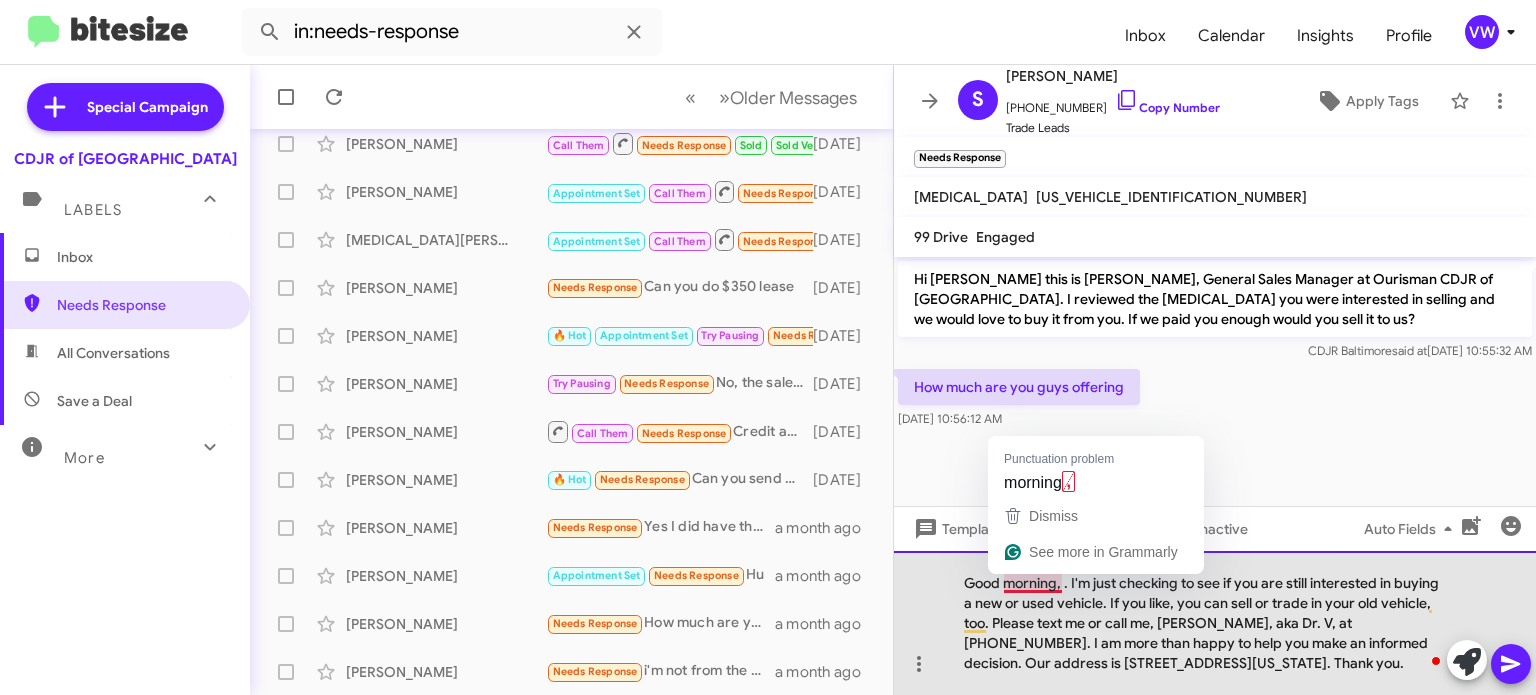 click on "Good morning, . I'm just checking to see if you are still interested in buying a new or used vehicle. If you like, you can sell or trade in your old vehicle, too. Please text me or call me, [PERSON_NAME], aka Dr. V, at [PHONE_NUMBER]. I am more than happy to help you make an informed decision. Our address is [STREET_ADDRESS][US_STATE]. Thank you." 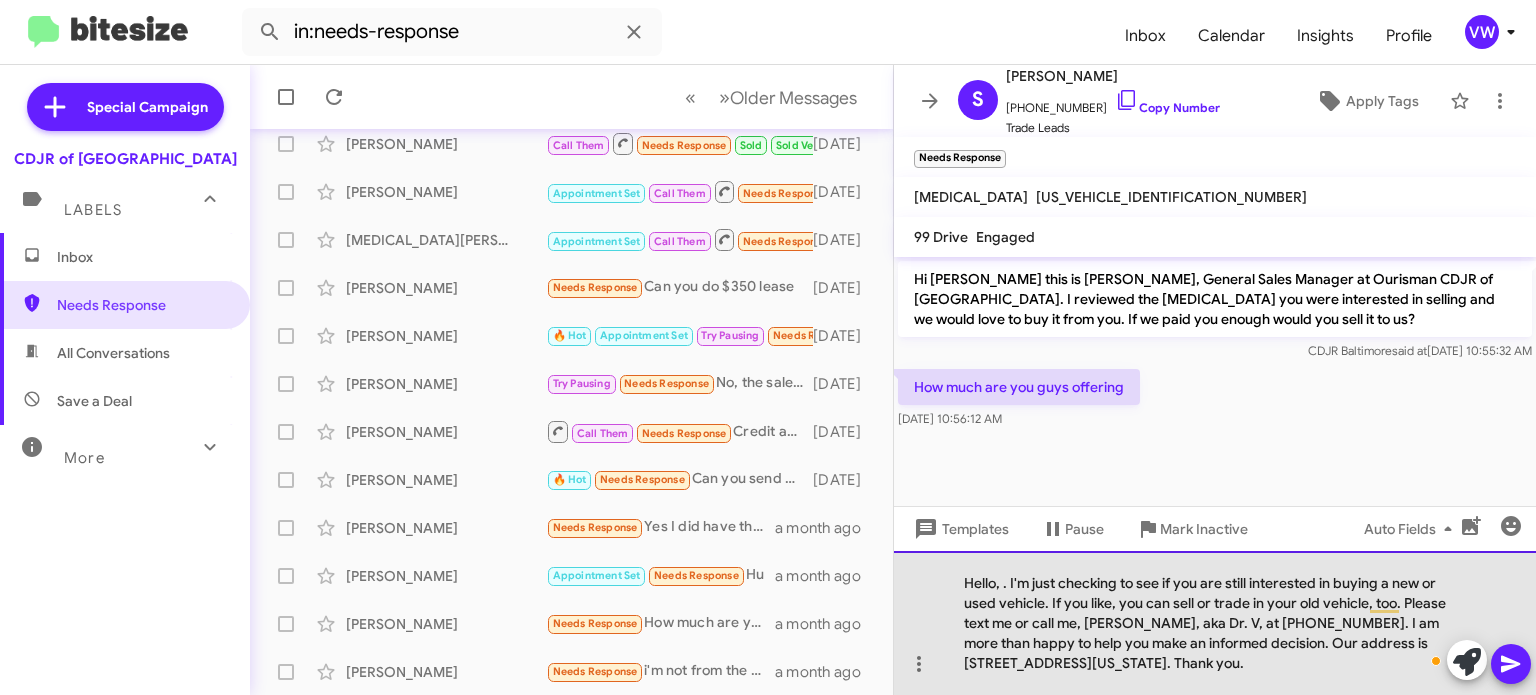 click on "Hello, . I'm just checking to see if you are still interested in buying a new or used vehicle. If you like, you can sell or trade in your old vehicle, too. Please text me or call me, [PERSON_NAME], aka Dr. V, at [PHONE_NUMBER]. I am more than happy to help you make an informed decision. Our address is [STREET_ADDRESS][US_STATE]. Thank you." 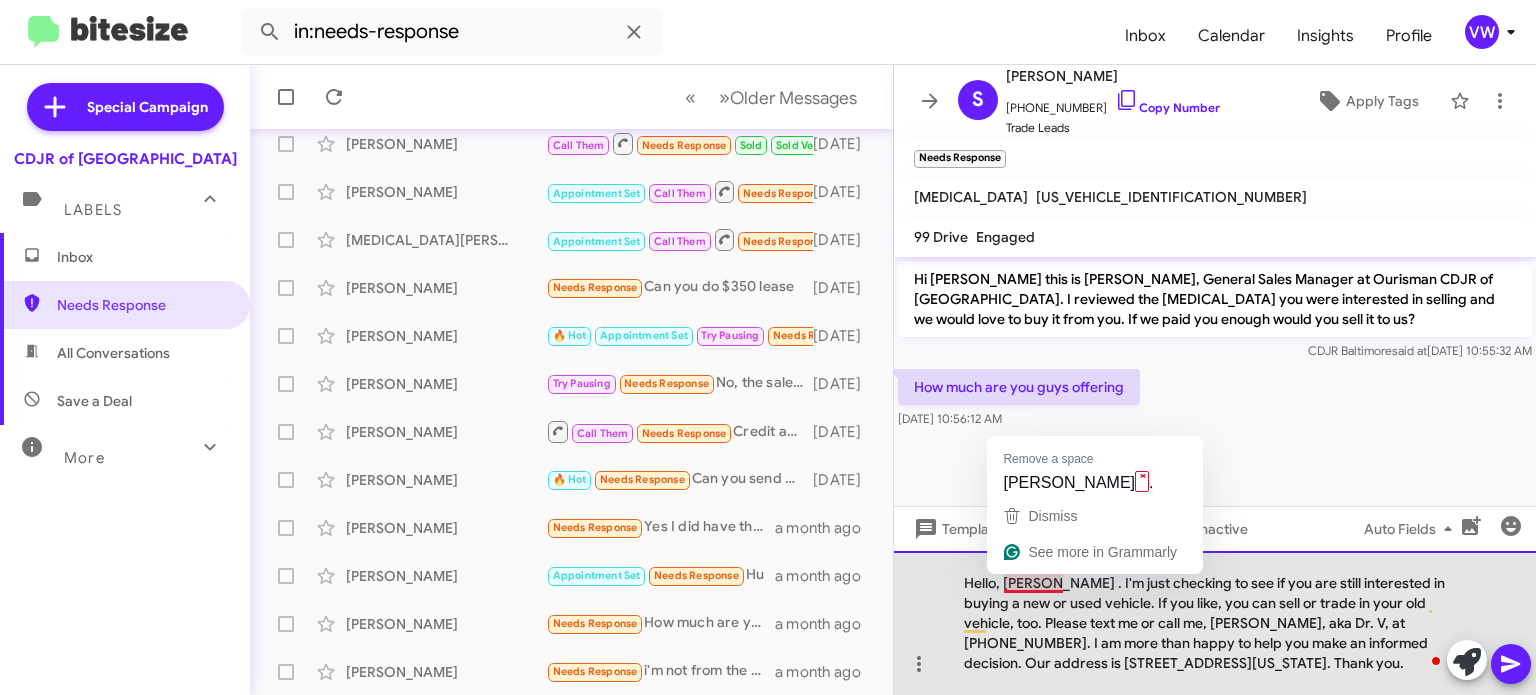 click on "Hello, [PERSON_NAME] . I'm just checking to see if you are still interested in buying a new or used vehicle. If you like, you can sell or trade in your old vehicle, too. Please text me or call me, [PERSON_NAME], aka Dr. V, at [PHONE_NUMBER]. I am more than happy to help you make an informed decision. Our address is [STREET_ADDRESS][US_STATE]. Thank you." 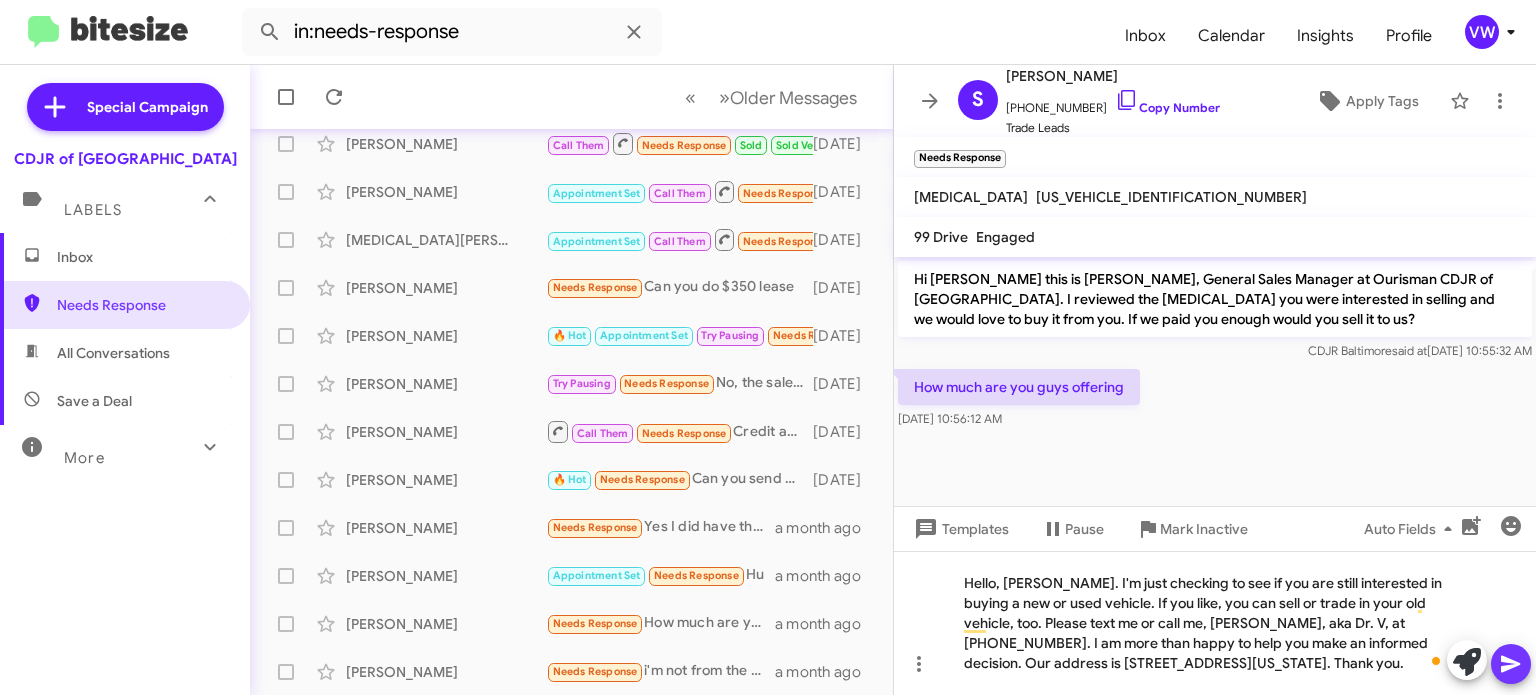click 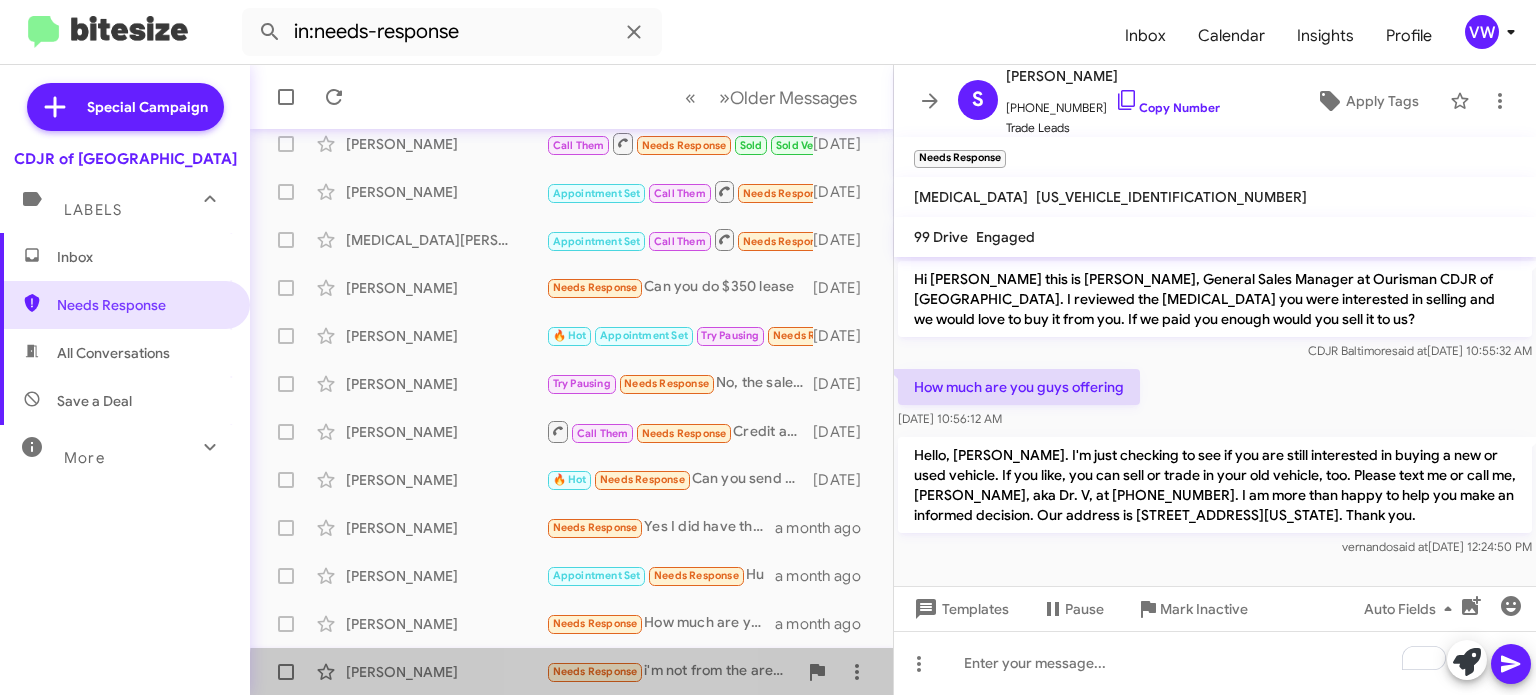 click on "Needs Response" 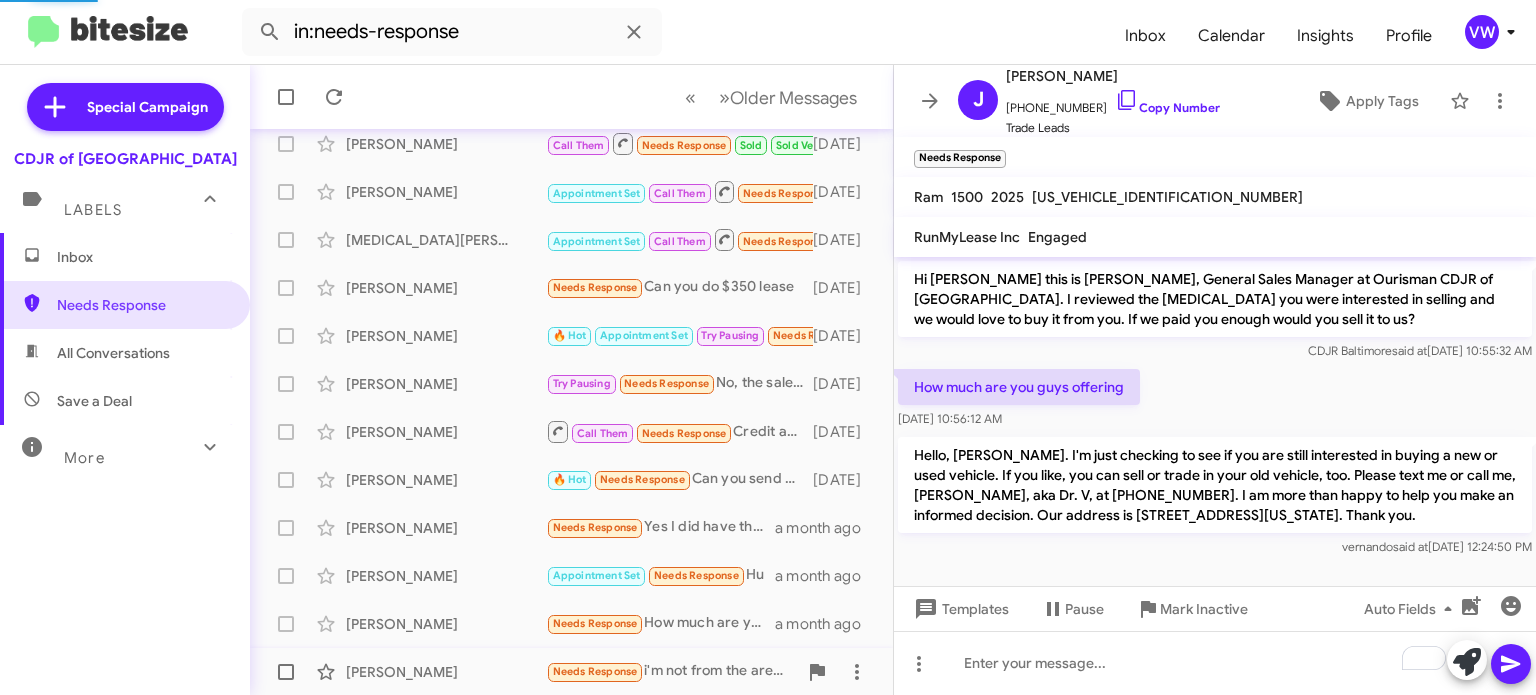 scroll, scrollTop: 468, scrollLeft: 0, axis: vertical 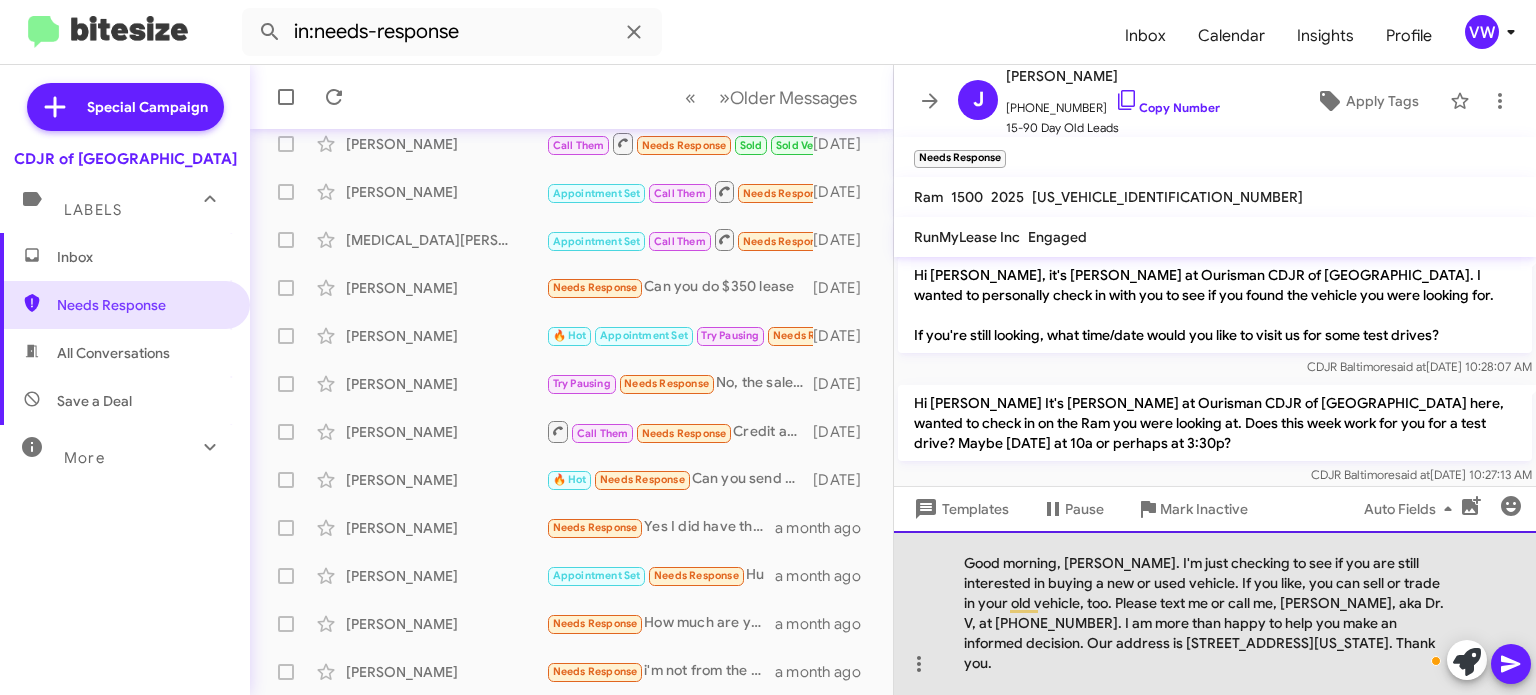 click on "Good morning, [PERSON_NAME]. I'm just checking to see if you are still interested in buying a new or used vehicle. If you like, you can sell or trade in your old vehicle, too. Please text me or call me, [PERSON_NAME], aka Dr. V, at [PHONE_NUMBER]. I am more than happy to help you make an informed decision. Our address is [STREET_ADDRESS][US_STATE]. Thank you." 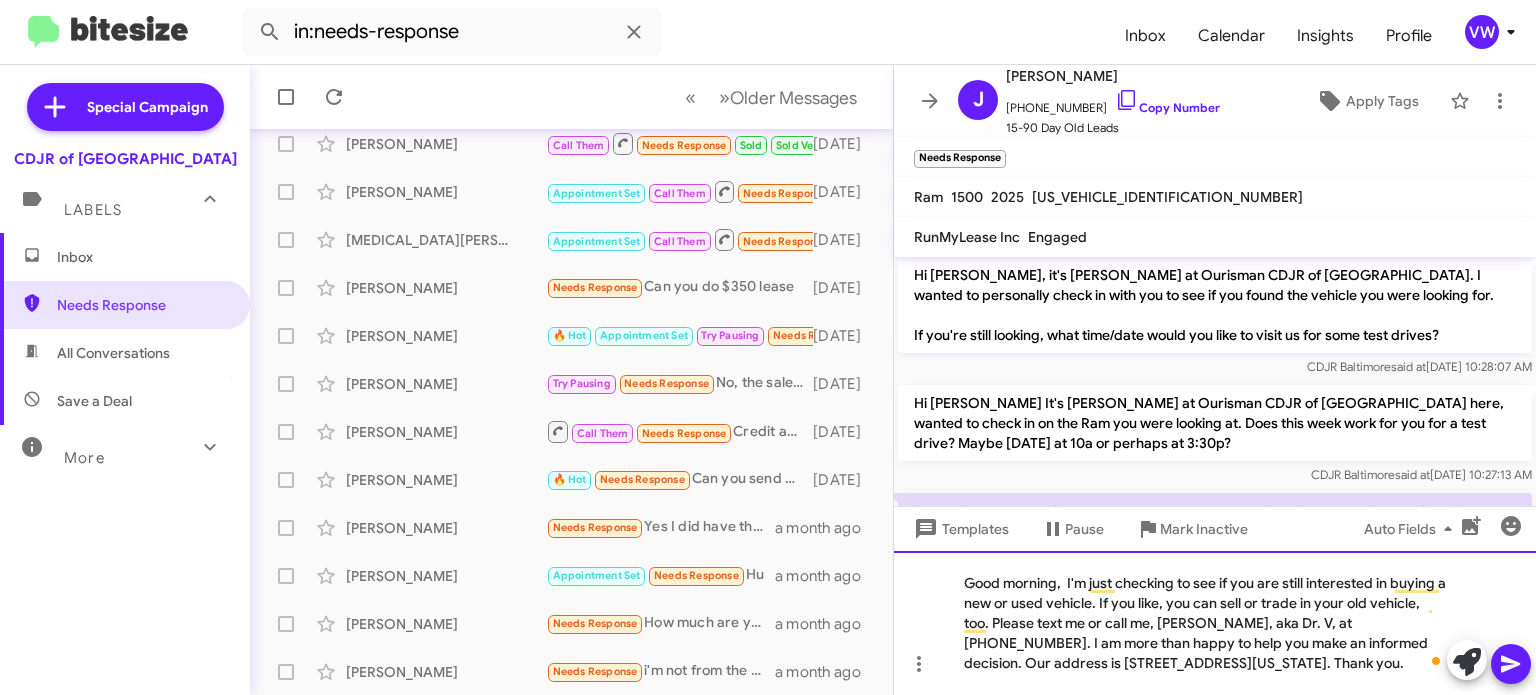 click on "Good morning,  I'm just checking to see if you are still interested in buying a new or used vehicle. If you like, you can sell or trade in your old vehicle, too. Please text me or call me, [PERSON_NAME], aka Dr. V, at [PHONE_NUMBER]. I am more than happy to help you make an informed decision. Our address is [STREET_ADDRESS][US_STATE]. Thank you." 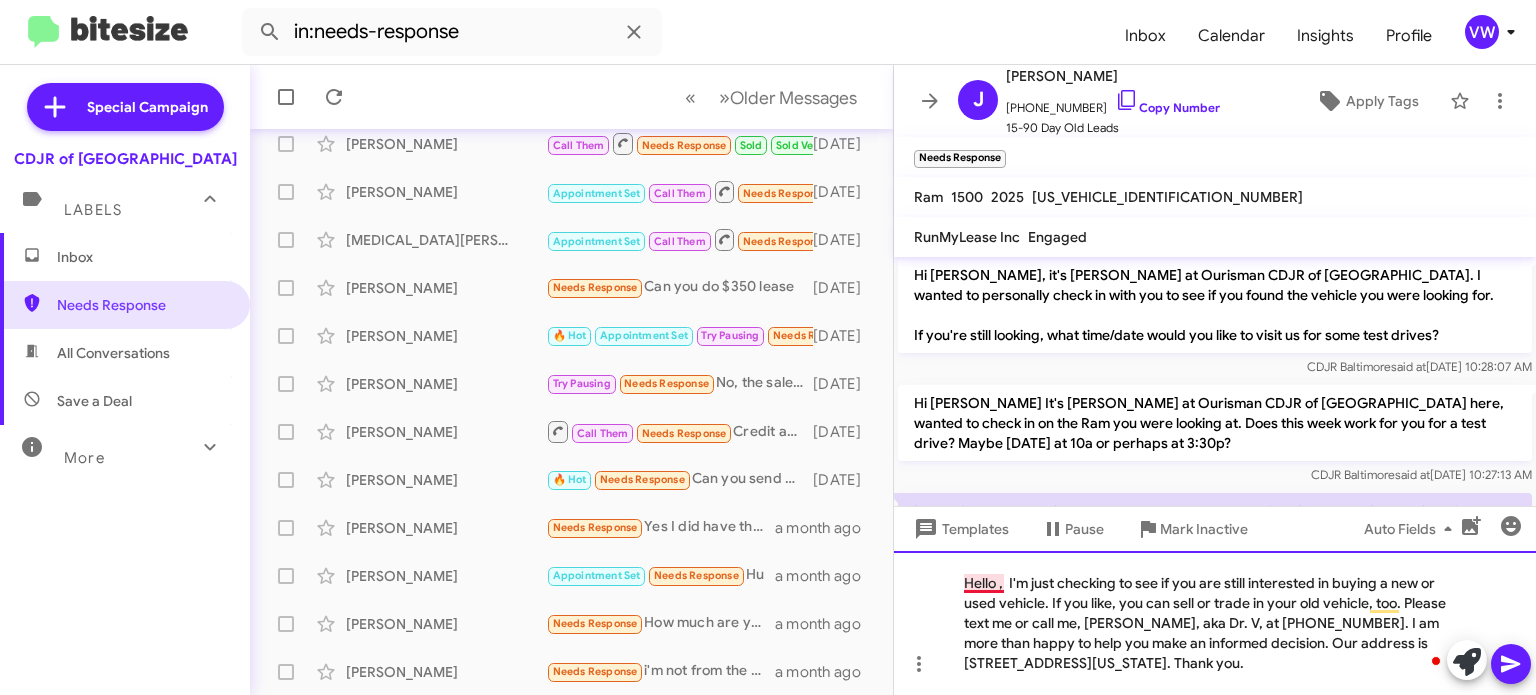 click on "Hello ,  I'm just checking to see if you are still interested in buying a new or used vehicle. If you like, you can sell or trade in your old vehicle, too. Please text me or call me, [PERSON_NAME], aka Dr. V, at [PHONE_NUMBER]. I am more than happy to help you make an informed decision. Our address is [STREET_ADDRESS][US_STATE]. Thank you." 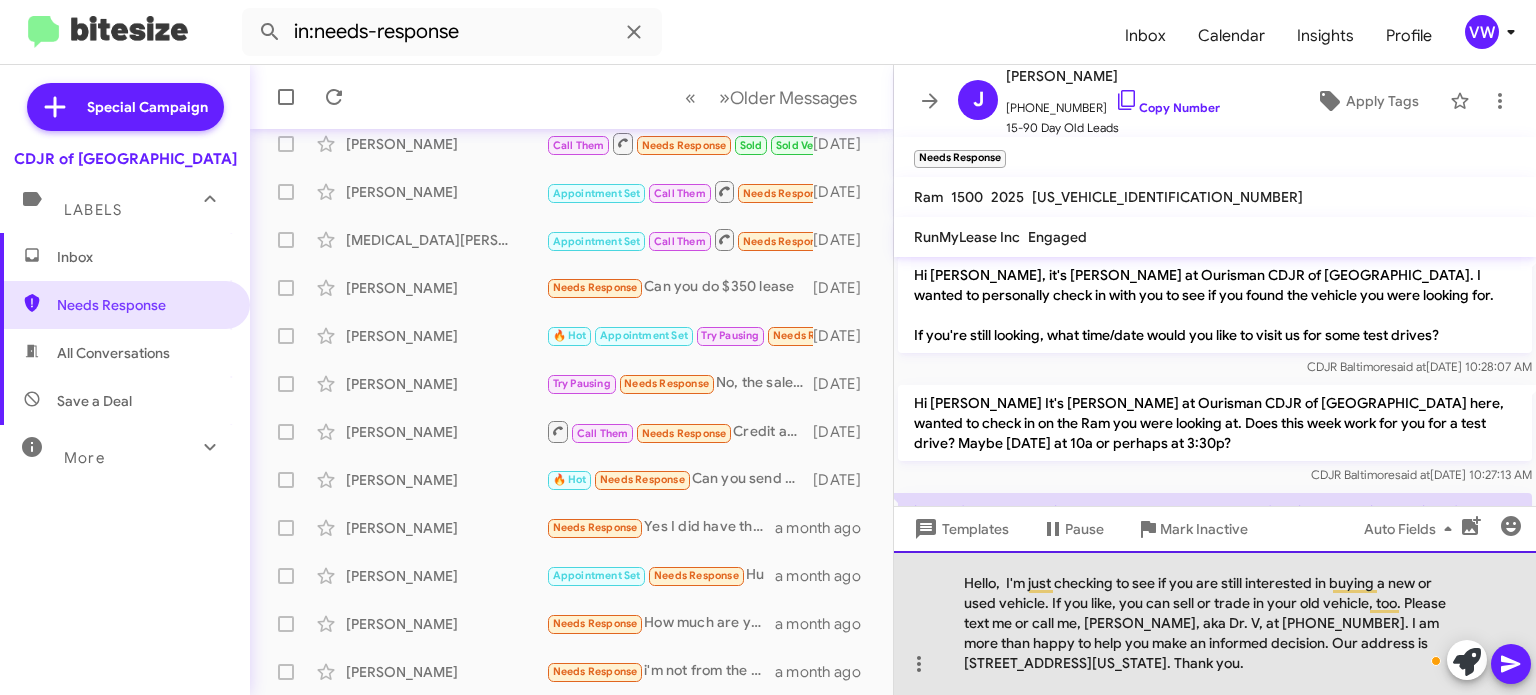 click on "Hello,  I'm just checking to see if you are still interested in buying a new or used vehicle. If you like, you can sell or trade in your old vehicle, too. Please text me or call me, [PERSON_NAME], aka Dr. V, at [PHONE_NUMBER]. I am more than happy to help you make an informed decision. Our address is [STREET_ADDRESS][US_STATE]. Thank you." 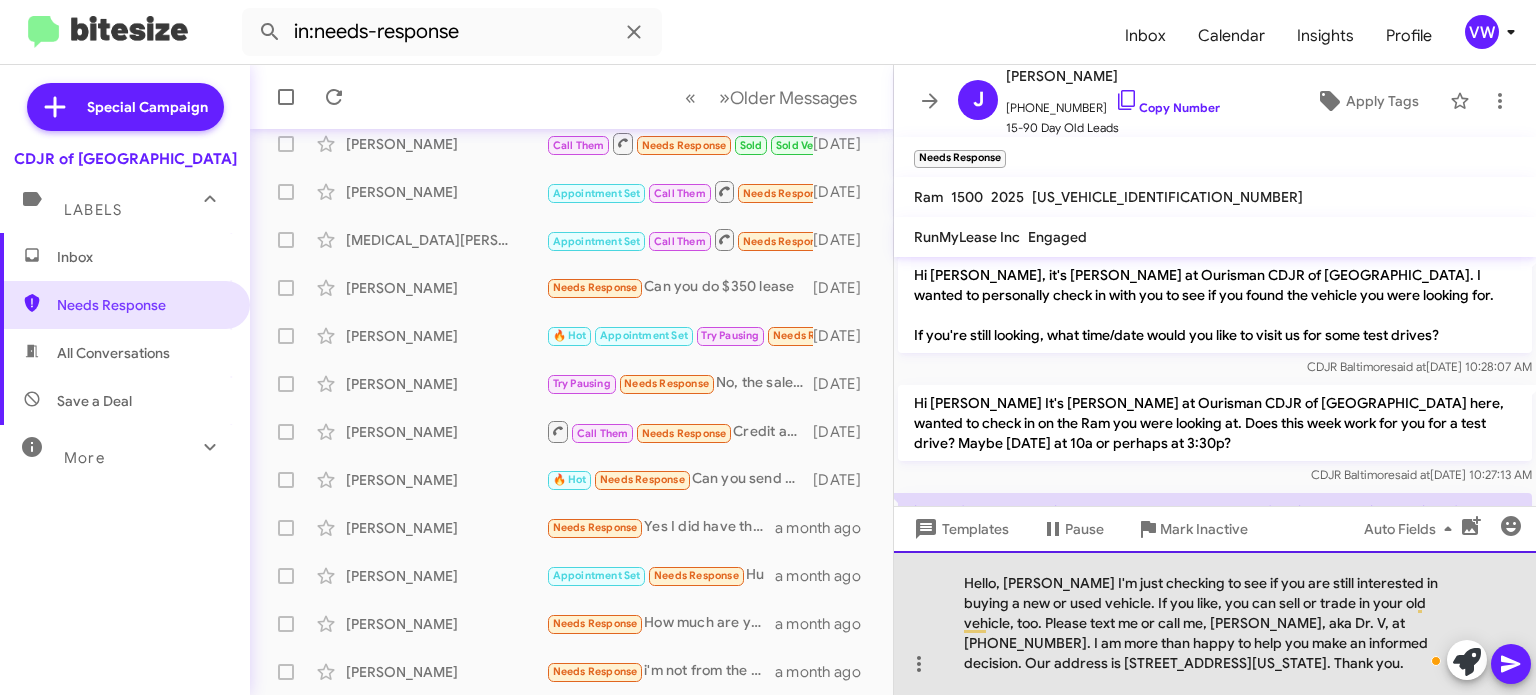 click on "Hello, [PERSON_NAME] I'm just checking to see if you are still interested in buying a new or used vehicle. If you like, you can sell or trade in your old vehicle, too. Please text me or call me, [PERSON_NAME], aka Dr. V, at [PHONE_NUMBER]. I am more than happy to help you make an informed decision. Our address is [STREET_ADDRESS][US_STATE]. Thank you." 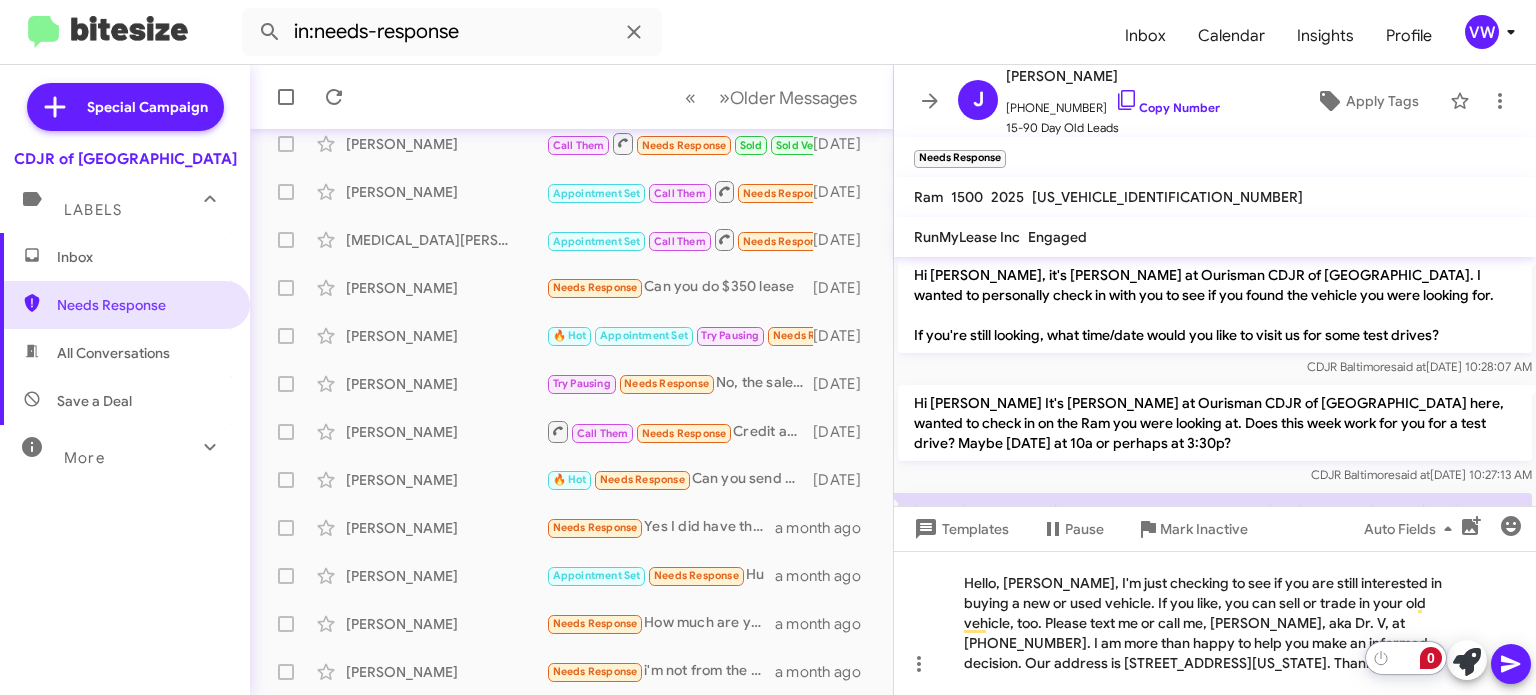 click 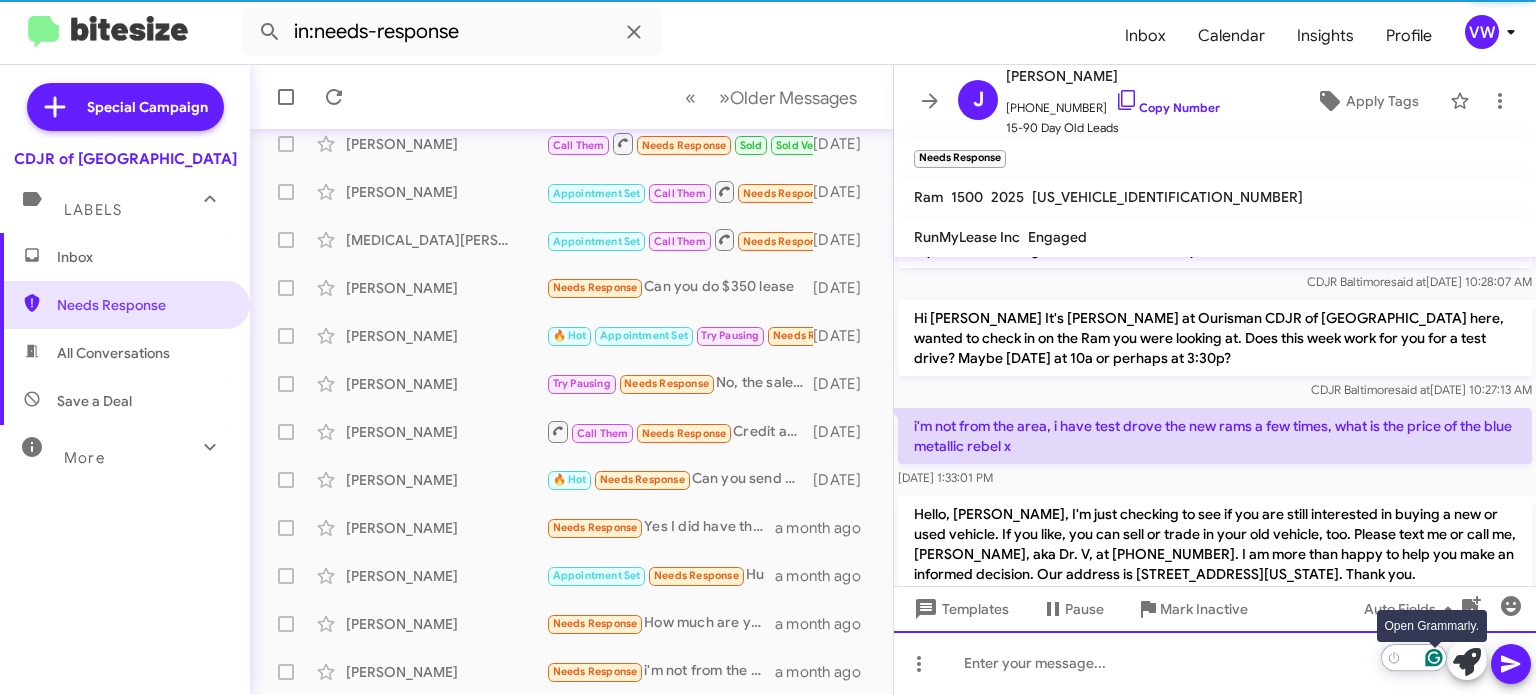 scroll, scrollTop: 601, scrollLeft: 0, axis: vertical 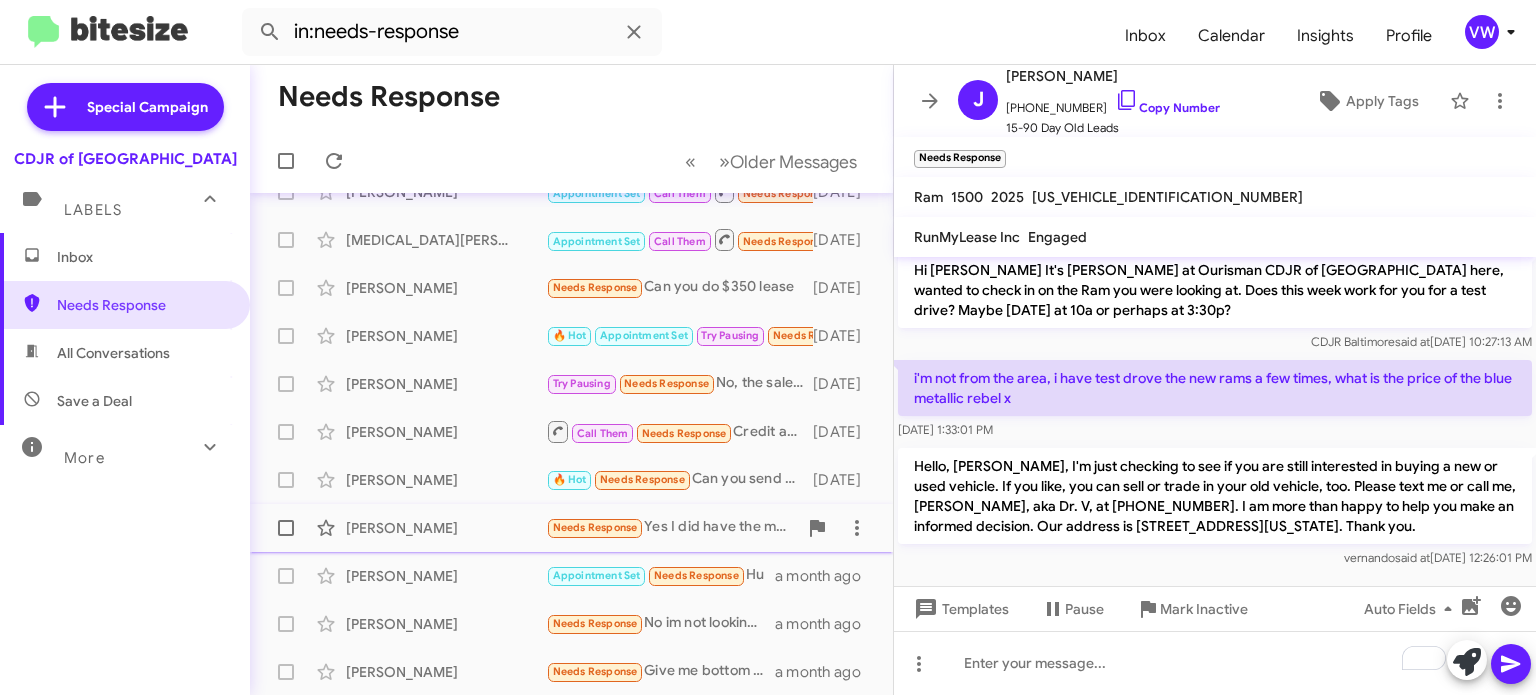 click on "Needs Response" 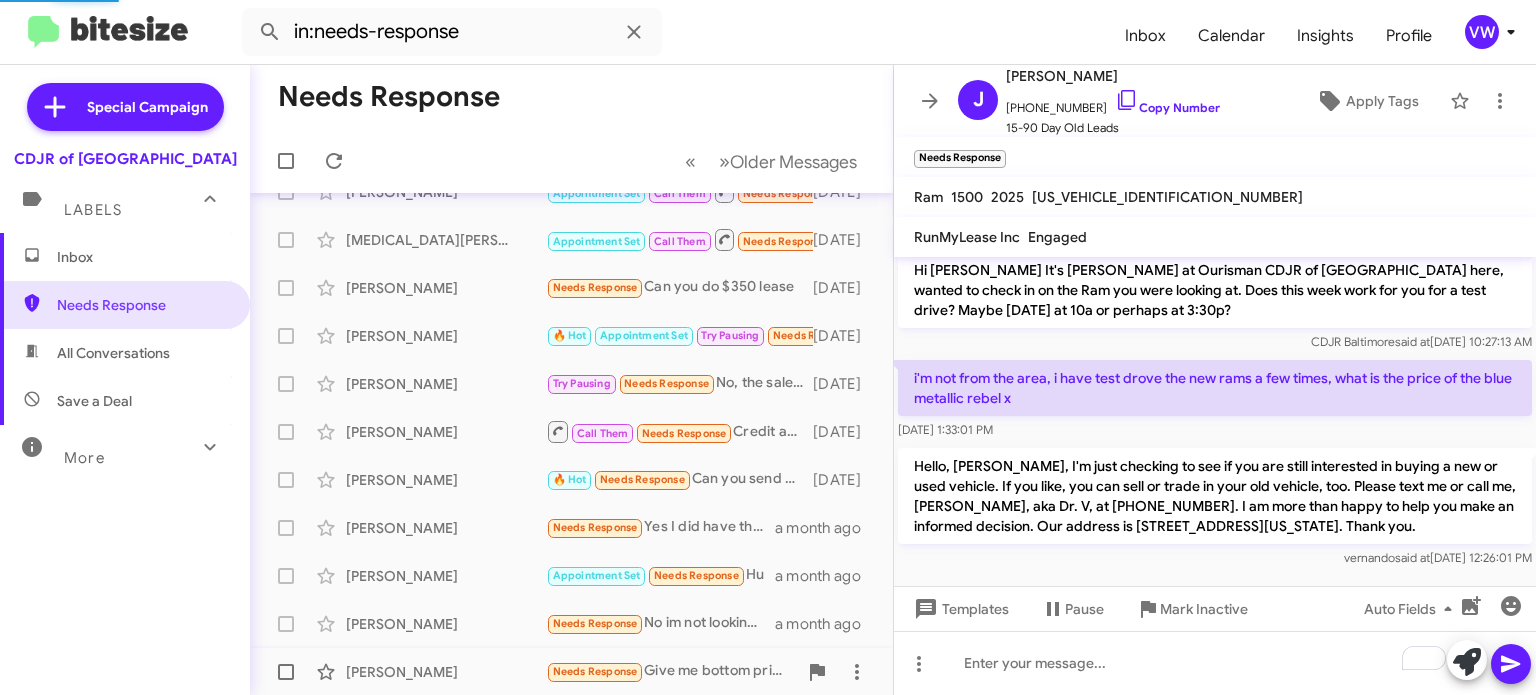 scroll, scrollTop: 0, scrollLeft: 0, axis: both 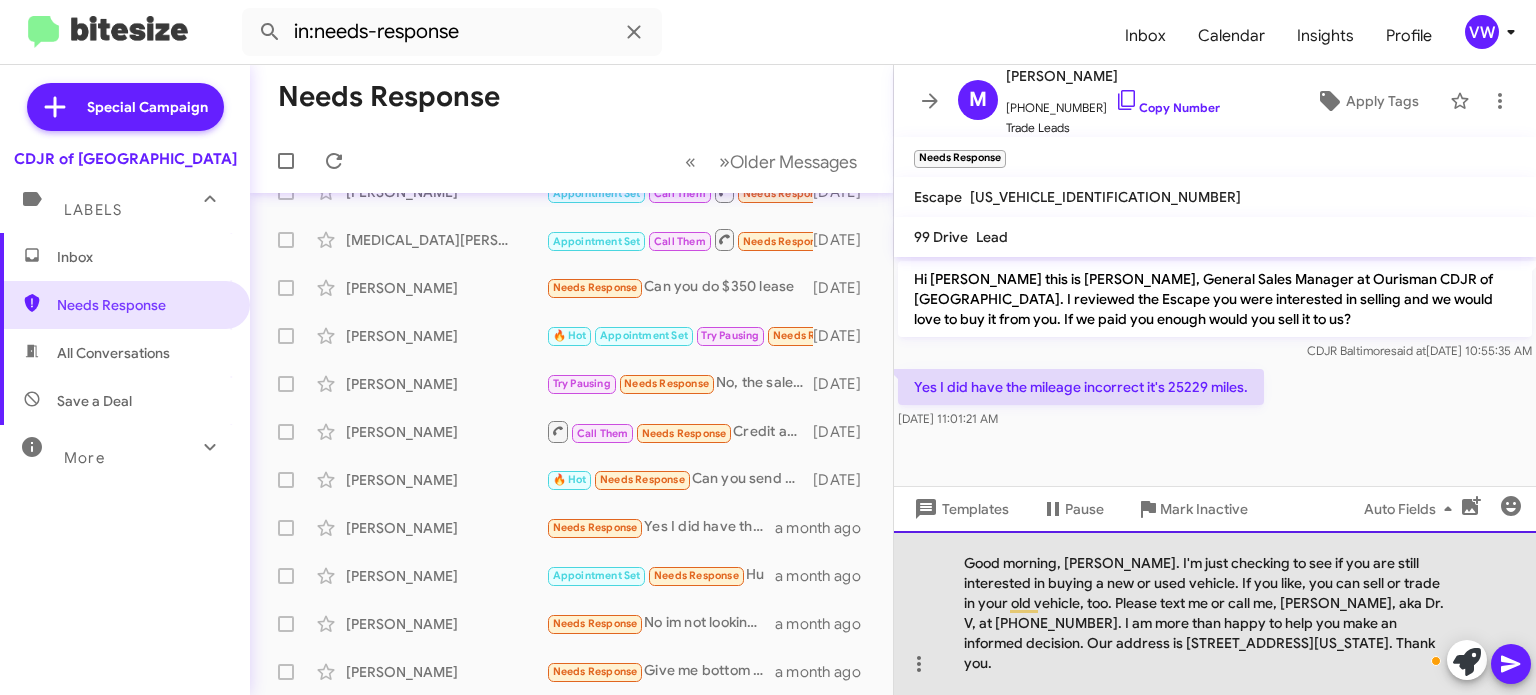 click on "Good morning, [PERSON_NAME]. I'm just checking to see if you are still interested in buying a new or used vehicle. If you like, you can sell or trade in your old vehicle, too. Please text me or call me, [PERSON_NAME], aka Dr. V, at [PHONE_NUMBER]. I am more than happy to help you make an informed decision. Our address is [STREET_ADDRESS][US_STATE]. Thank you." 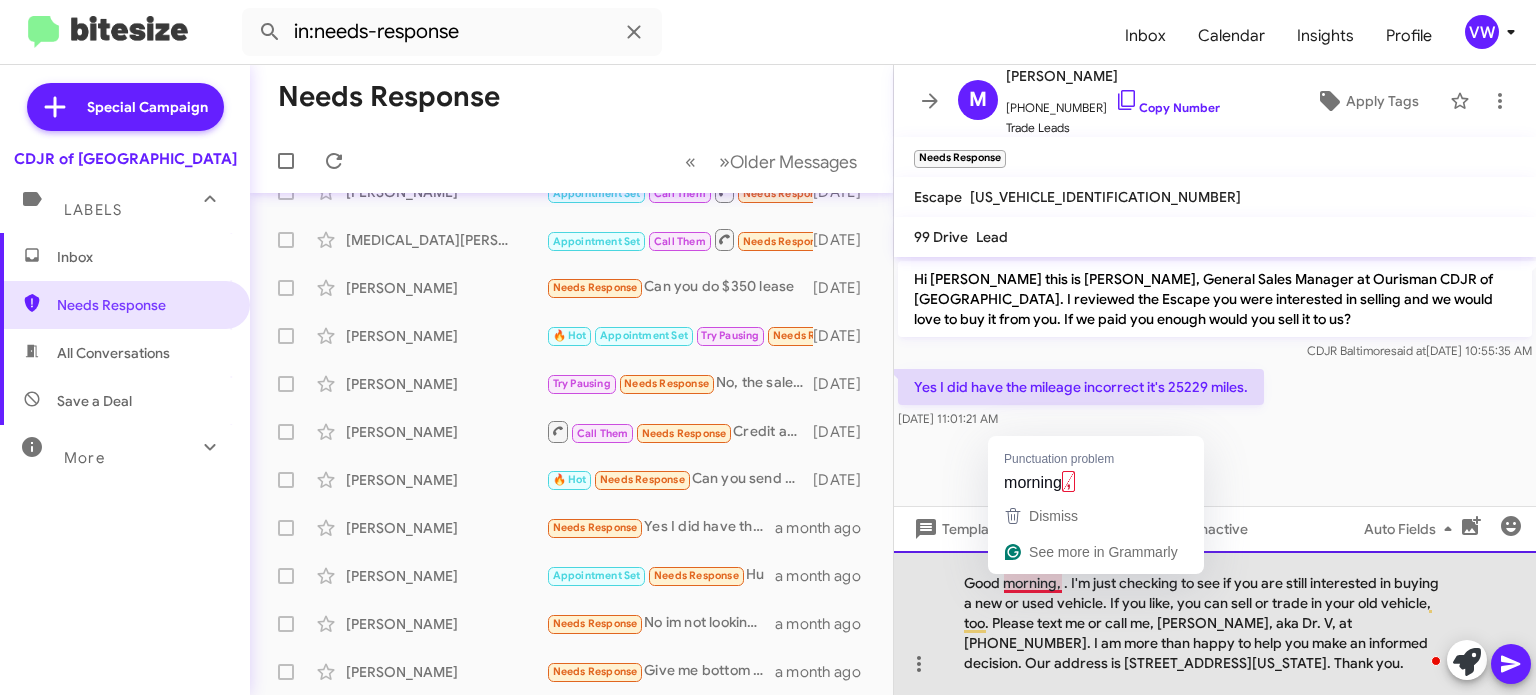 click on "Good morning, . I'm just checking to see if you are still interested in buying a new or used vehicle. If you like, you can sell or trade in your old vehicle, too. Please text me or call me, [PERSON_NAME], aka Dr. V, at [PHONE_NUMBER]. I am more than happy to help you make an informed decision. Our address is [STREET_ADDRESS][US_STATE]. Thank you." 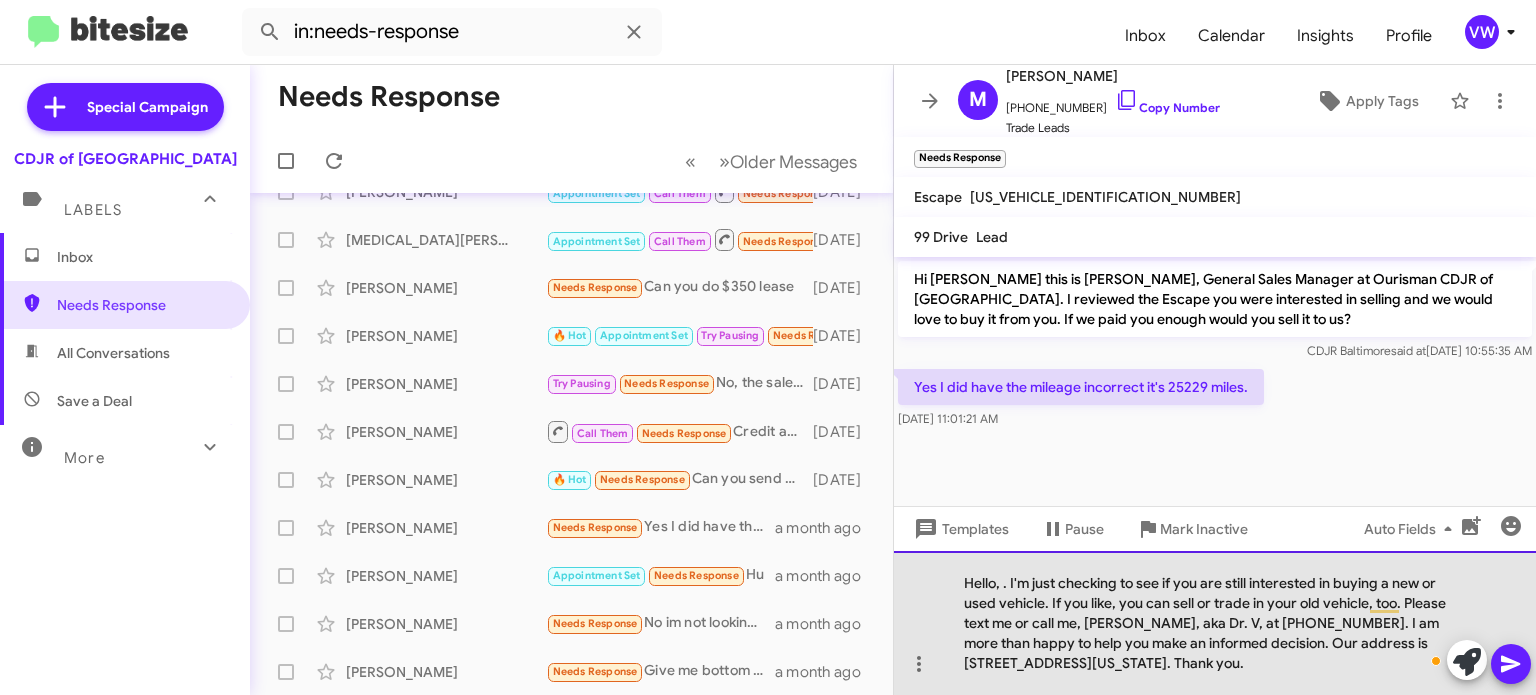 click on "Hello, . I'm just checking to see if you are still interested in buying a new or used vehicle. If you like, you can sell or trade in your old vehicle, too. Please text me or call me, [PERSON_NAME], aka Dr. V, at [PHONE_NUMBER]. I am more than happy to help you make an informed decision. Our address is [STREET_ADDRESS][US_STATE]. Thank you." 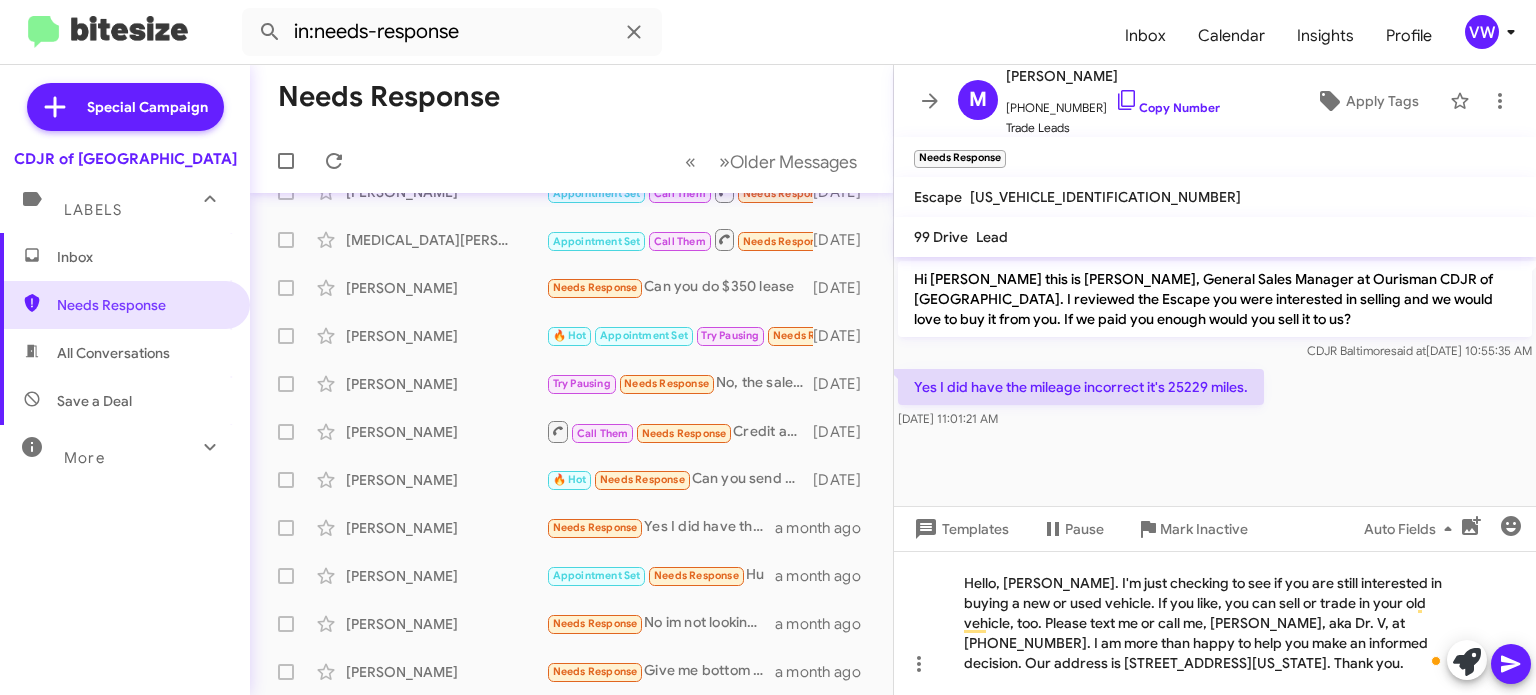 click 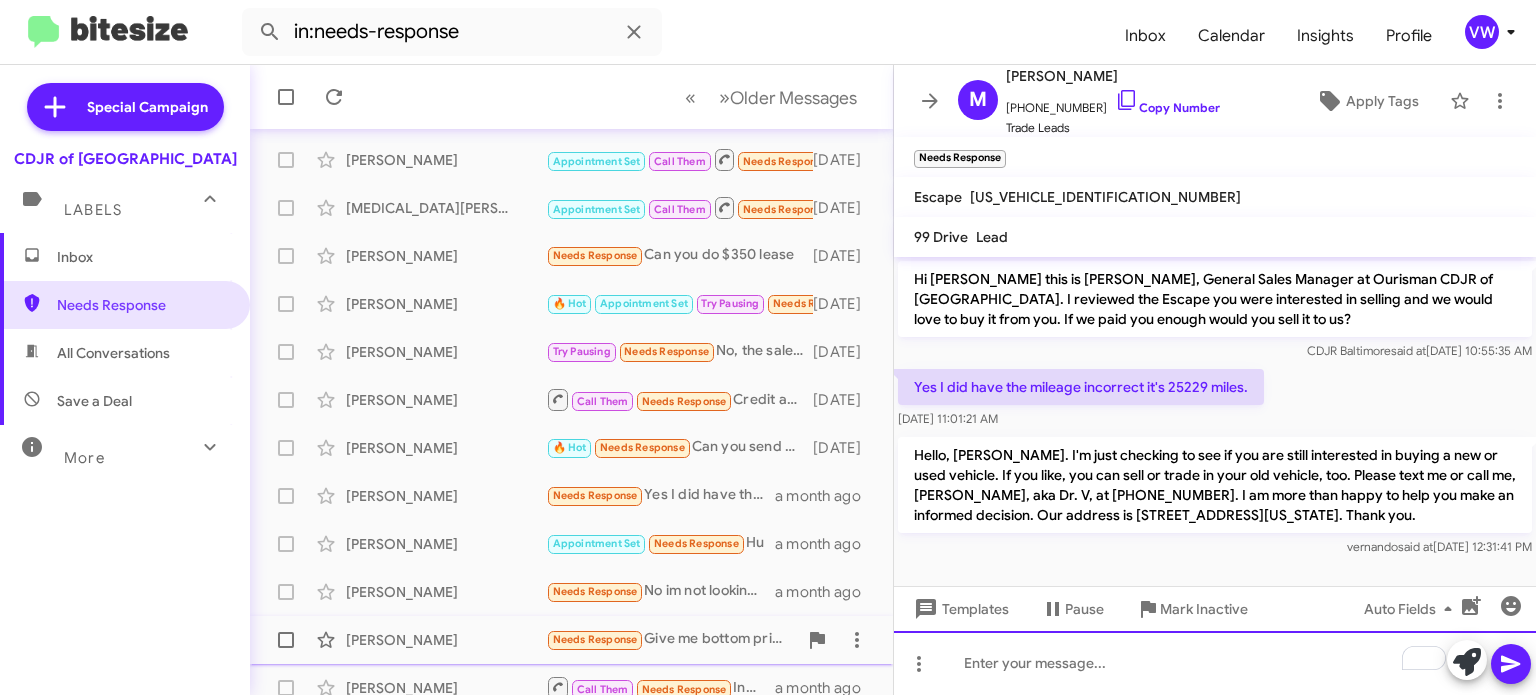 scroll, scrollTop: 465, scrollLeft: 0, axis: vertical 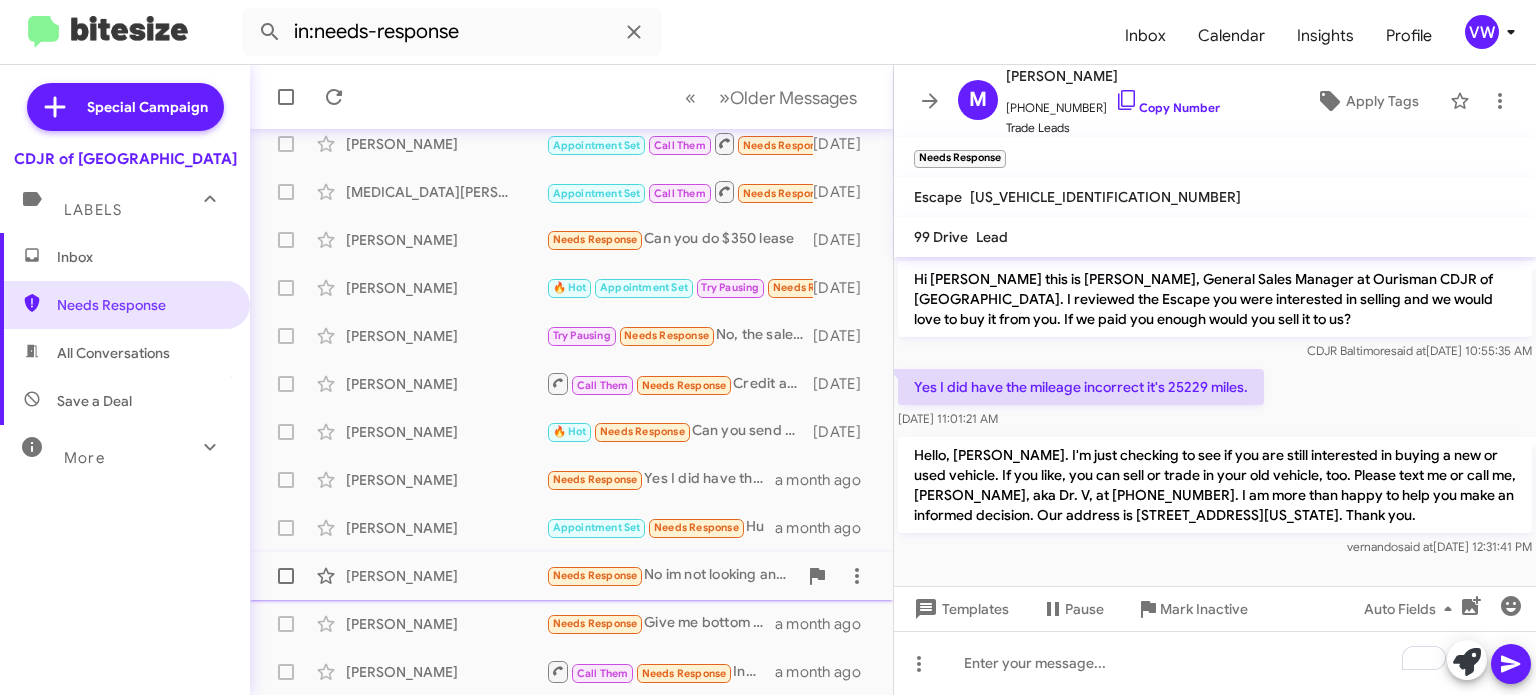 click on "Needs Response" 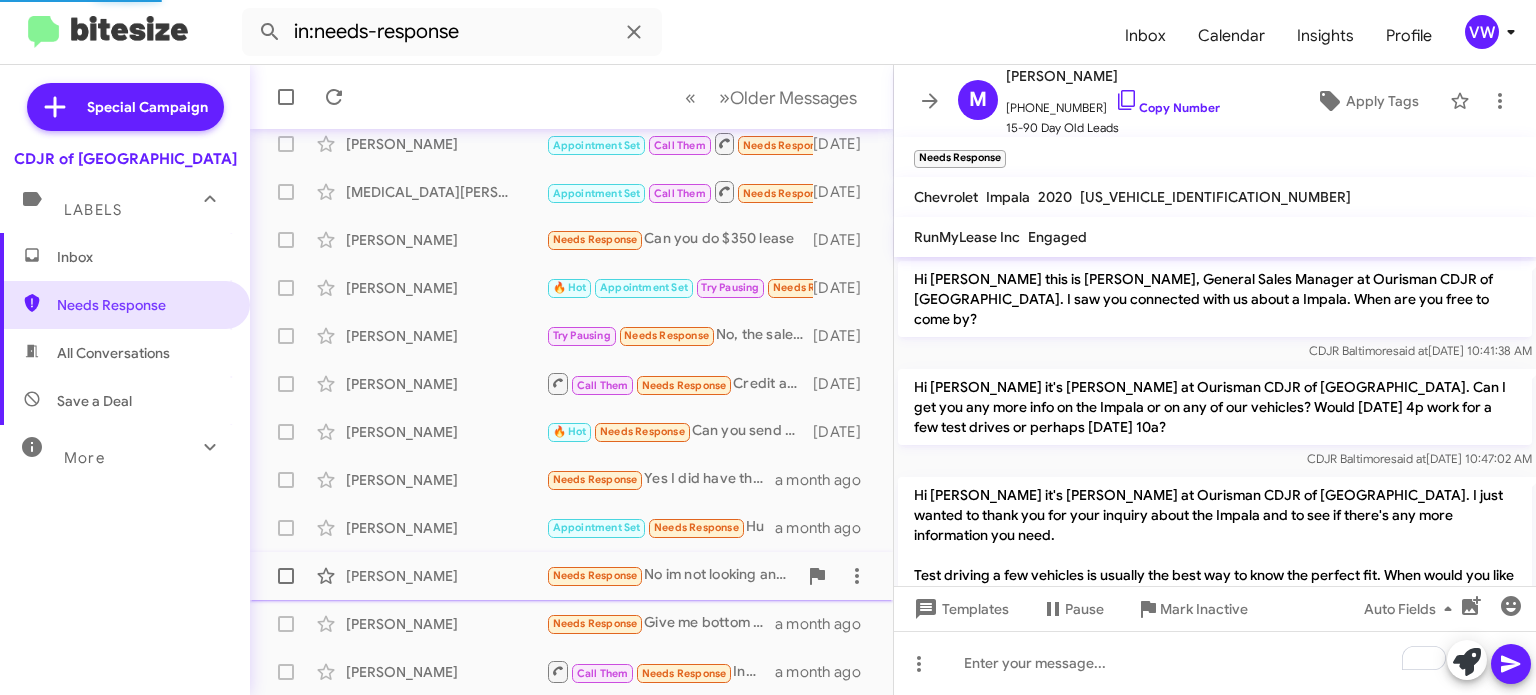 scroll, scrollTop: 501, scrollLeft: 0, axis: vertical 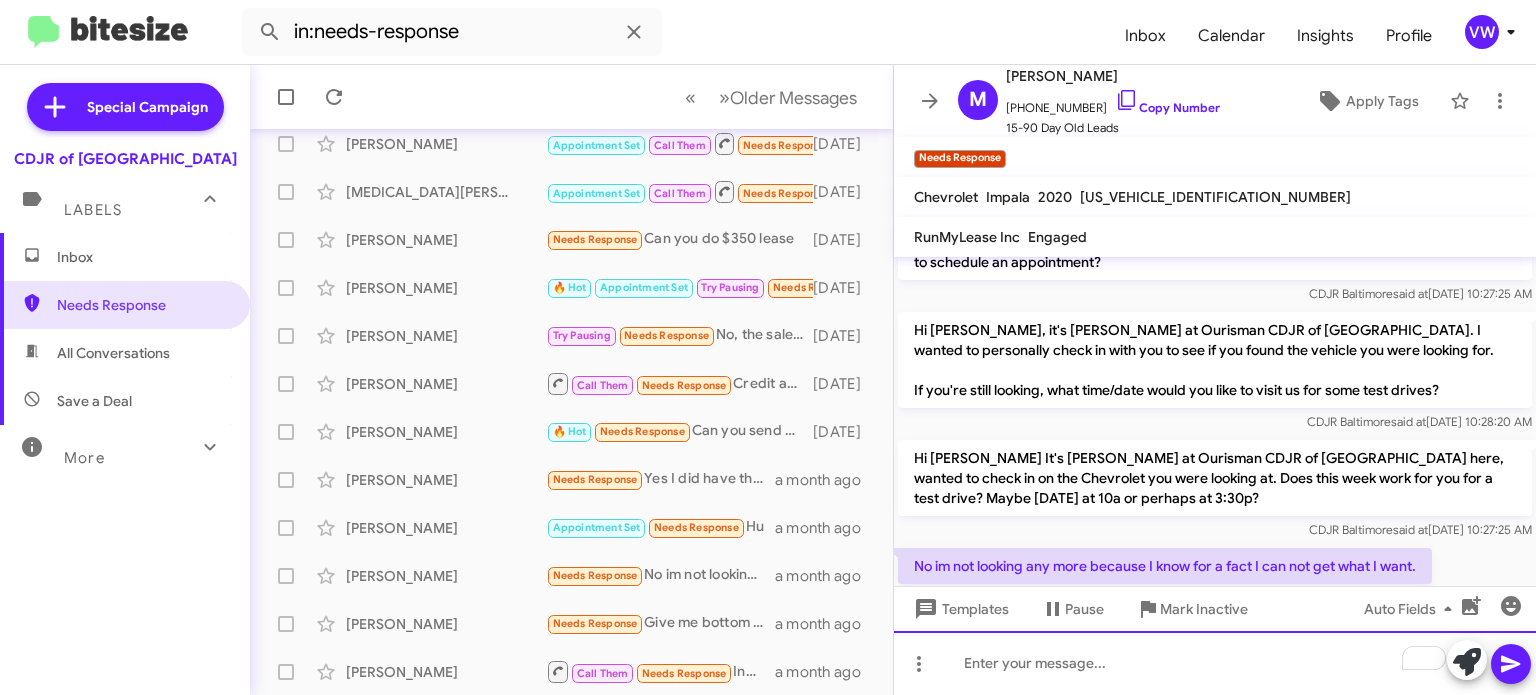 click 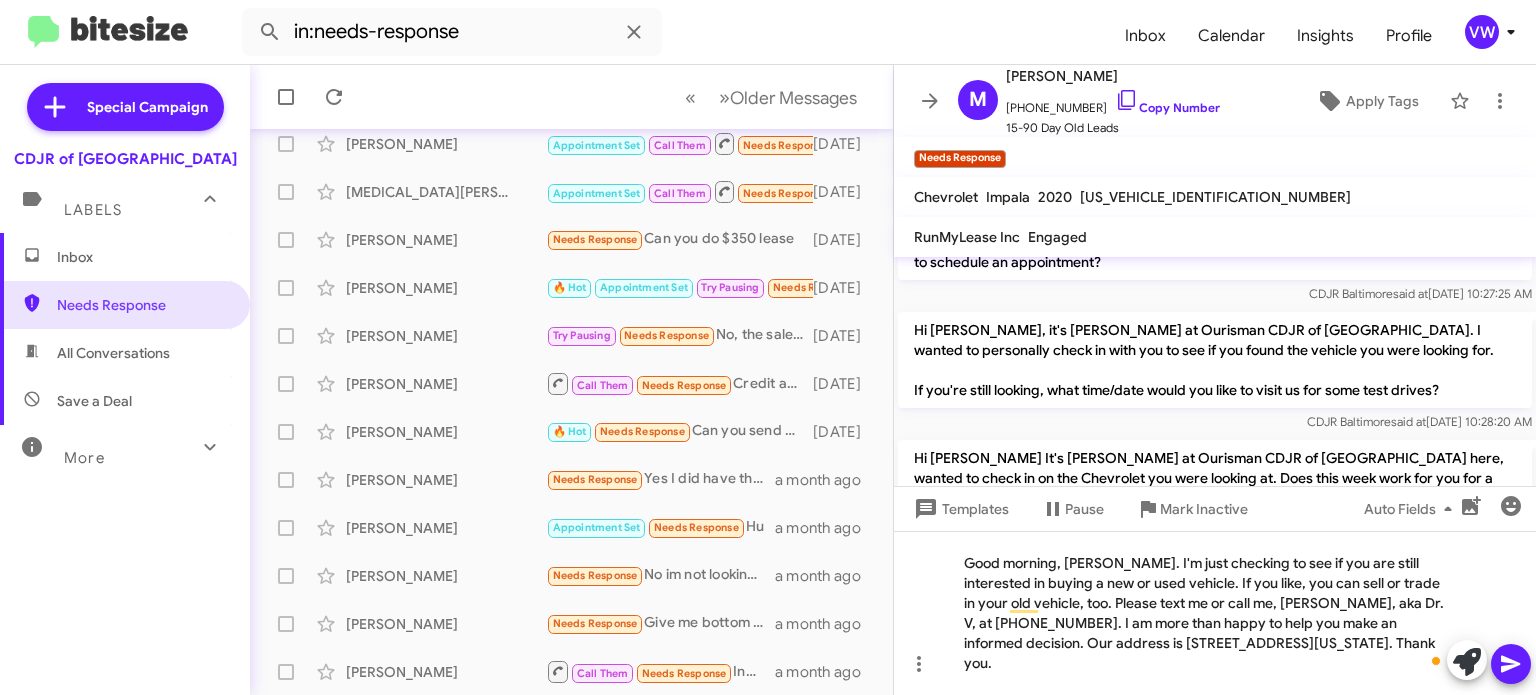click on "CDJR Baltimore   said at   [DATE] 10:27:25 AM" 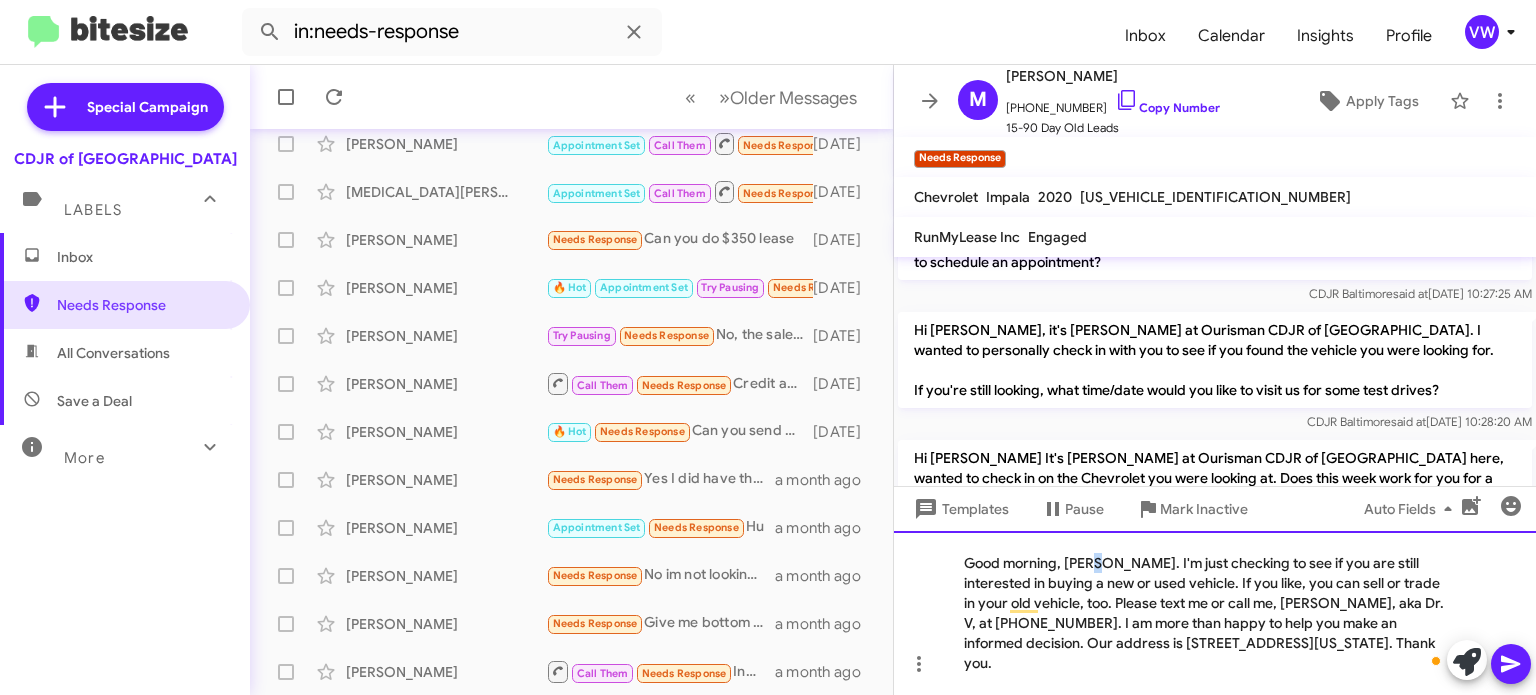 click on "Good morning, [PERSON_NAME]. I'm just checking to see if you are still interested in buying a new or used vehicle. If you like, you can sell or trade in your old vehicle, too. Please text me or call me, [PERSON_NAME], aka Dr. V, at [PHONE_NUMBER]. I am more than happy to help you make an informed decision. Our address is [STREET_ADDRESS][US_STATE]. Thank you." 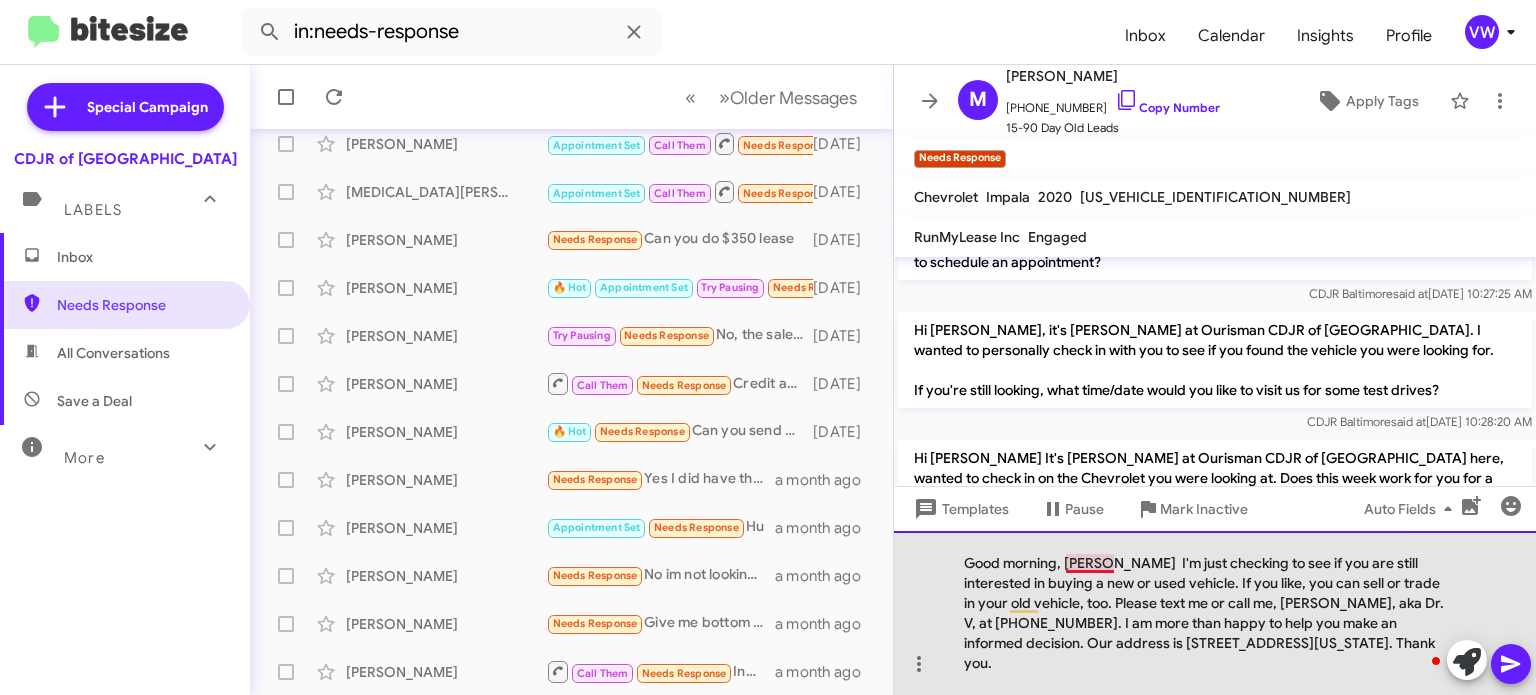 click on "Good morning, [PERSON_NAME]  I'm just checking to see if you are still interested in buying a new or used vehicle. If you like, you can sell or trade in your old vehicle, too. Please text me or call me, [PERSON_NAME], aka Dr. V, at [PHONE_NUMBER]. I am more than happy to help you make an informed decision. Our address is [STREET_ADDRESS][US_STATE]. Thank you." 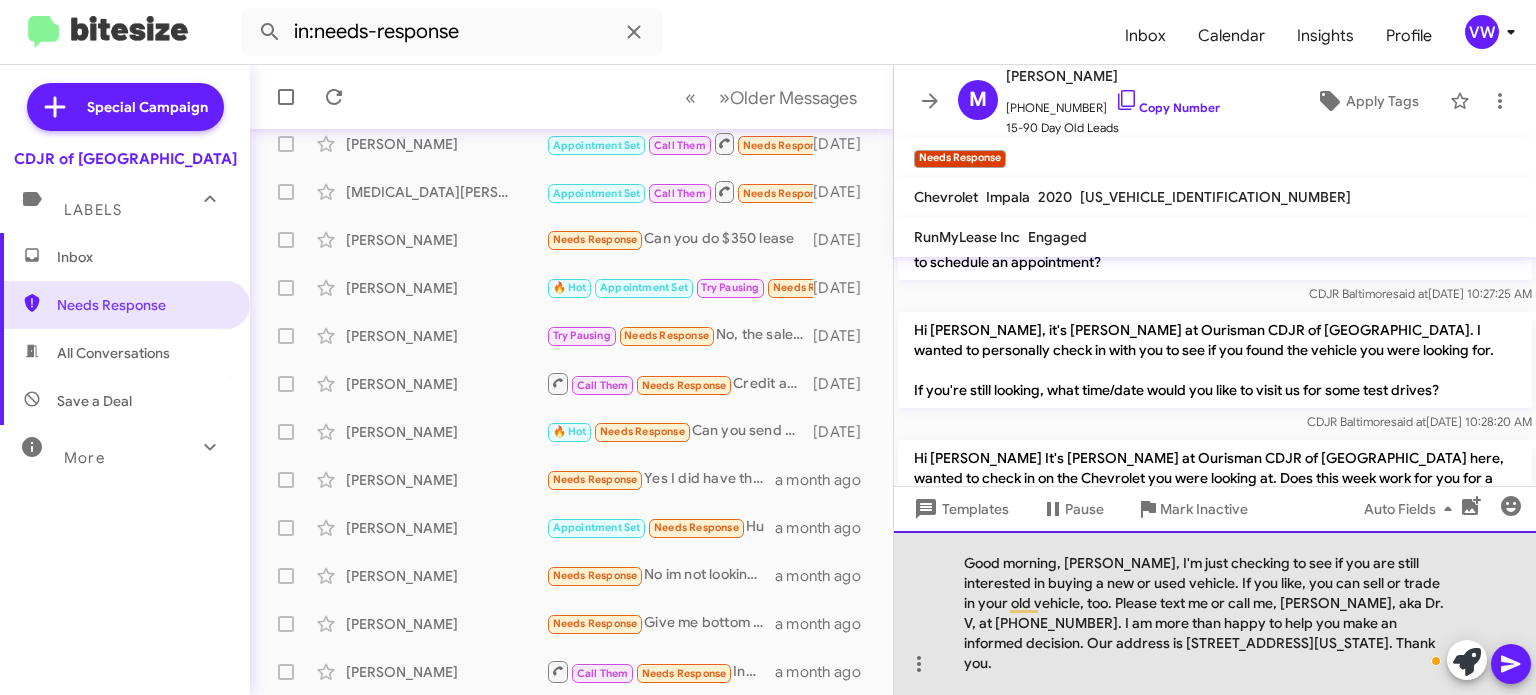 click on "Good morning, [PERSON_NAME], I'm just checking to see if you are still interested in buying a new or used vehicle. If you like, you can sell or trade in your old vehicle, too. Please text me or call me, [PERSON_NAME], aka Dr. V, at [PHONE_NUMBER]. I am more than happy to help you make an informed decision. Our address is [STREET_ADDRESS][US_STATE]. Thank you." 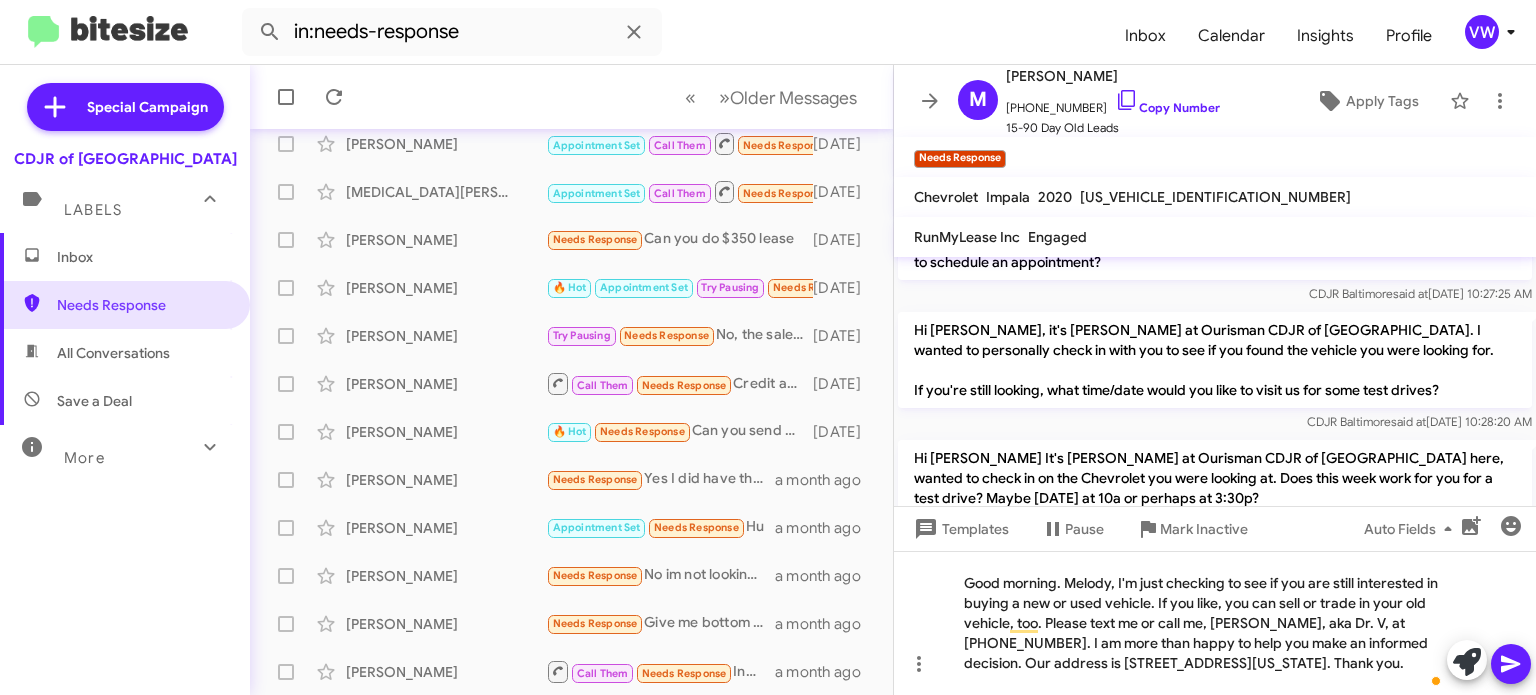 click 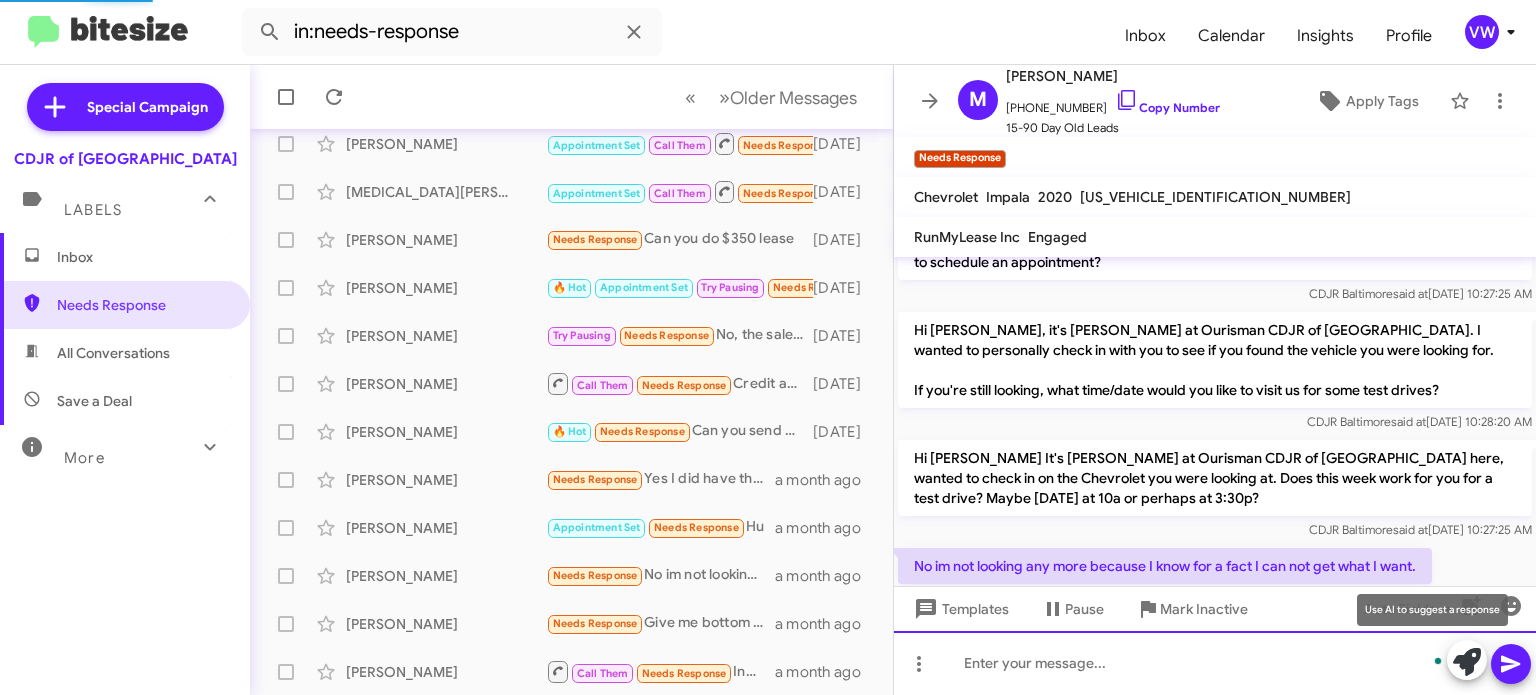 scroll, scrollTop: 0, scrollLeft: 0, axis: both 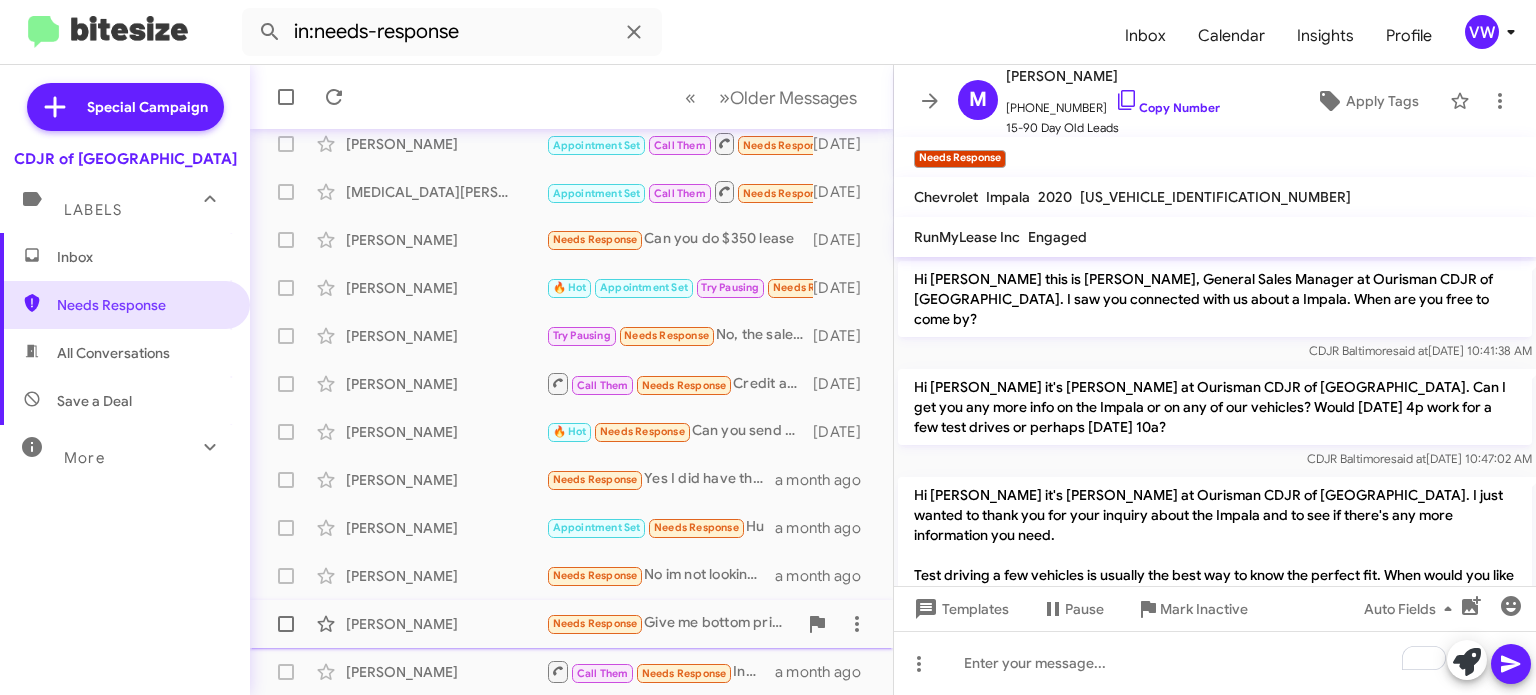 click on "Needs Response" 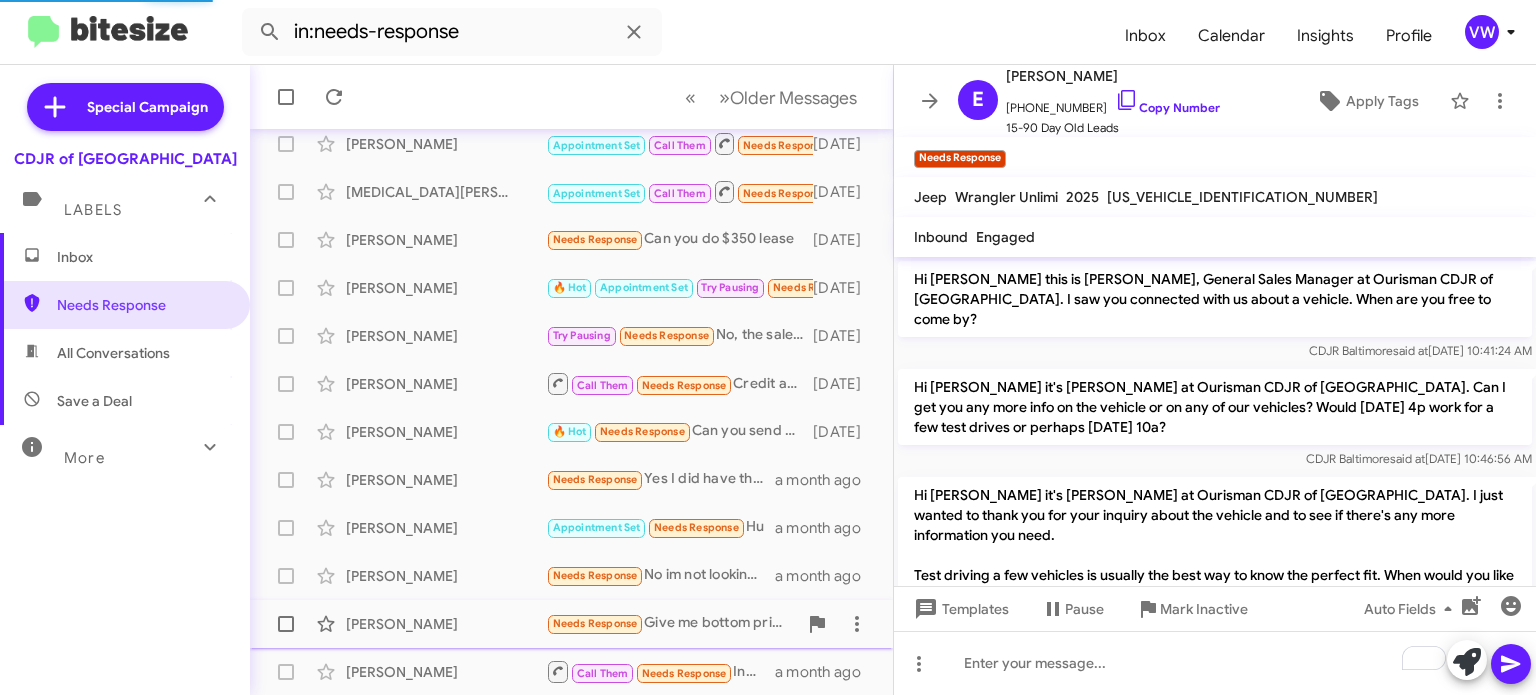 scroll, scrollTop: 501, scrollLeft: 0, axis: vertical 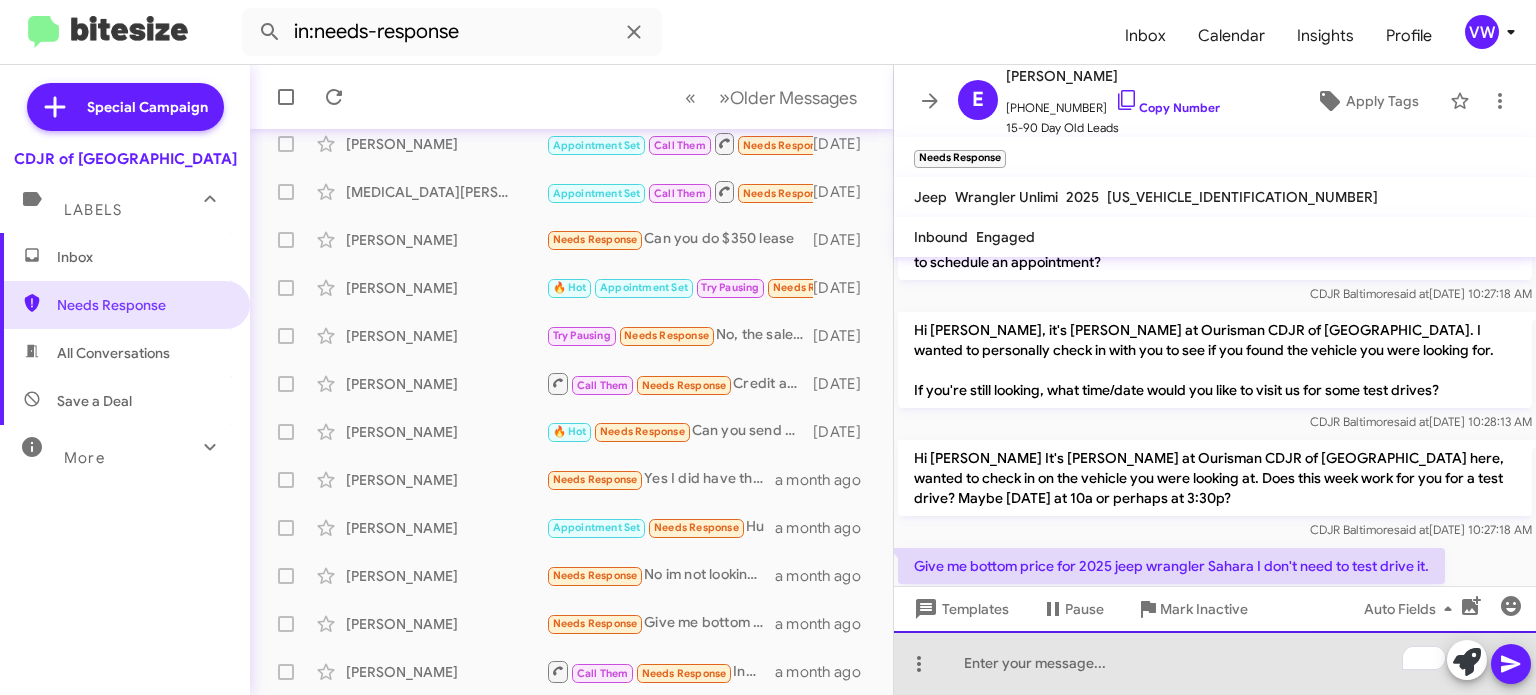 click 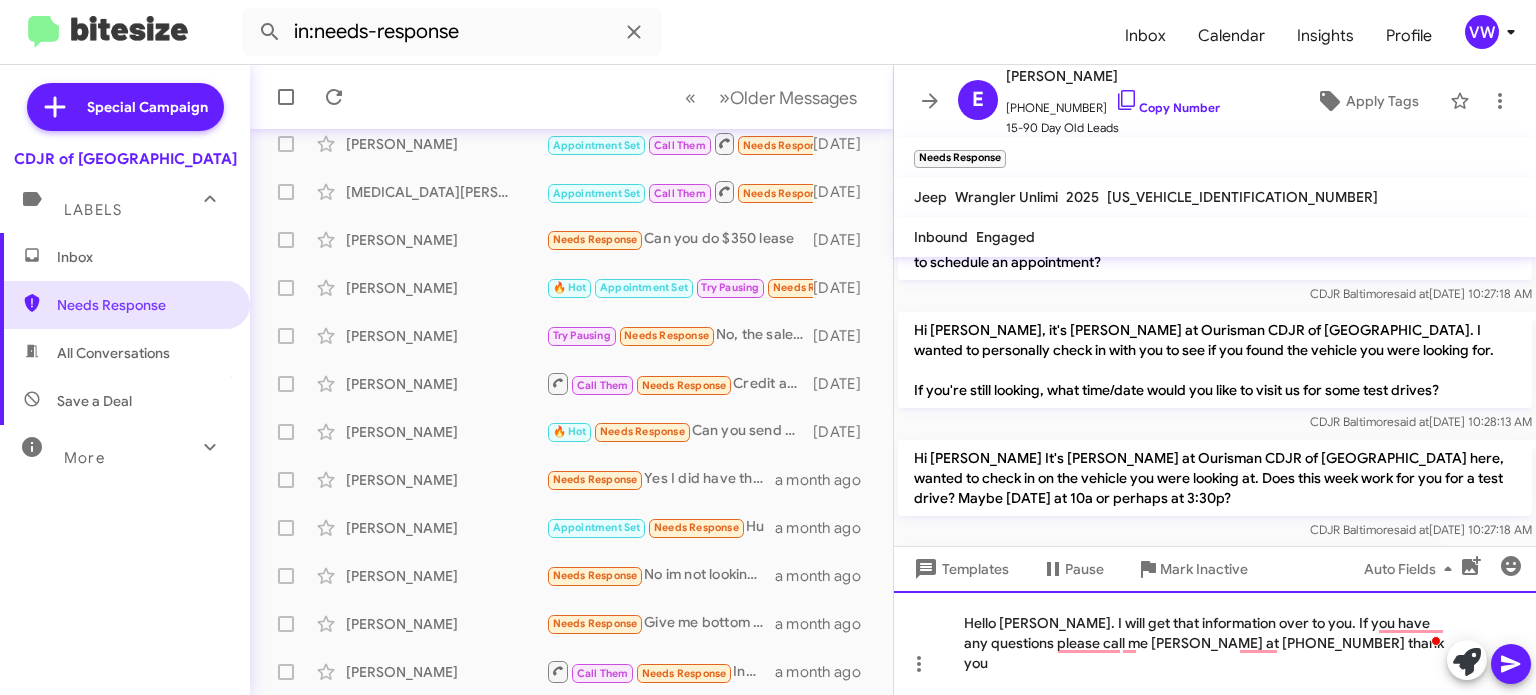 click on "Hello [PERSON_NAME]. I will get that information over to you. If you have any questions please call me [PERSON_NAME] at [PHONE_NUMBER] thank you" 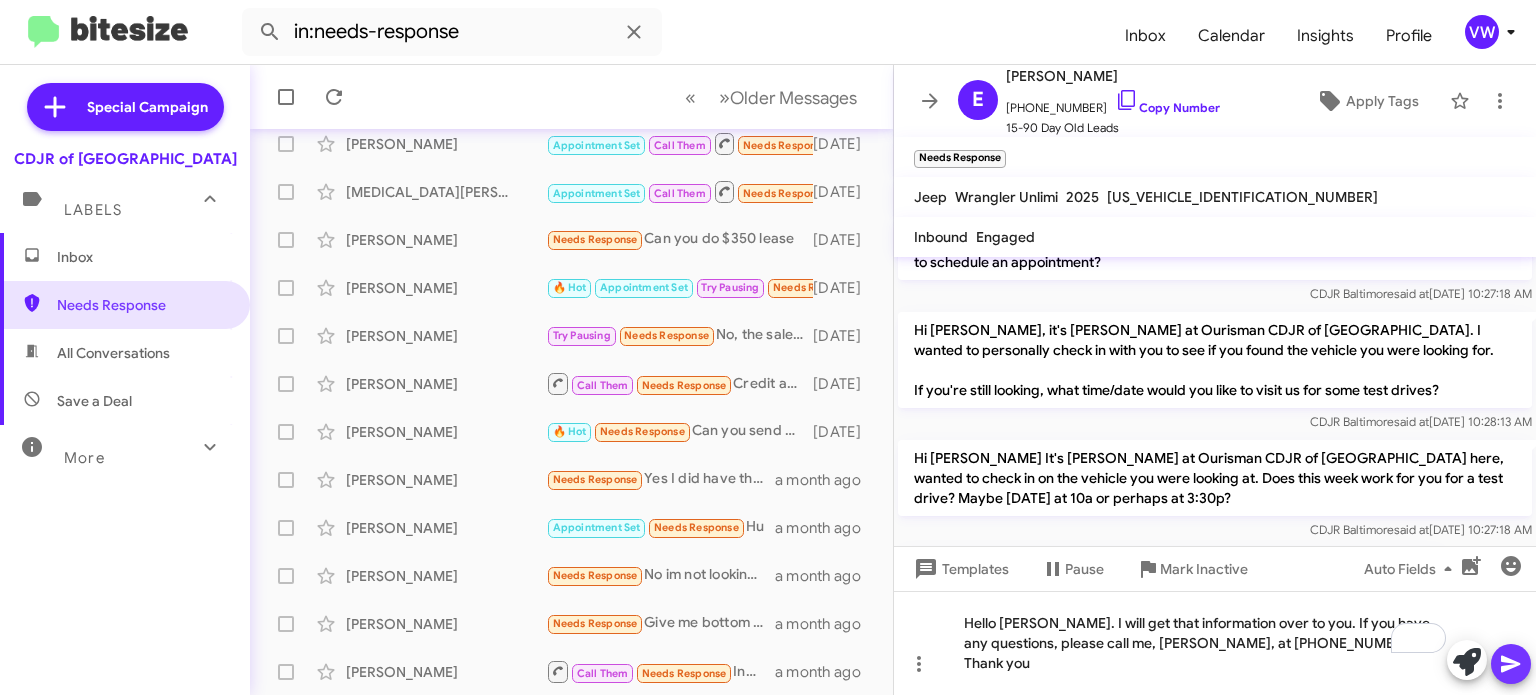 click 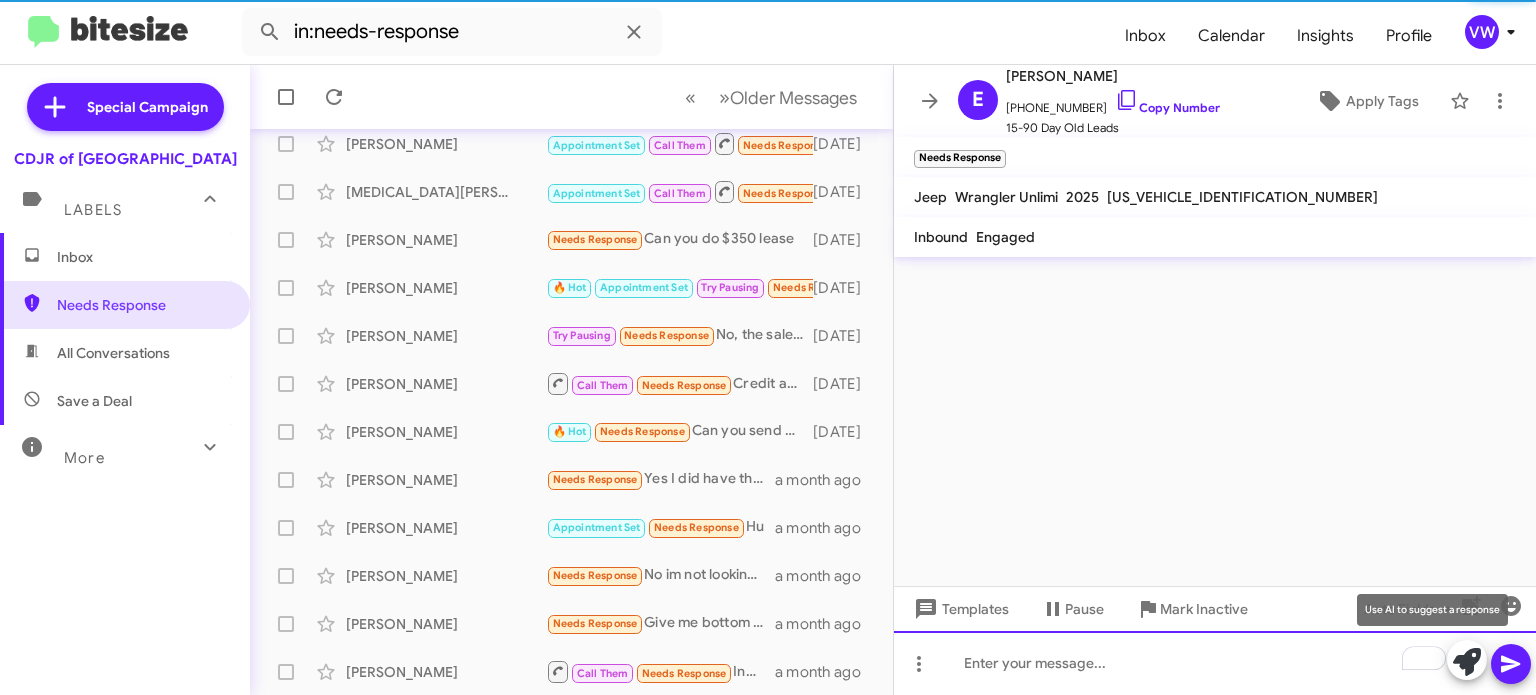 scroll, scrollTop: 0, scrollLeft: 0, axis: both 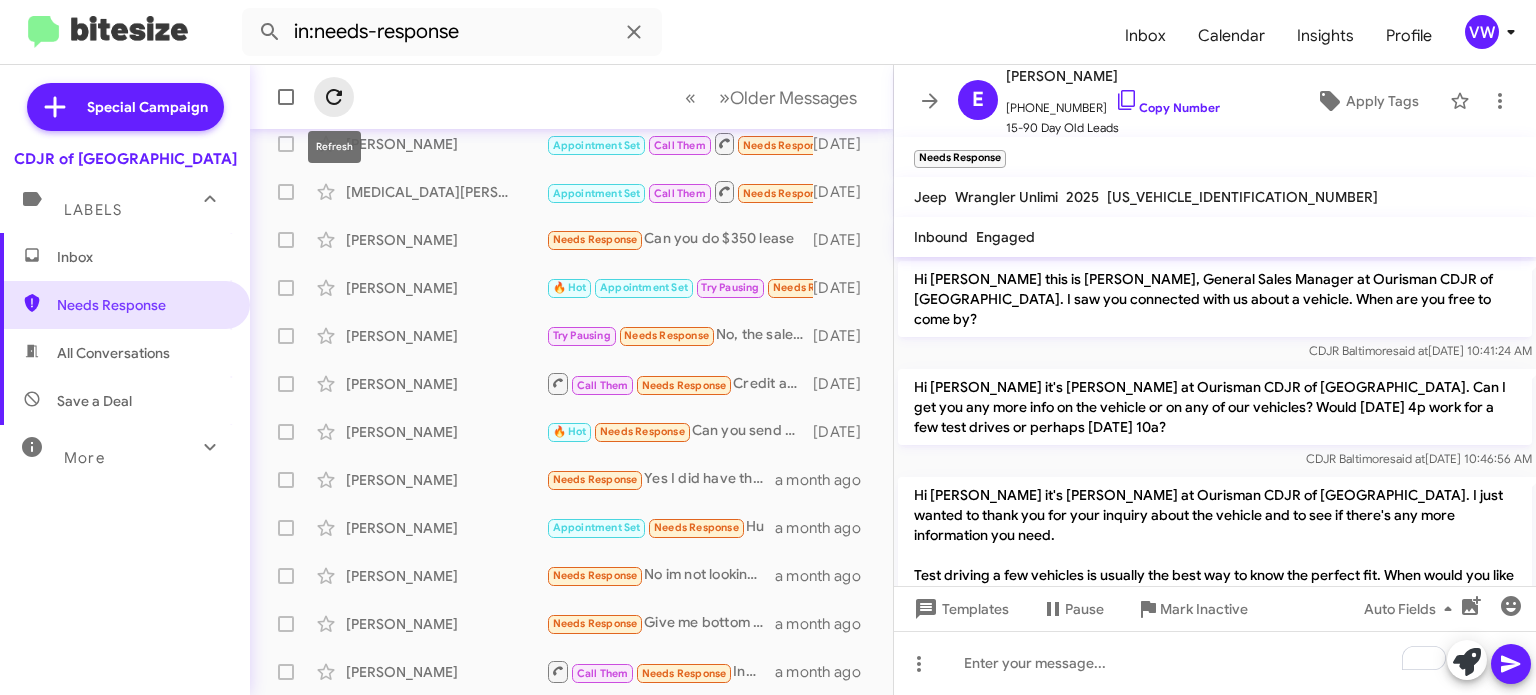 click 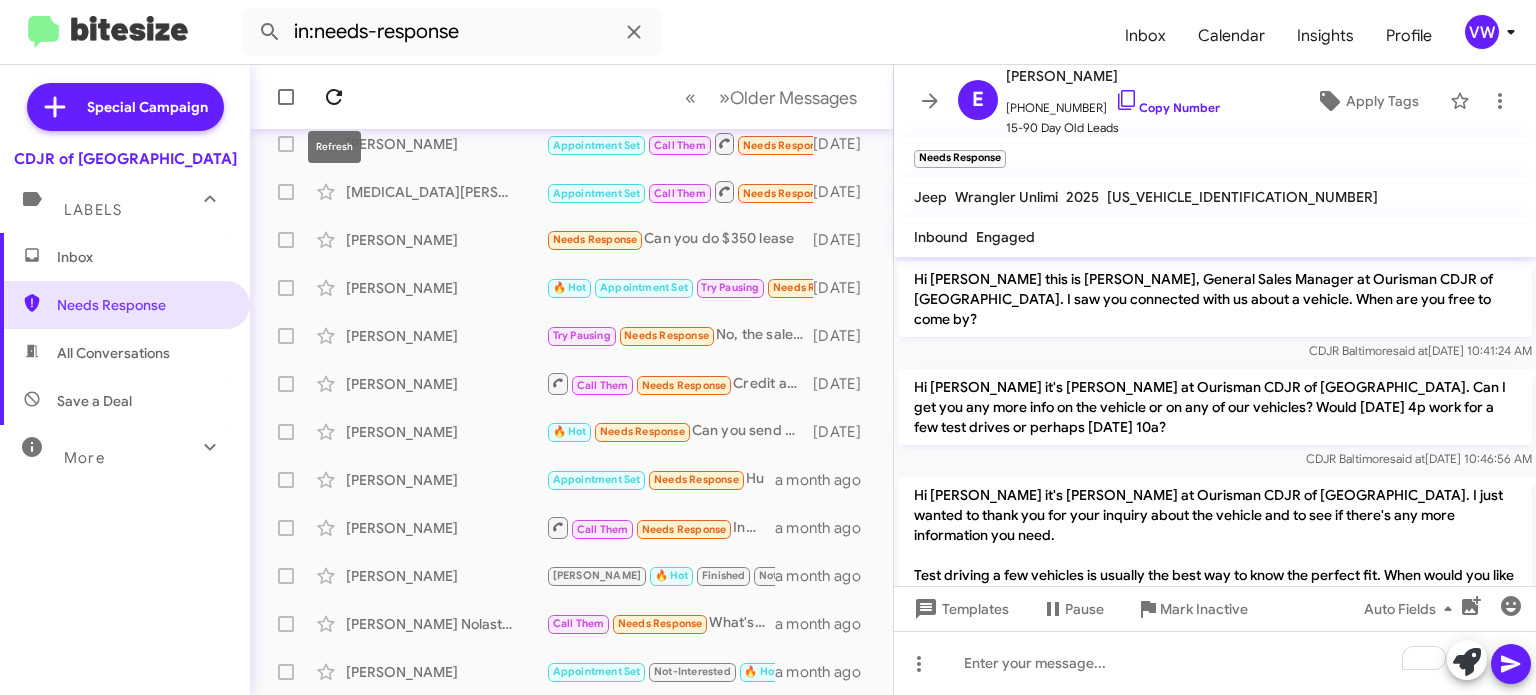 click 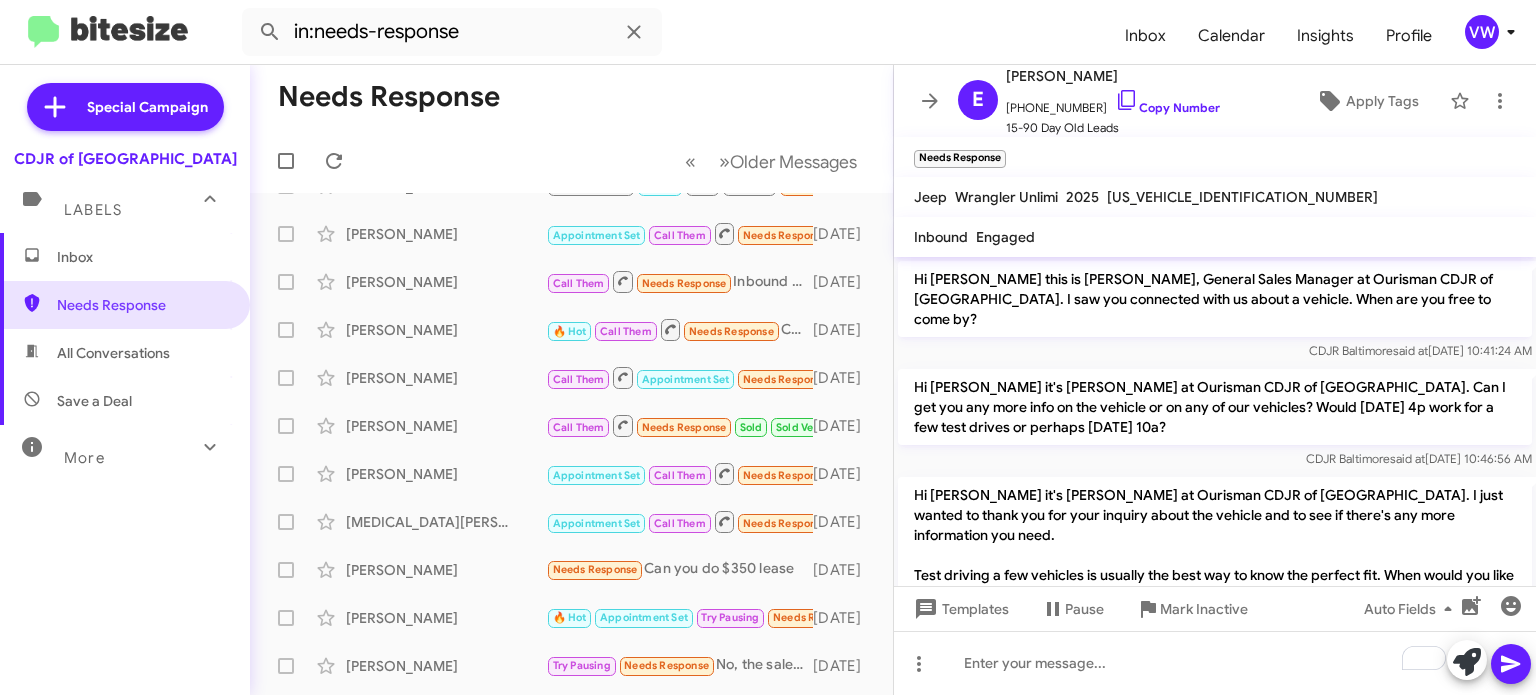 scroll, scrollTop: 0, scrollLeft: 0, axis: both 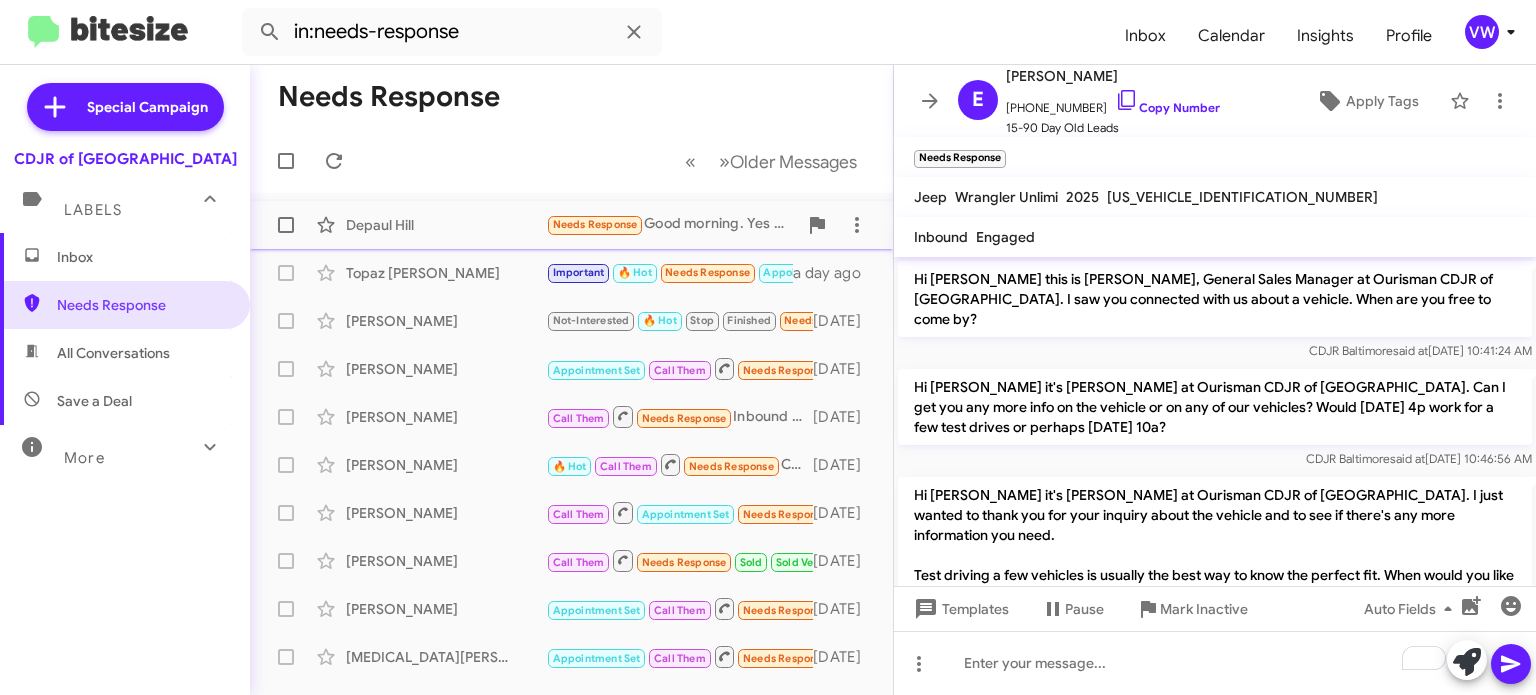 click on "Needs Response" 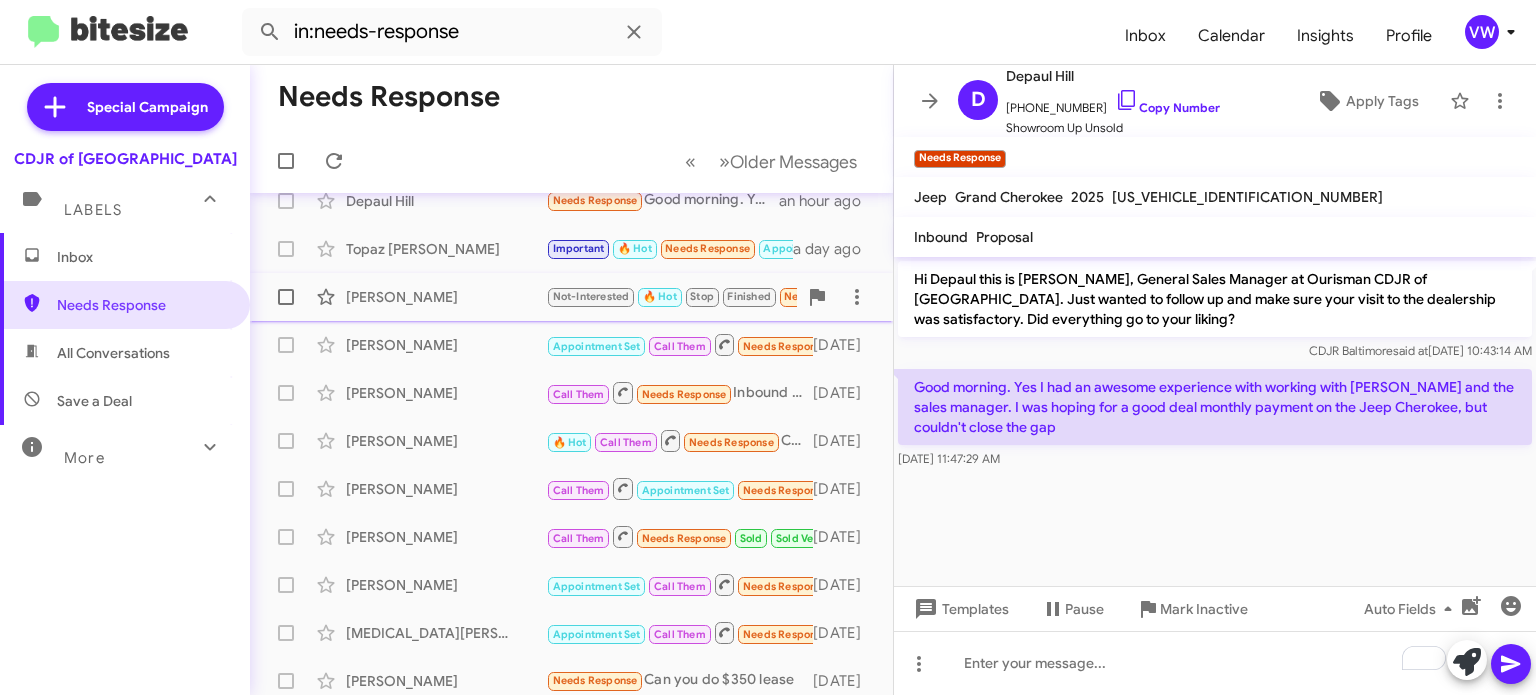 scroll, scrollTop: 0, scrollLeft: 0, axis: both 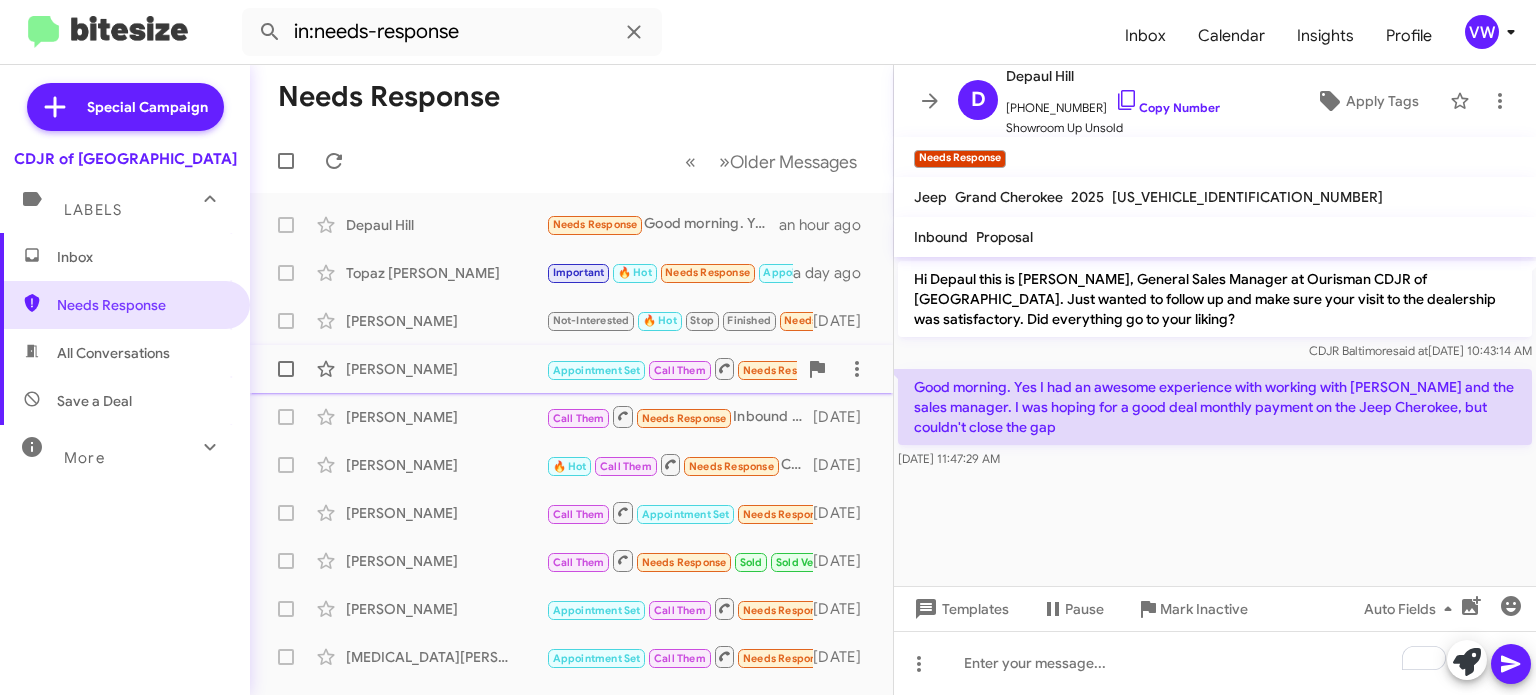 click on "[PERSON_NAME]" 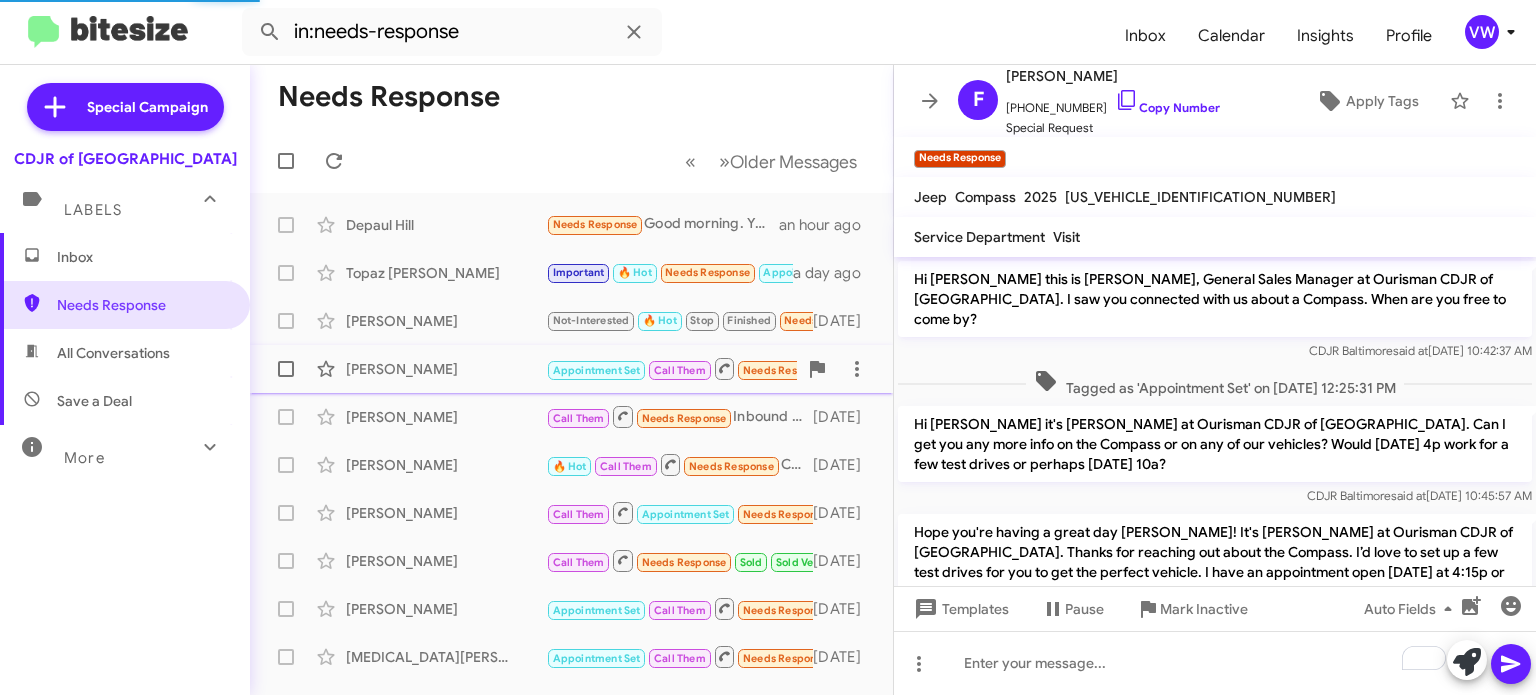 scroll, scrollTop: 1284, scrollLeft: 0, axis: vertical 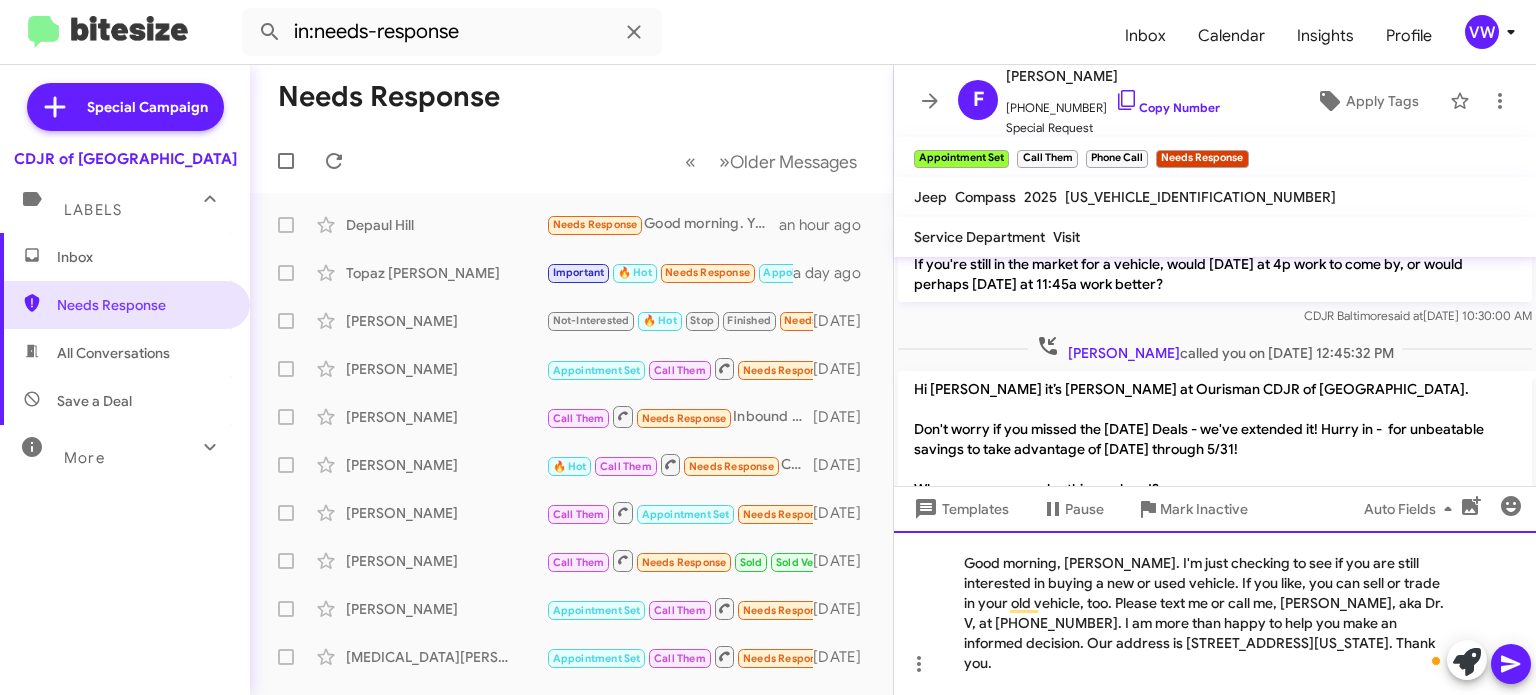 click on "Good morning, [PERSON_NAME]. I'm just checking to see if you are still interested in buying a new or used vehicle. If you like, you can sell or trade in your old vehicle, too. Please text me or call me, [PERSON_NAME], aka Dr. V, at [PHONE_NUMBER]. I am more than happy to help you make an informed decision. Our address is [STREET_ADDRESS][US_STATE]. Thank you." 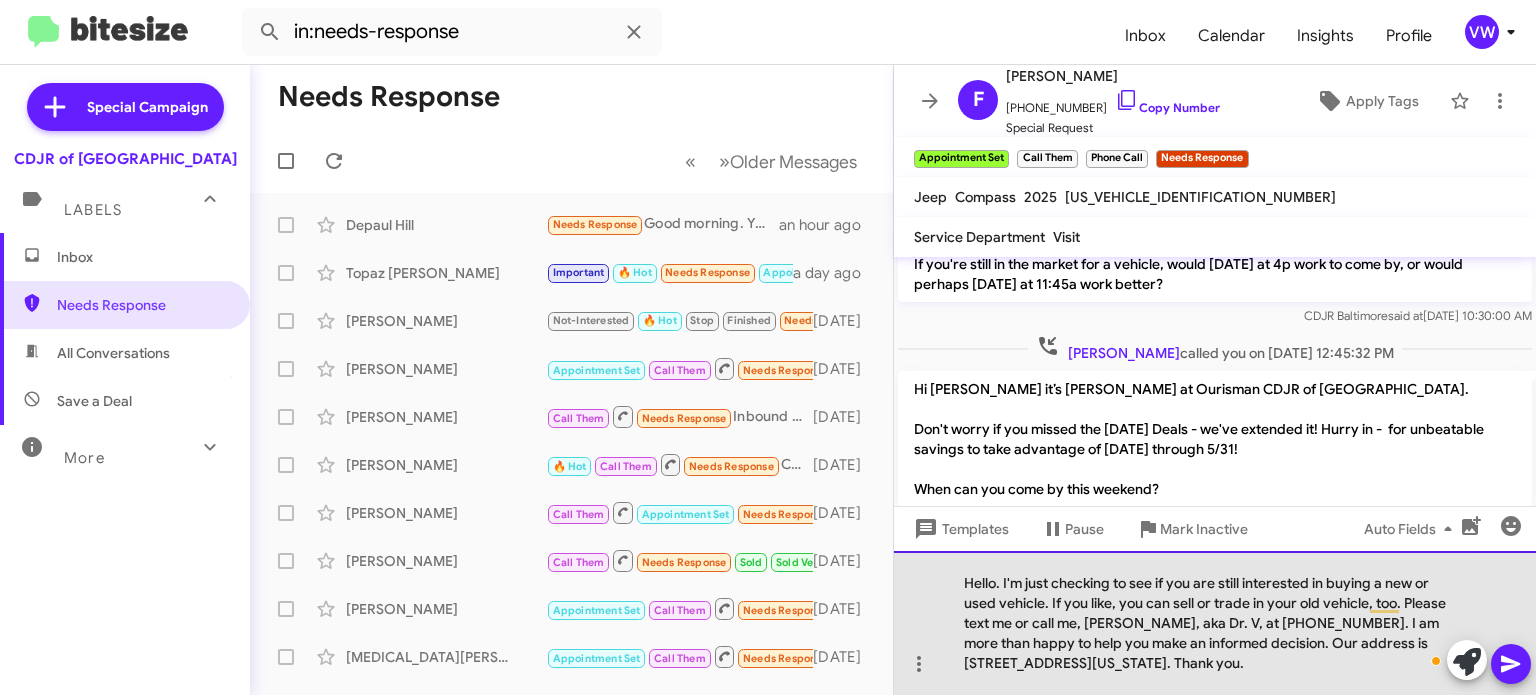 click on "Hello. I'm just checking to see if you are still interested in buying a new or used vehicle. If you like, you can sell or trade in your old vehicle, too. Please text me or call me, [PERSON_NAME], aka Dr. V, at [PHONE_NUMBER]. I am more than happy to help you make an informed decision. Our address is [STREET_ADDRESS][US_STATE]. Thank you." 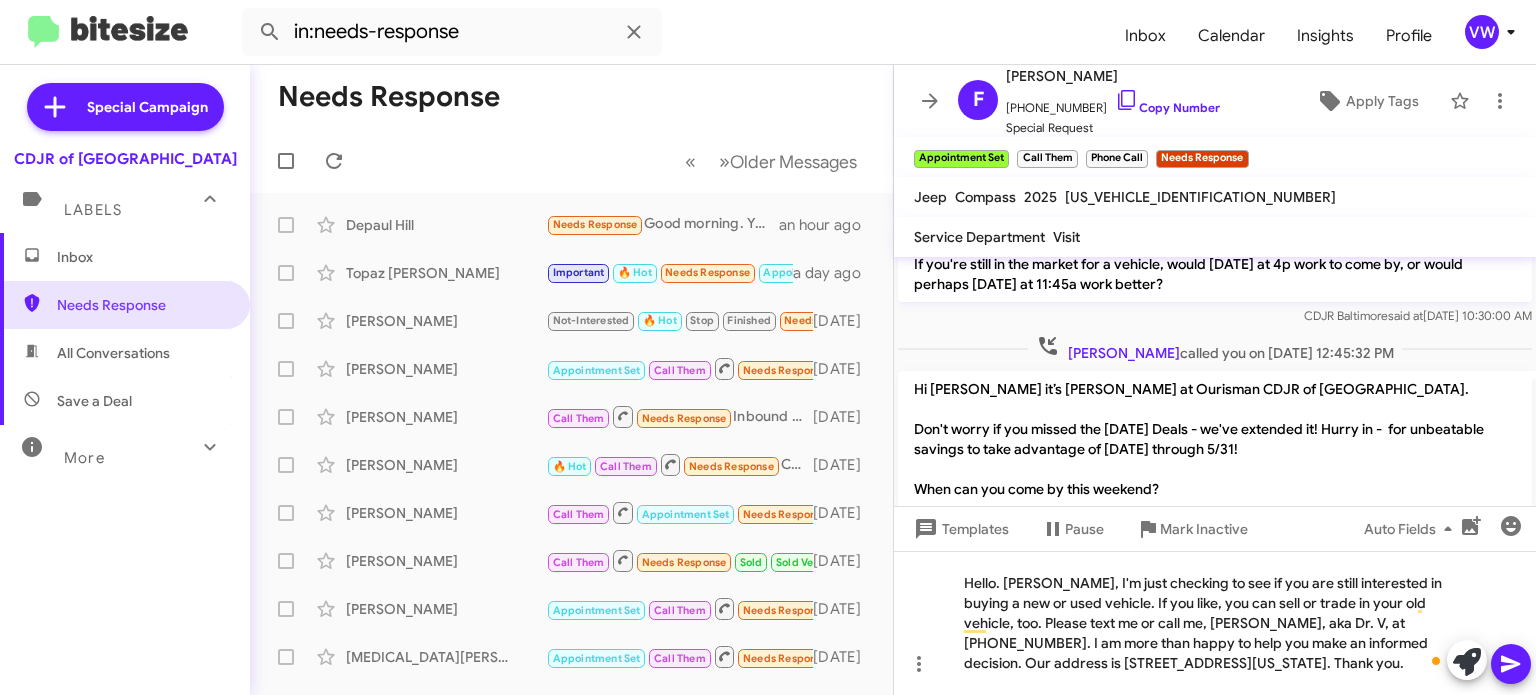 click 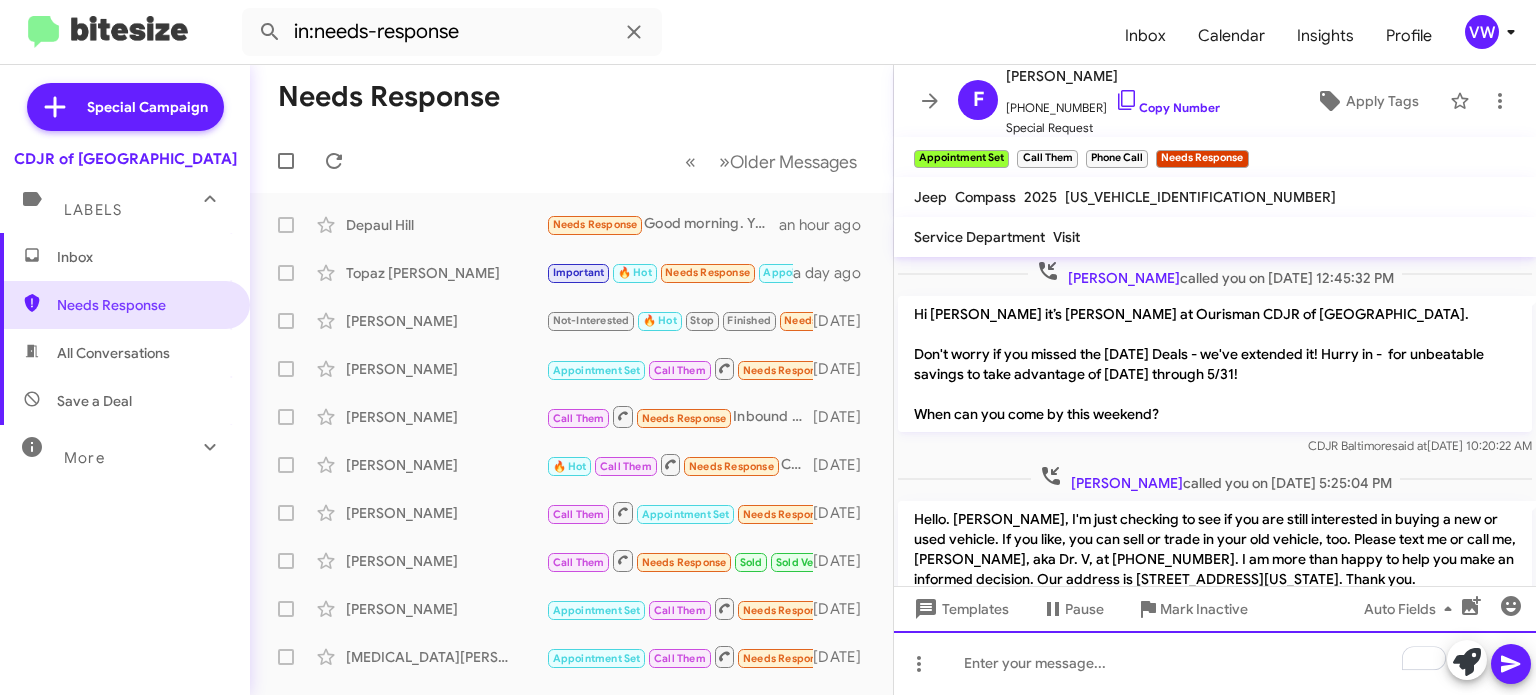 scroll, scrollTop: 1416, scrollLeft: 0, axis: vertical 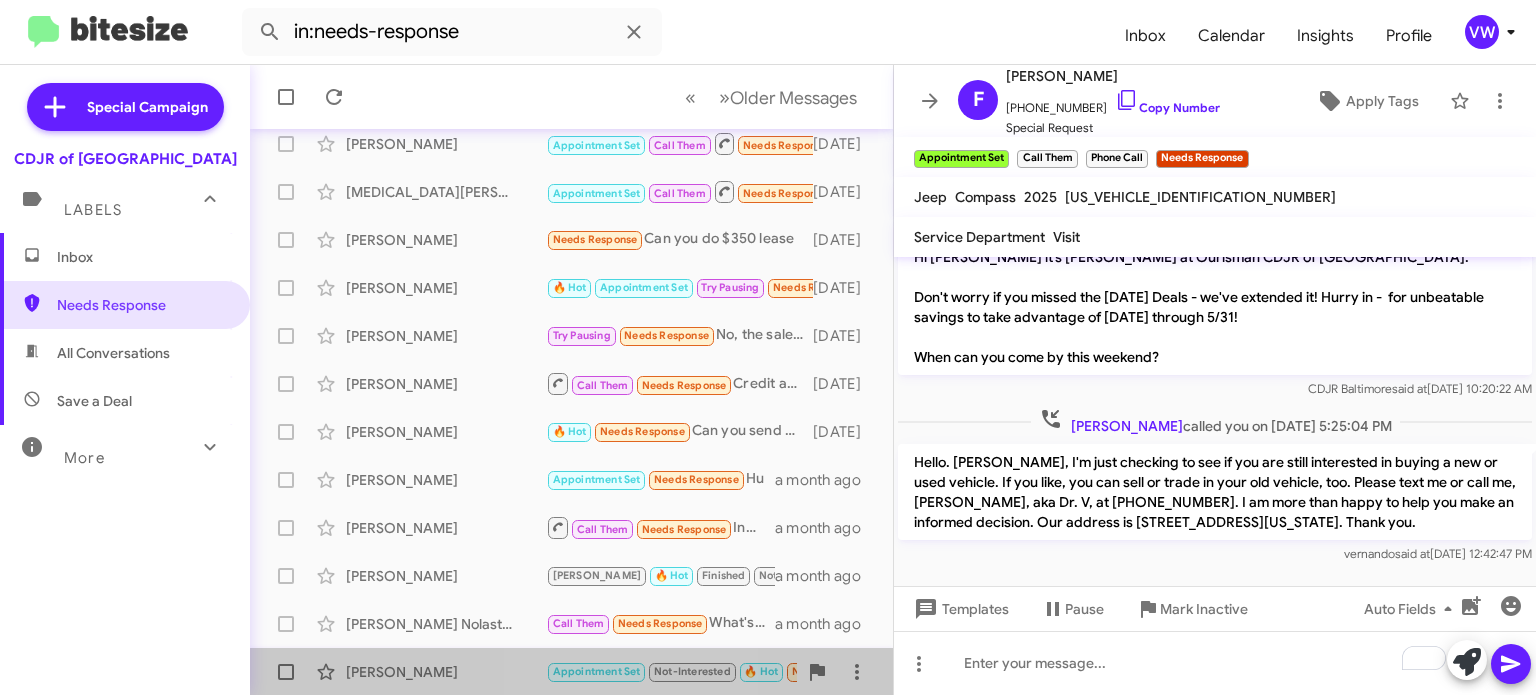 click on "Appointment Set" 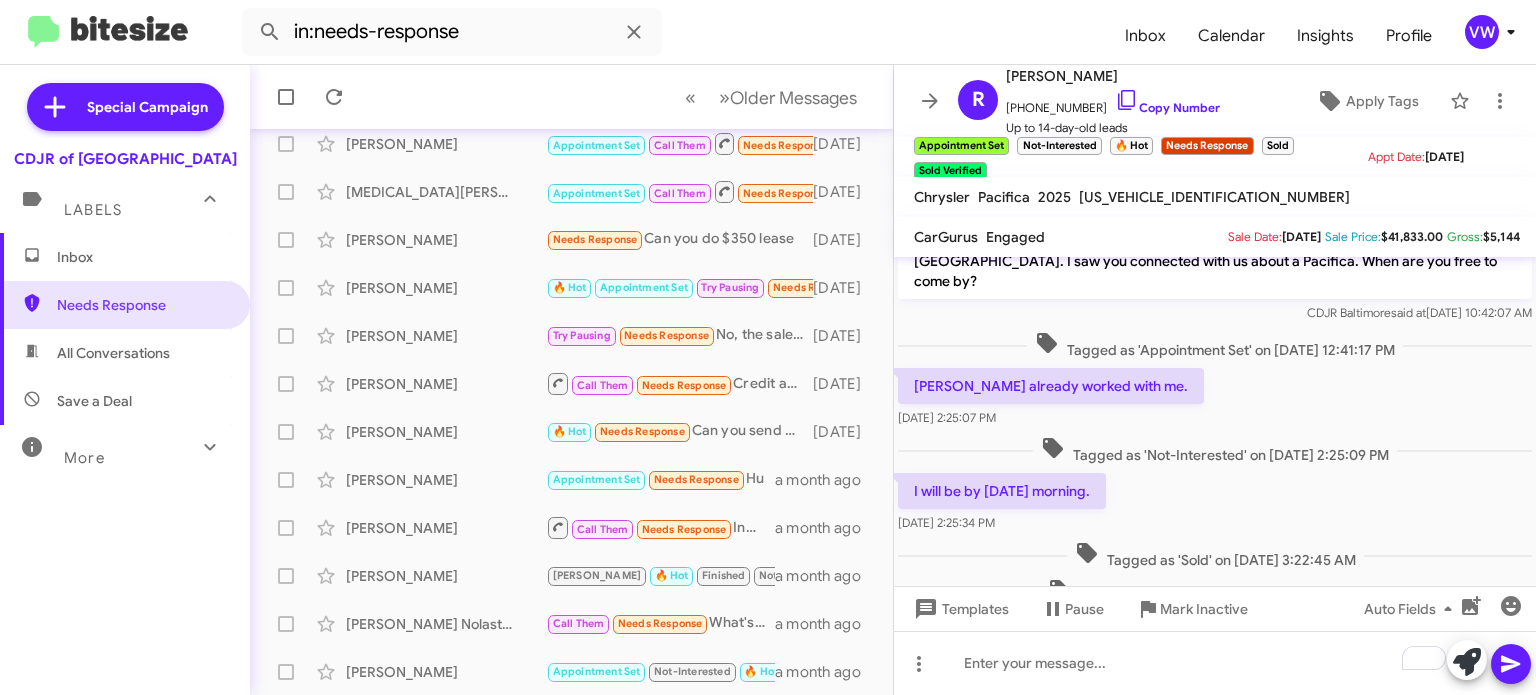 scroll, scrollTop: 83, scrollLeft: 0, axis: vertical 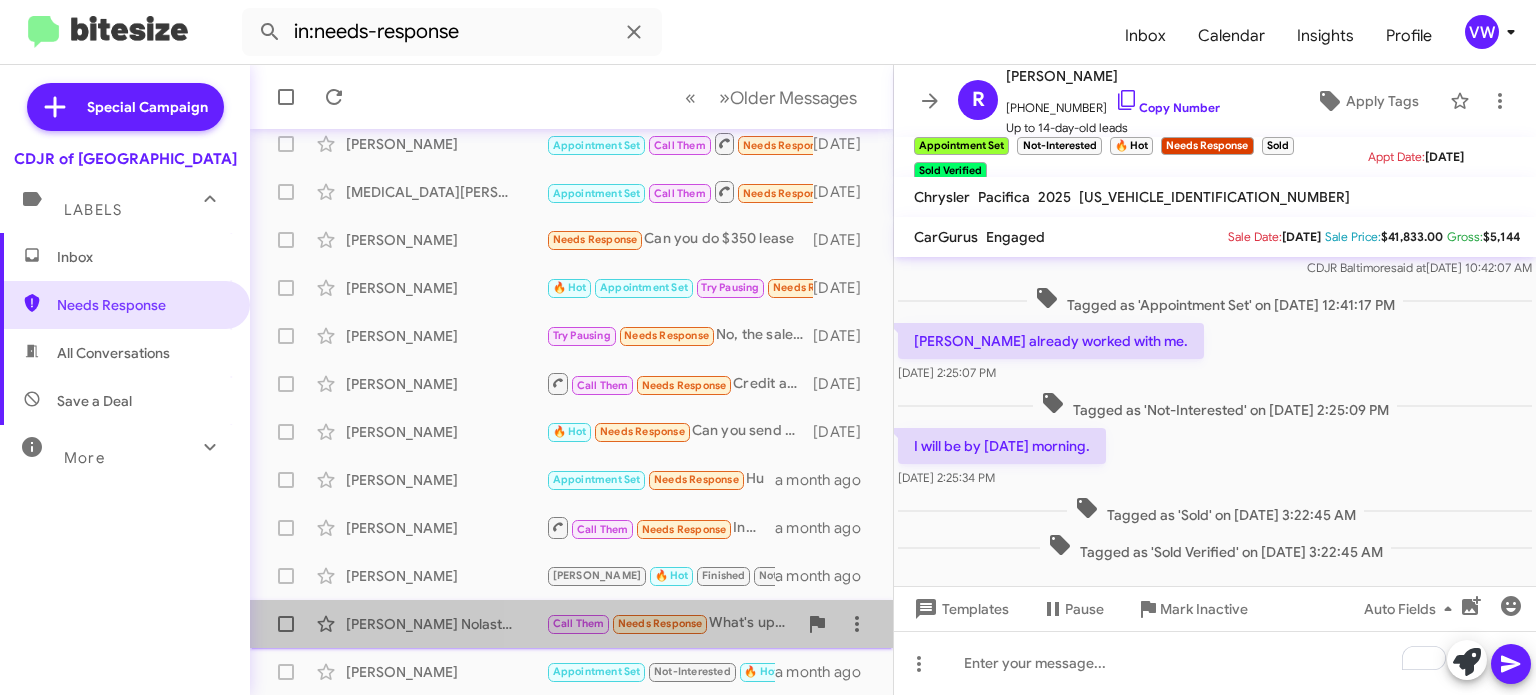 click on "Needs Response" 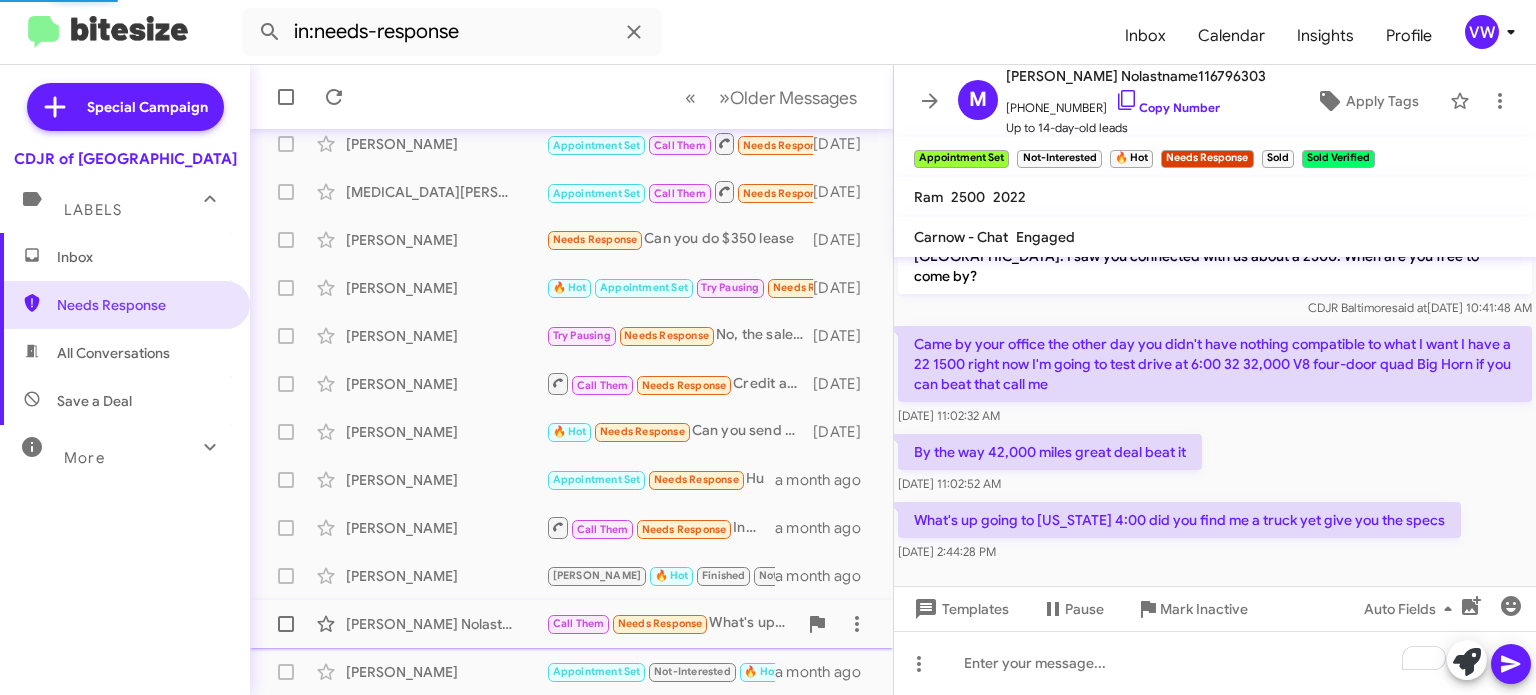 scroll, scrollTop: 22, scrollLeft: 0, axis: vertical 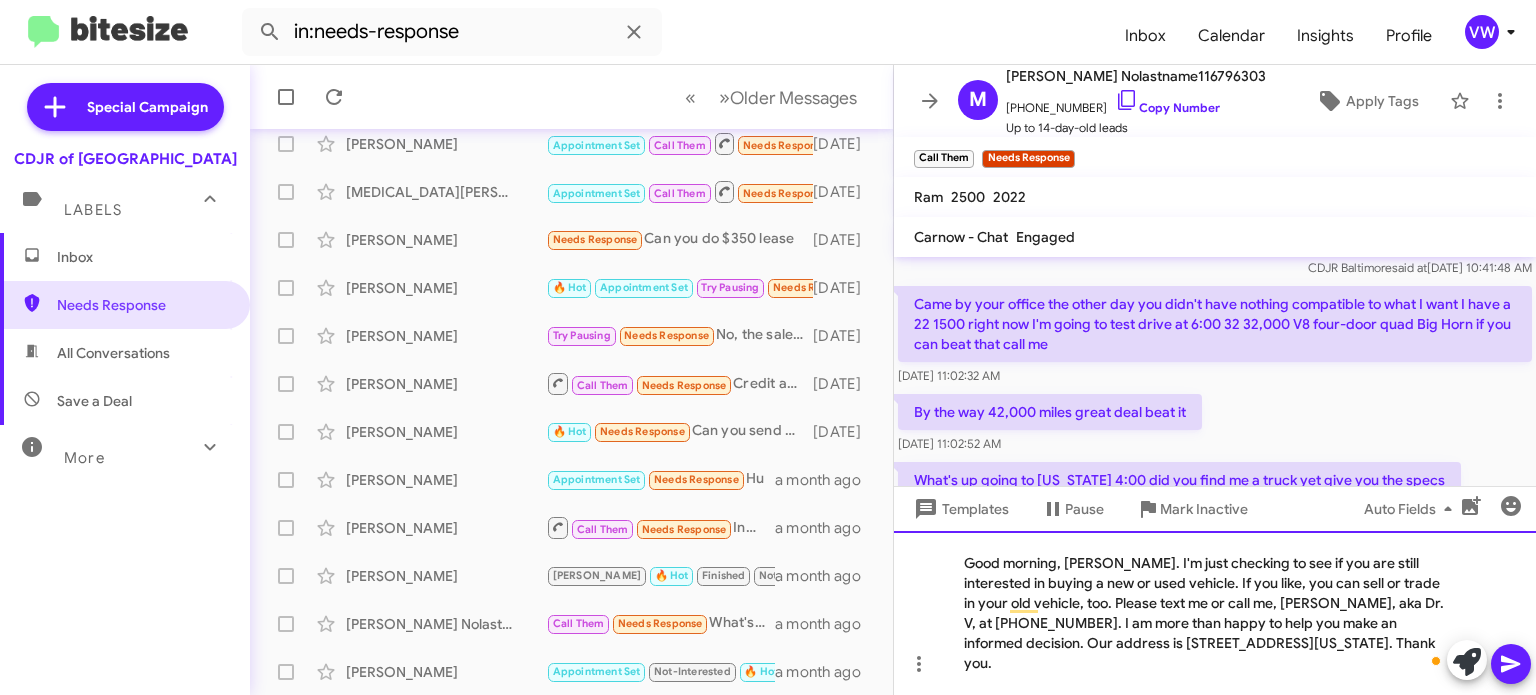 click on "Good morning, [PERSON_NAME]. I'm just checking to see if you are still interested in buying a new or used vehicle. If you like, you can sell or trade in your old vehicle, too. Please text me or call me, [PERSON_NAME], aka Dr. V, at [PHONE_NUMBER]. I am more than happy to help you make an informed decision. Our address is [STREET_ADDRESS][US_STATE]. Thank you." 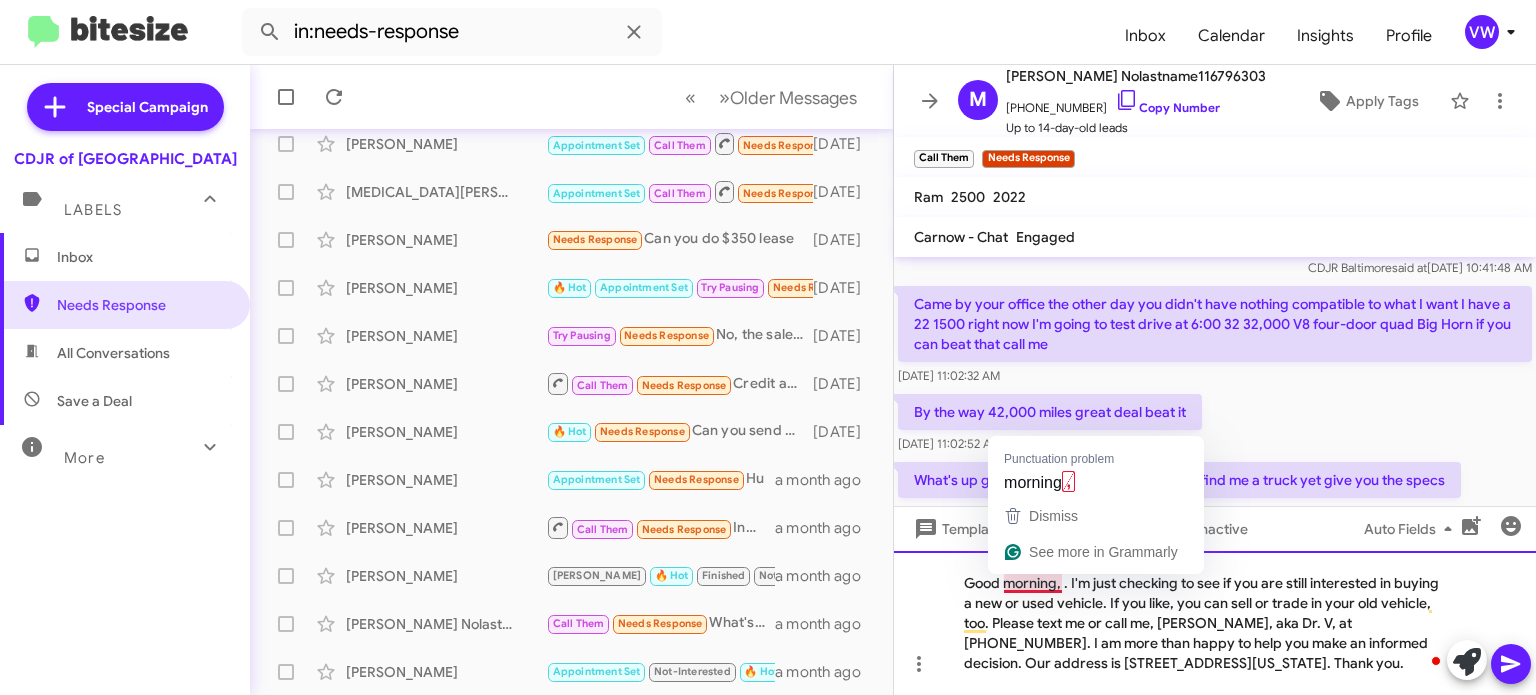 click on "Good morning, . I'm just checking to see if you are still interested in buying a new or used vehicle. If you like, you can sell or trade in your old vehicle, too. Please text me or call me, [PERSON_NAME], aka Dr. V, at [PHONE_NUMBER]. I am more than happy to help you make an informed decision. Our address is [STREET_ADDRESS][US_STATE]. Thank you." 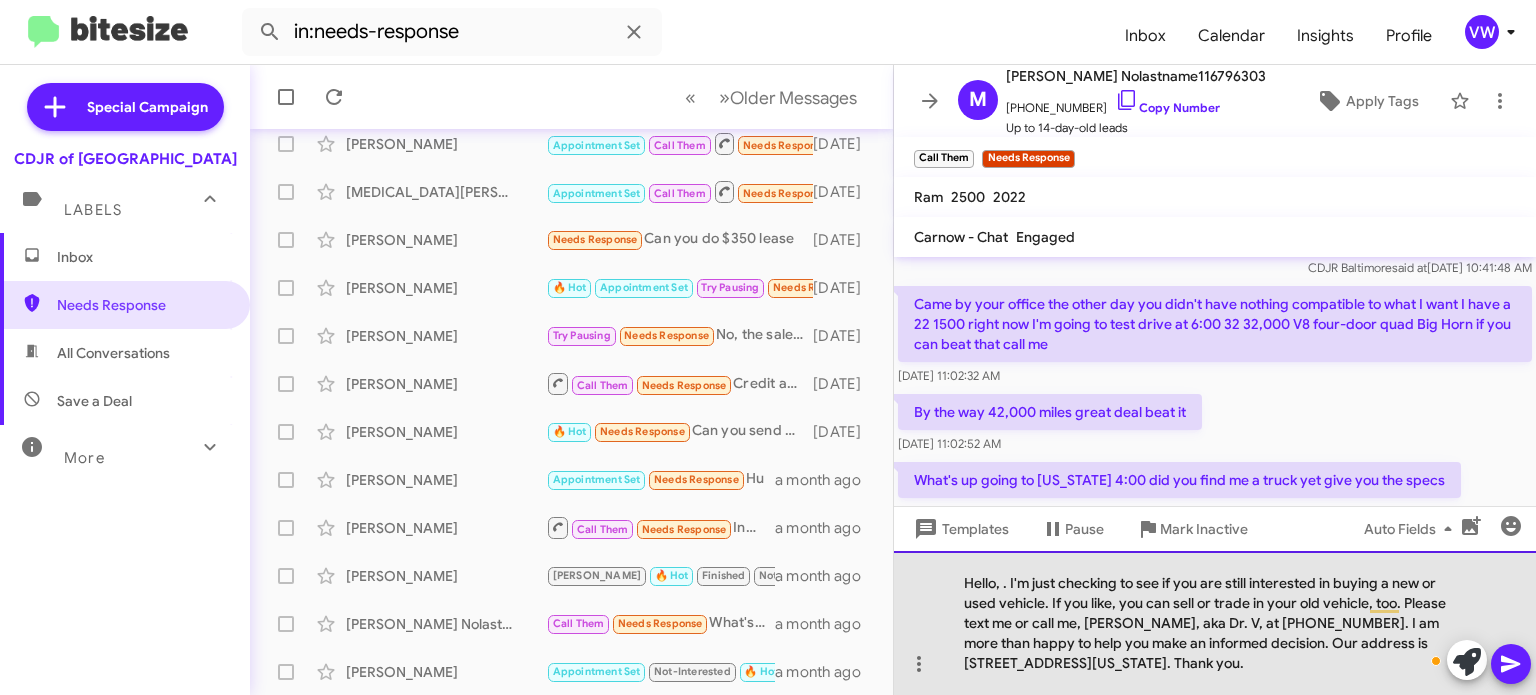 click on "Hello, . I'm just checking to see if you are still interested in buying a new or used vehicle. If you like, you can sell or trade in your old vehicle, too. Please text me or call me, [PERSON_NAME], aka Dr. V, at [PHONE_NUMBER]. I am more than happy to help you make an informed decision. Our address is [STREET_ADDRESS][US_STATE]. Thank you." 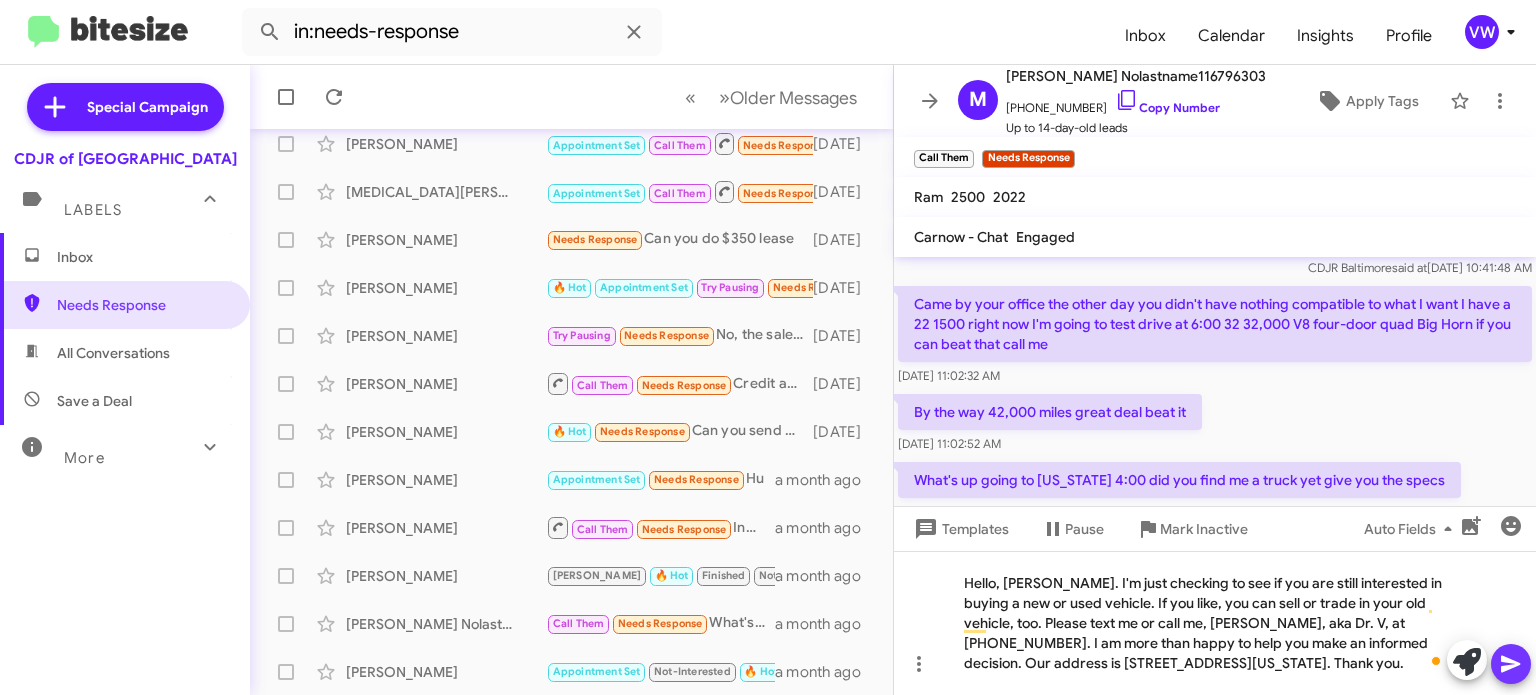 click 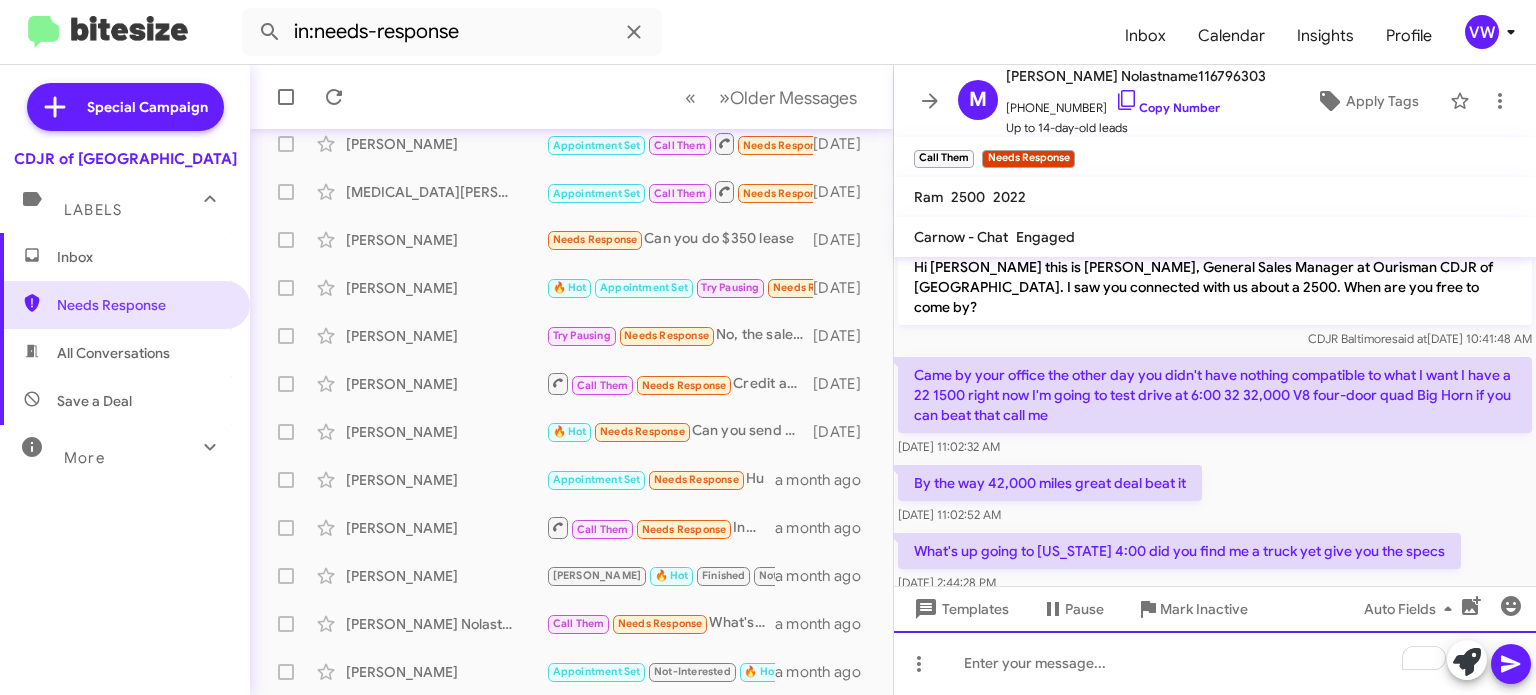 scroll, scrollTop: 0, scrollLeft: 0, axis: both 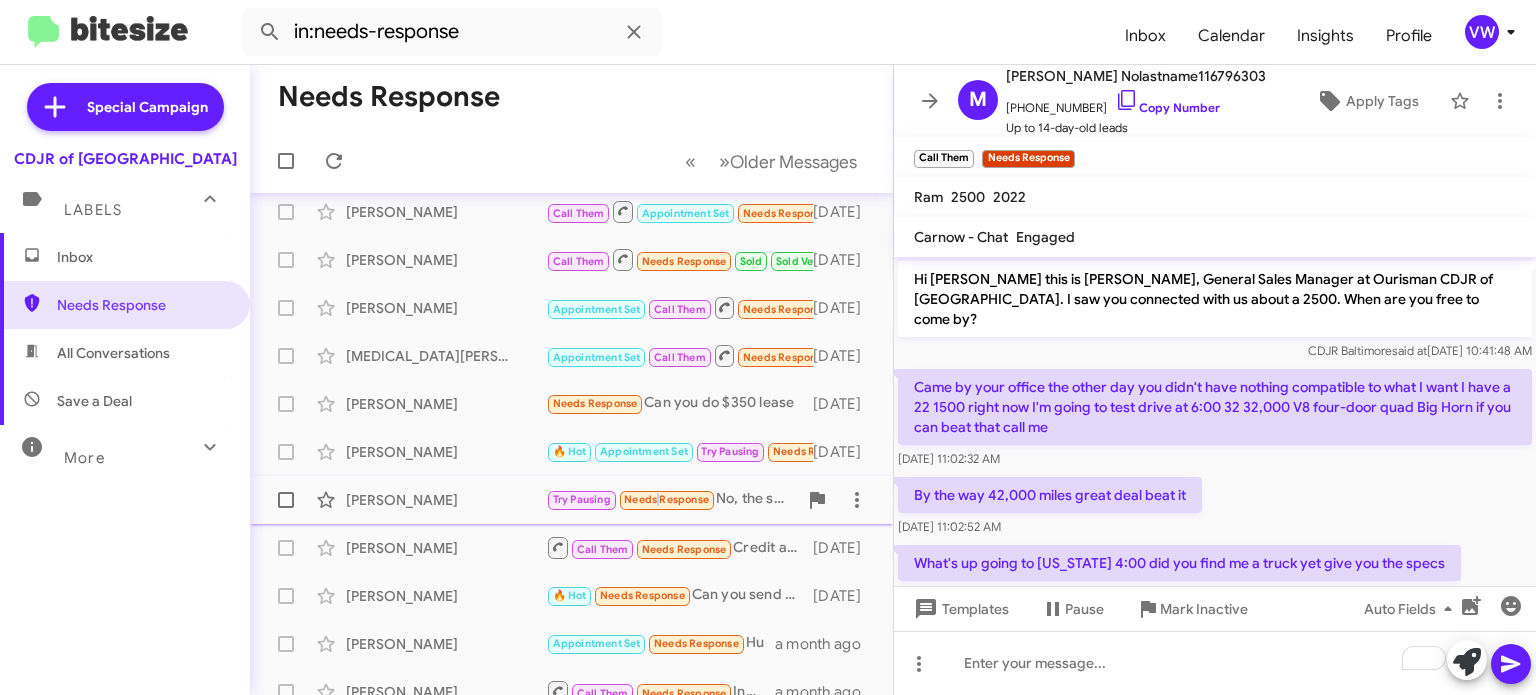 click on "Needs Response" 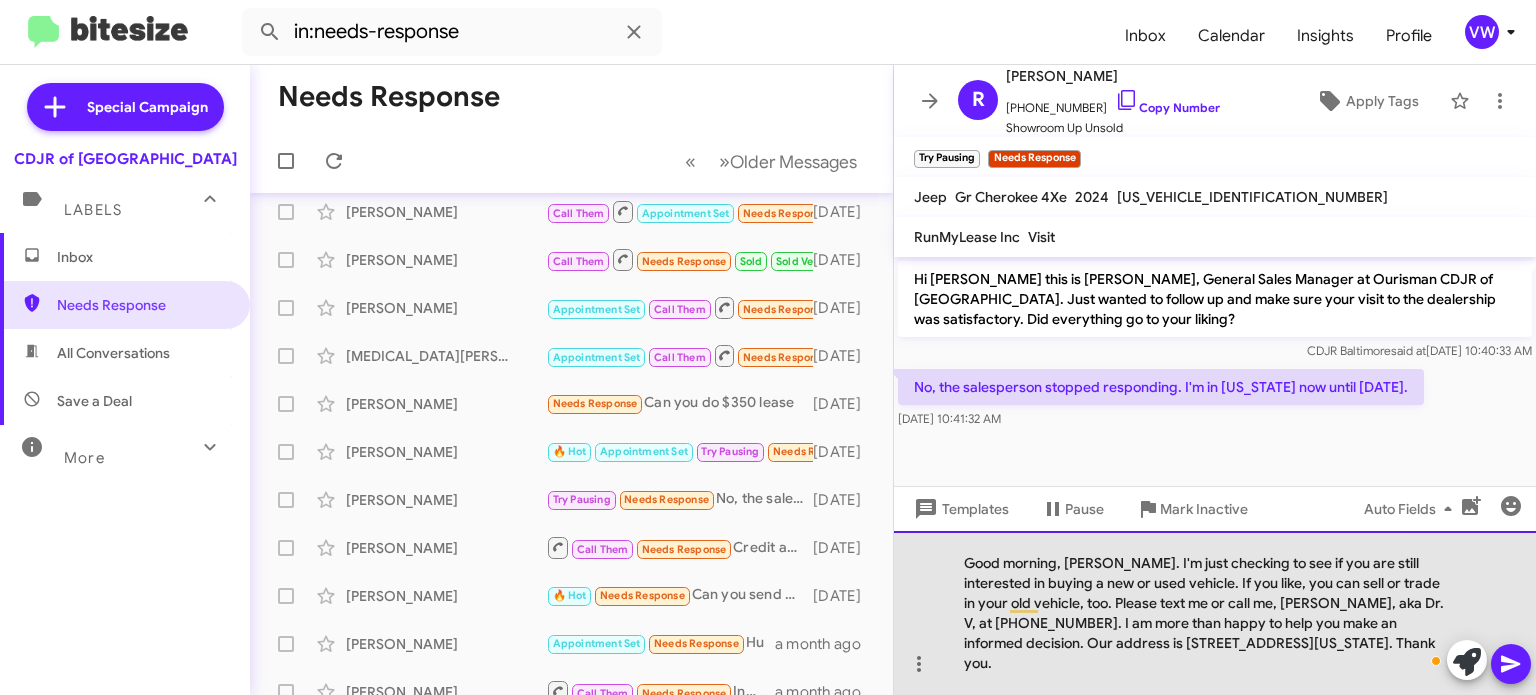 click on "Good morning, [PERSON_NAME]. I'm just checking to see if you are still interested in buying a new or used vehicle. If you like, you can sell or trade in your old vehicle, too. Please text me or call me, [PERSON_NAME], aka Dr. V, at [PHONE_NUMBER]. I am more than happy to help you make an informed decision. Our address is [STREET_ADDRESS][US_STATE]. Thank you." 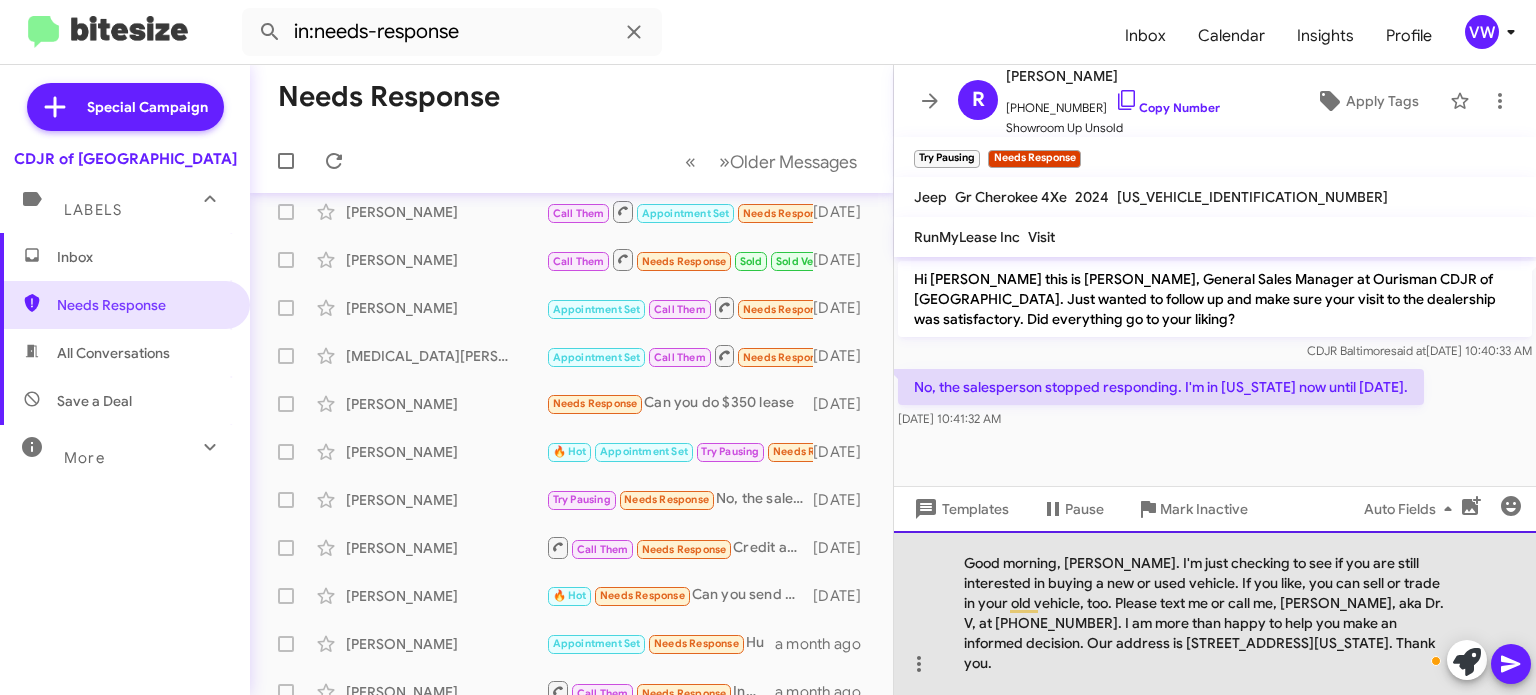 click on "Good morning, [PERSON_NAME]. I'm just checking to see if you are still interested in buying a new or used vehicle. If you like, you can sell or trade in your old vehicle, too. Please text me or call me, [PERSON_NAME], aka Dr. V, at [PHONE_NUMBER]. I am more than happy to help you make an informed decision. Our address is [STREET_ADDRESS][US_STATE]. Thank you." 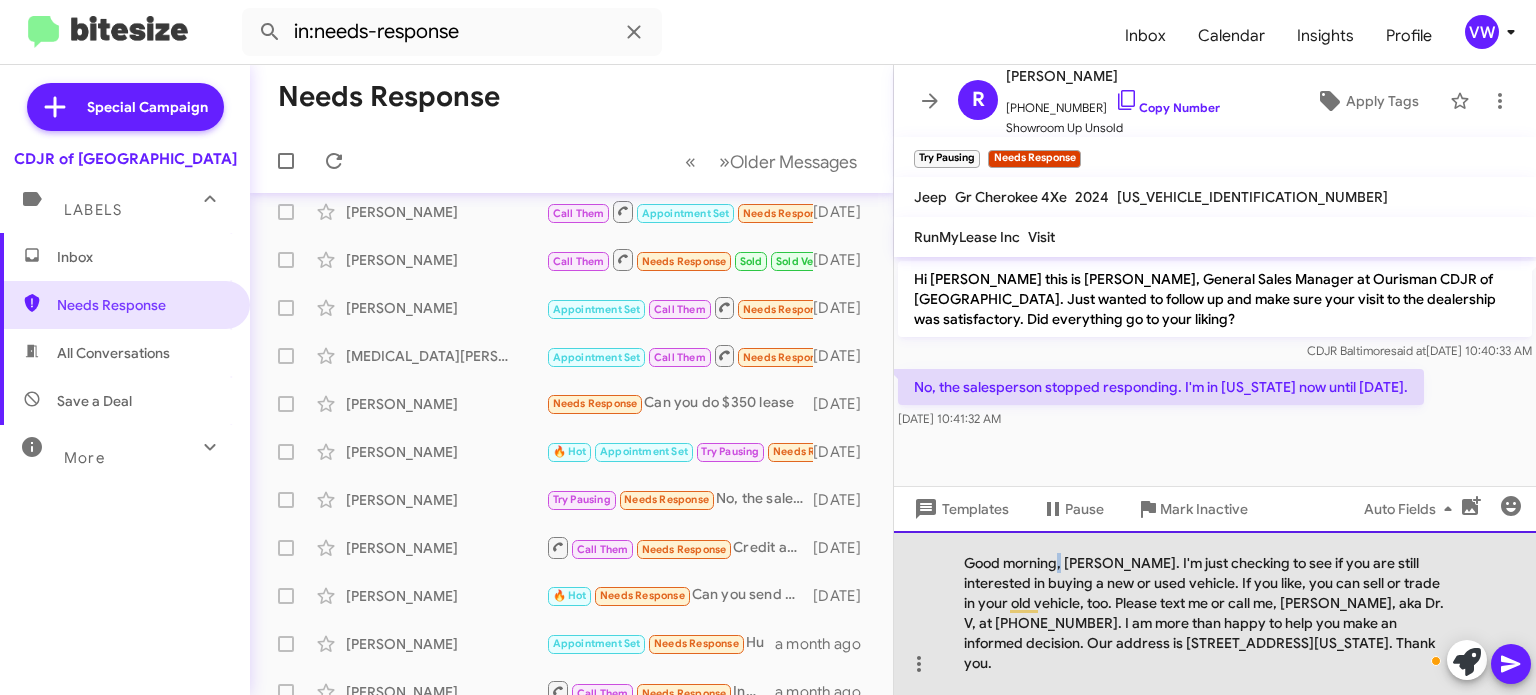 click on "Good morning, [PERSON_NAME]. I'm just checking to see if you are still interested in buying a new or used vehicle. If you like, you can sell or trade in your old vehicle, too. Please text me or call me, [PERSON_NAME], aka Dr. V, at [PHONE_NUMBER]. I am more than happy to help you make an informed decision. Our address is [STREET_ADDRESS][US_STATE]. Thank you." 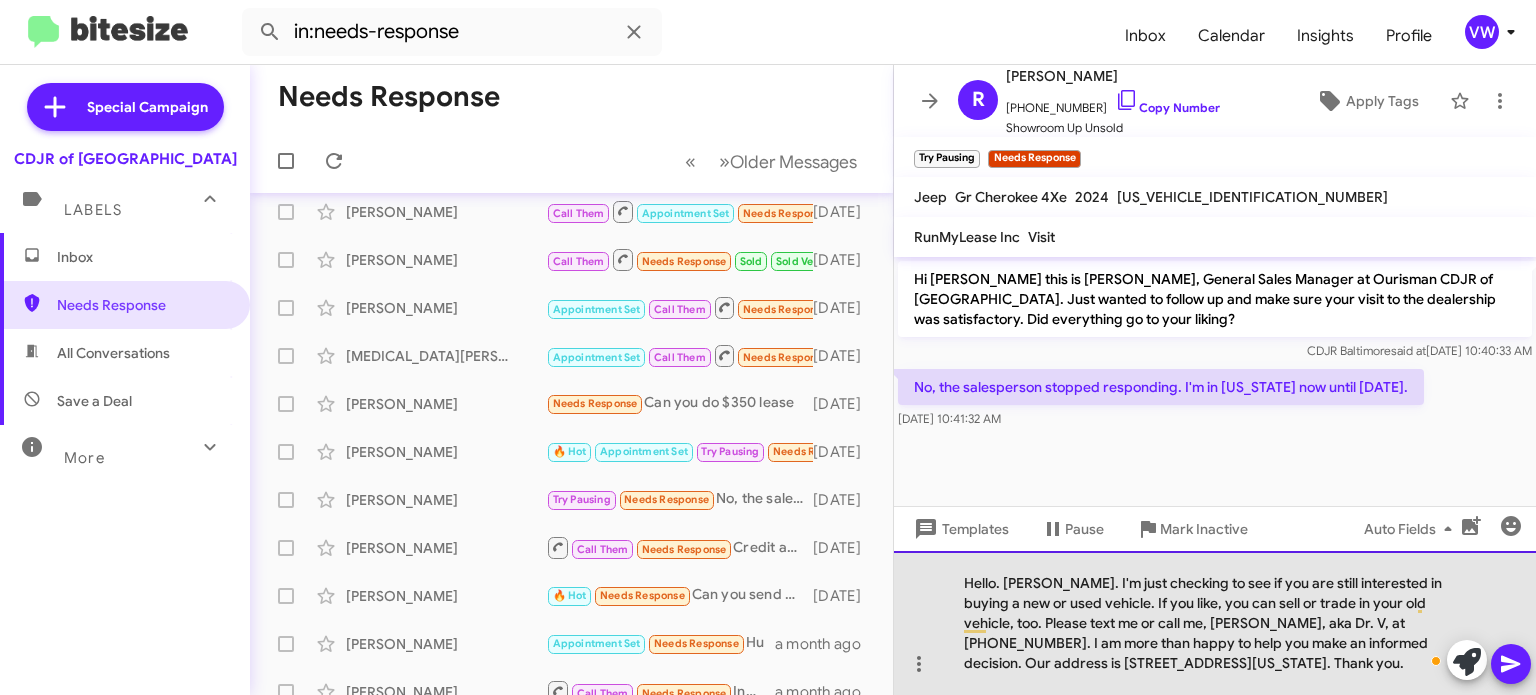 click on "Hello. [PERSON_NAME]. I'm just checking to see if you are still interested in buying a new or used vehicle. If you like, you can sell or trade in your old vehicle, too. Please text me or call me, [PERSON_NAME], aka Dr. V, at [PHONE_NUMBER]. I am more than happy to help you make an informed decision. Our address is [STREET_ADDRESS][US_STATE]. Thank you." 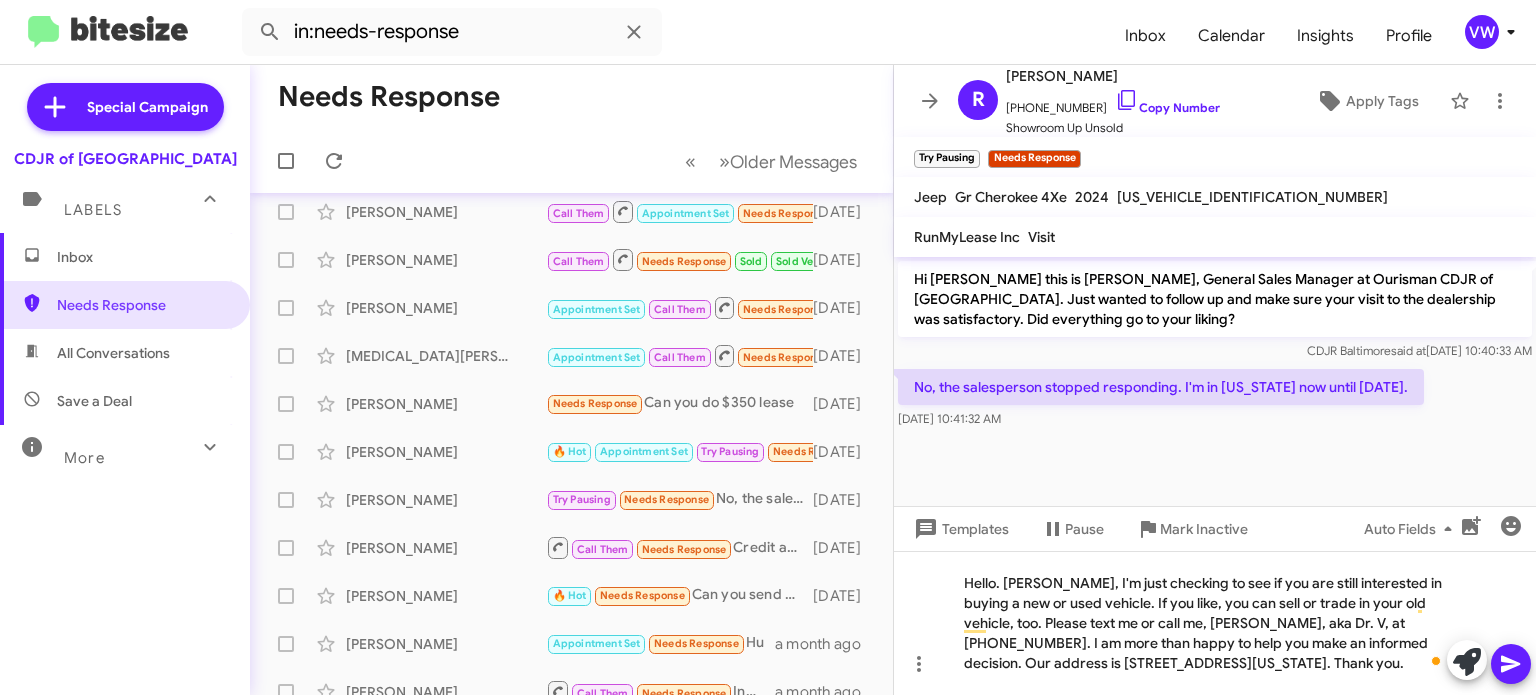click 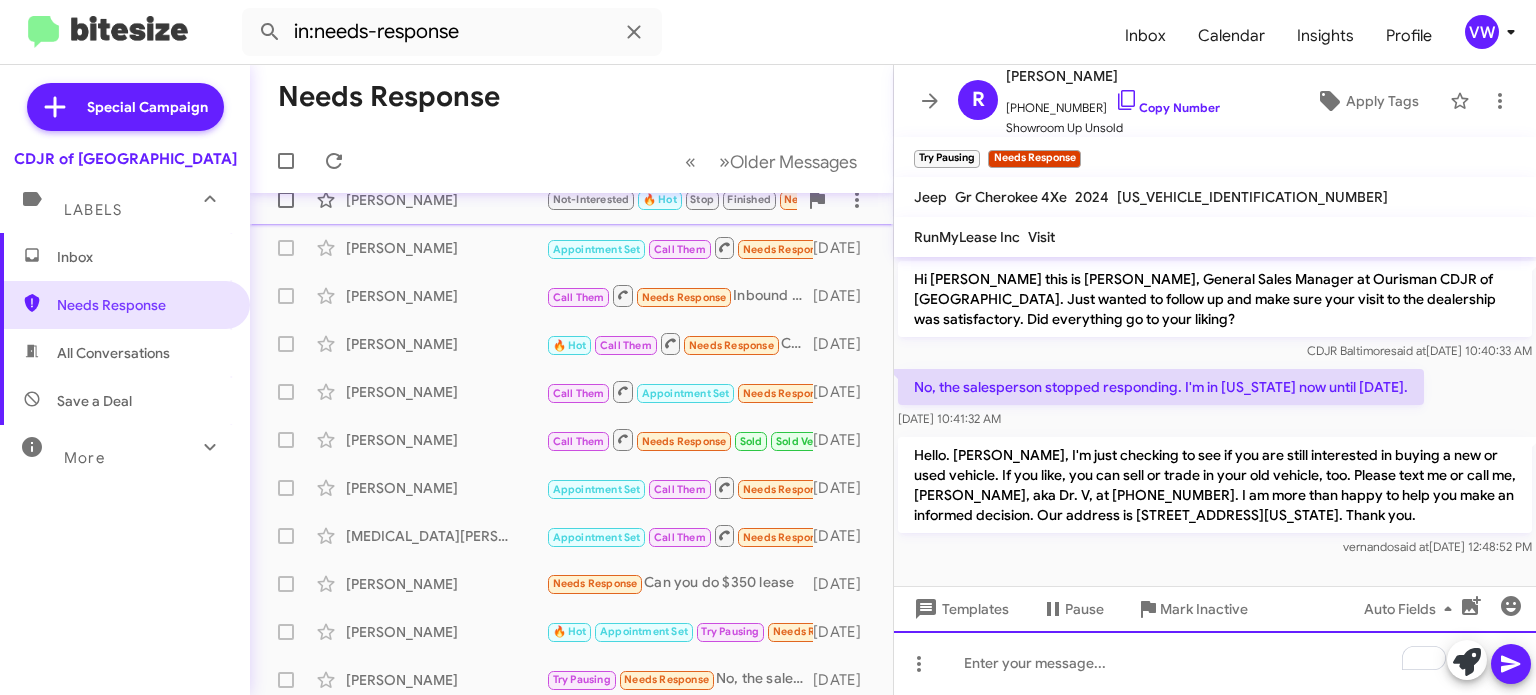 scroll, scrollTop: 0, scrollLeft: 0, axis: both 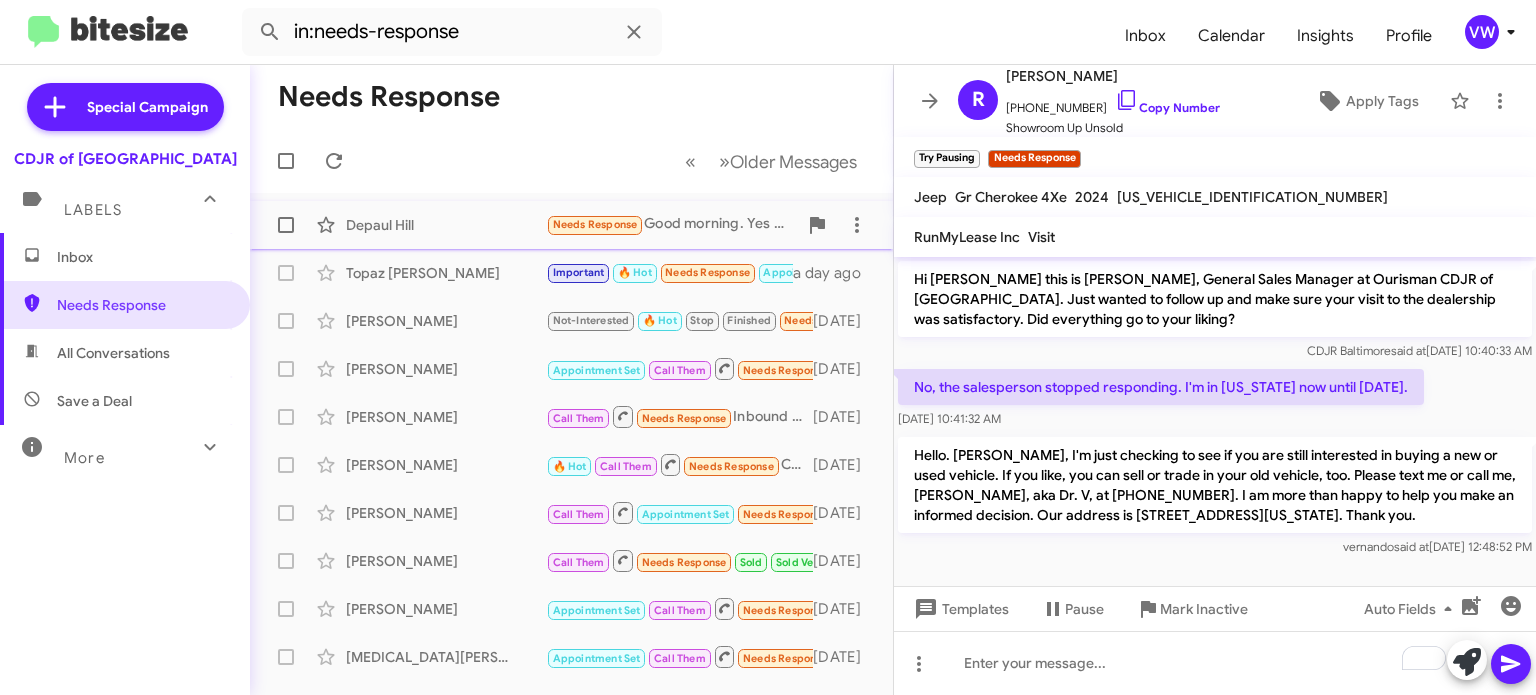 click on "Needs Response" 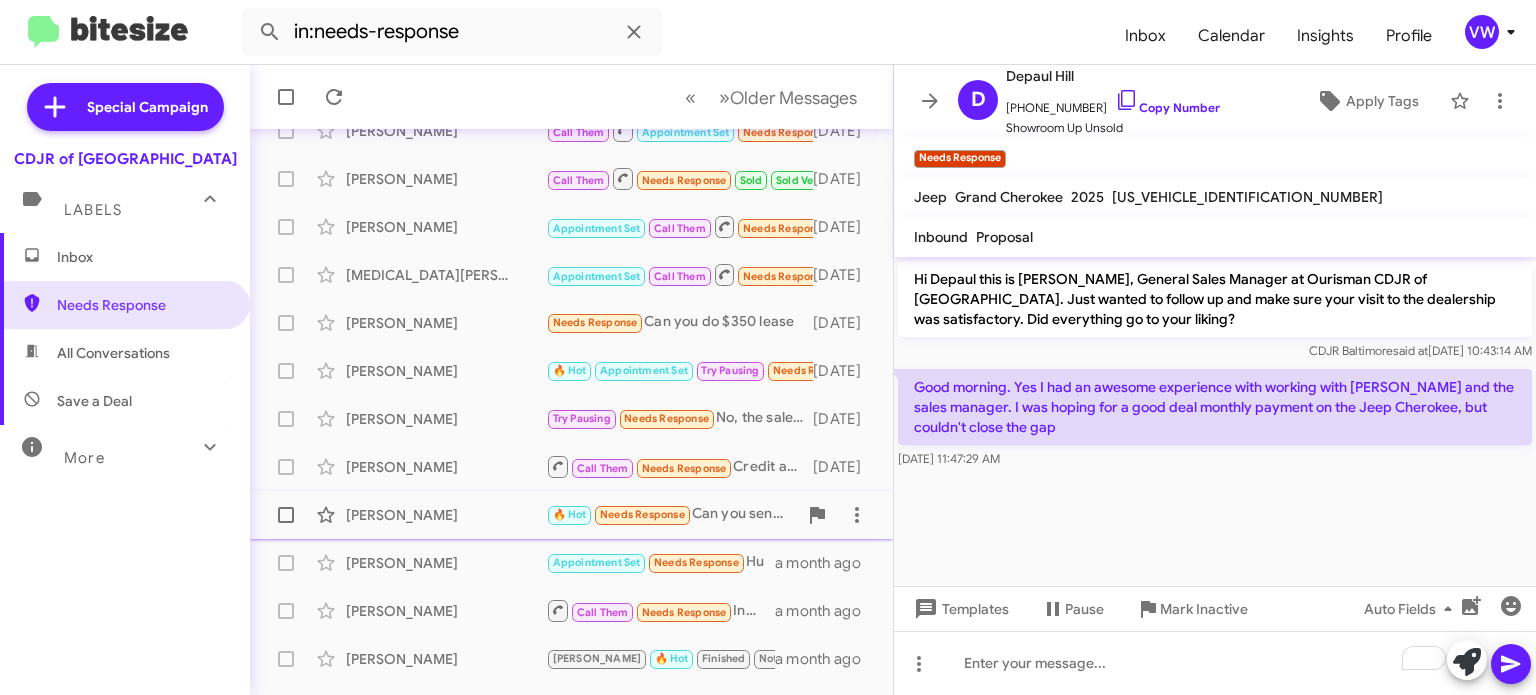 scroll, scrollTop: 465, scrollLeft: 0, axis: vertical 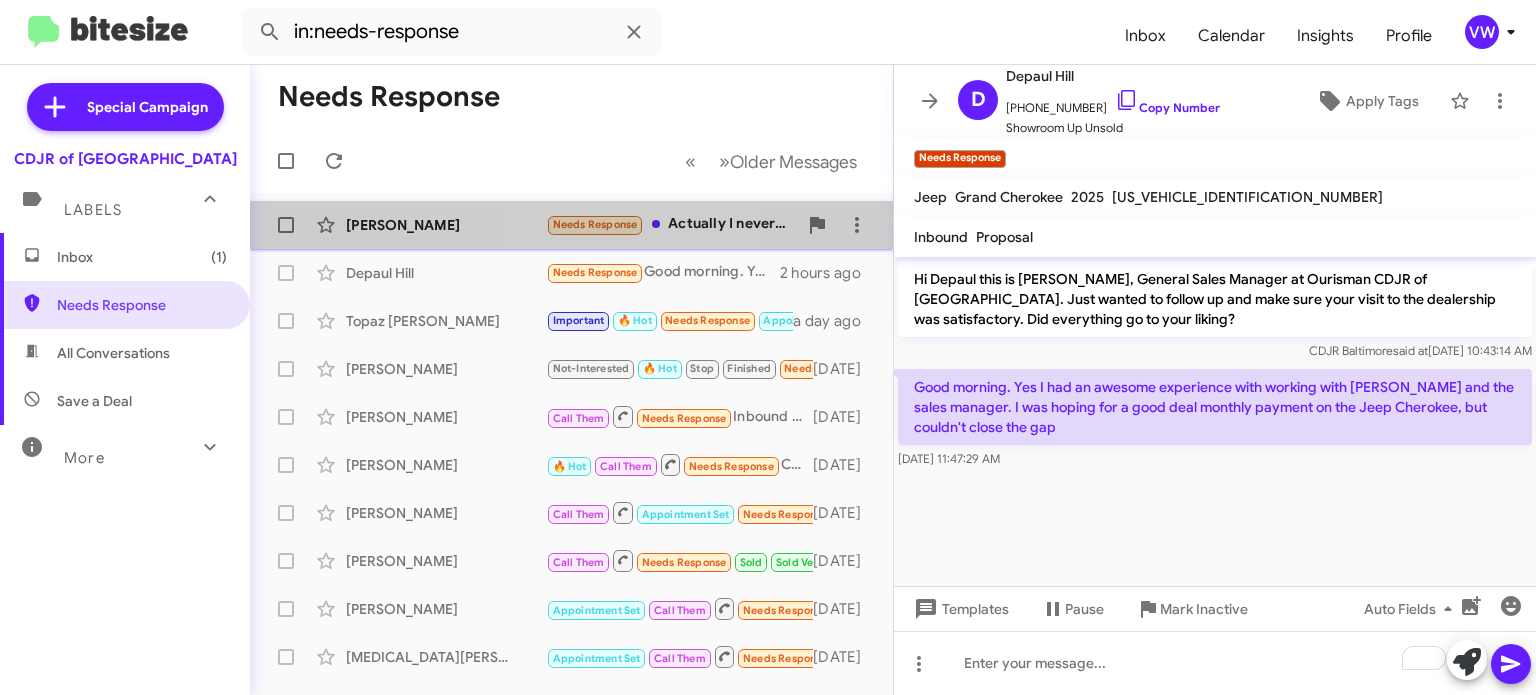 drag, startPoint x: 610, startPoint y: 214, endPoint x: 590, endPoint y: 227, distance: 23.853722 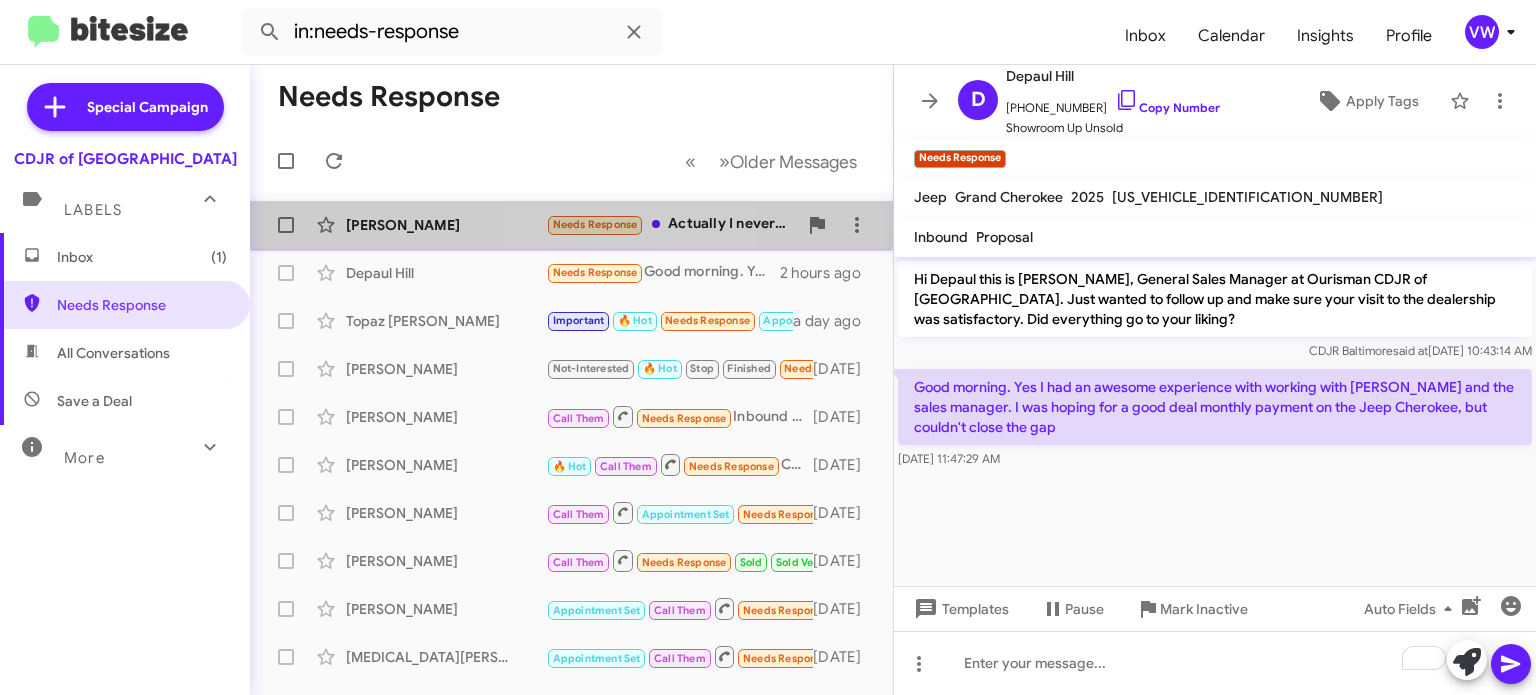 click on "Needs Response" 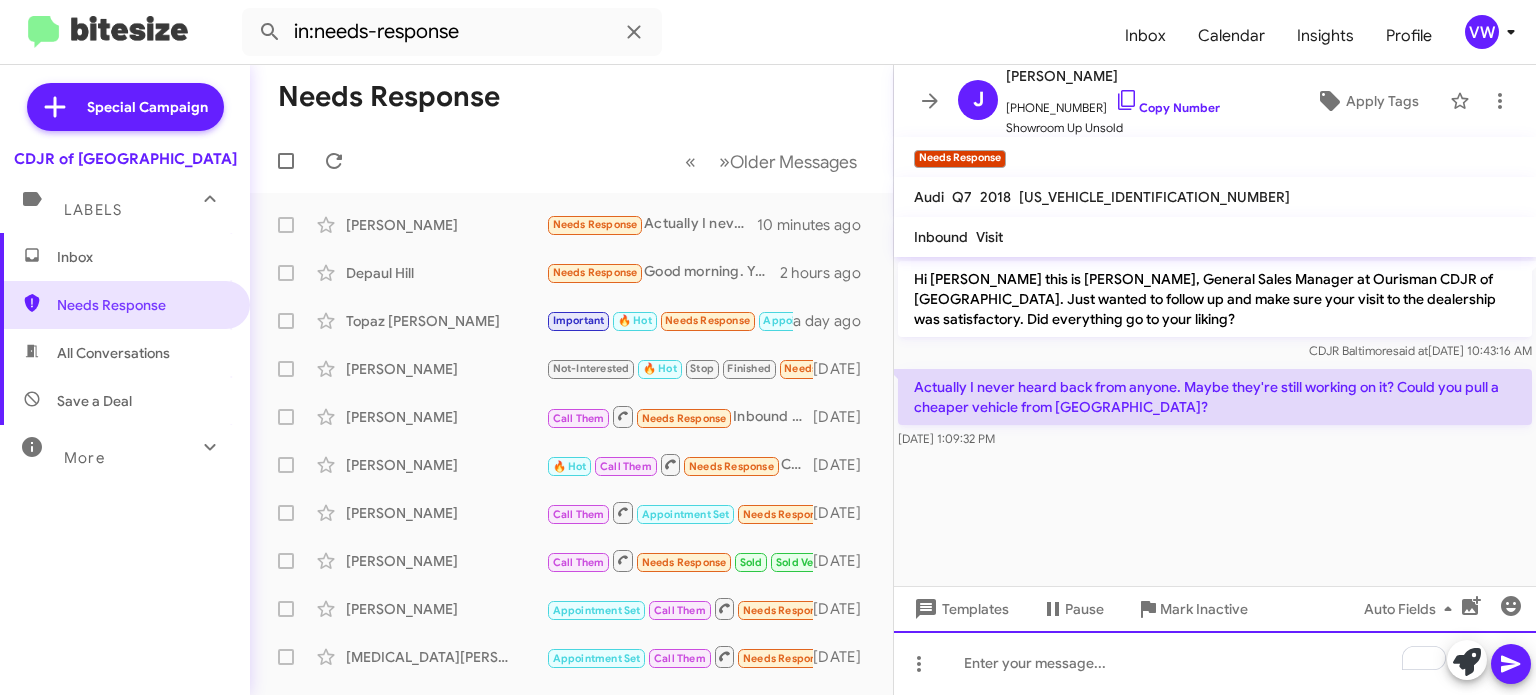 drag, startPoint x: 1105, startPoint y: 662, endPoint x: 1037, endPoint y: 195, distance: 471.92477 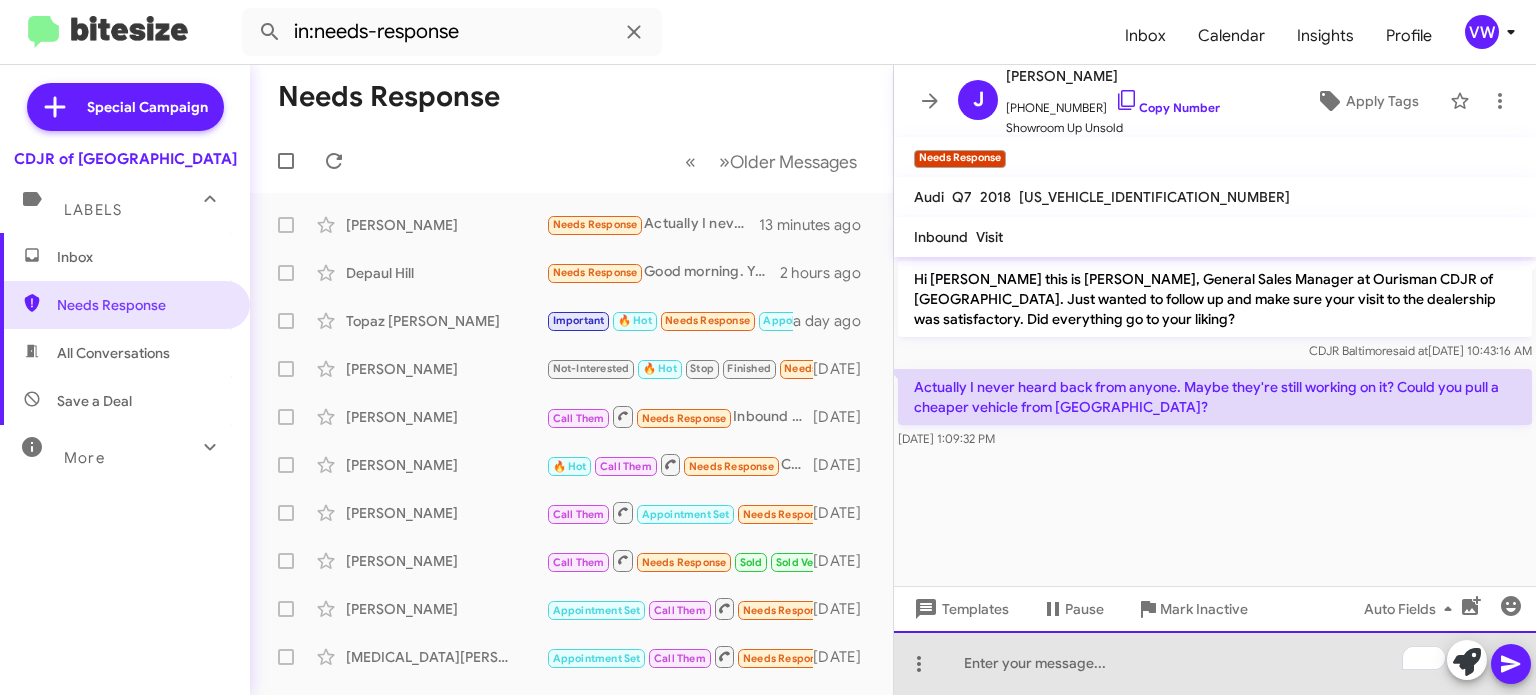 click 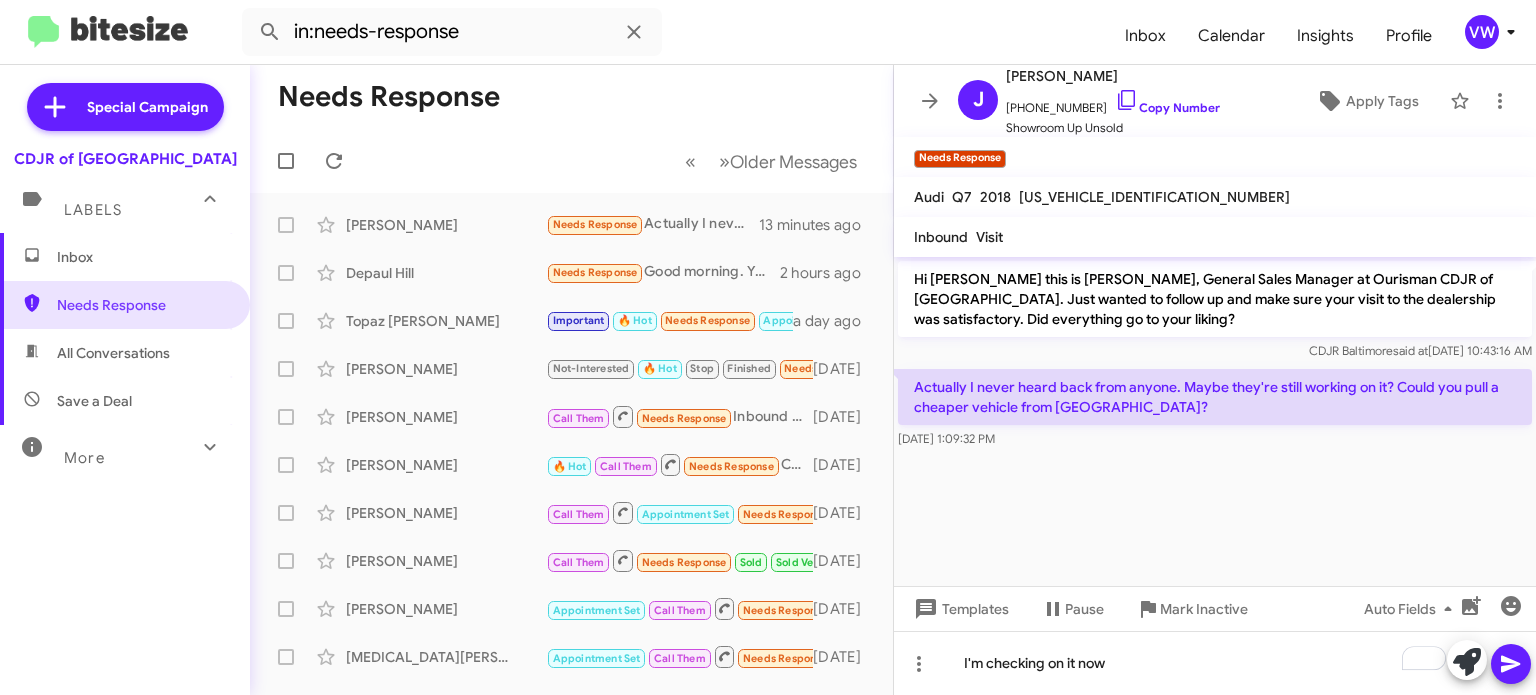click 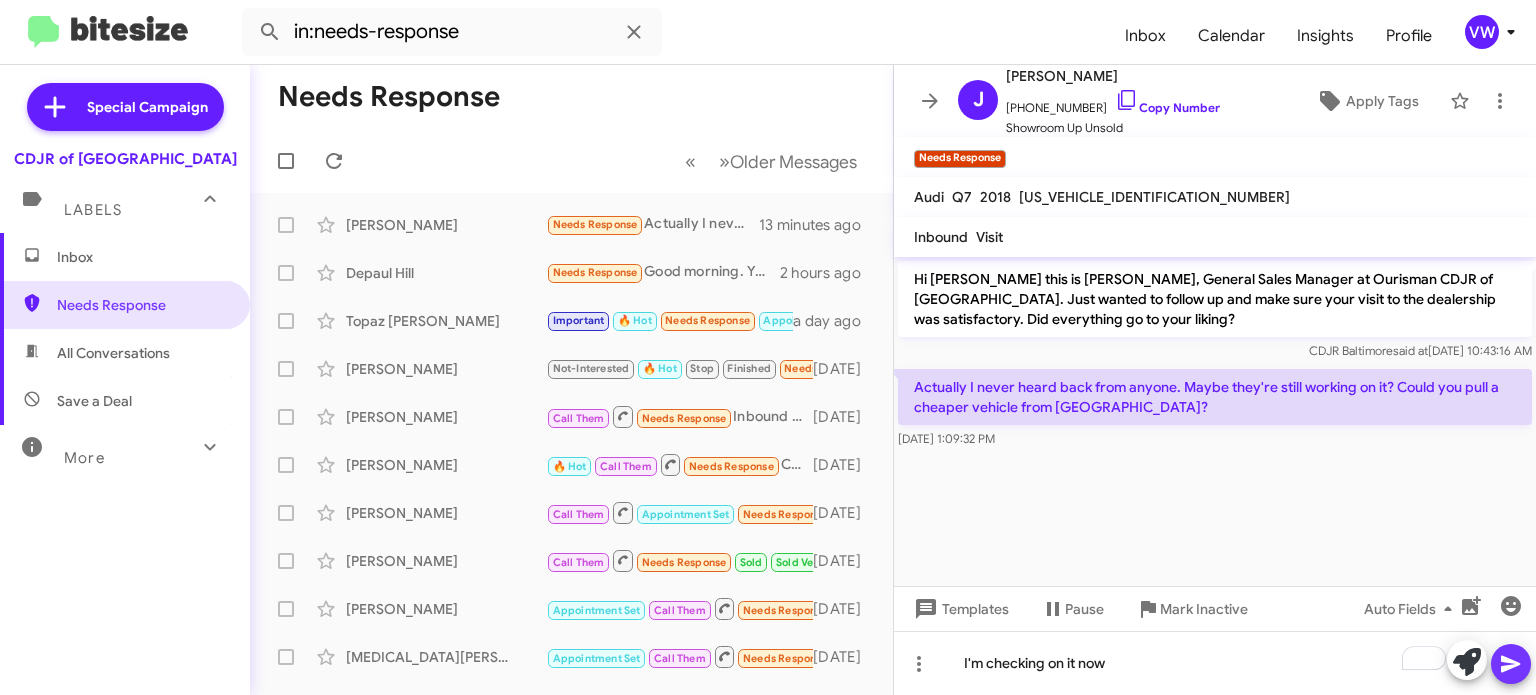 click 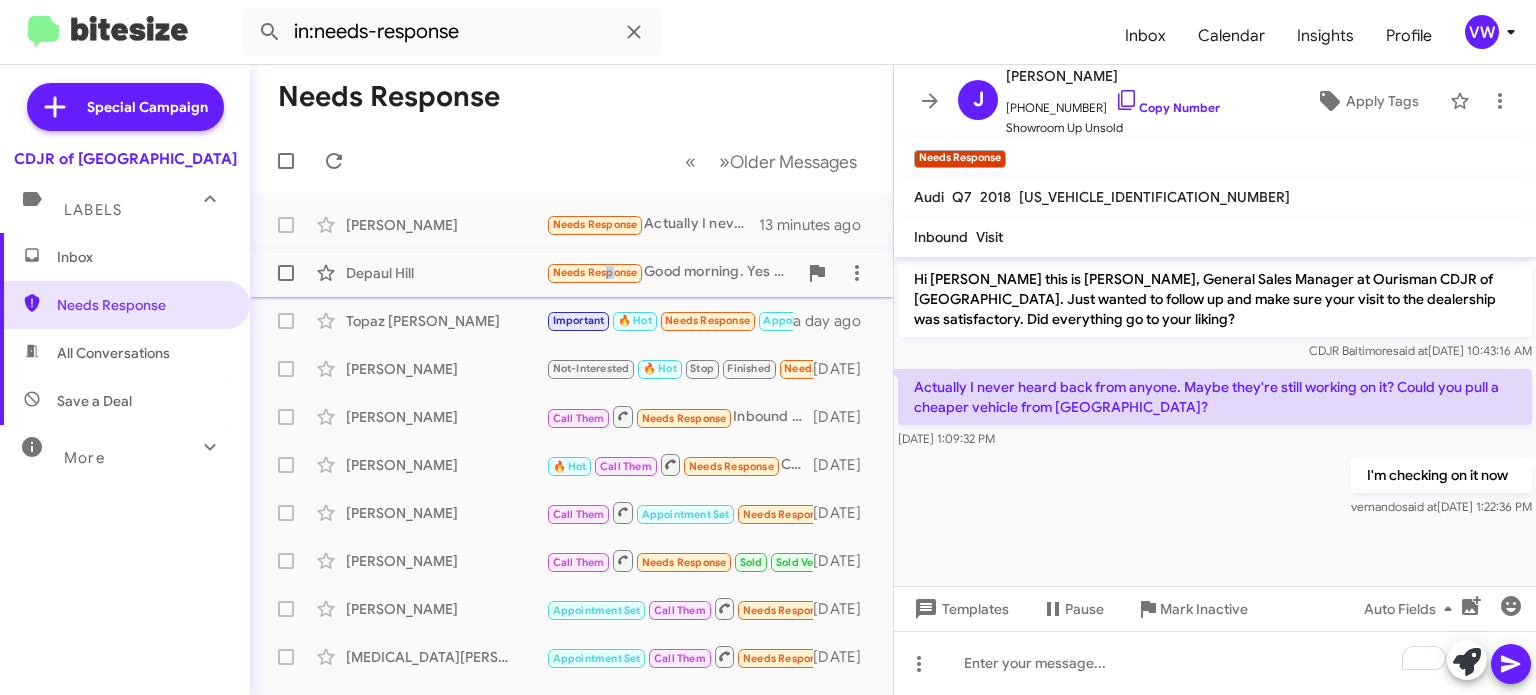 click on "Needs Response" 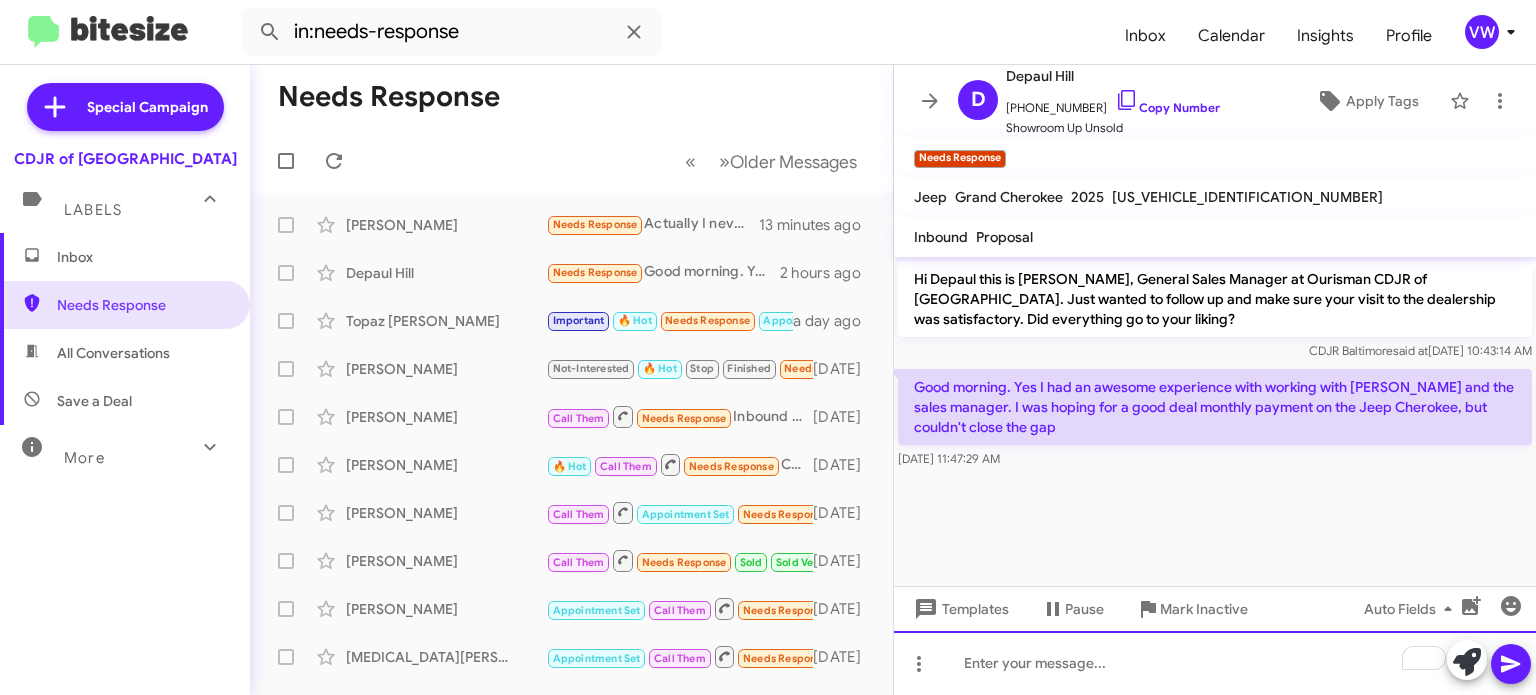 click 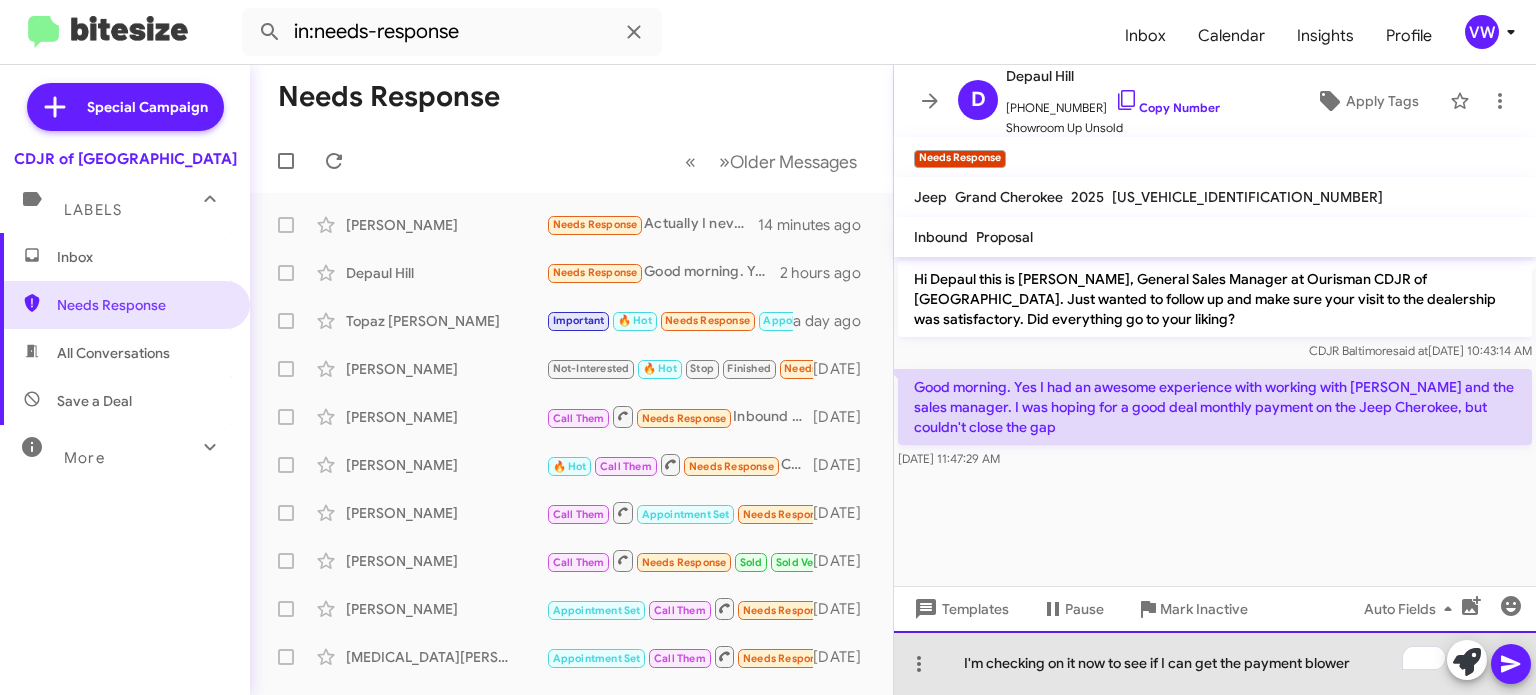click on "I'm checking on it now to see if I can get the payment blower" 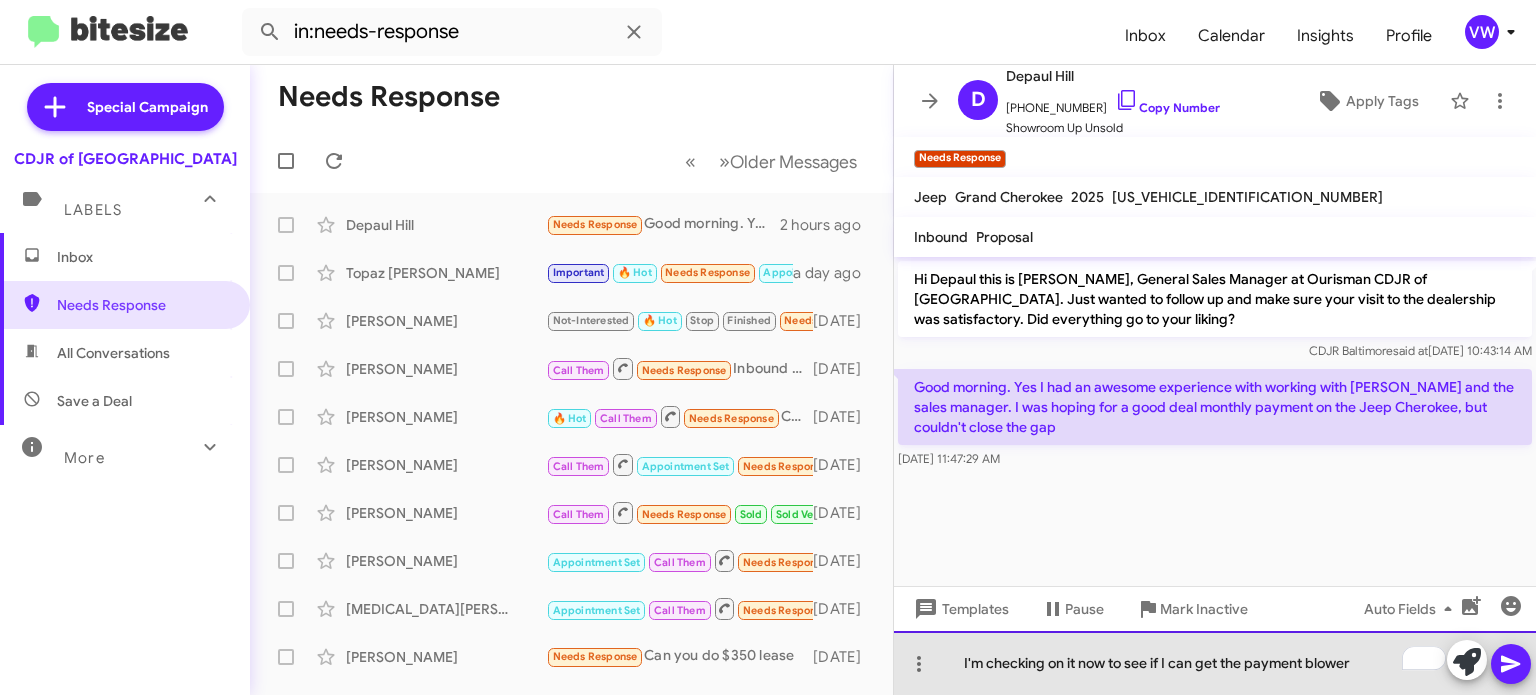 click on "I'm checking on it now to see if I can get the payment blower" 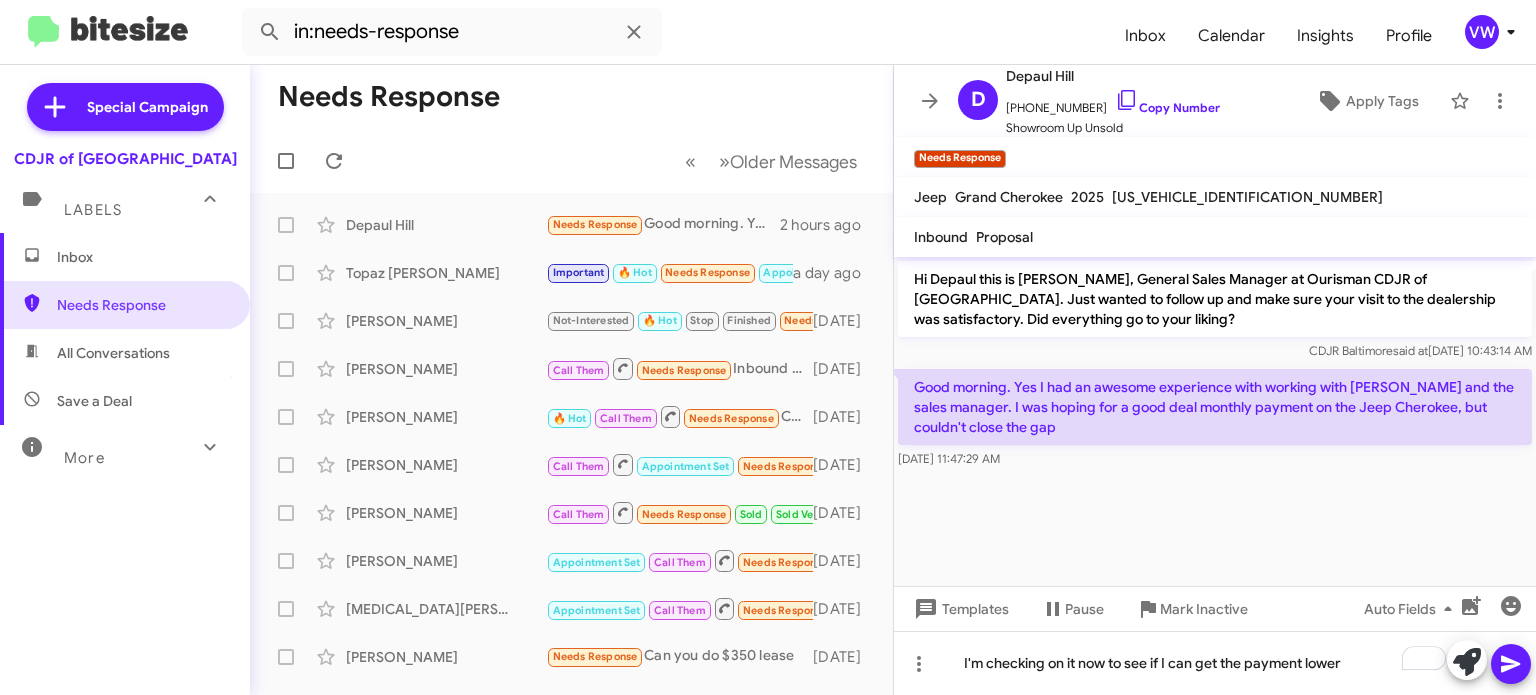 click 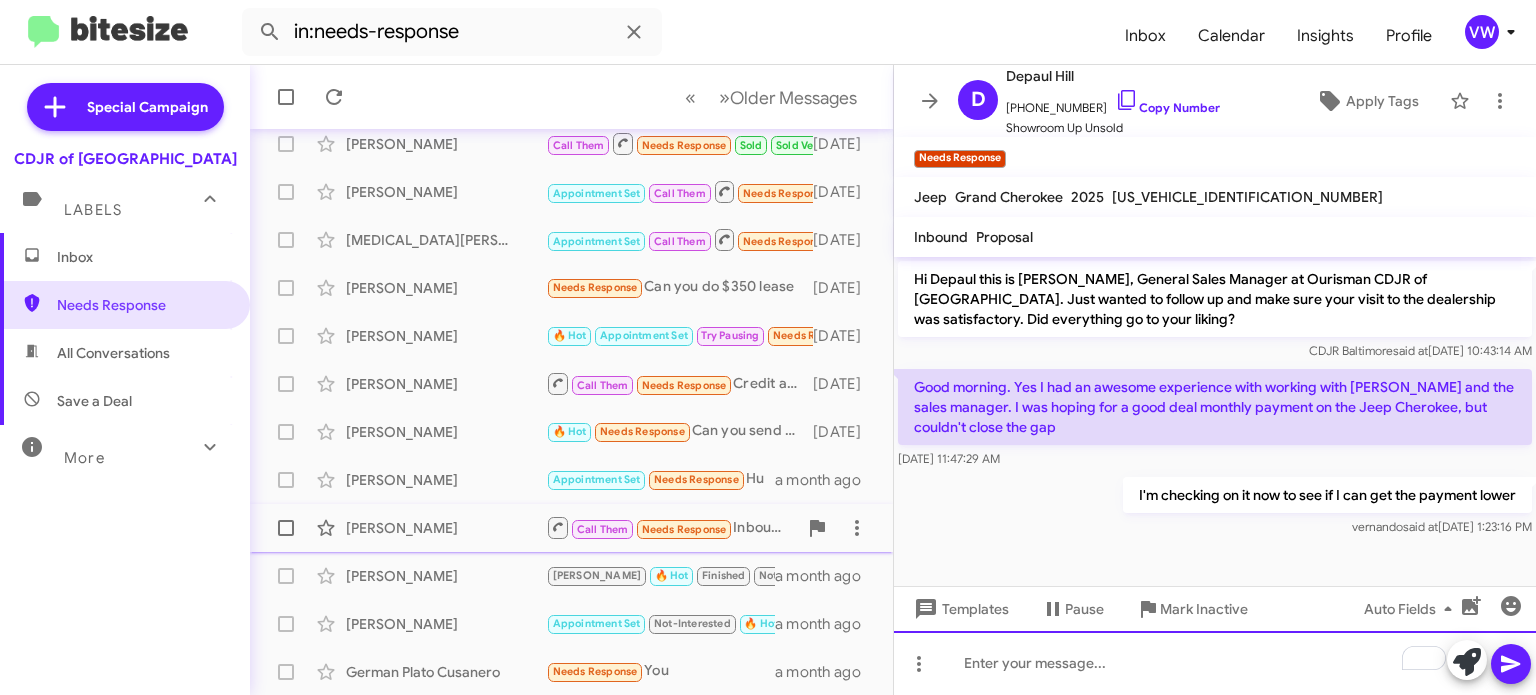 scroll, scrollTop: 465, scrollLeft: 0, axis: vertical 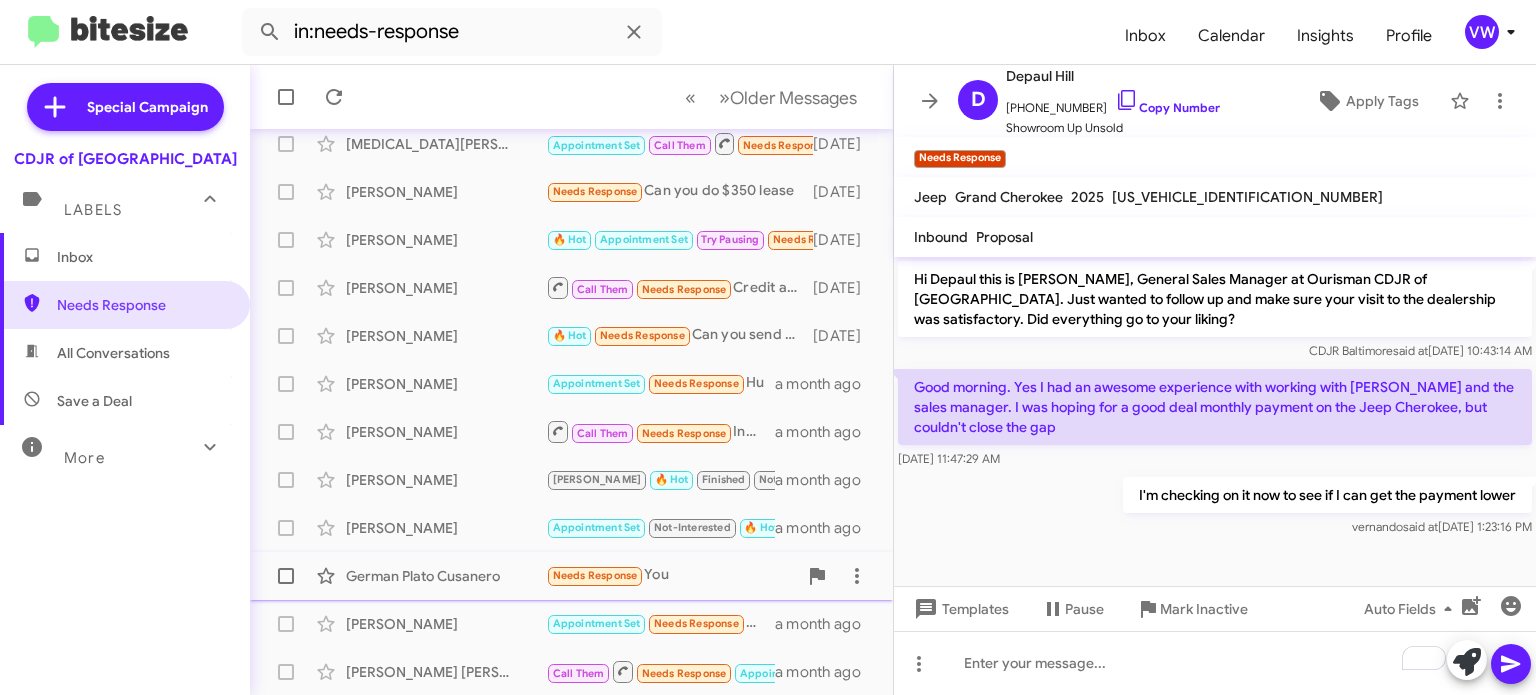 click on "Needs Response" 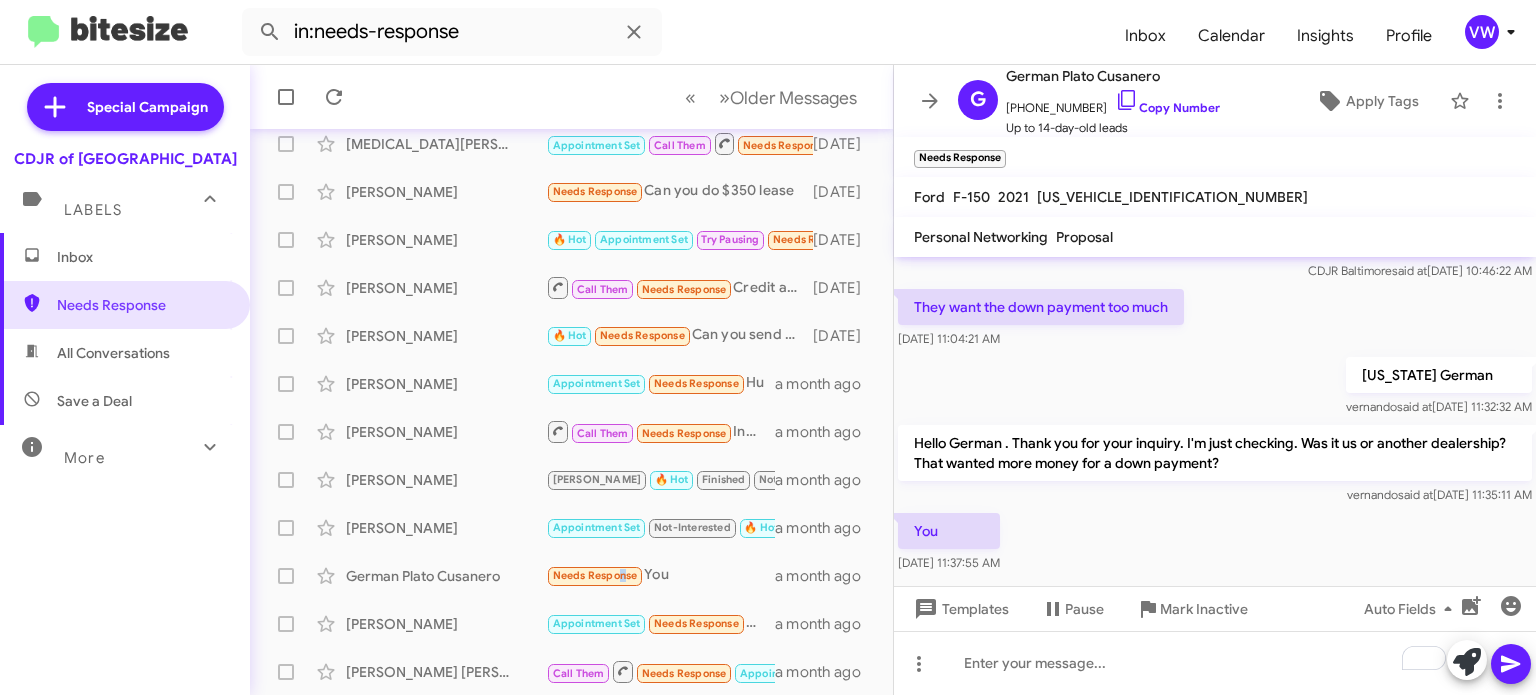 scroll, scrollTop: 321, scrollLeft: 0, axis: vertical 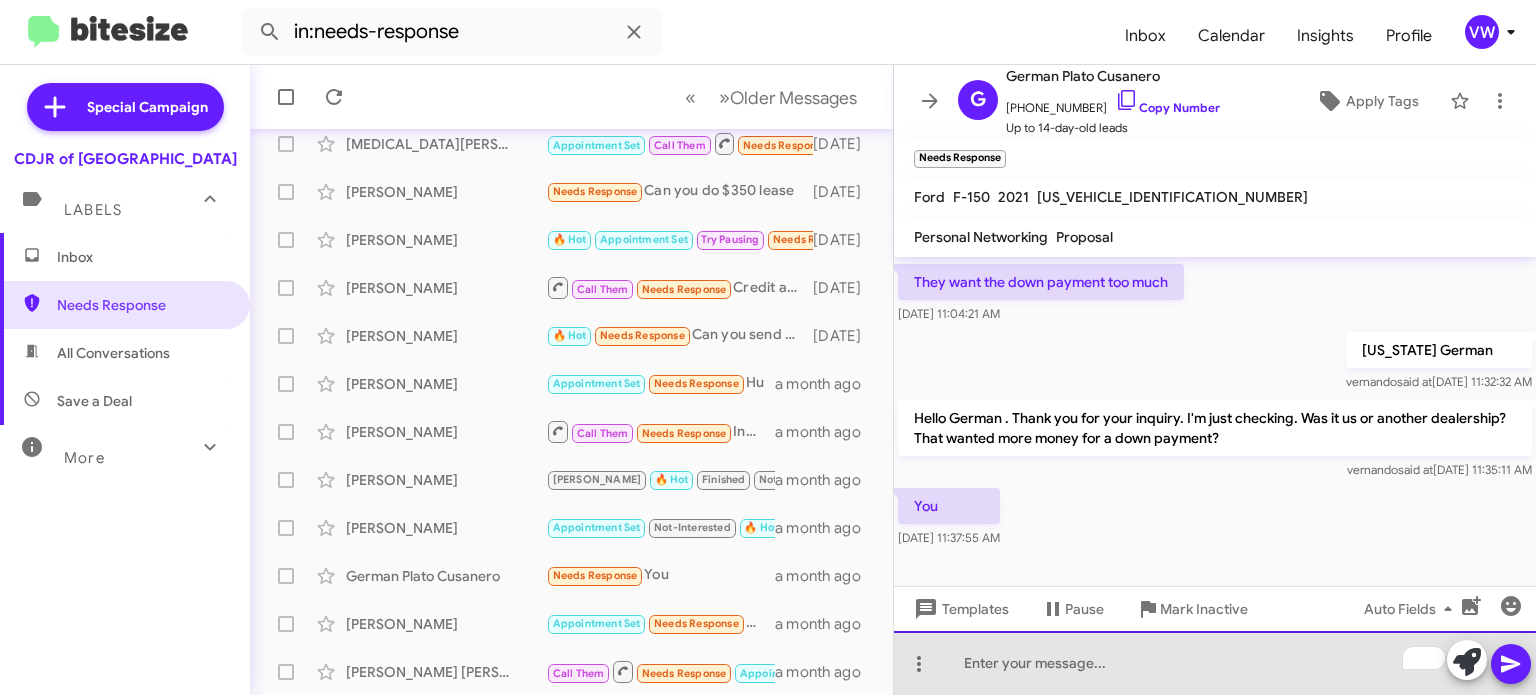 click 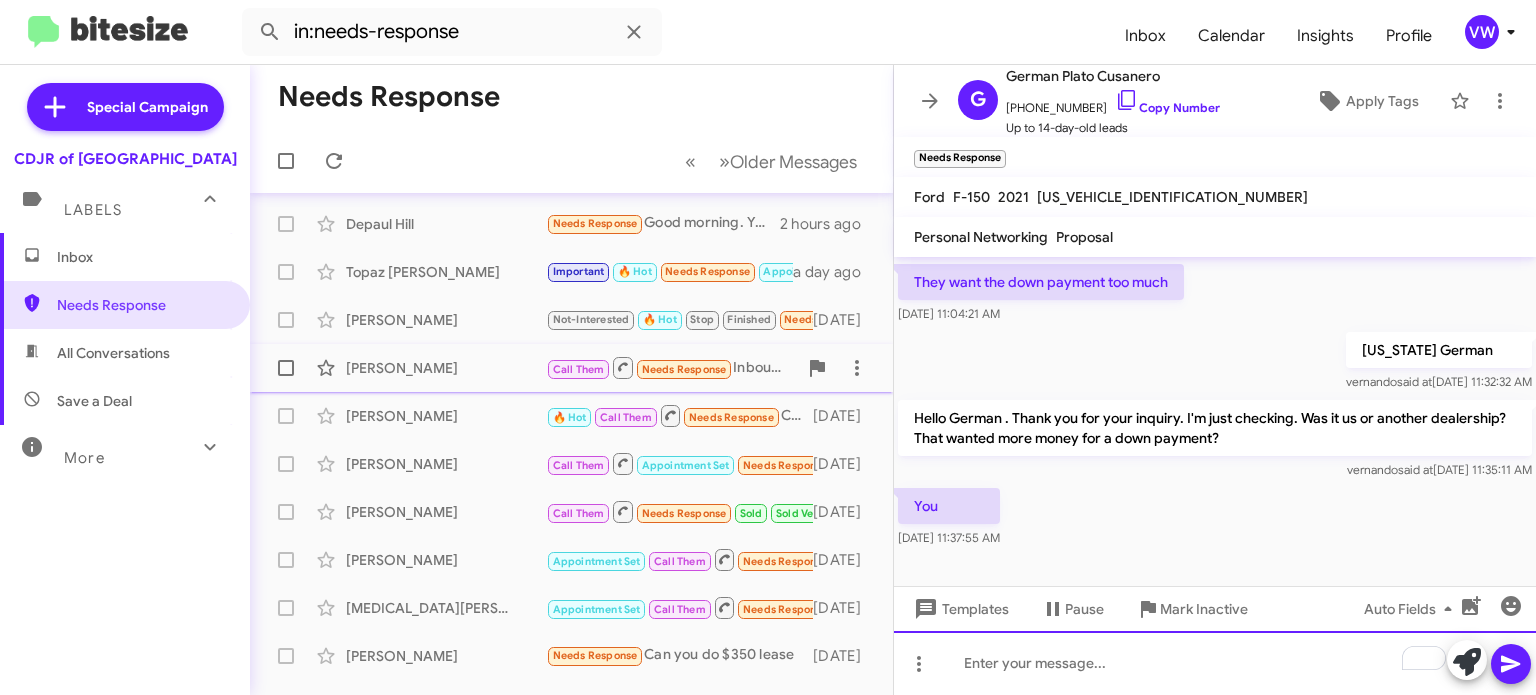 scroll, scrollTop: 0, scrollLeft: 0, axis: both 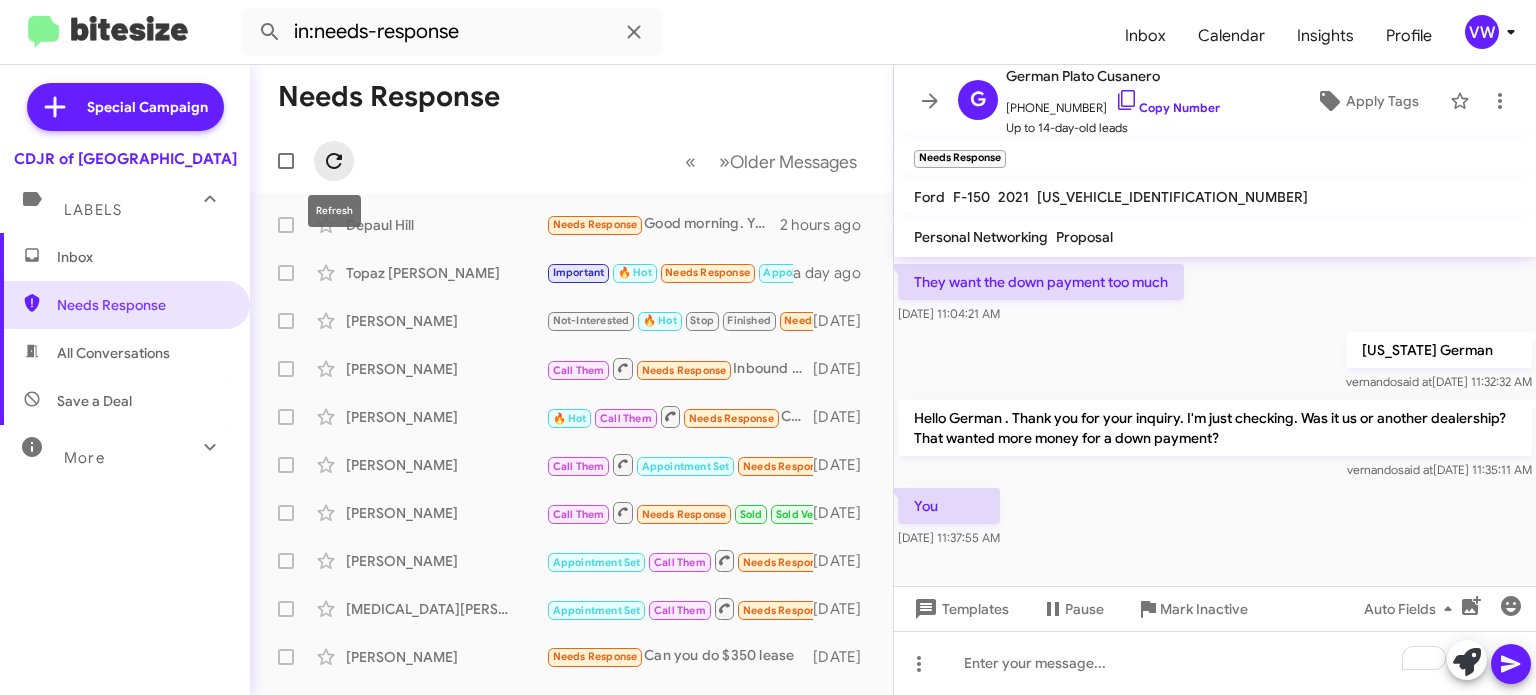 click 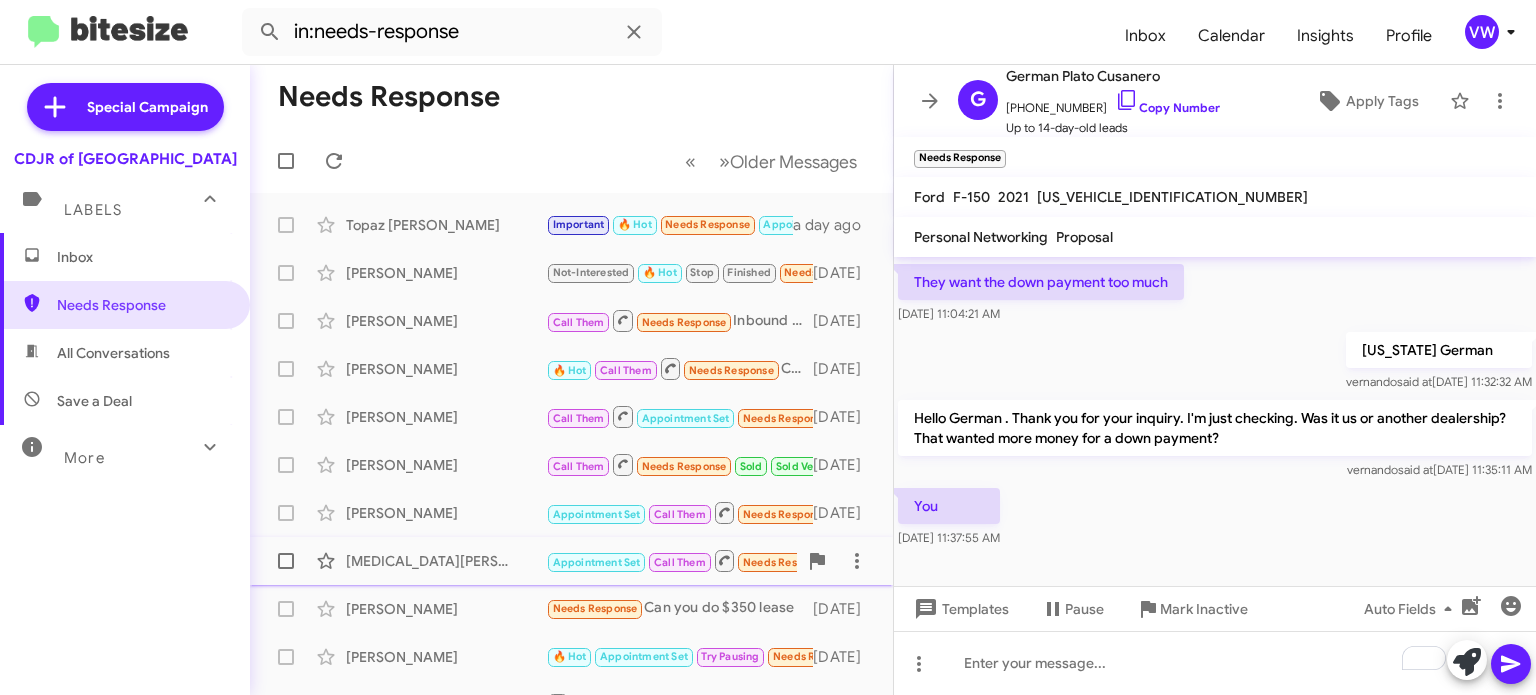 drag, startPoint x: 873, startPoint y: 502, endPoint x: 867, endPoint y: 522, distance: 20.880613 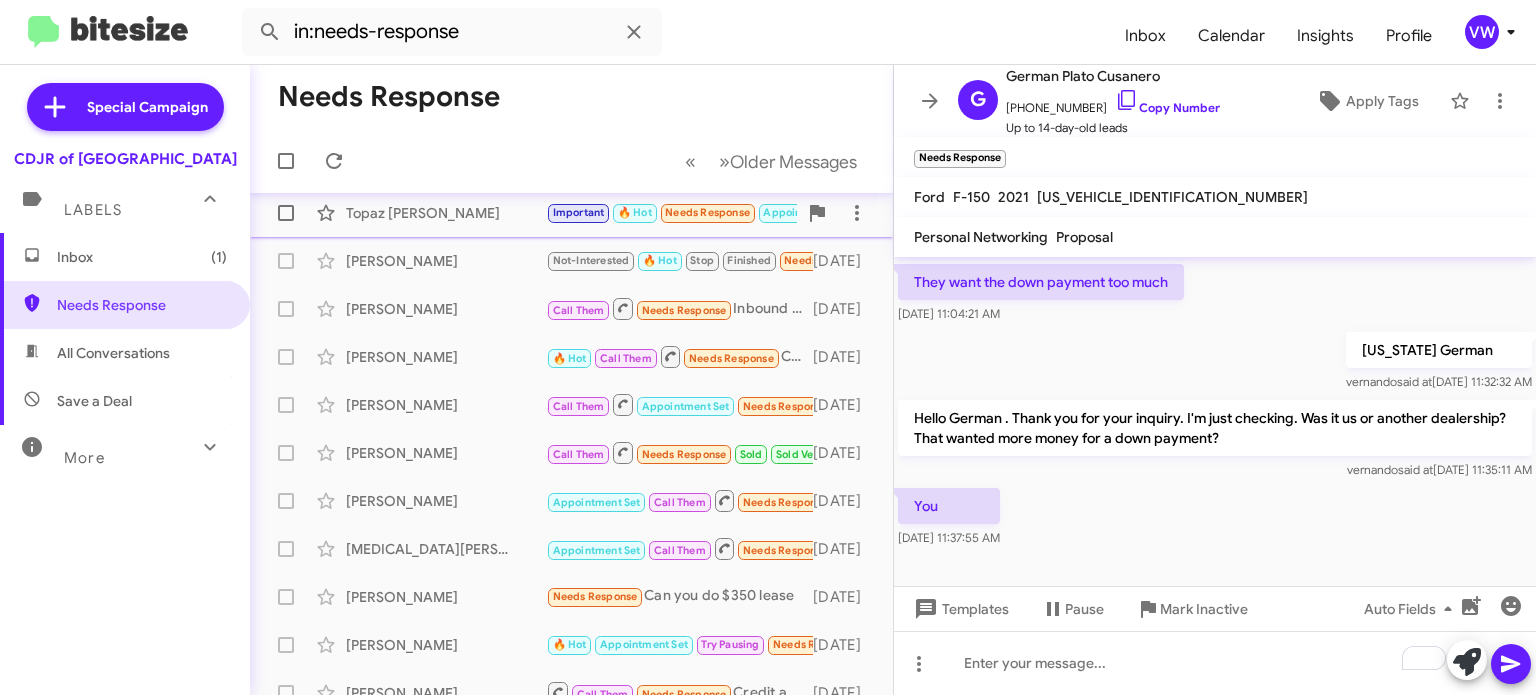 scroll, scrollTop: 0, scrollLeft: 0, axis: both 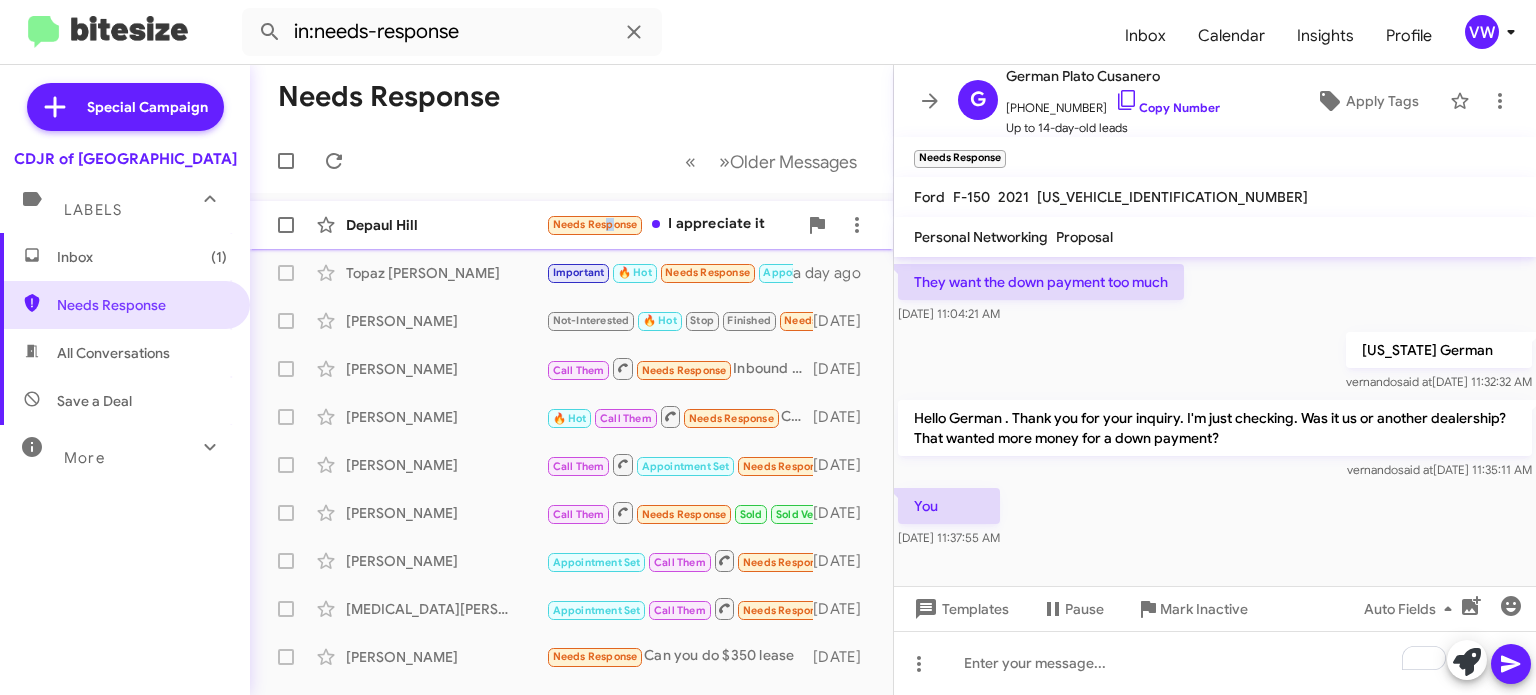 click on "Needs Response" 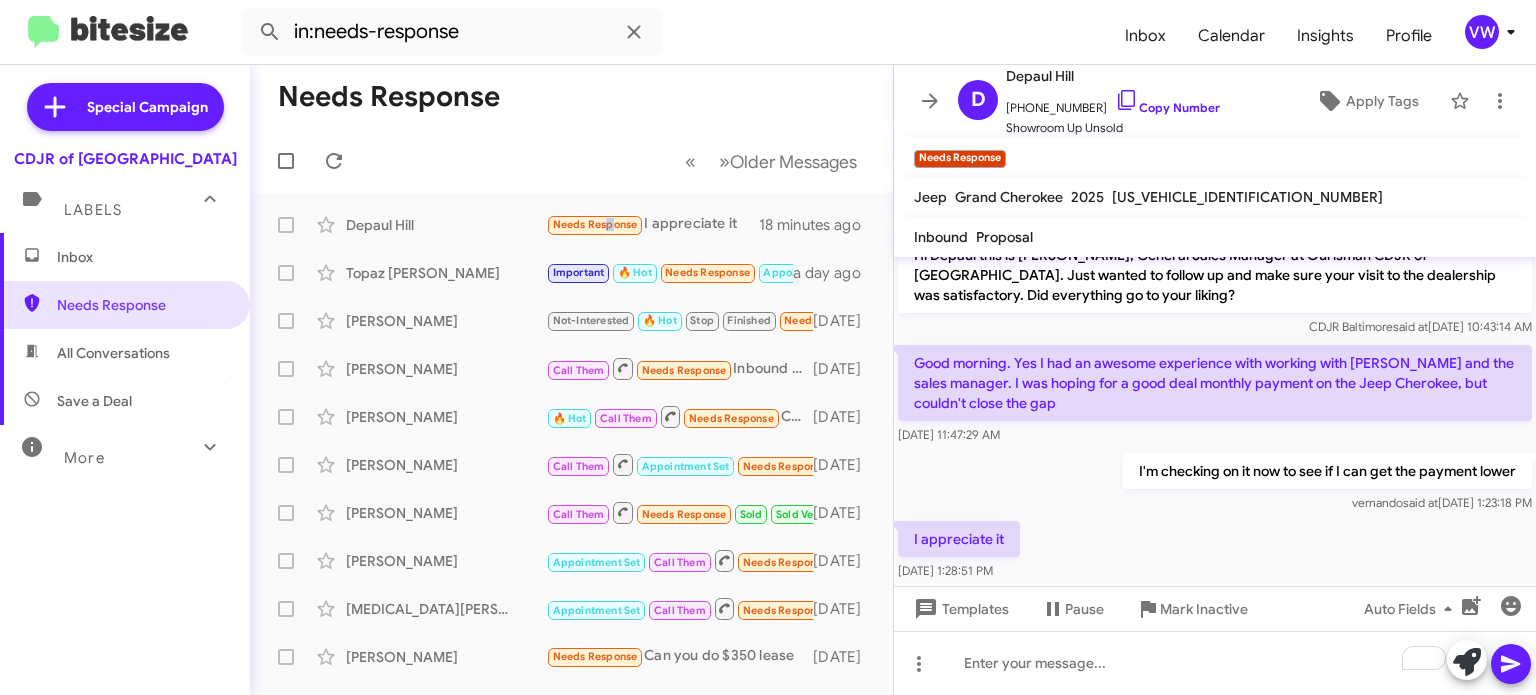 scroll, scrollTop: 42, scrollLeft: 0, axis: vertical 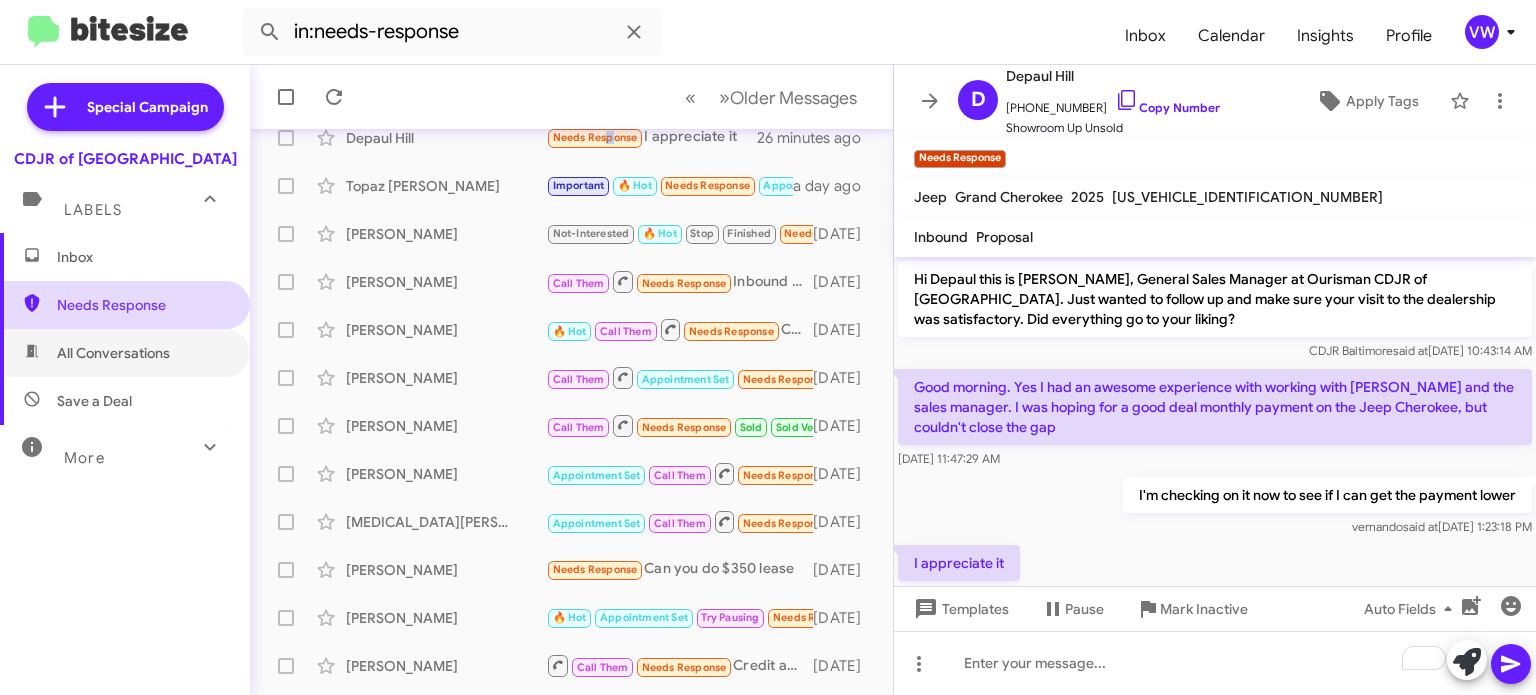 click on "All Conversations" at bounding box center (125, 353) 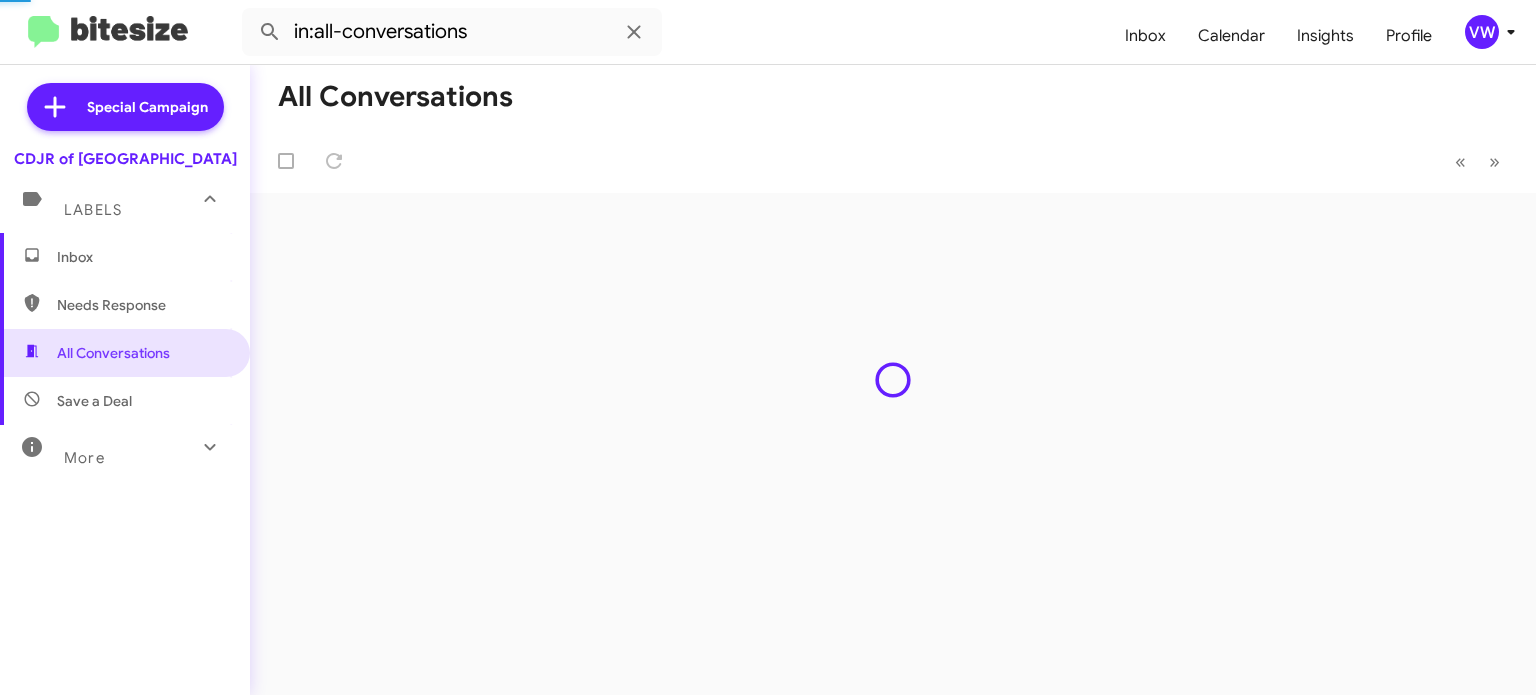 click on "Needs Response" at bounding box center (142, 305) 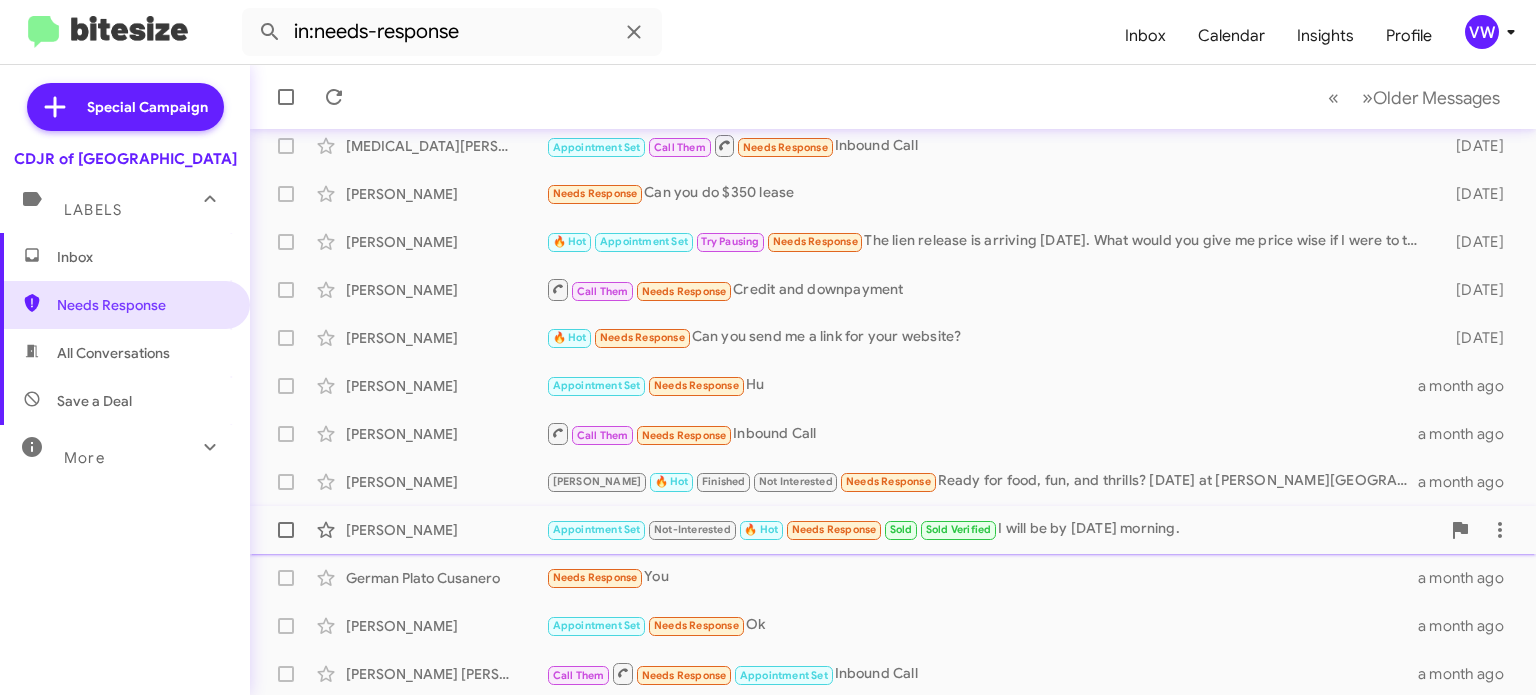 scroll, scrollTop: 465, scrollLeft: 0, axis: vertical 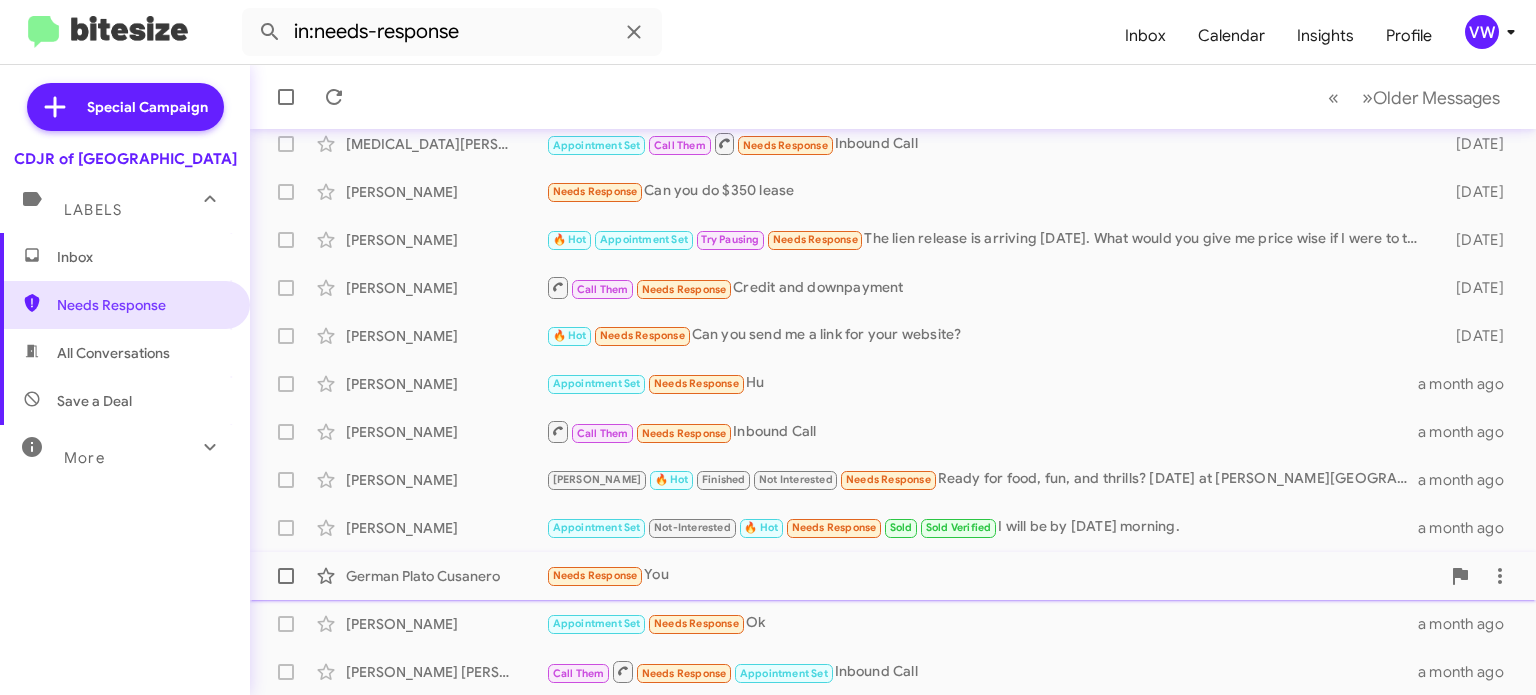 click on "Needs Response" 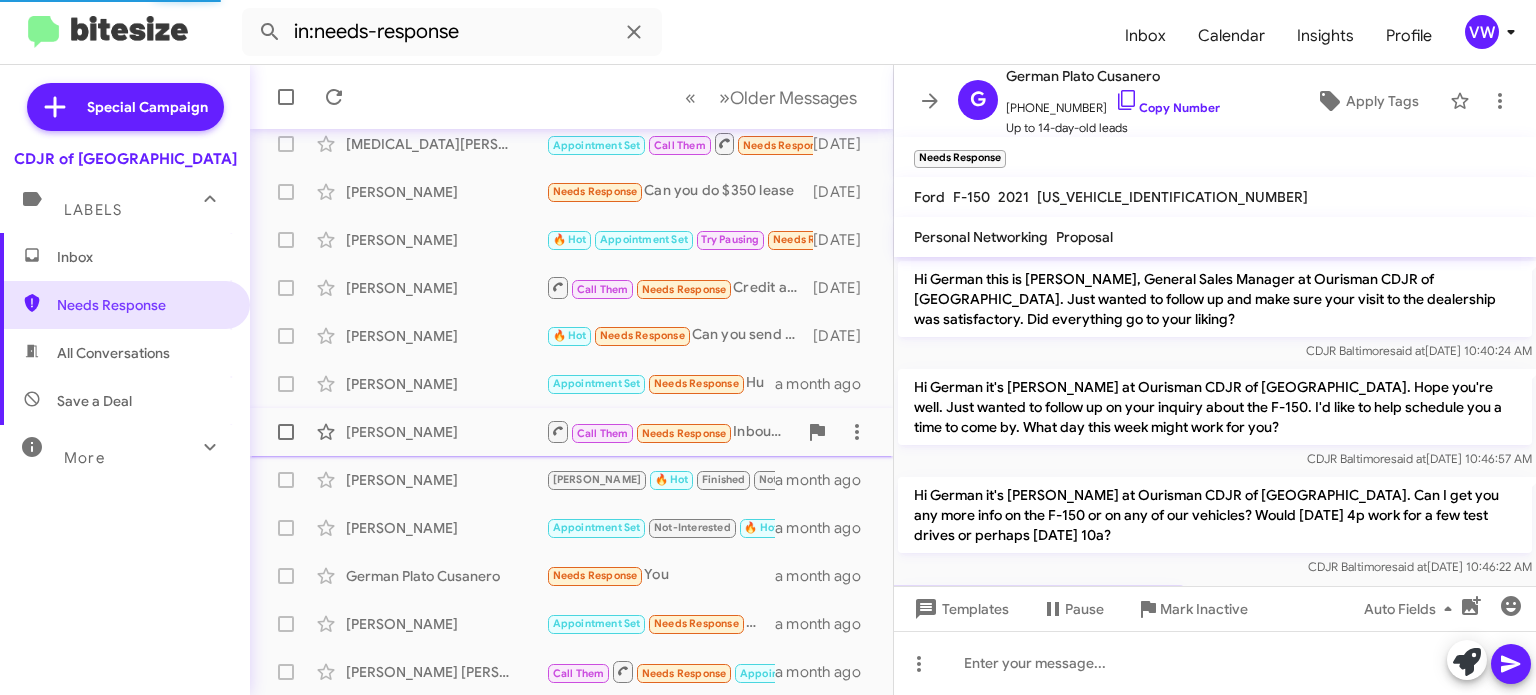 scroll, scrollTop: 321, scrollLeft: 0, axis: vertical 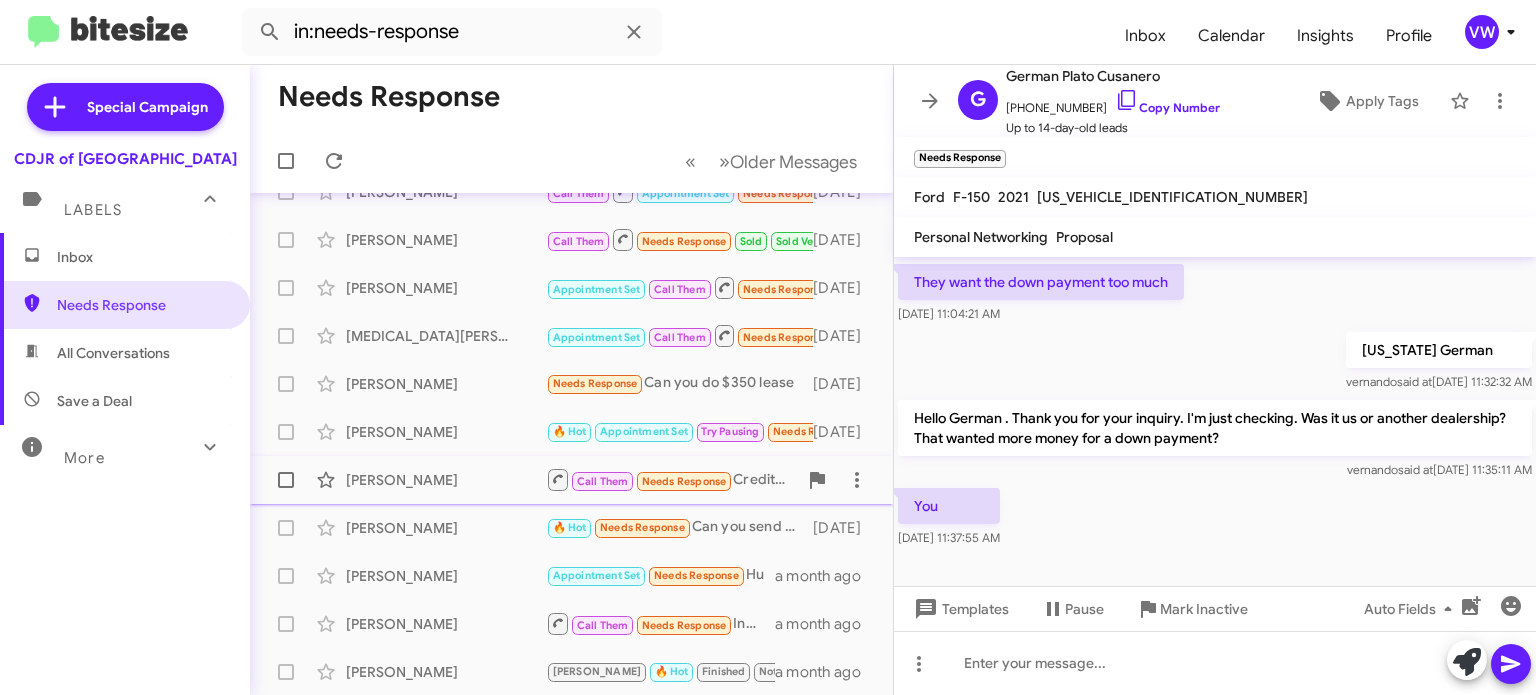 click on "Call Them   Needs Response" 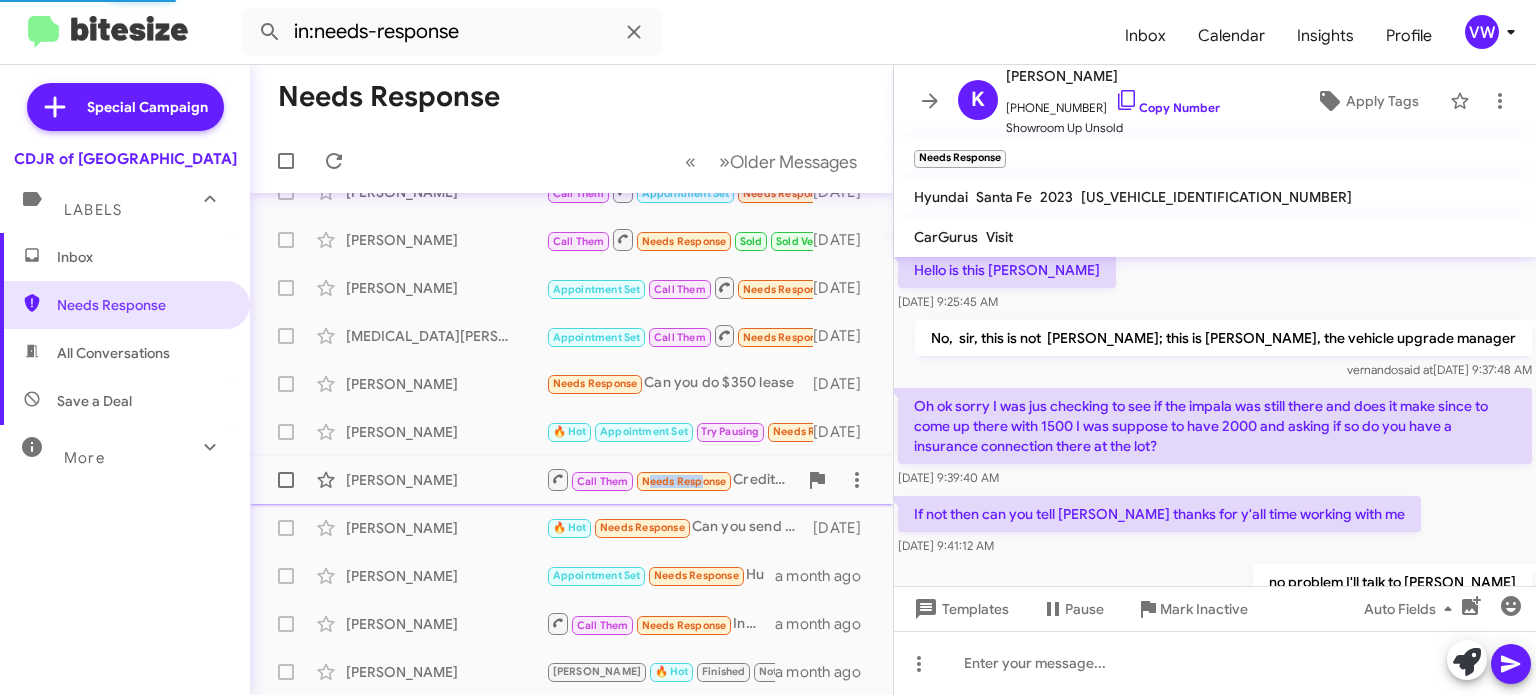 scroll, scrollTop: 0, scrollLeft: 0, axis: both 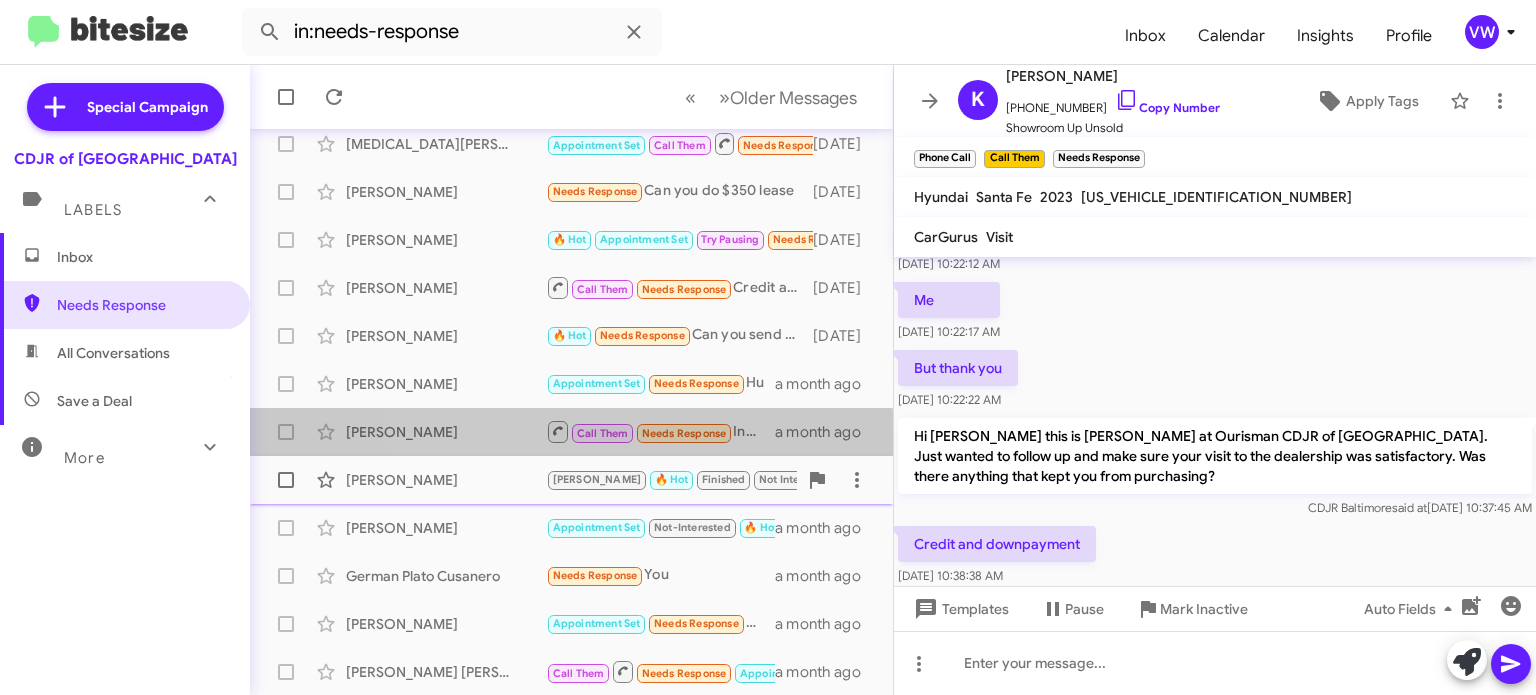 drag, startPoint x: 513, startPoint y: 452, endPoint x: 525, endPoint y: 466, distance: 18.439089 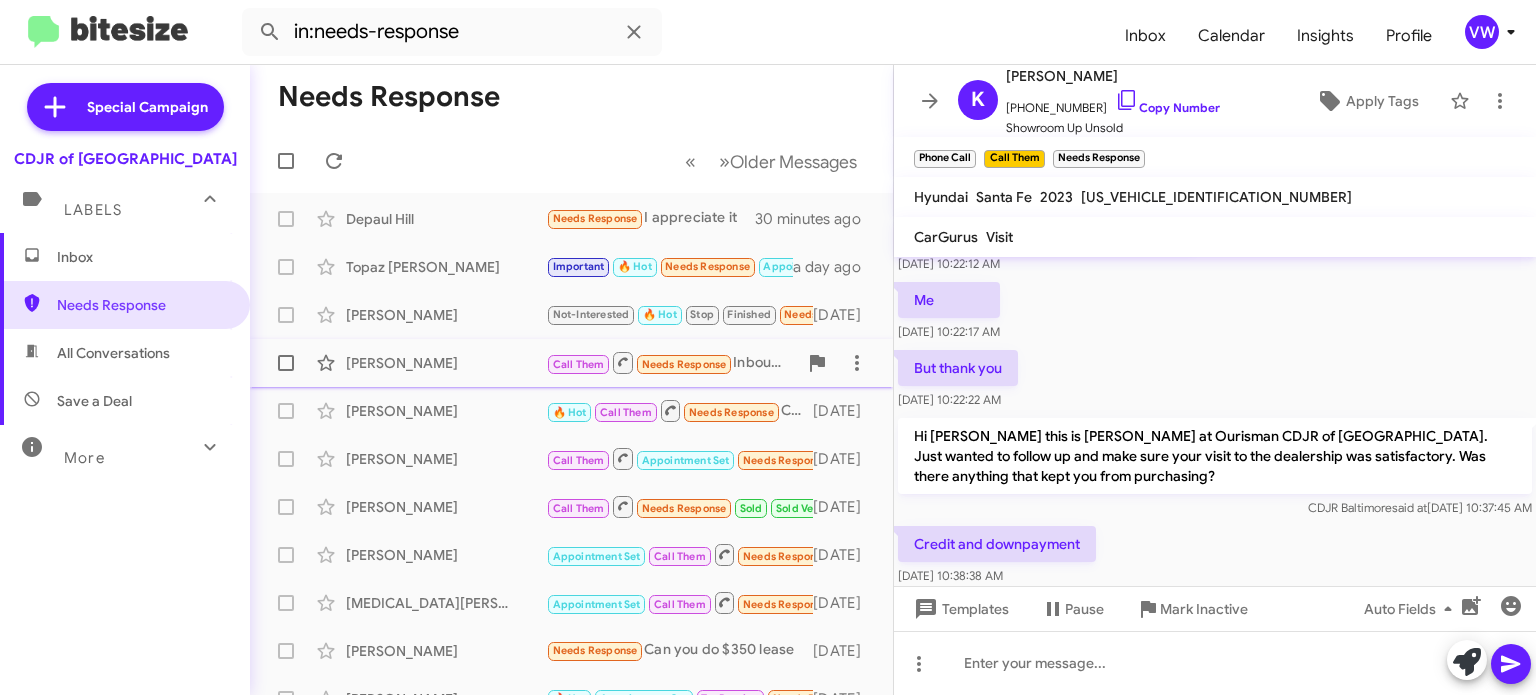 scroll, scrollTop: 0, scrollLeft: 0, axis: both 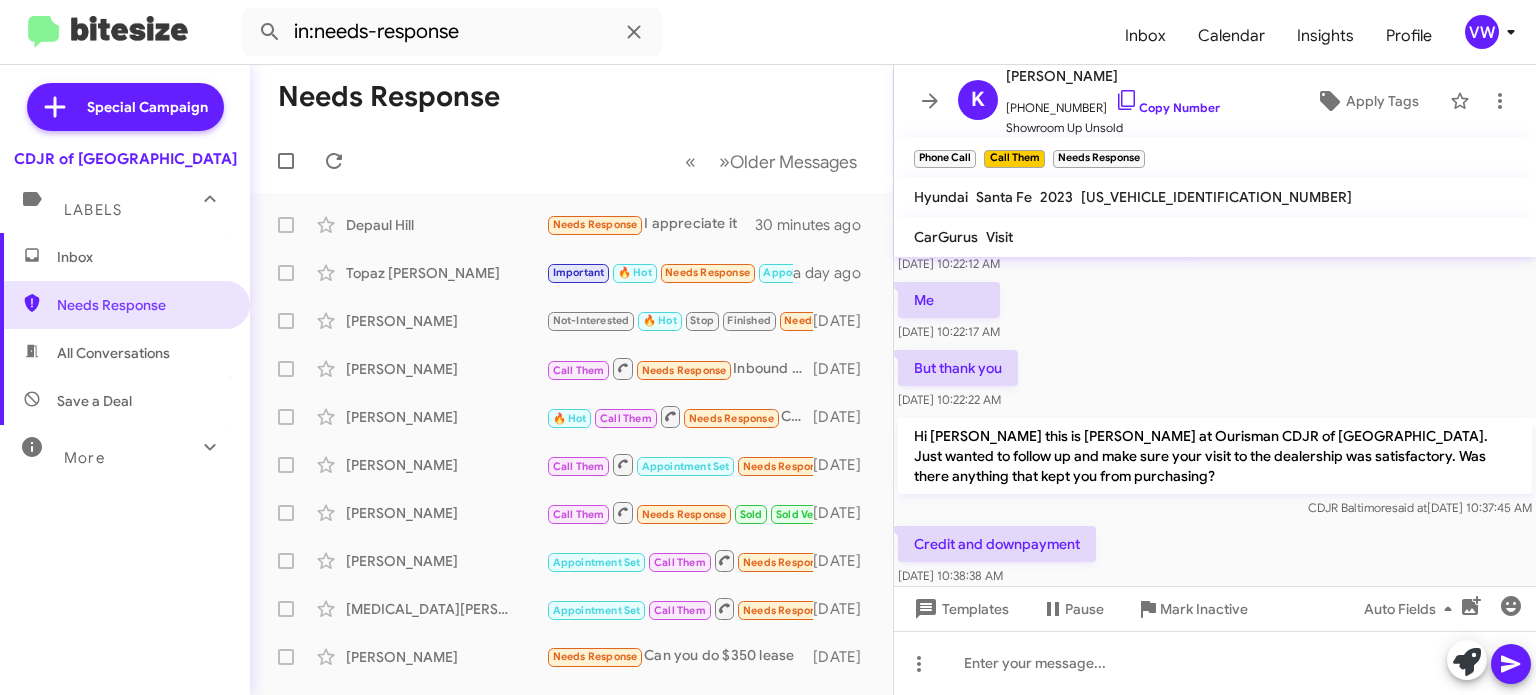 click on "Inbox" at bounding box center [142, 257] 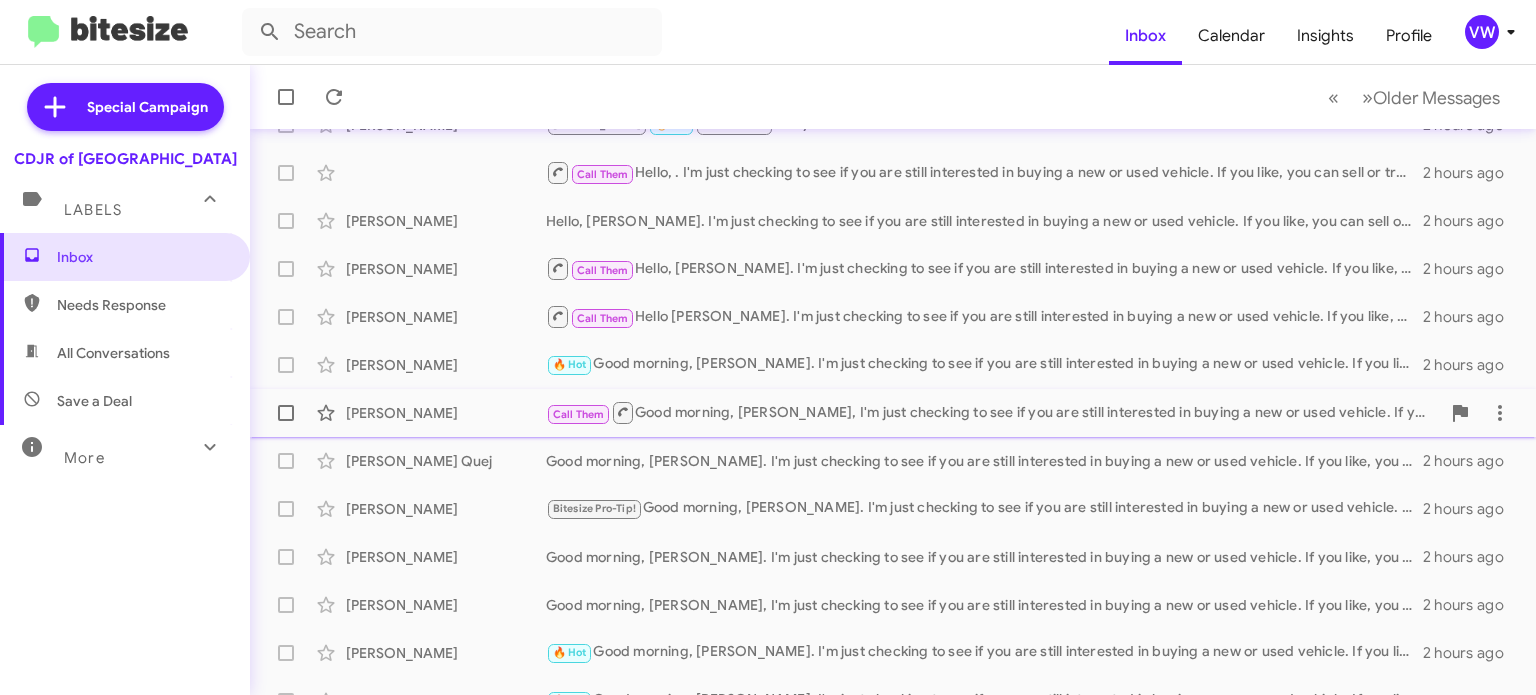 scroll, scrollTop: 465, scrollLeft: 0, axis: vertical 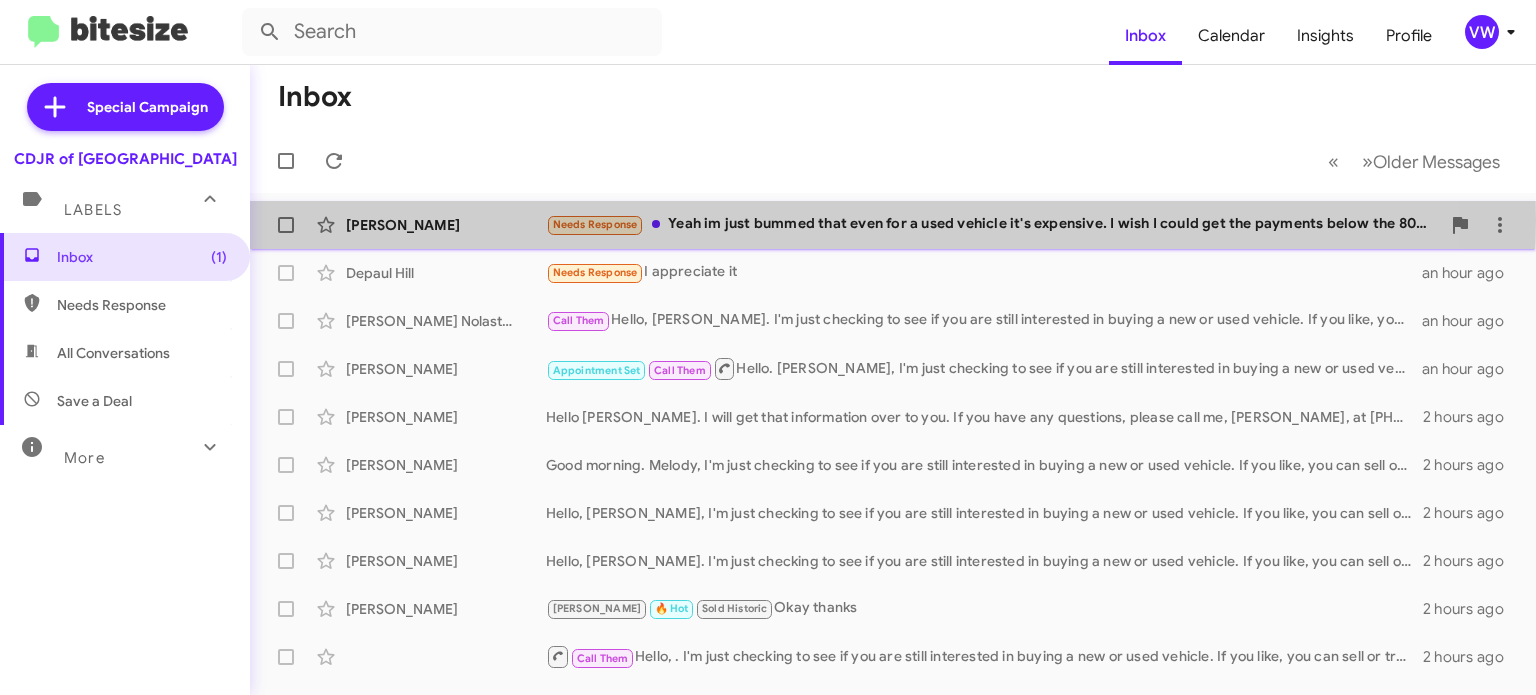 click on "Needs Response" 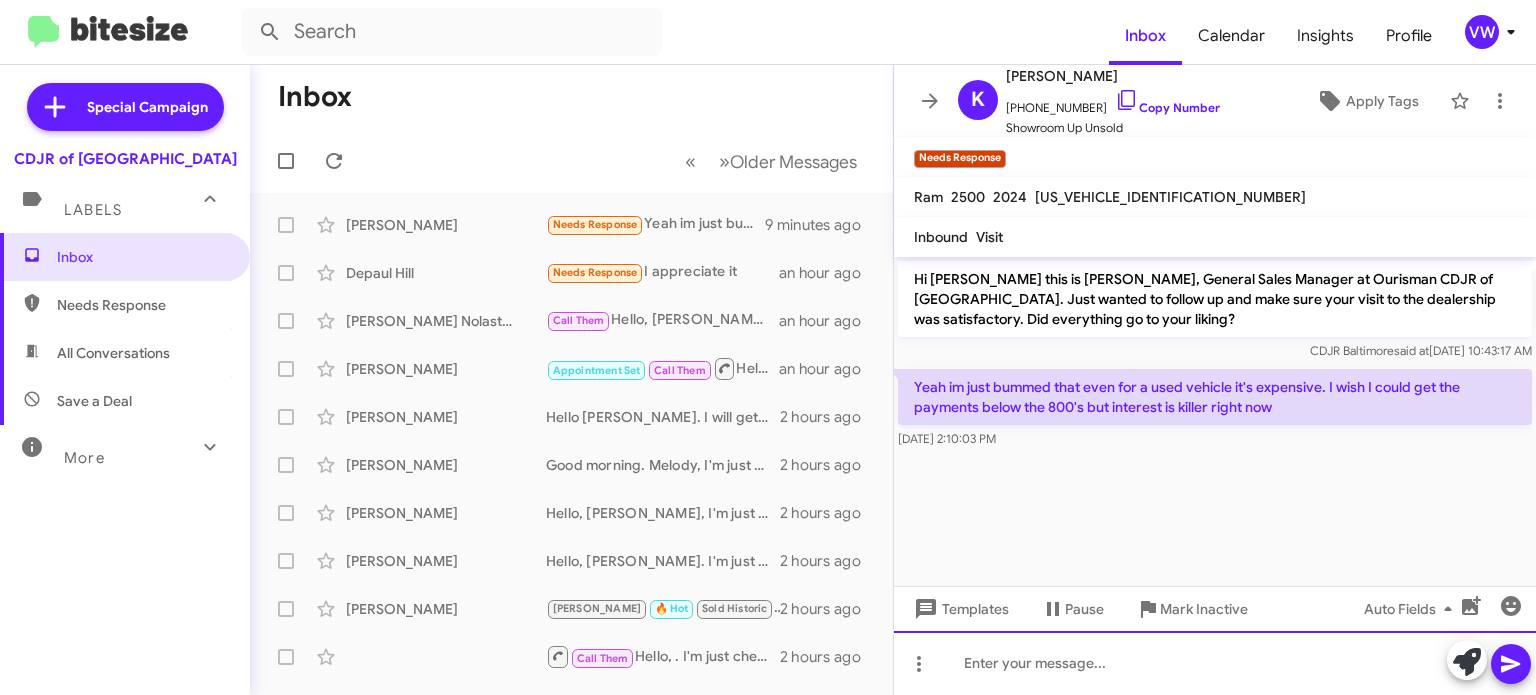 click 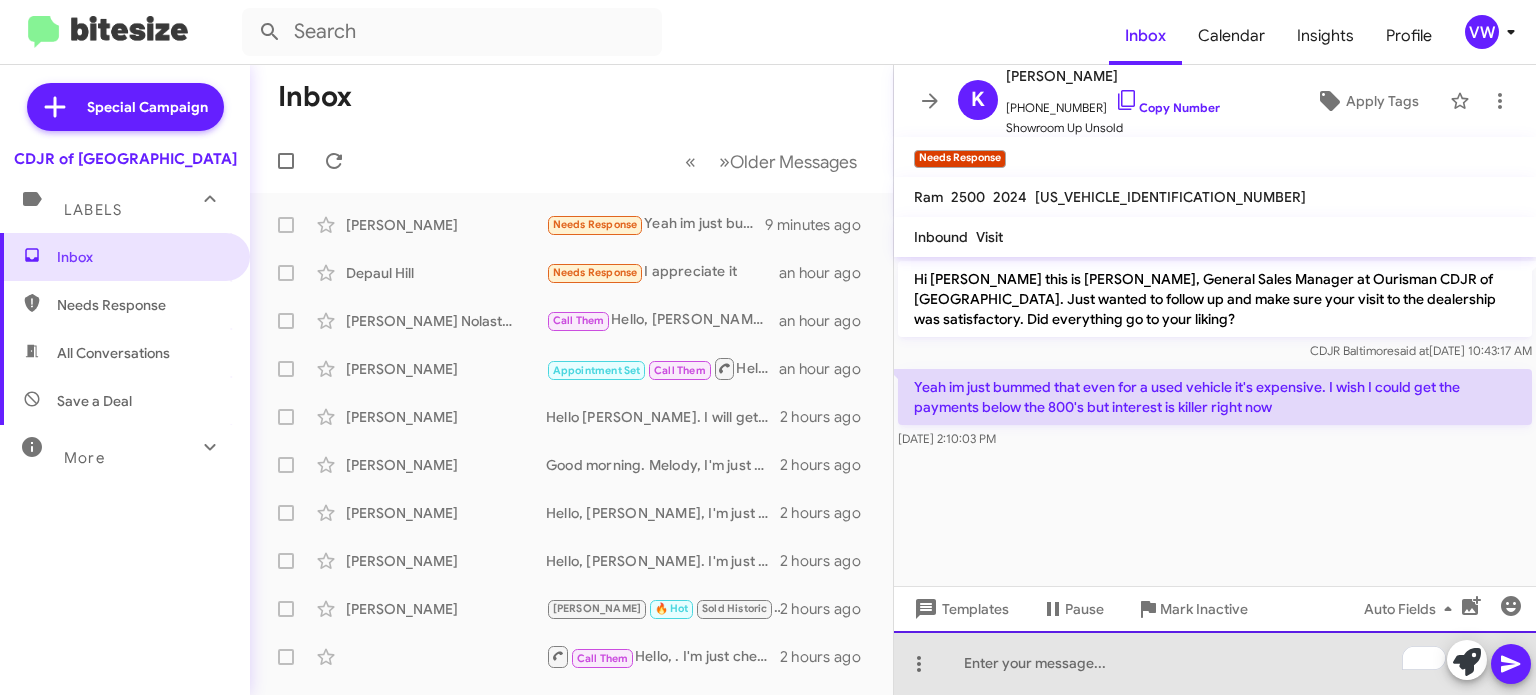 paste 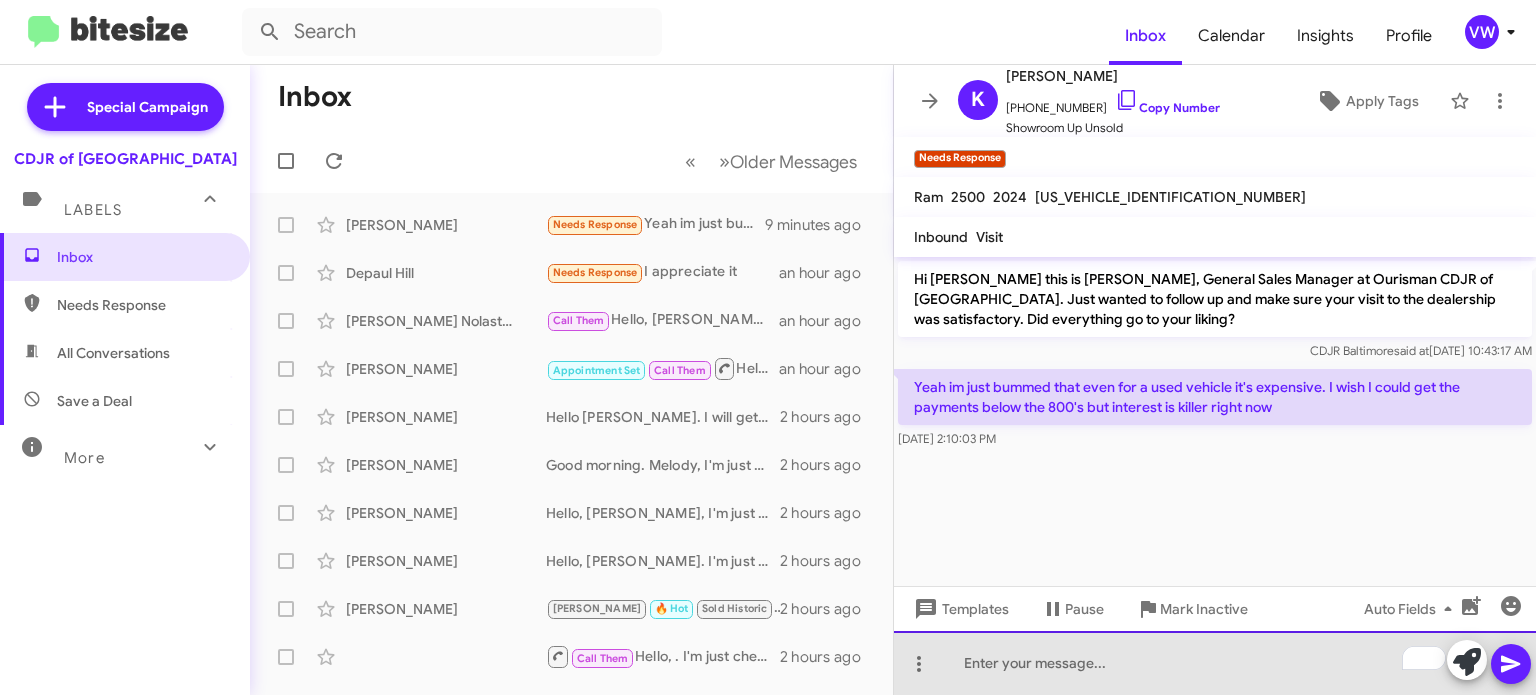 type 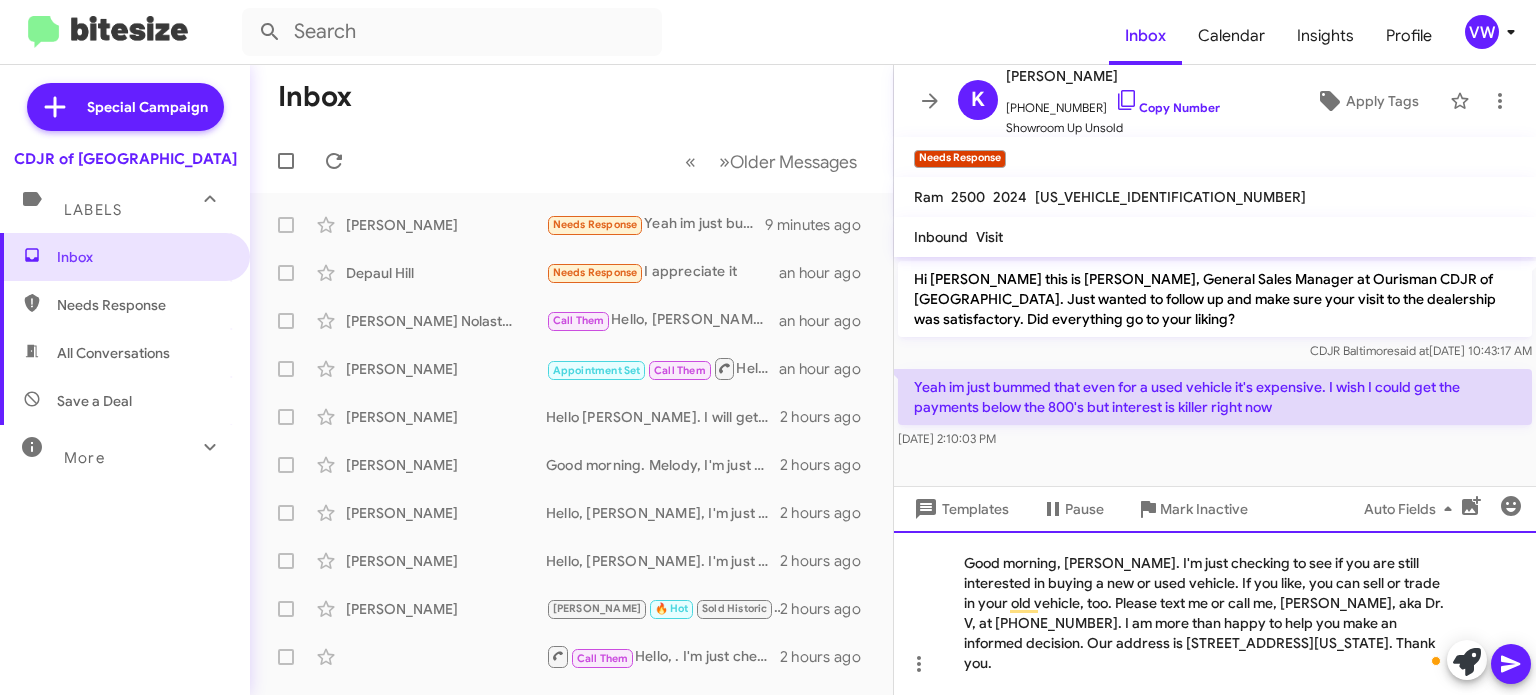 click on "Good morning, [PERSON_NAME]. I'm just checking to see if you are still interested in buying a new or used vehicle. If you like, you can sell or trade in your old vehicle, too. Please text me or call me, [PERSON_NAME], aka Dr. V, at [PHONE_NUMBER]. I am more than happy to help you make an informed decision. Our address is [STREET_ADDRESS][US_STATE]. Thank you." 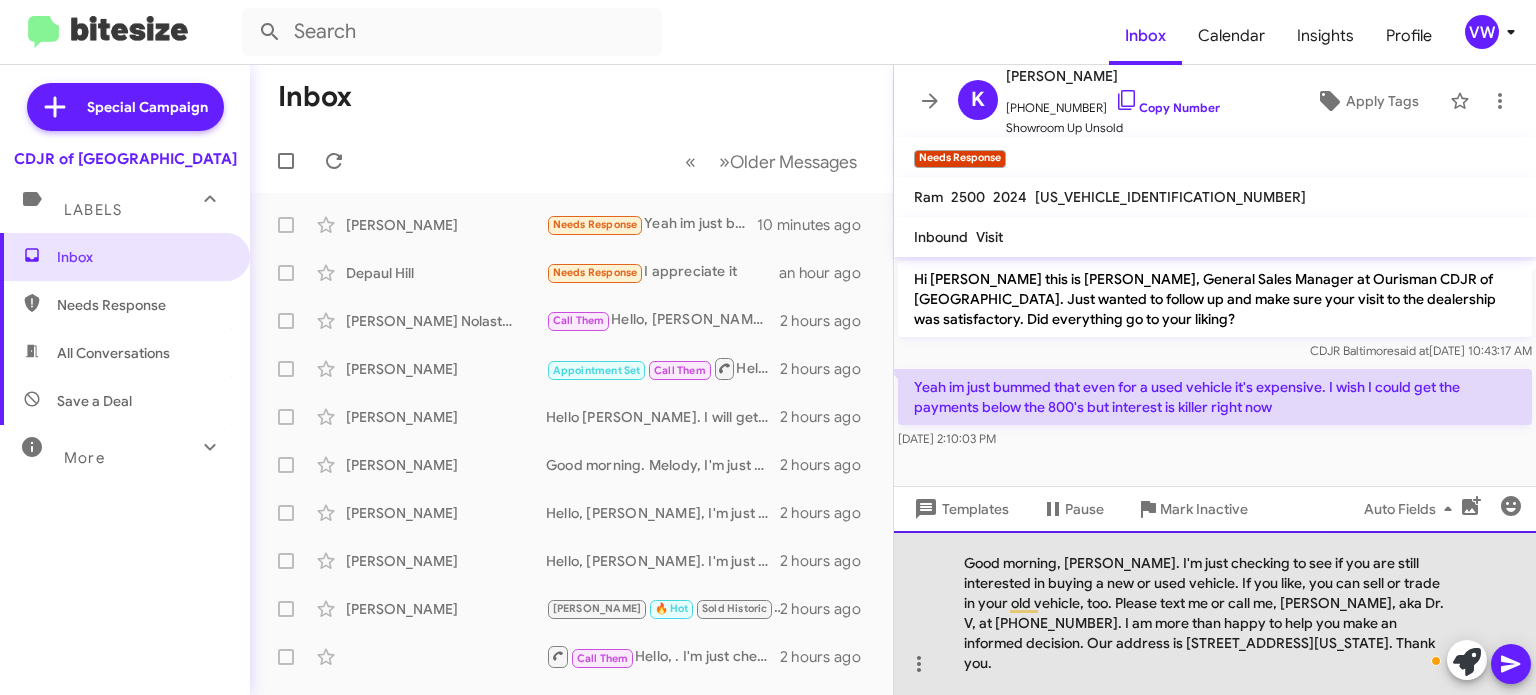 click on "Good morning, [PERSON_NAME]. I'm just checking to see if you are still interested in buying a new or used vehicle. If you like, you can sell or trade in your old vehicle, too. Please text me or call me, [PERSON_NAME], aka Dr. V, at [PHONE_NUMBER]. I am more than happy to help you make an informed decision. Our address is [STREET_ADDRESS][US_STATE]. Thank you." 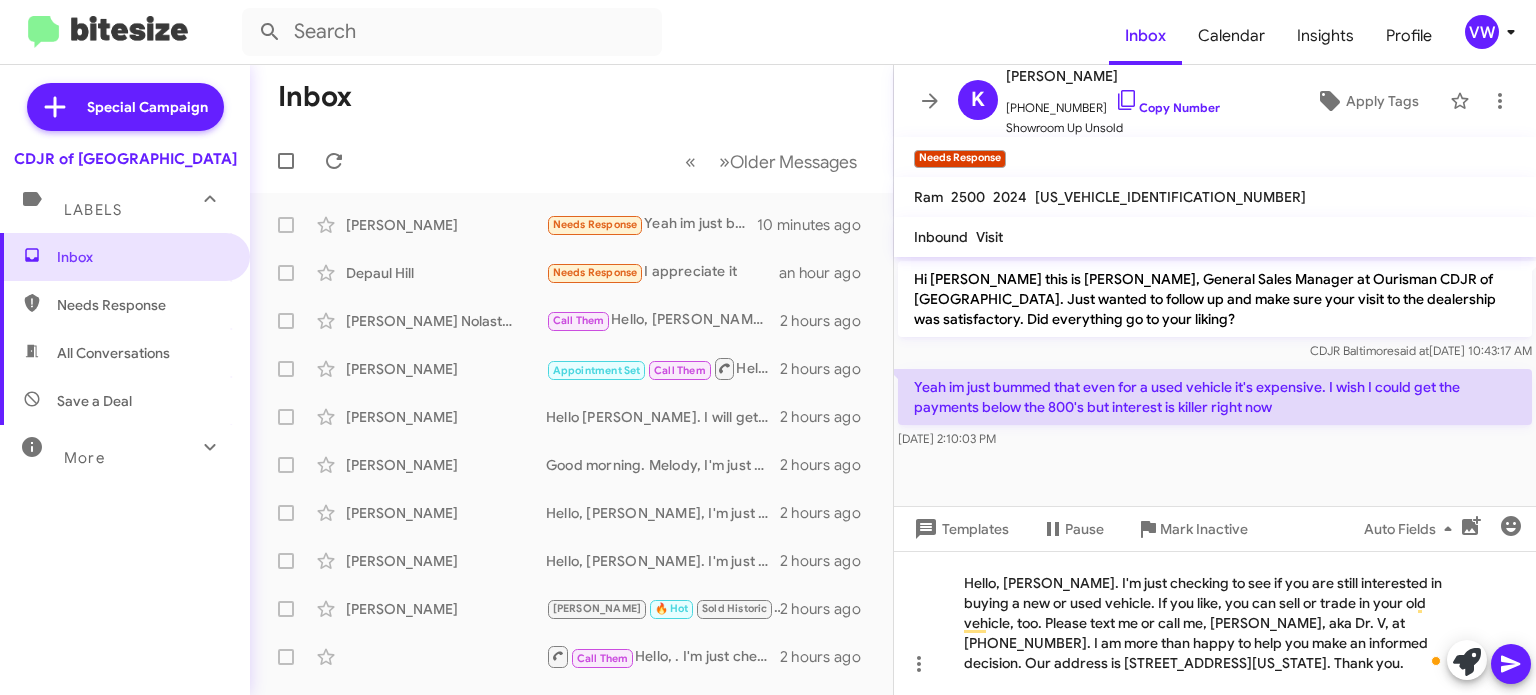 click 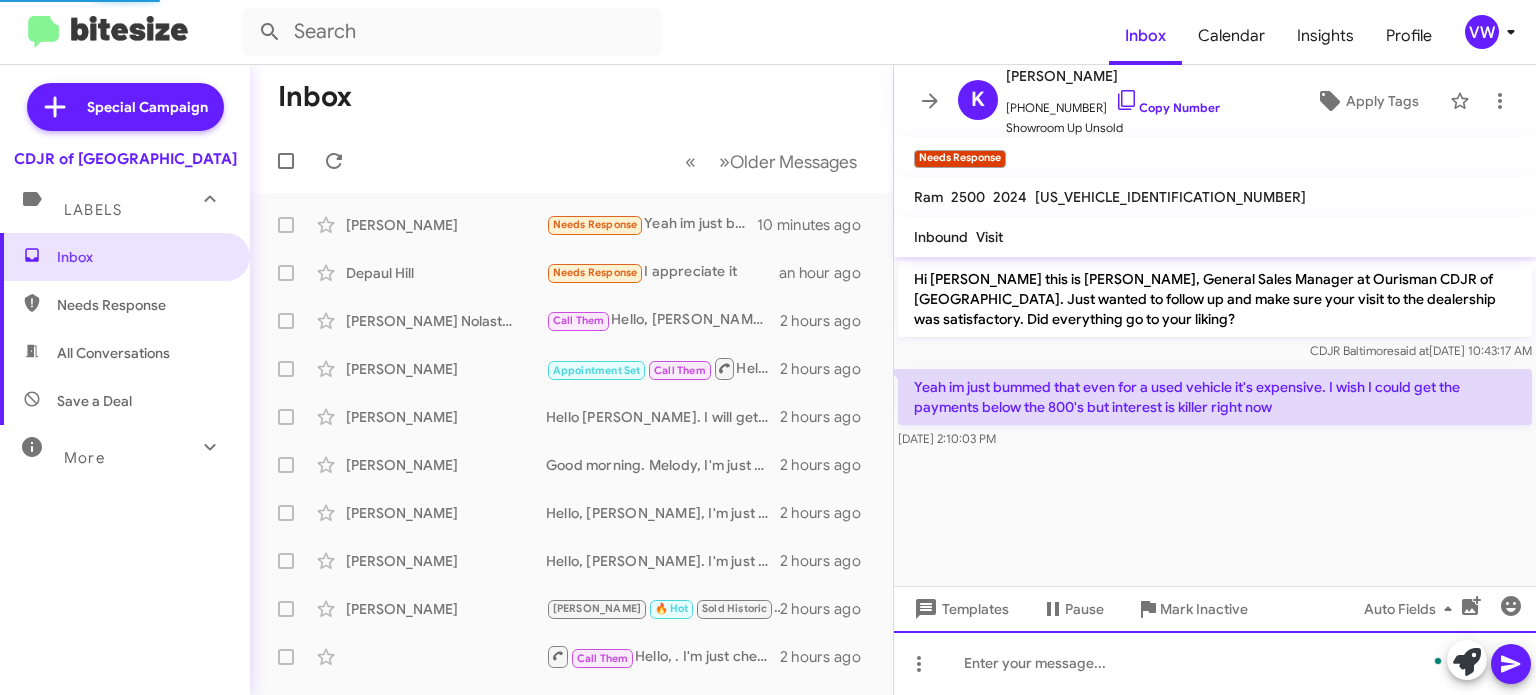 scroll, scrollTop: 9, scrollLeft: 0, axis: vertical 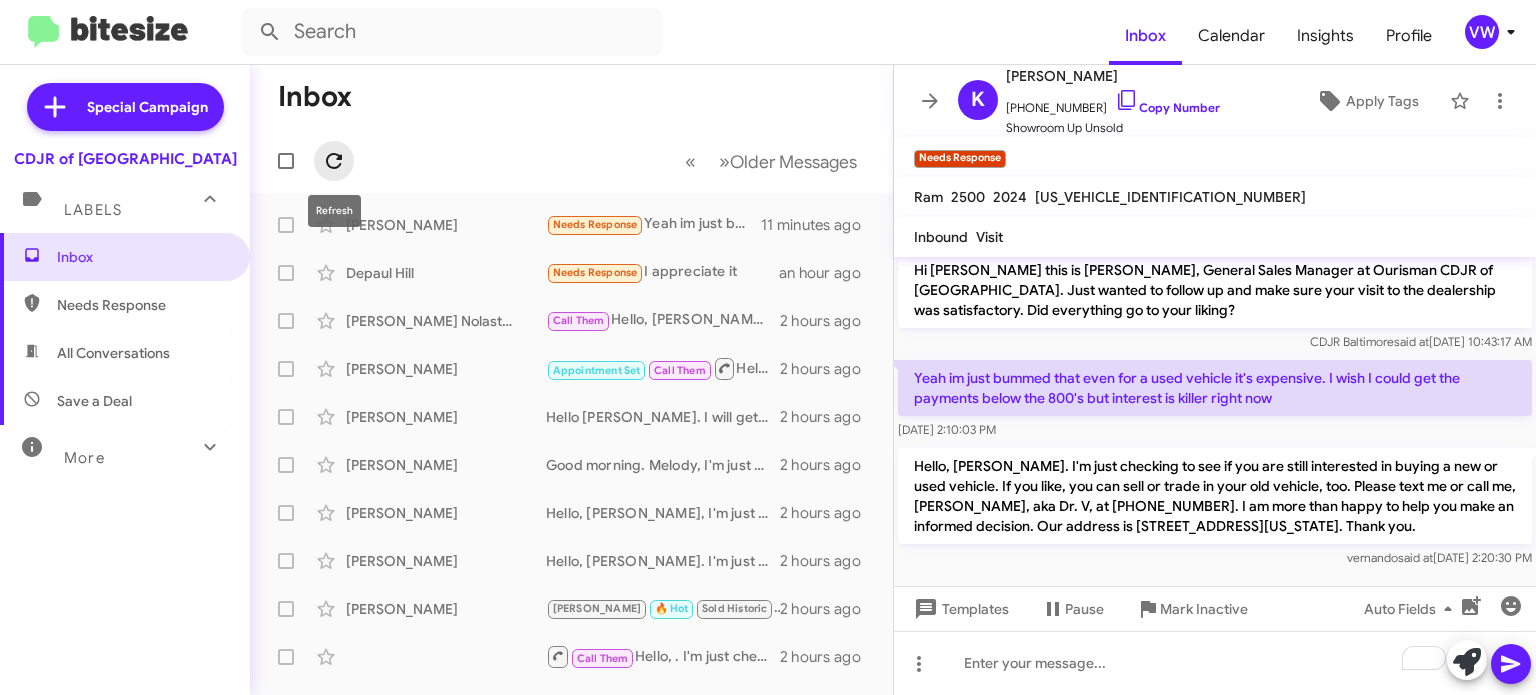 drag, startPoint x: 331, startPoint y: 159, endPoint x: 342, endPoint y: 164, distance: 12.083046 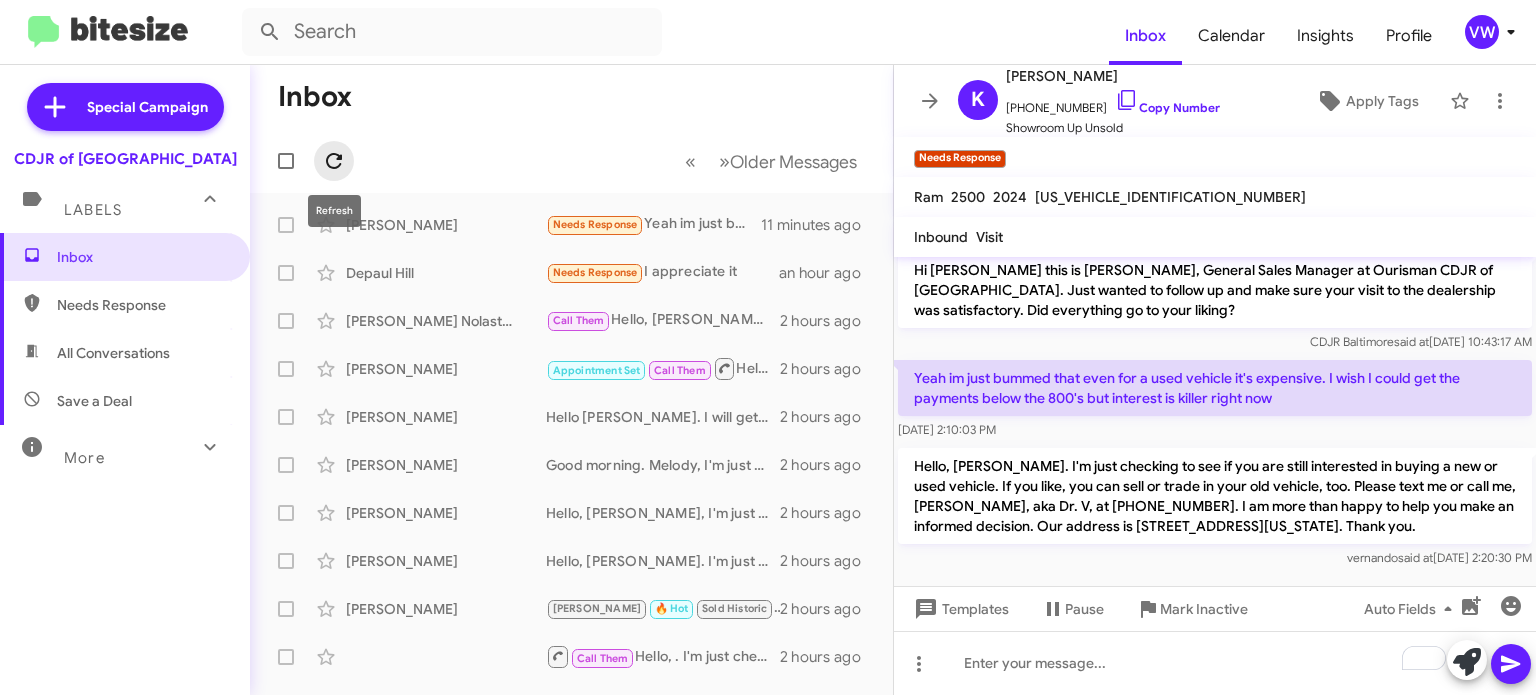click 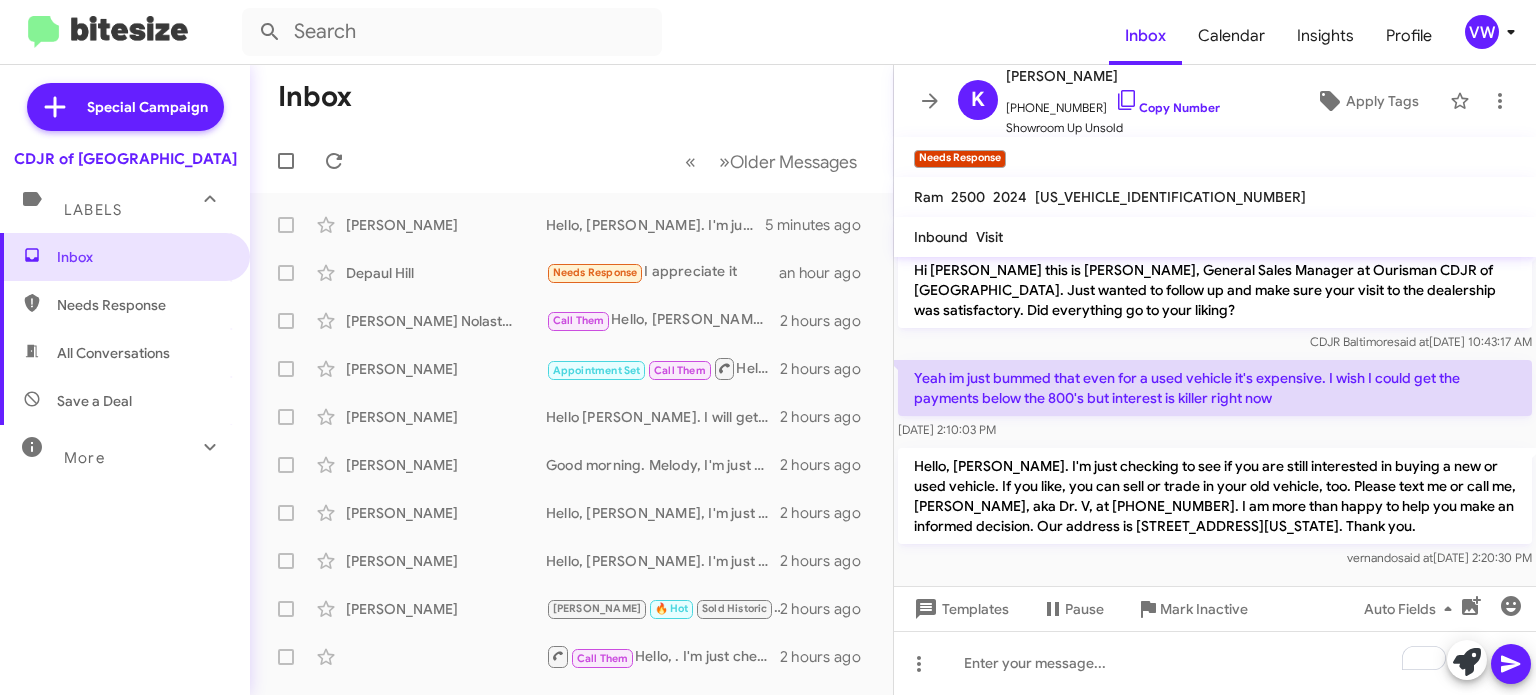 scroll, scrollTop: 0, scrollLeft: 0, axis: both 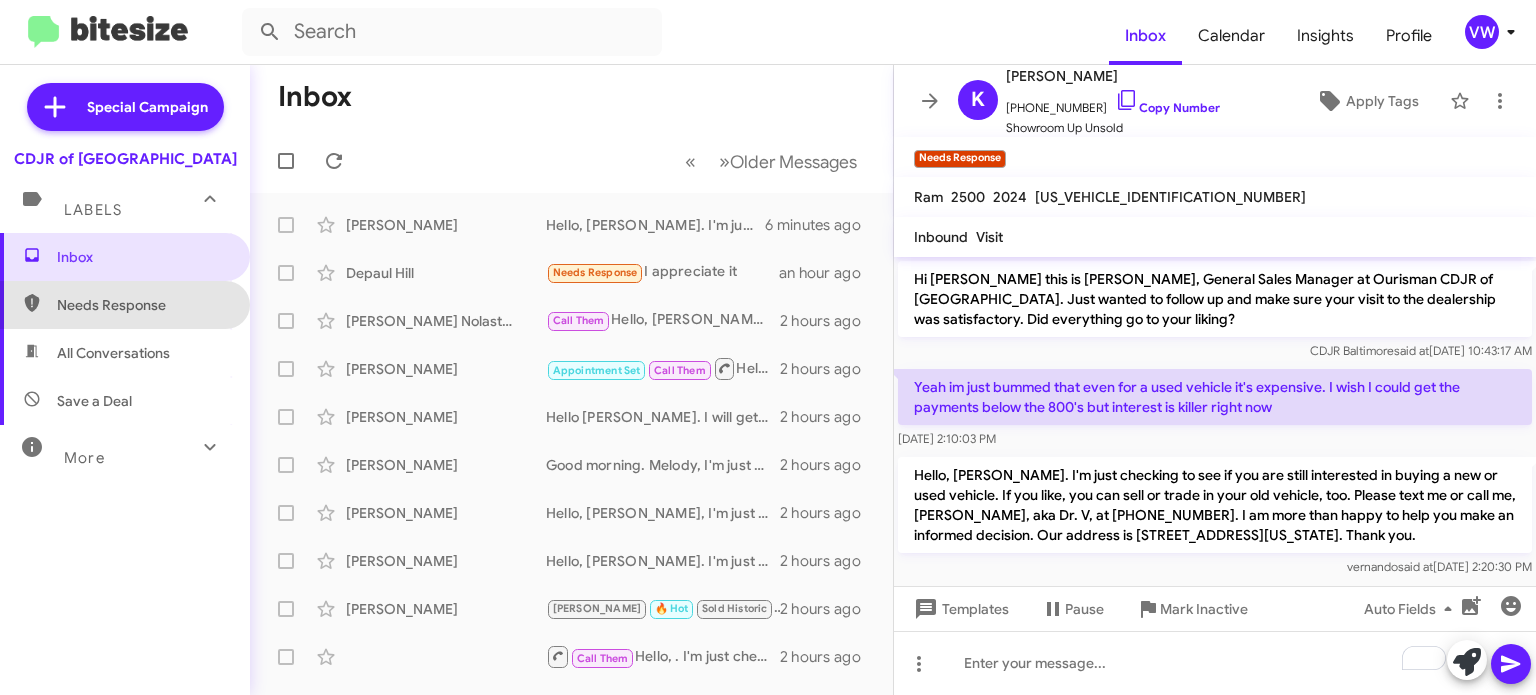 click on "Needs Response" at bounding box center (142, 305) 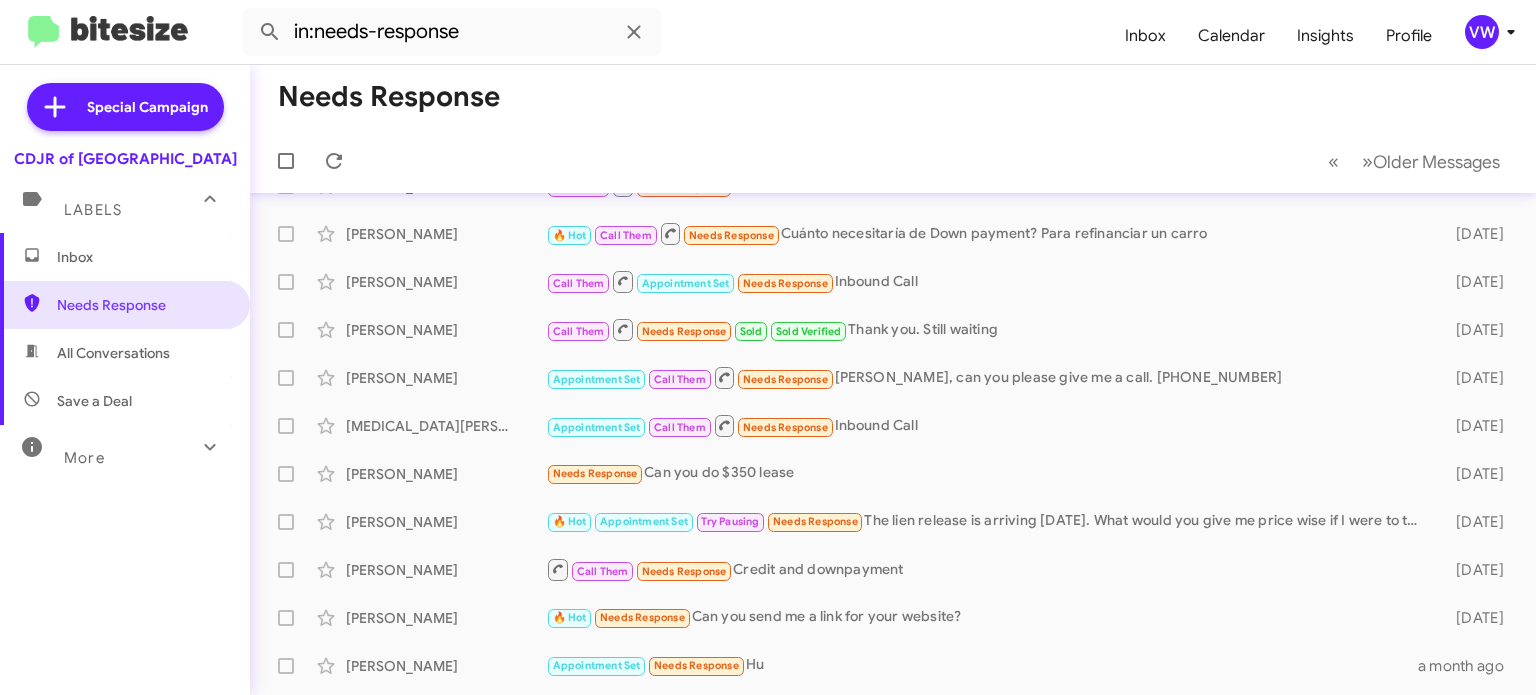 scroll, scrollTop: 0, scrollLeft: 0, axis: both 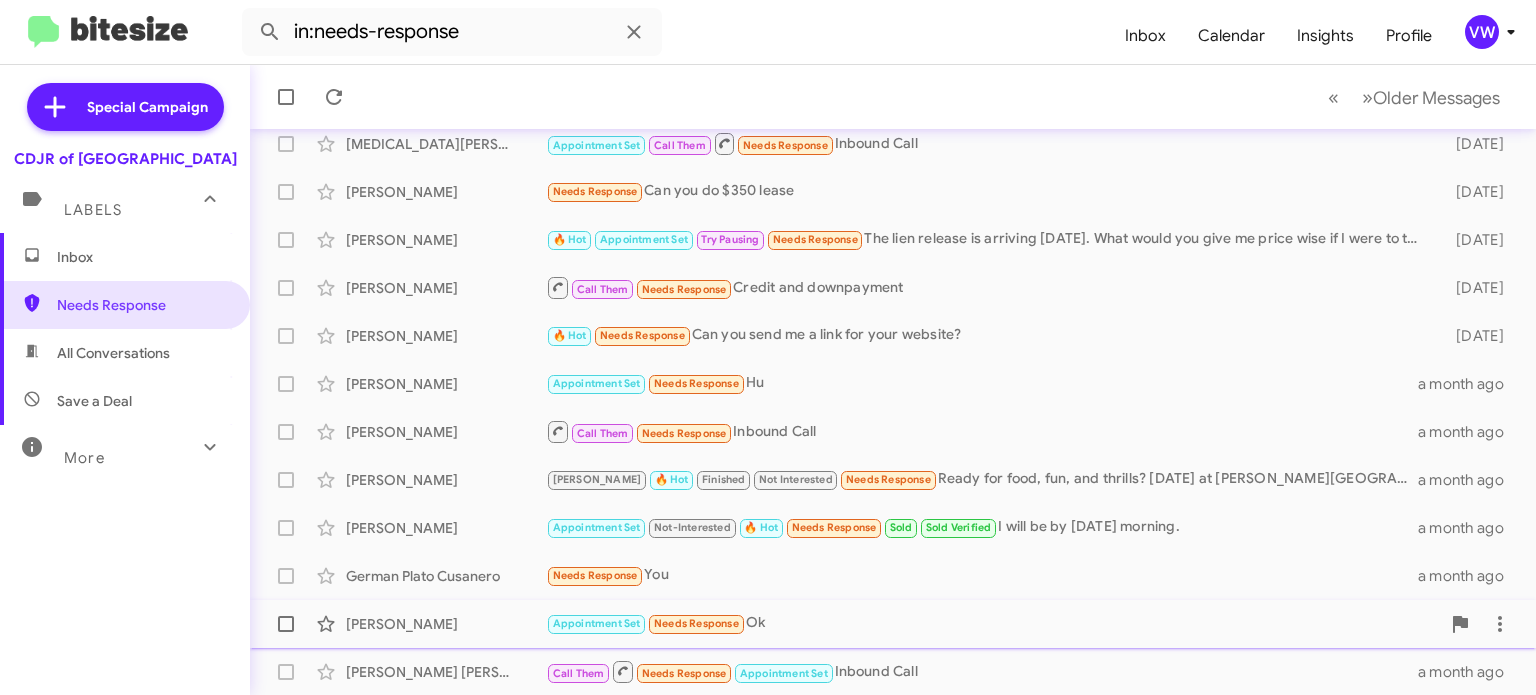 click on "Needs Response" 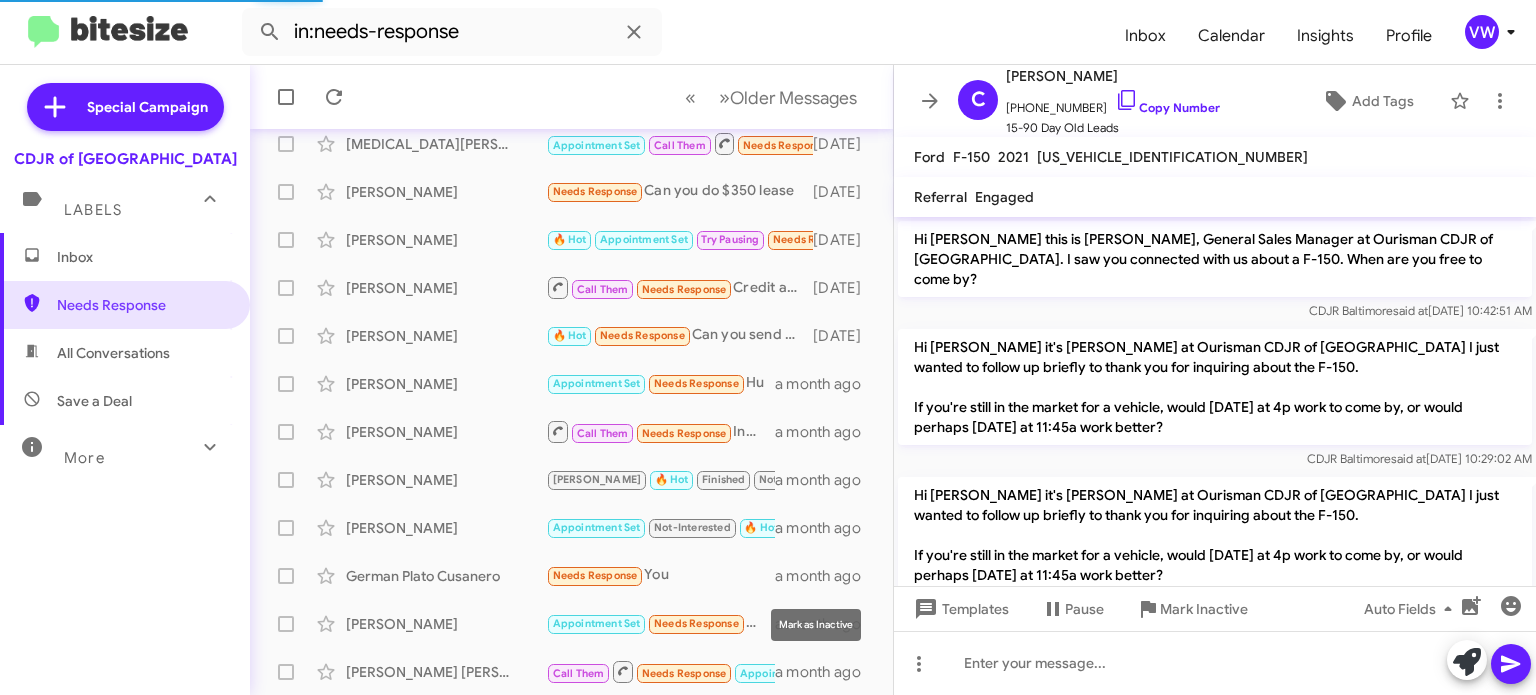 scroll, scrollTop: 1116, scrollLeft: 0, axis: vertical 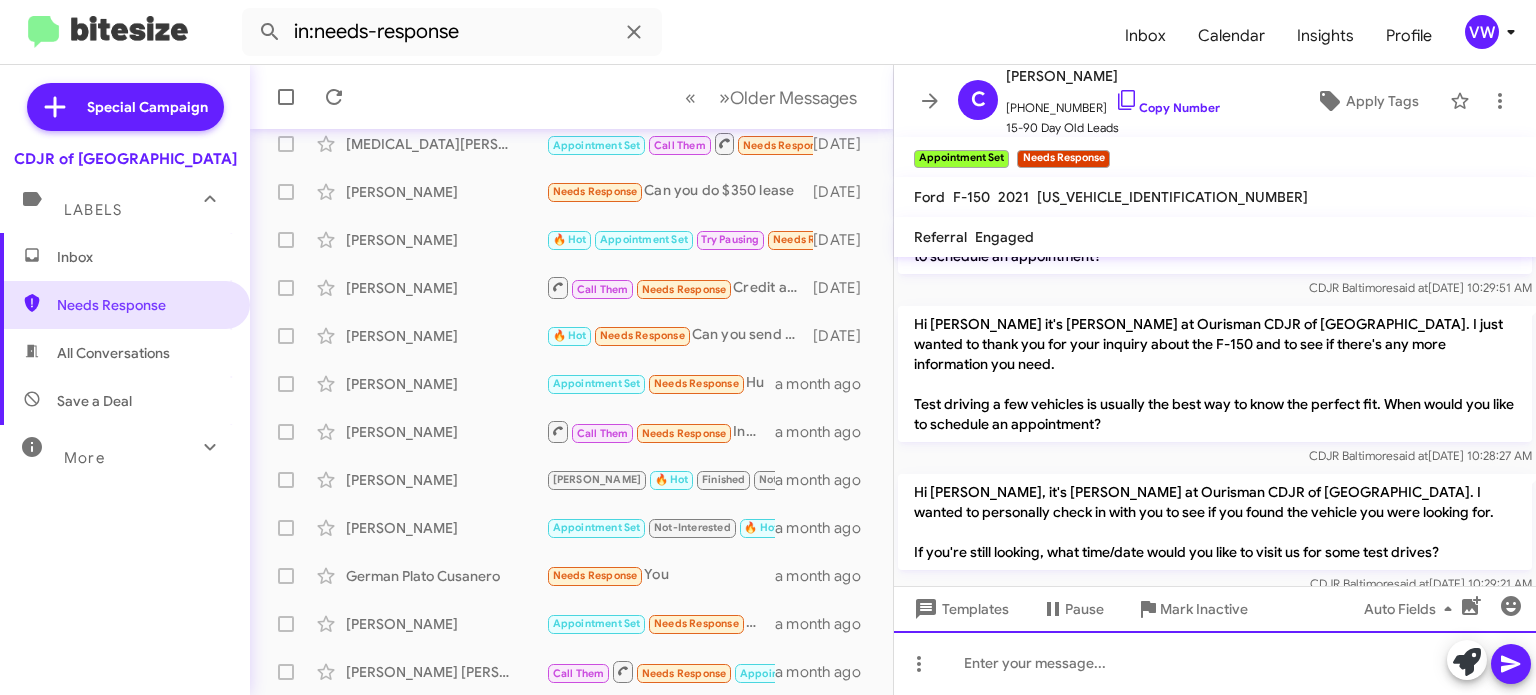 click 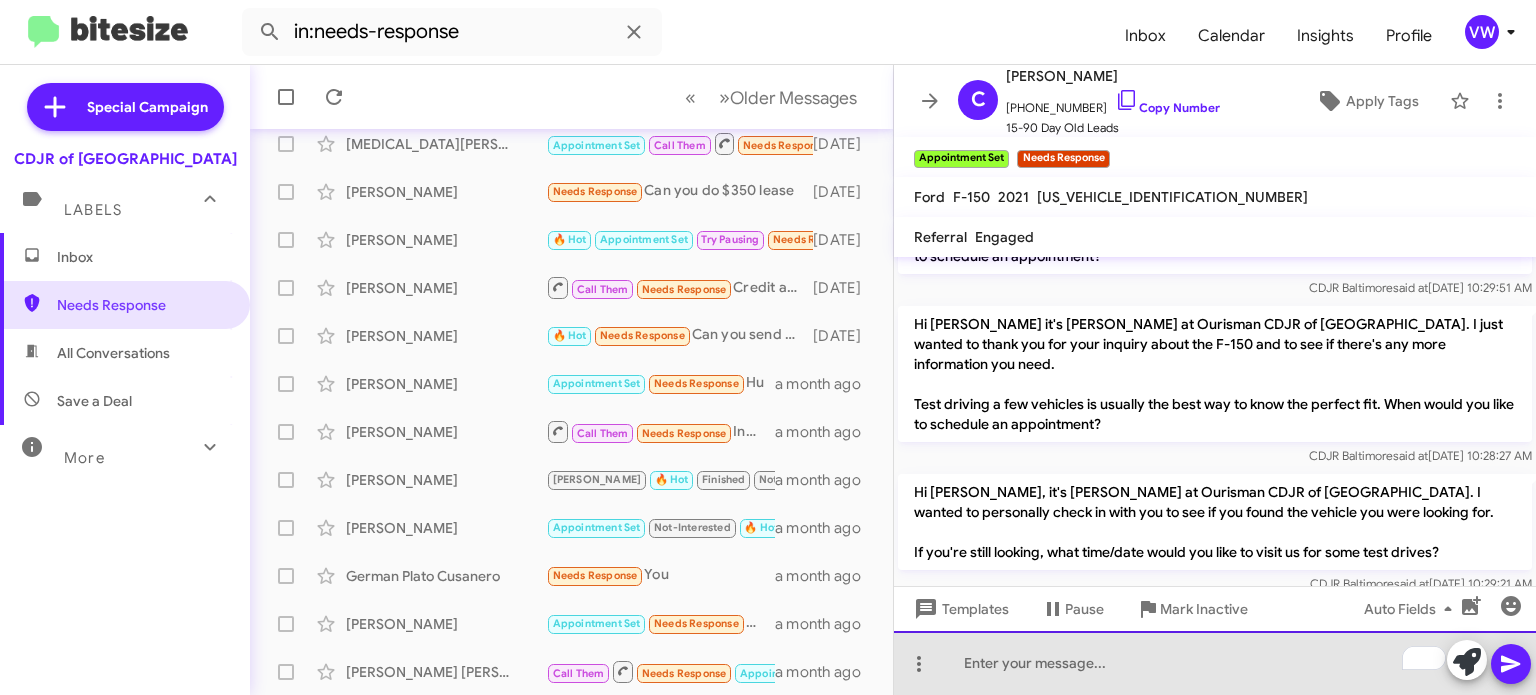 paste 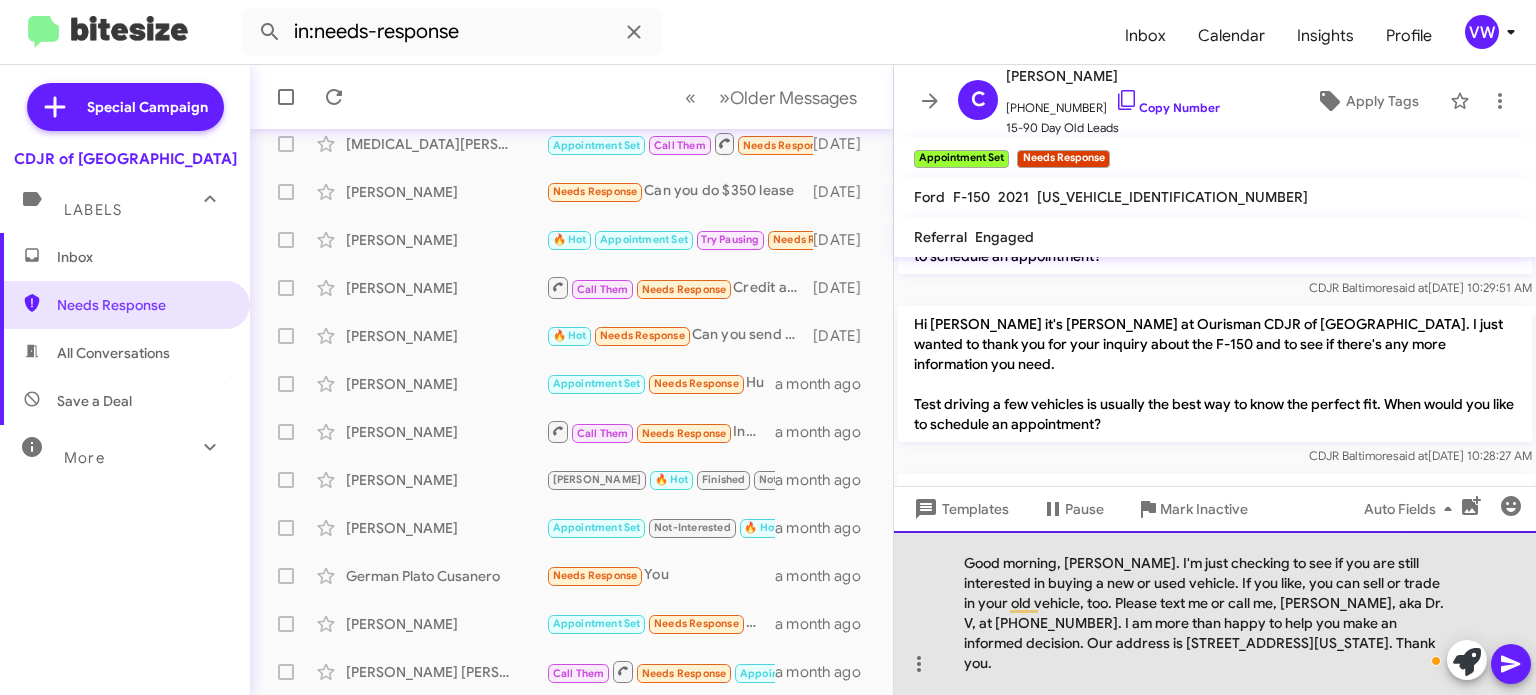 click on "Good morning, [PERSON_NAME]. I'm just checking to see if you are still interested in buying a new or used vehicle. If you like, you can sell or trade in your old vehicle, too. Please text me or call me, [PERSON_NAME], aka Dr. V, at [PHONE_NUMBER]. I am more than happy to help you make an informed decision. Our address is [STREET_ADDRESS][US_STATE]. Thank you." 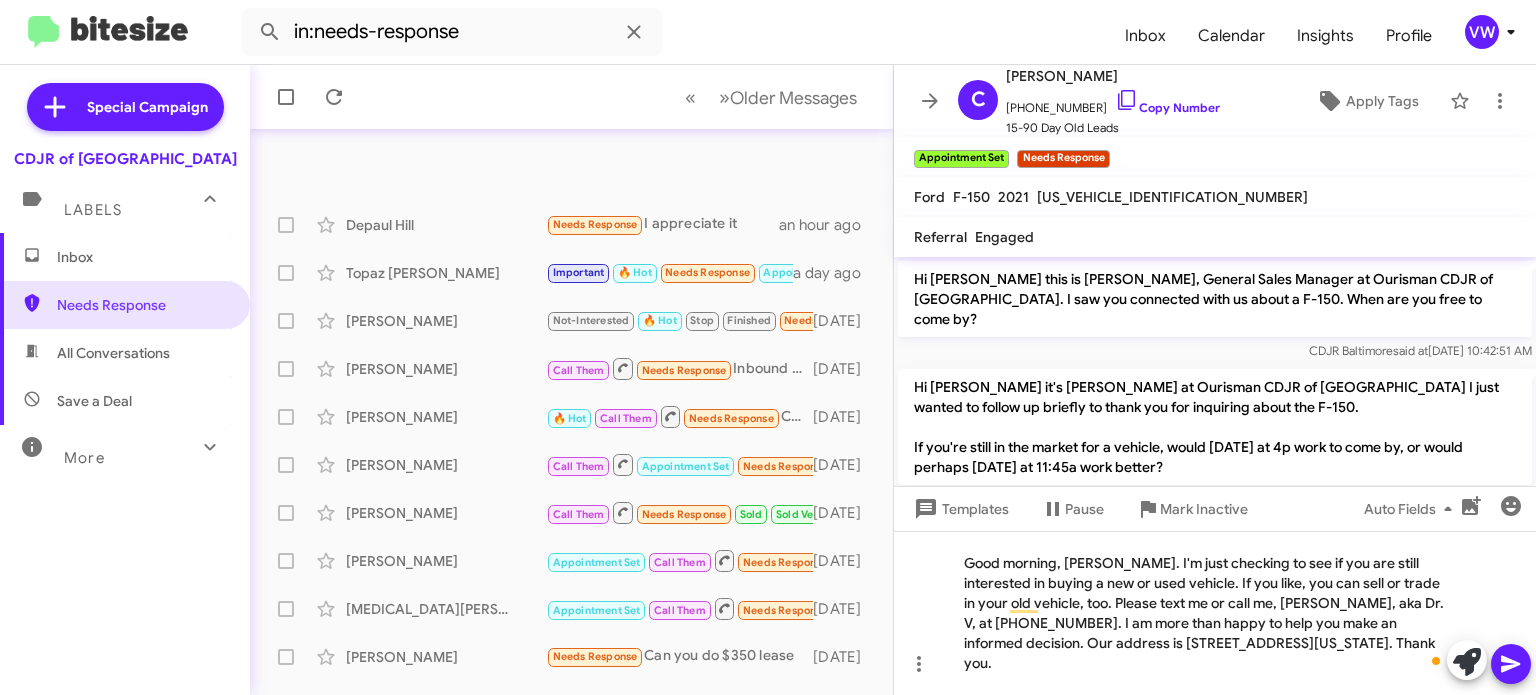 scroll, scrollTop: 0, scrollLeft: 0, axis: both 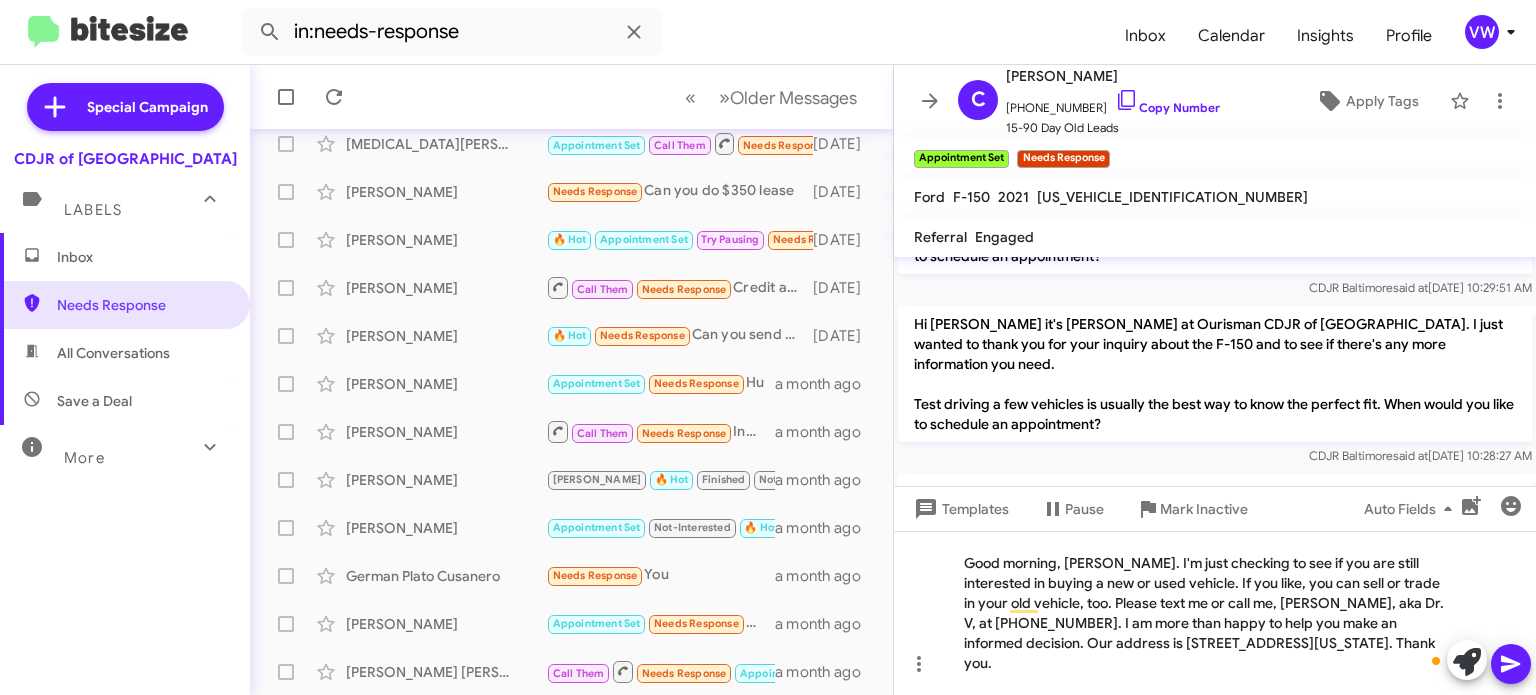 type 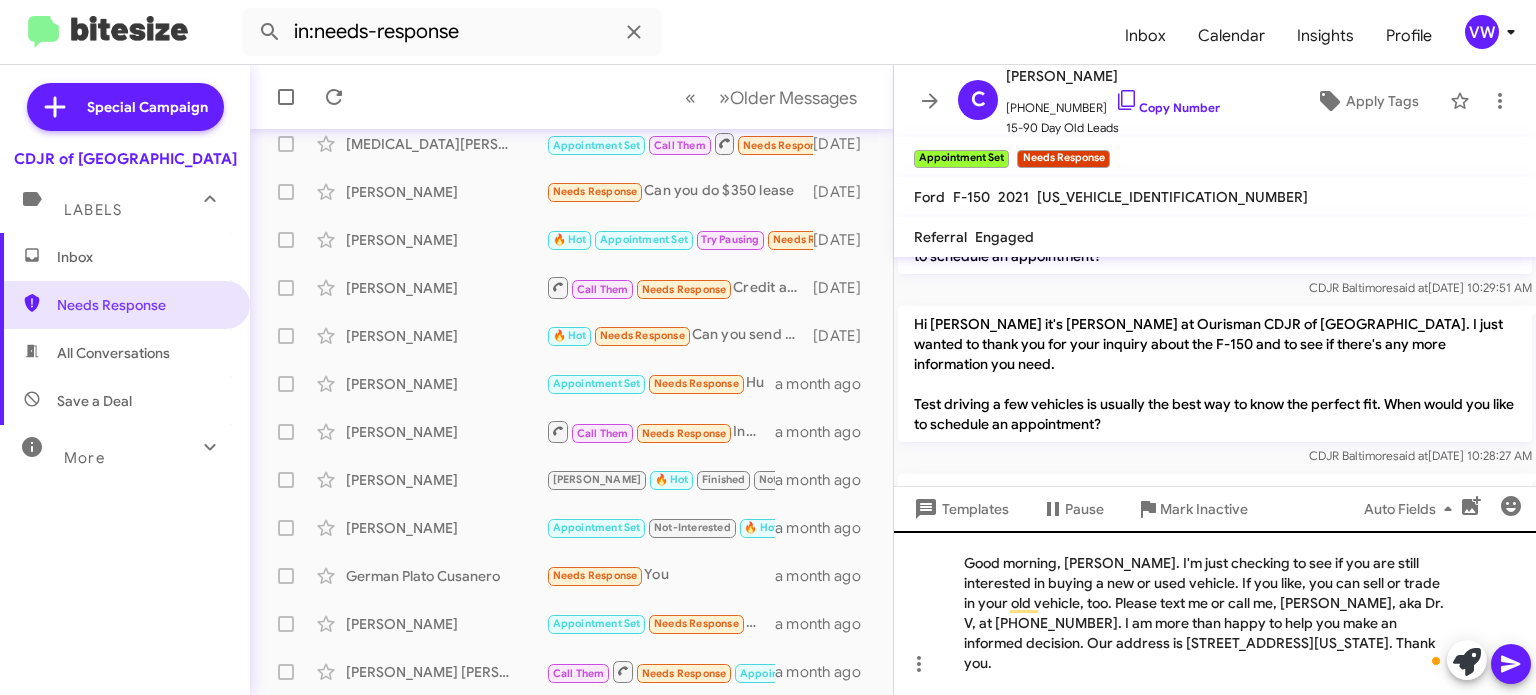click on "Good morning, Carlos. I'm just checking to see if you are still interested in buying a new or used vehicle. If you like, you can sell or trade in your old vehicle, too. Please text me or call me, Vernando, aka Dr. V, at 443-367-8601. I am more than happy to help you make an informed decision. Our address is 124 North Point Boulevard, Baltimore, Maryland 21224. Thank you." 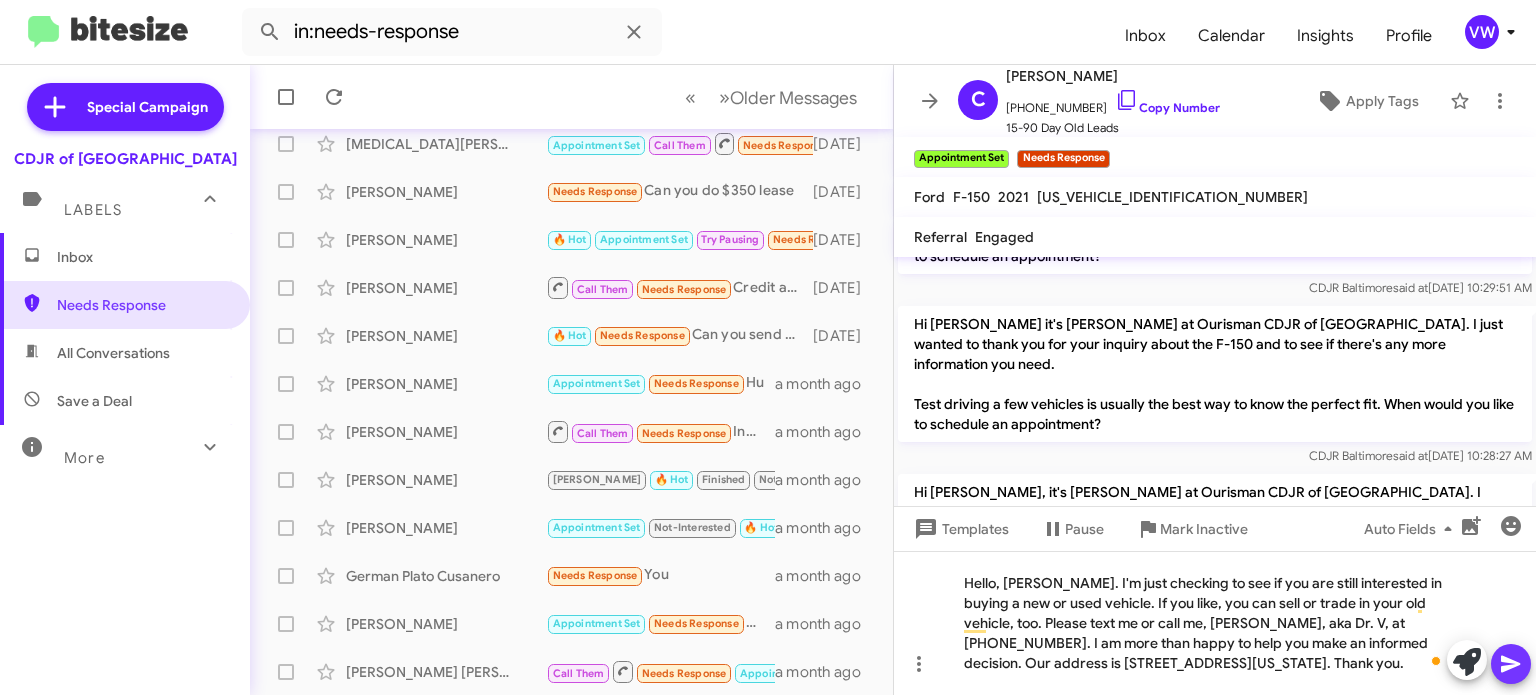 click 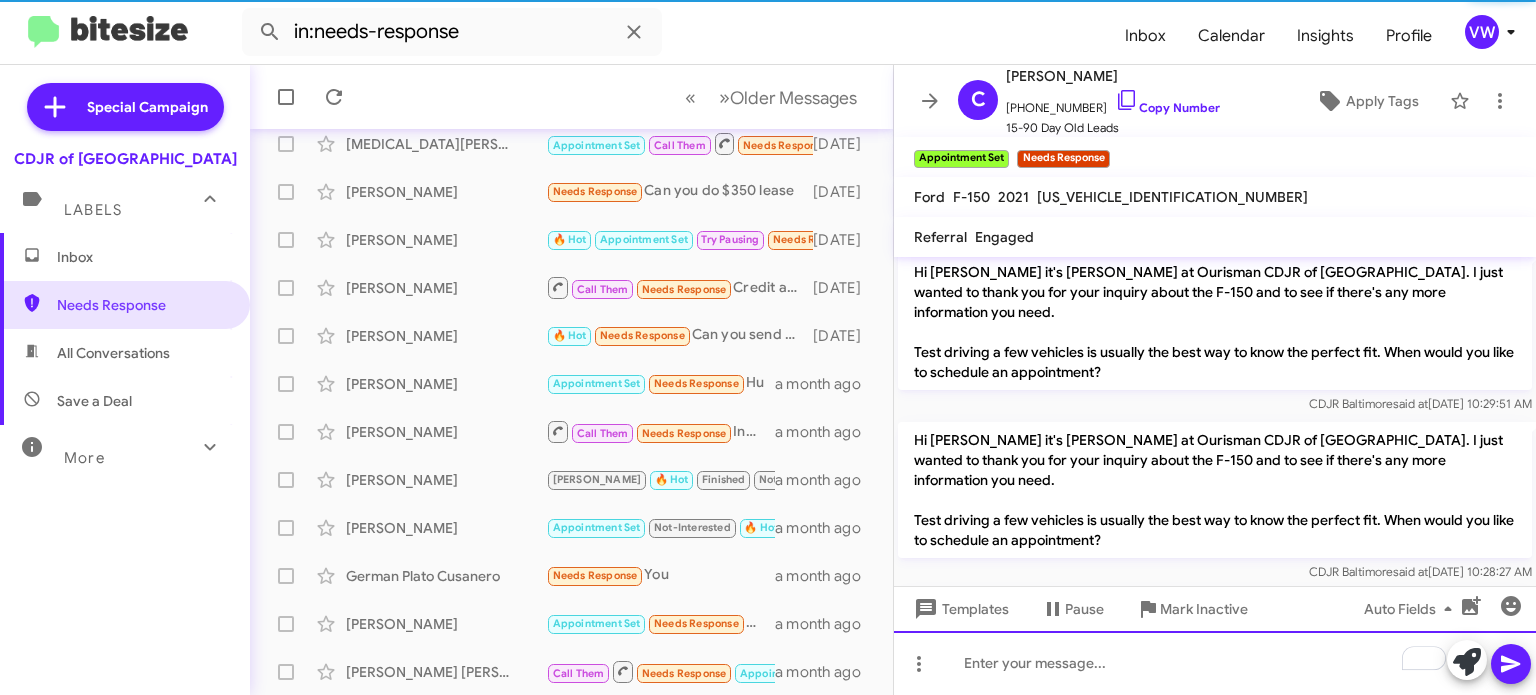scroll, scrollTop: 1289, scrollLeft: 0, axis: vertical 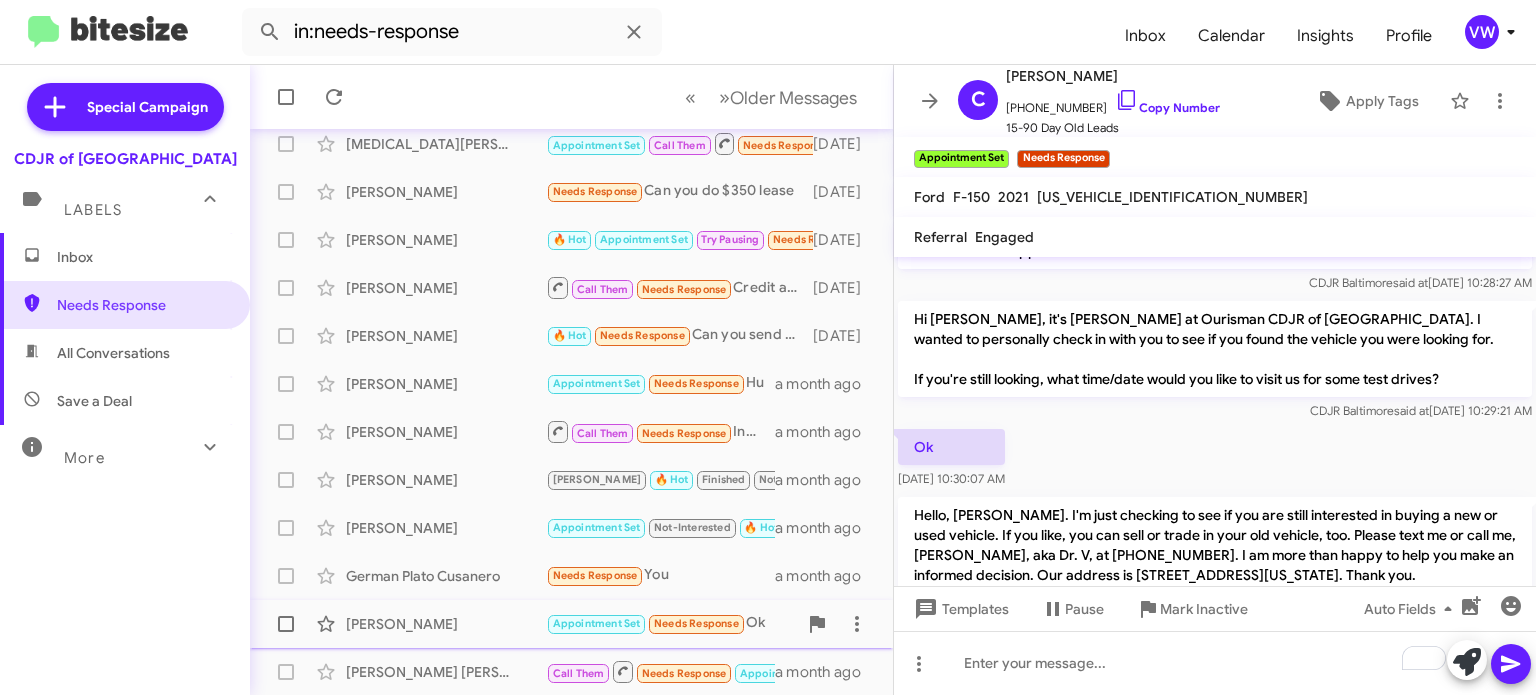 click on "Needs Response" 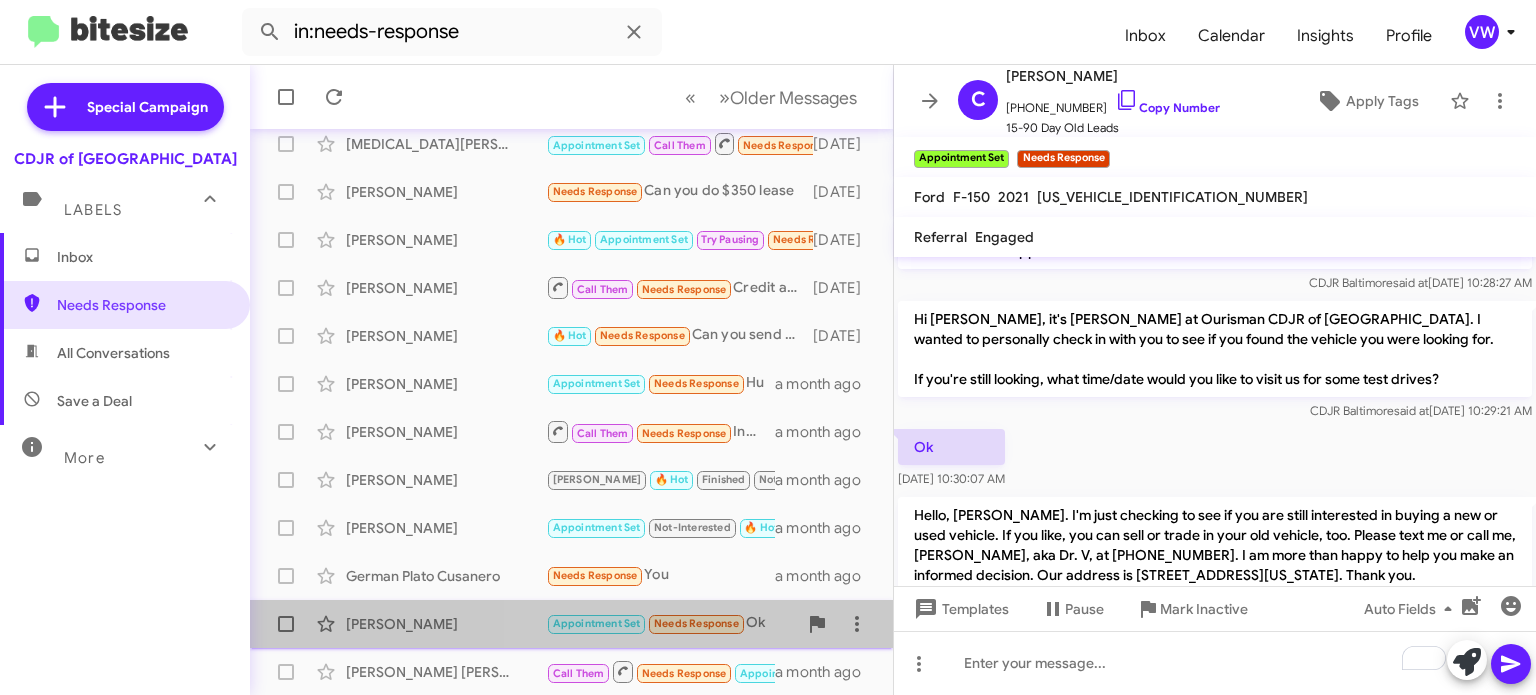 click on "Needs Response" 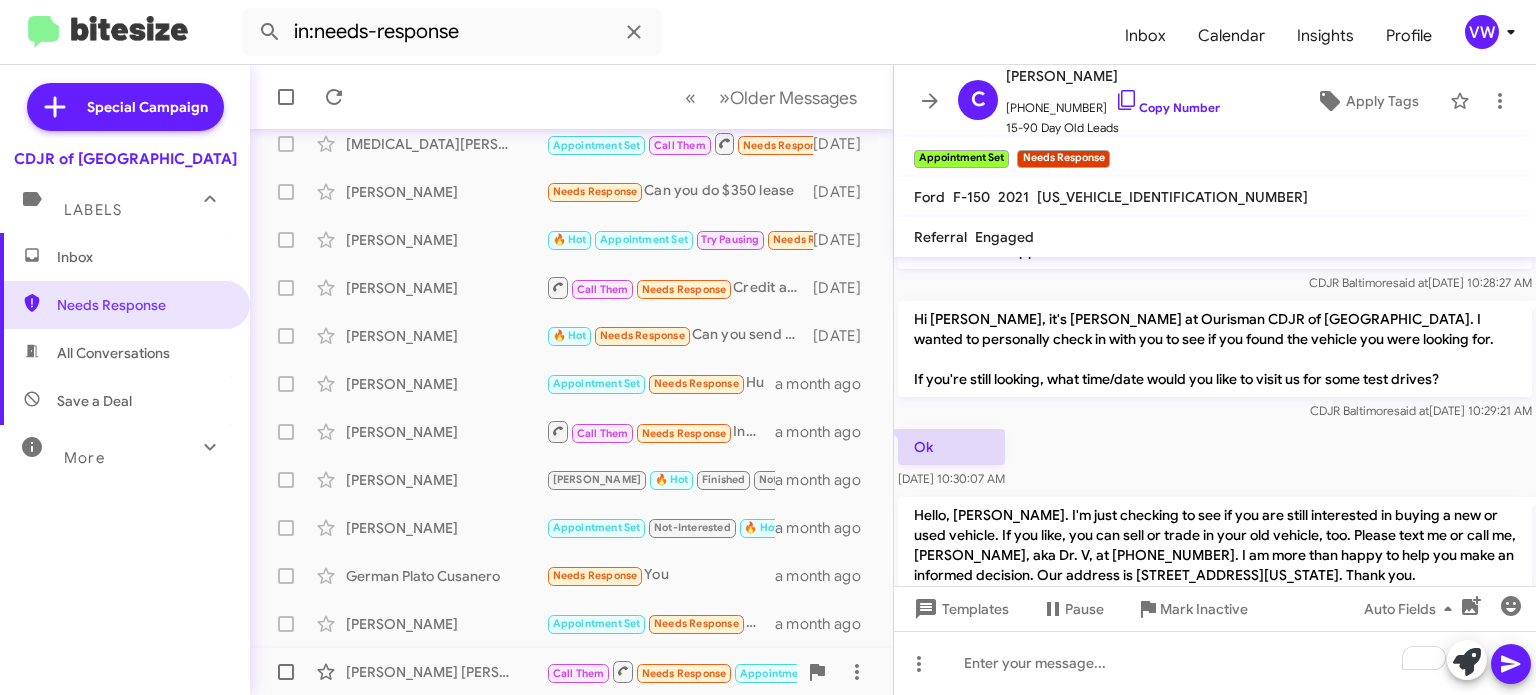 click on "Needs Response" 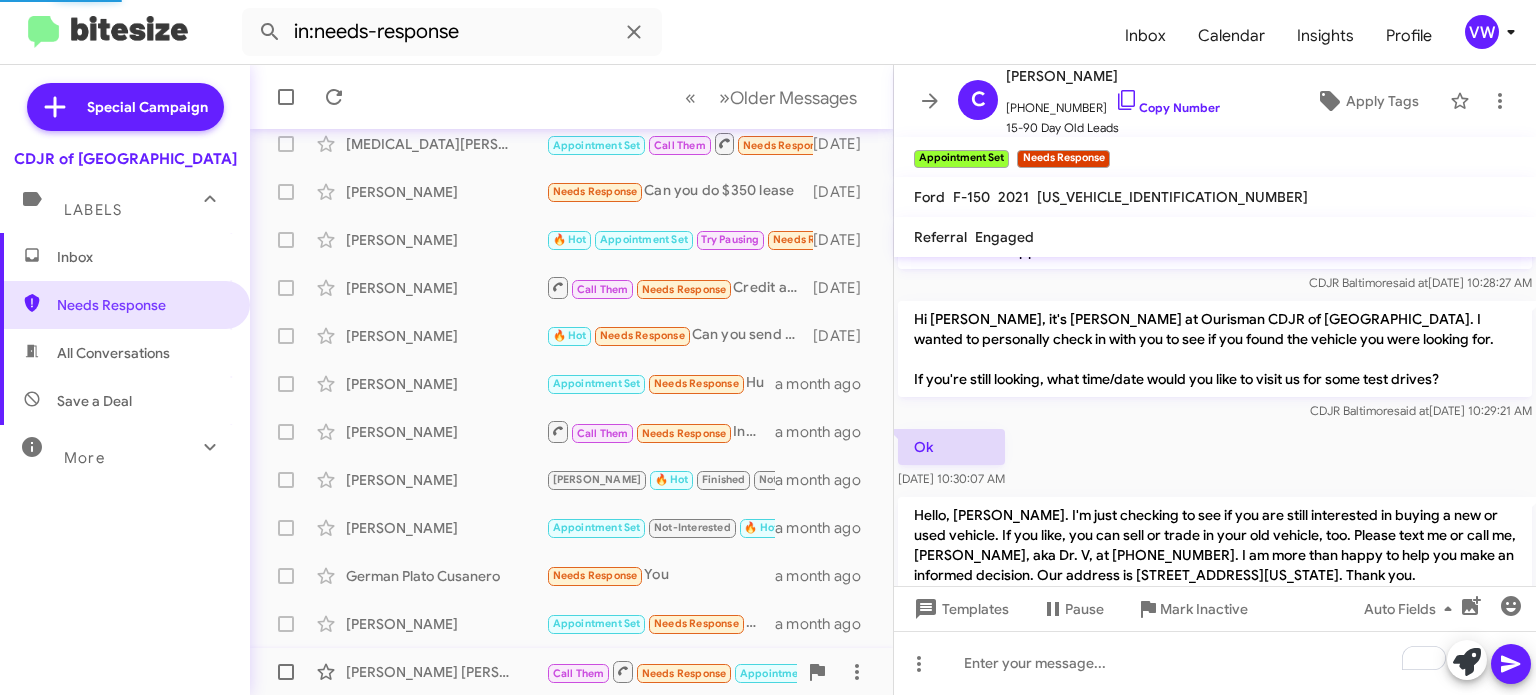 scroll, scrollTop: 0, scrollLeft: 0, axis: both 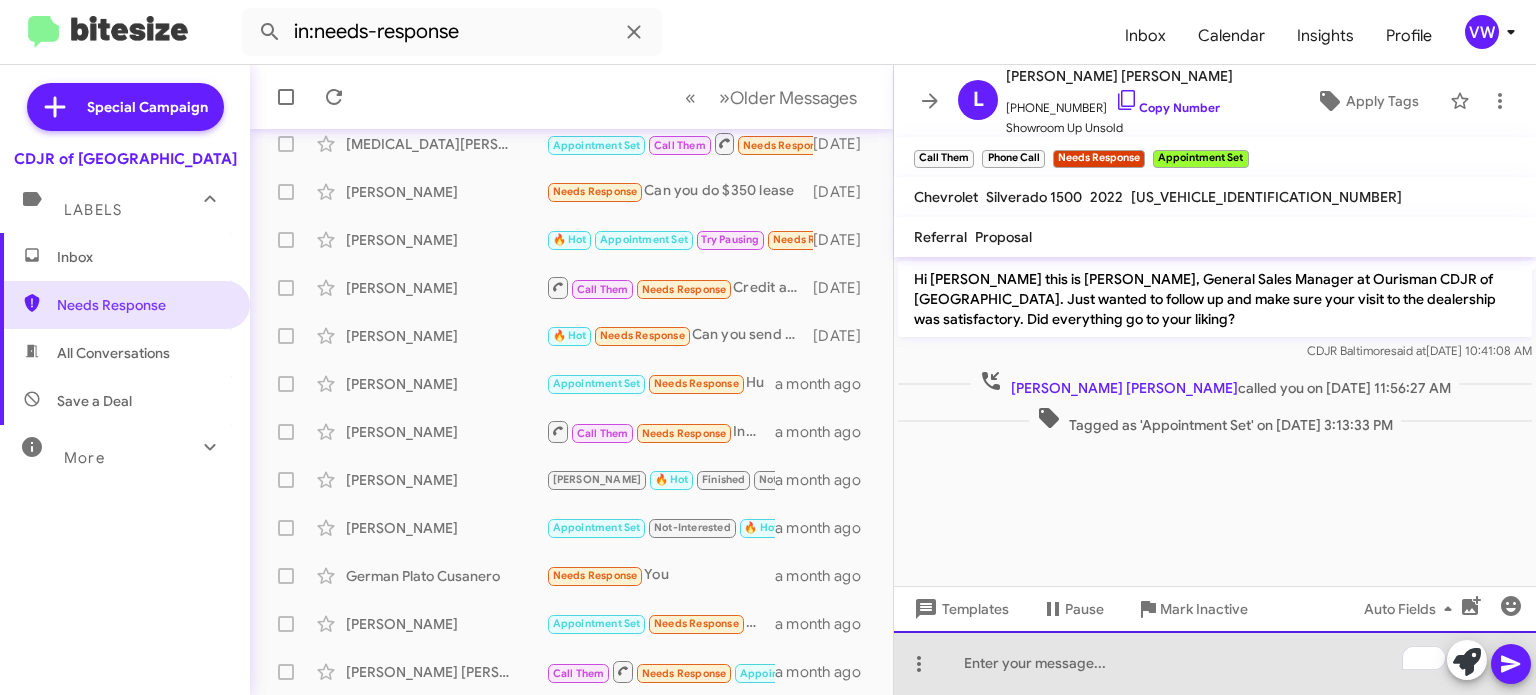 click 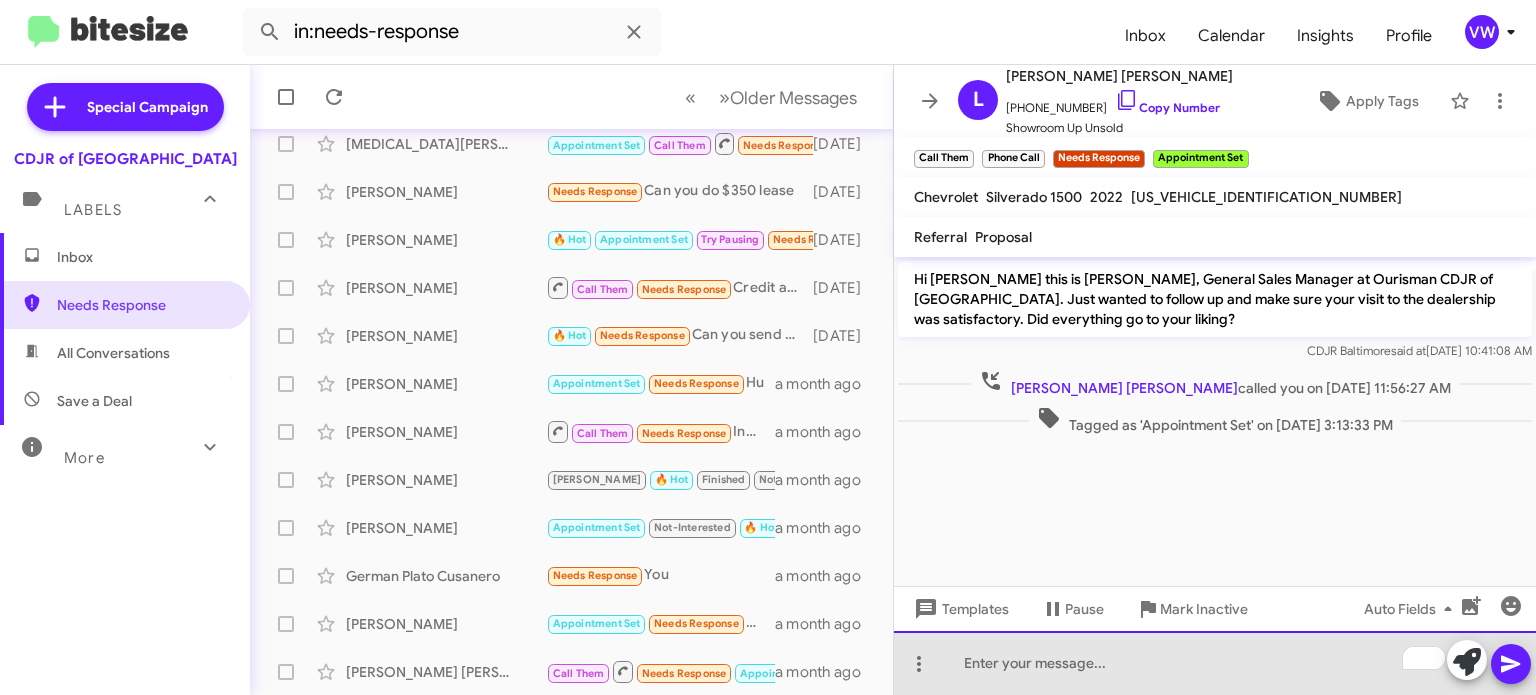 drag, startPoint x: 1011, startPoint y: 642, endPoint x: 975, endPoint y: 412, distance: 232.80034 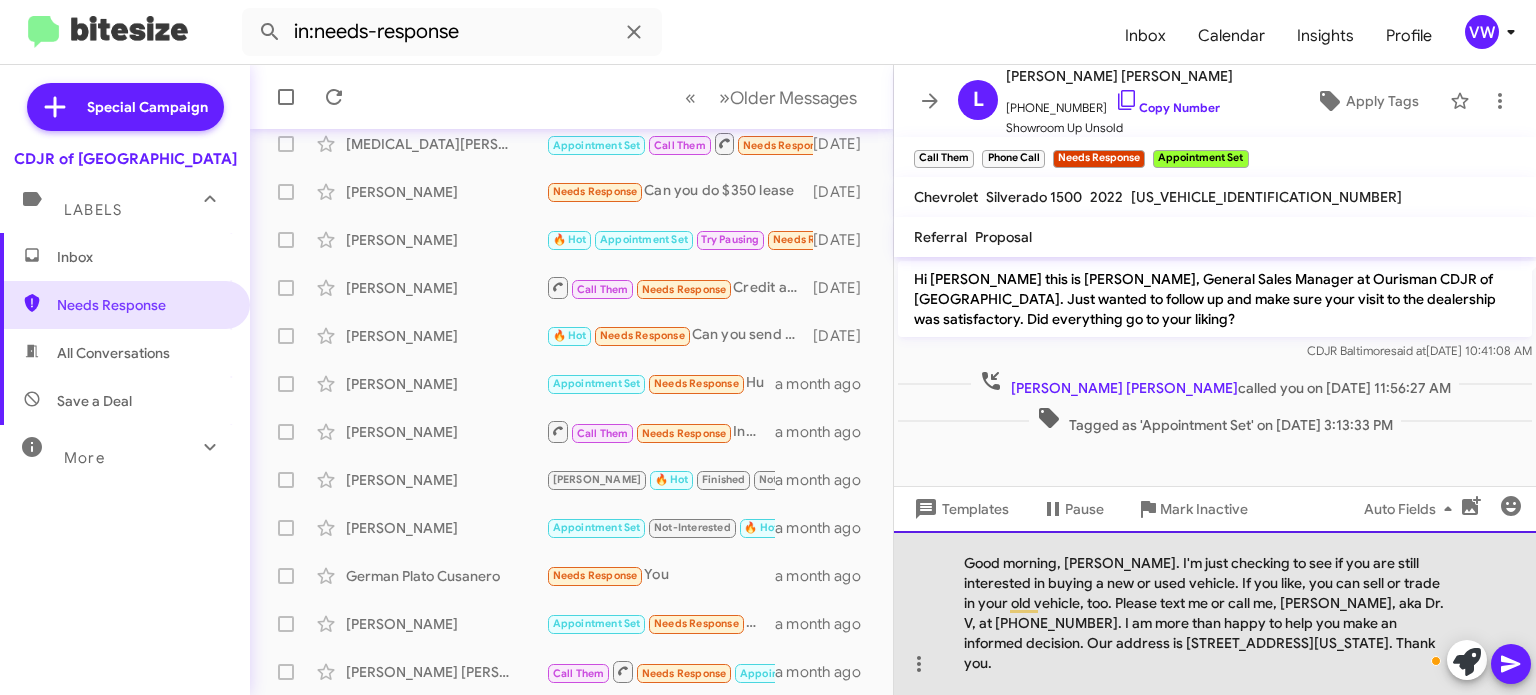 click on "Good morning, [PERSON_NAME]. I'm just checking to see if you are still interested in buying a new or used vehicle. If you like, you can sell or trade in your old vehicle, too. Please text me or call me, [PERSON_NAME], aka Dr. V, at [PHONE_NUMBER]. I am more than happy to help you make an informed decision. Our address is [STREET_ADDRESS][US_STATE]. Thank you." 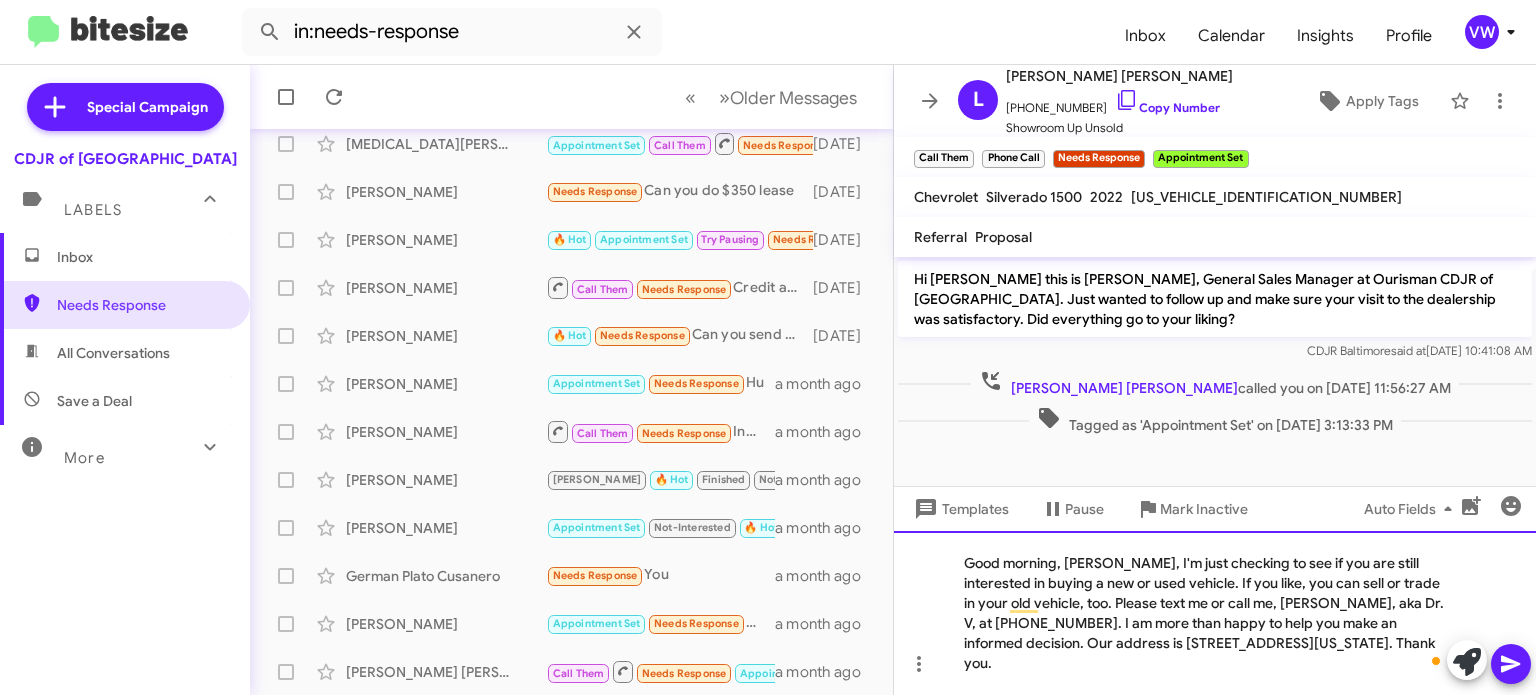 click on "Good morning, Lorenzo, I'm just checking to see if you are still interested in buying a new or used vehicle. If you like, you can sell or trade in your old vehicle, too. Please text me or call me, Vernando, aka Dr. V, at 443-367-8601. I am more than happy to help you make an informed decision. Our address is 124 North Point Boulevard, Baltimore, Maryland 21224. Thank you." 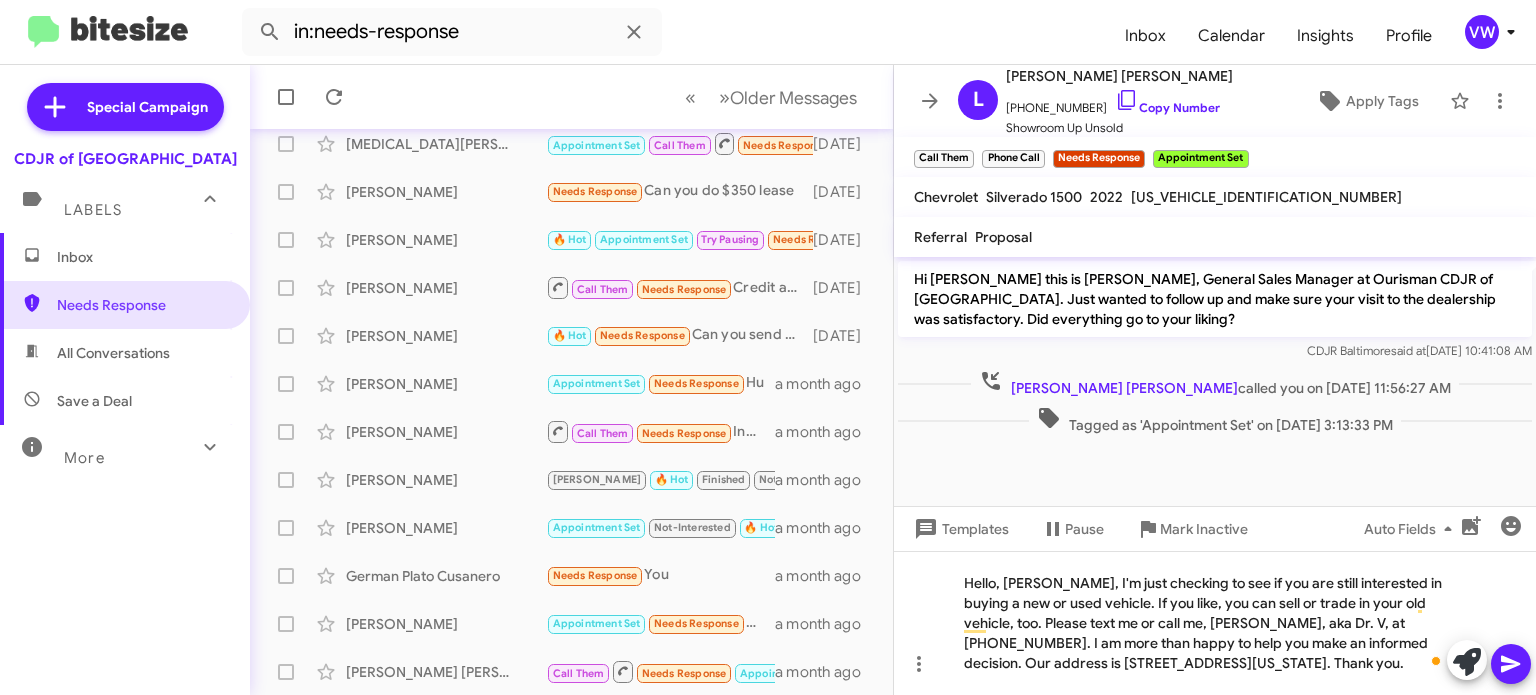 click 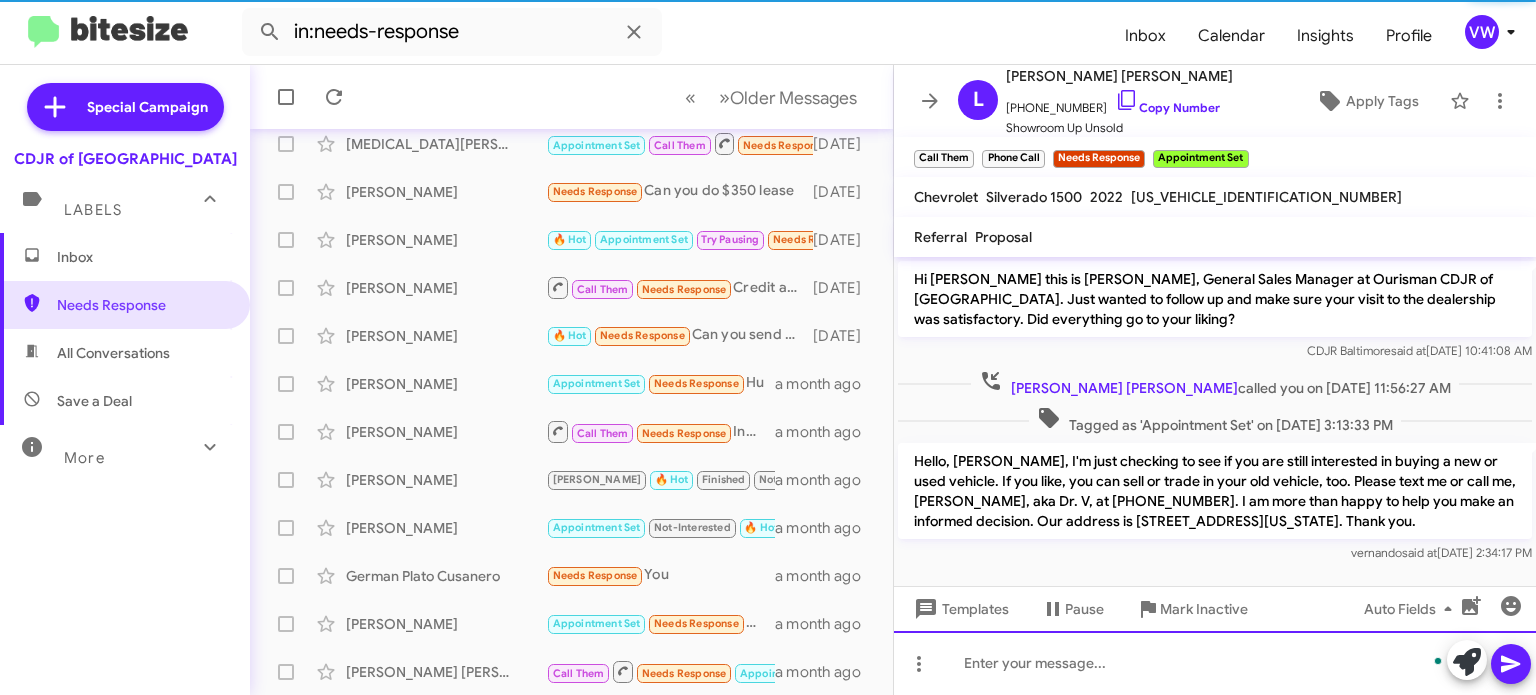 scroll, scrollTop: 3, scrollLeft: 0, axis: vertical 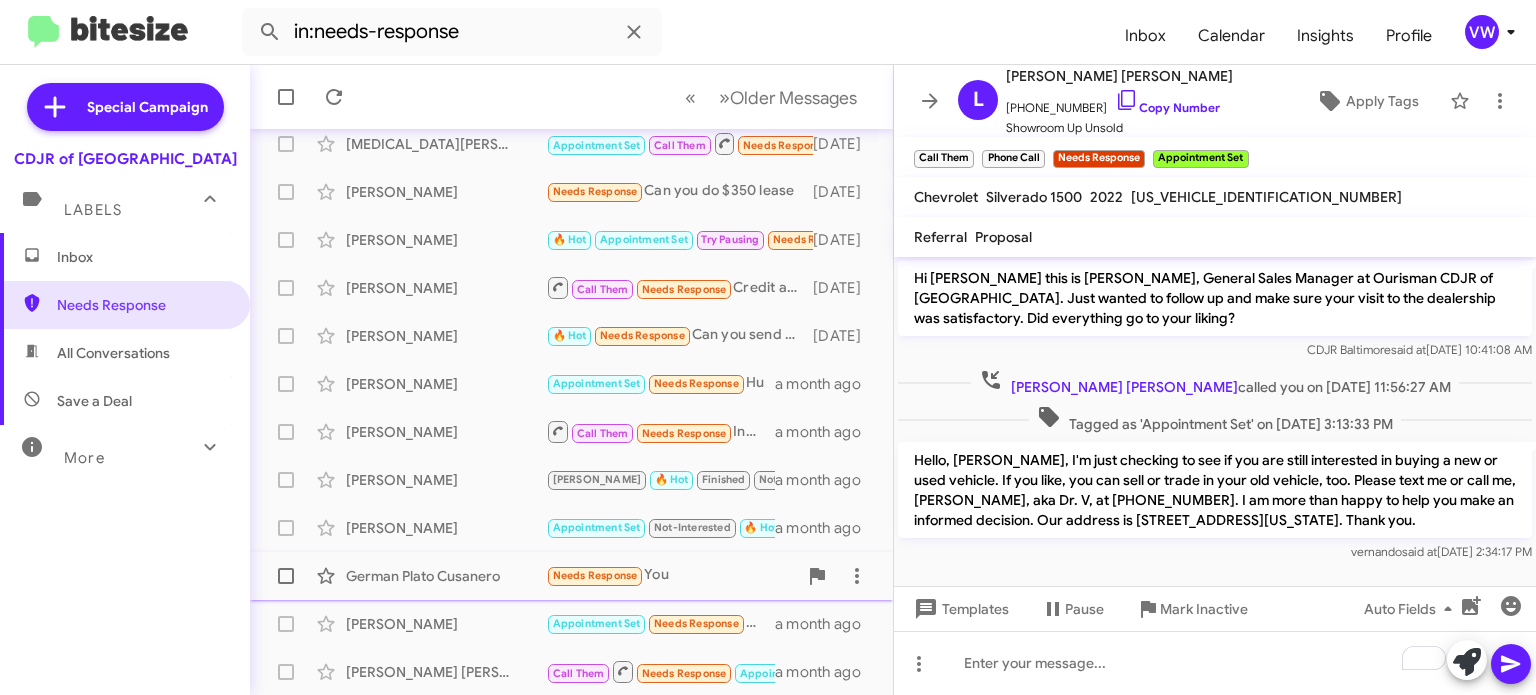 click on "Needs Response" 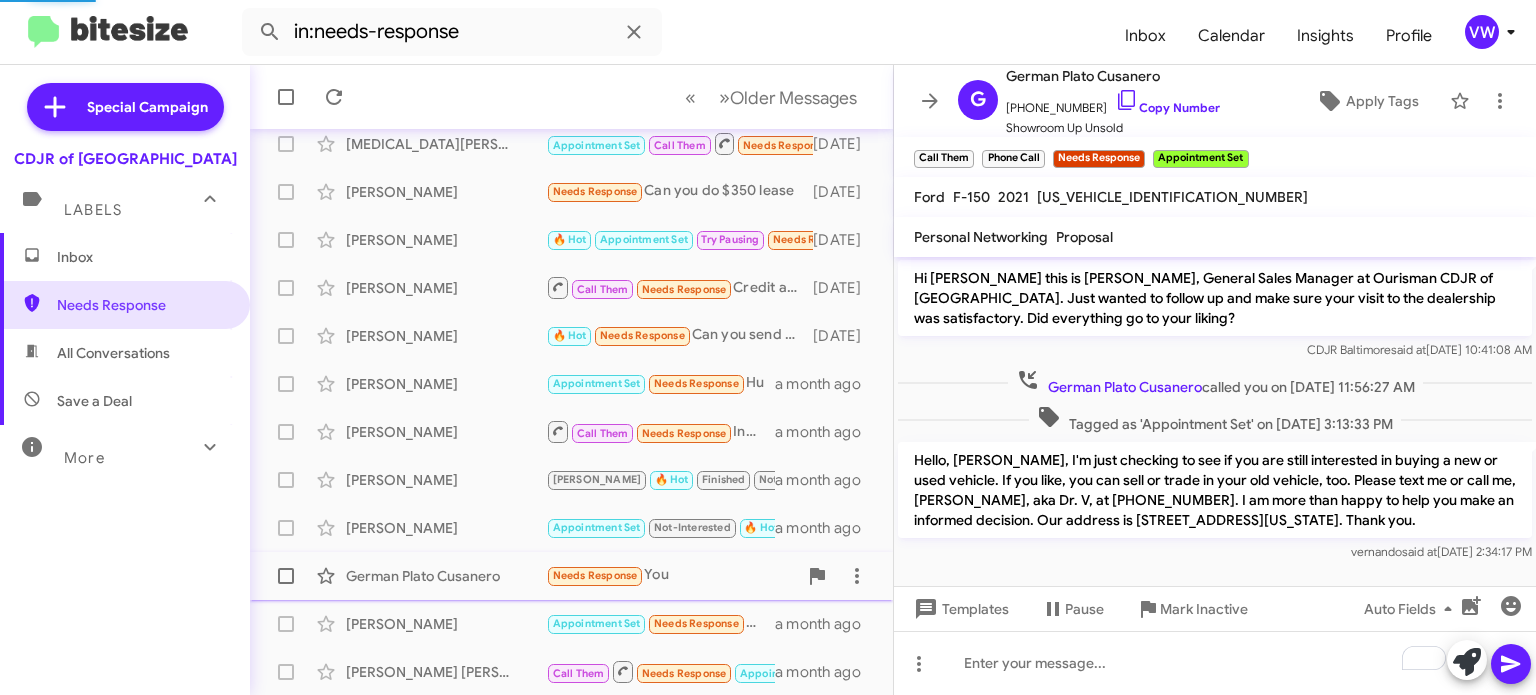 scroll, scrollTop: 321, scrollLeft: 0, axis: vertical 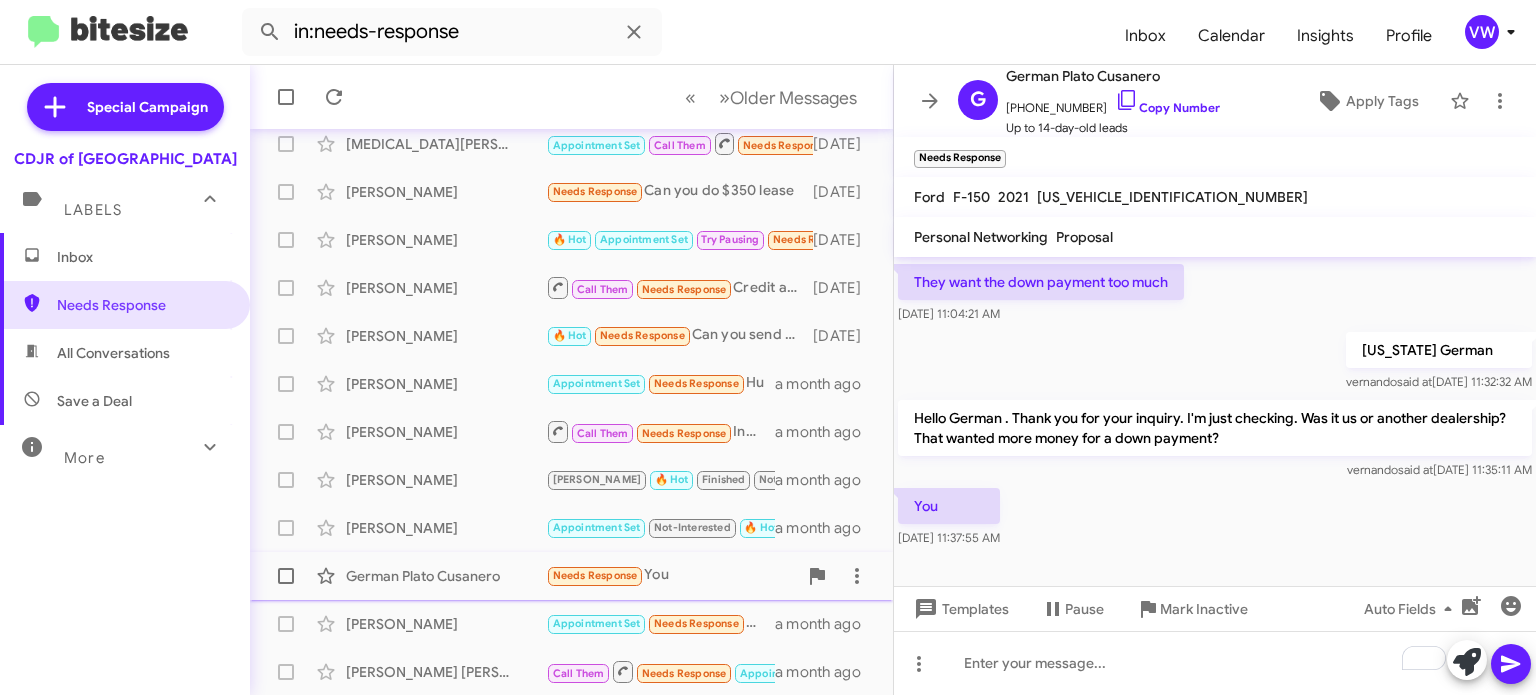 click on "Needs Response" 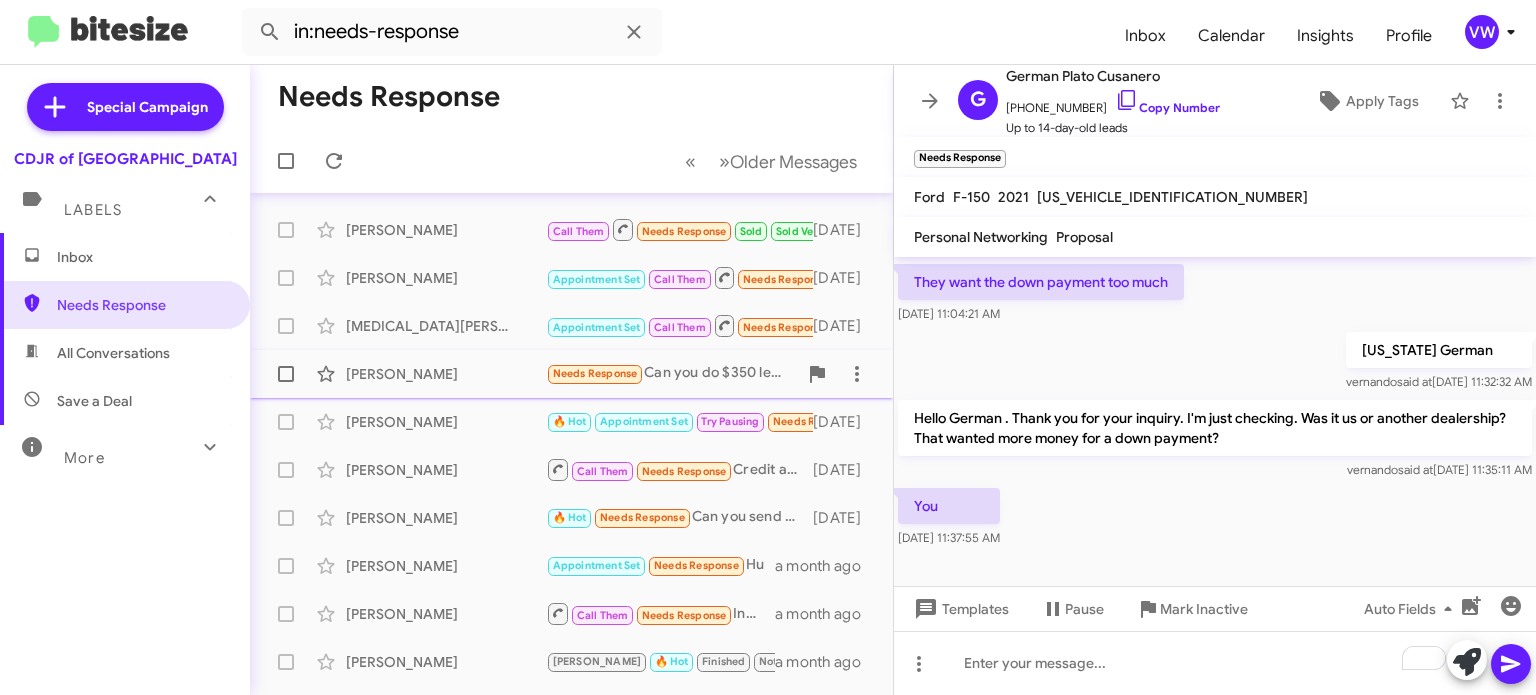 scroll, scrollTop: 264, scrollLeft: 0, axis: vertical 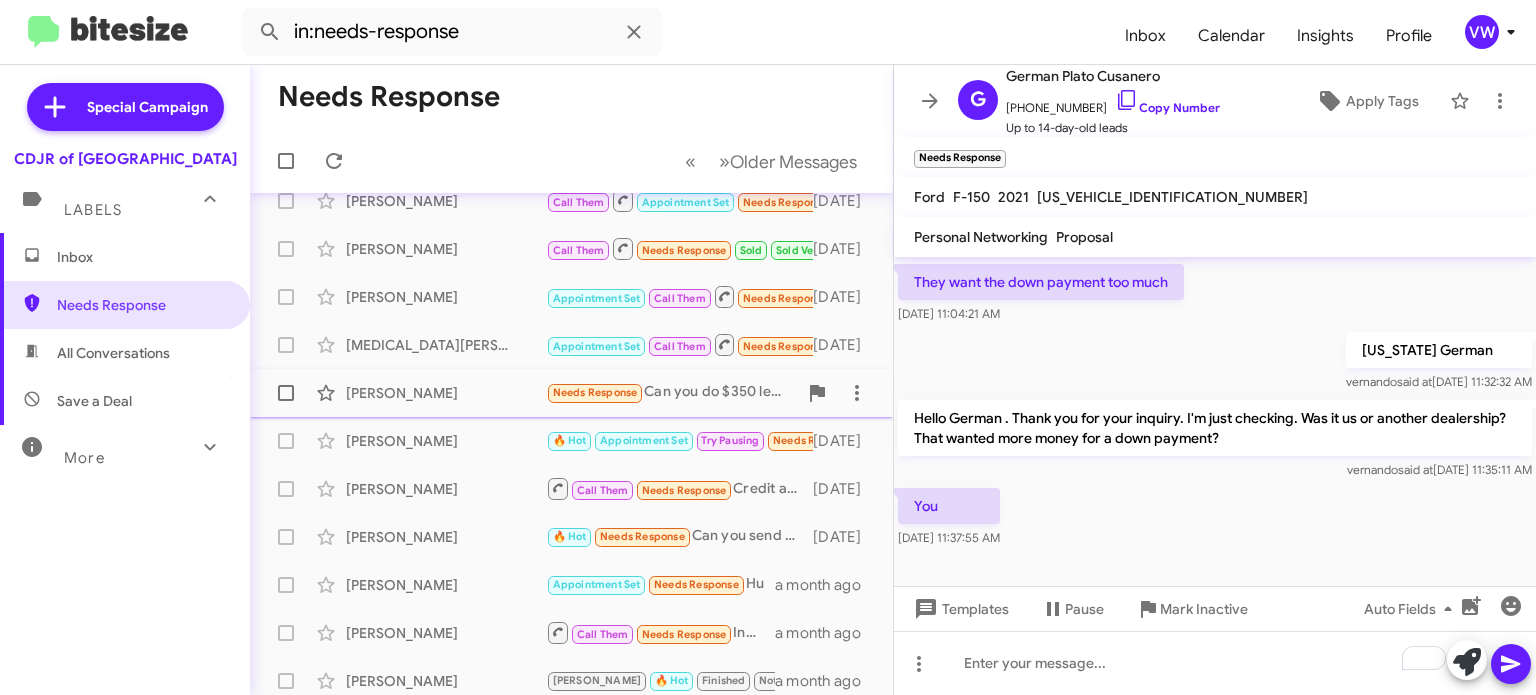 click on "Needs Response" 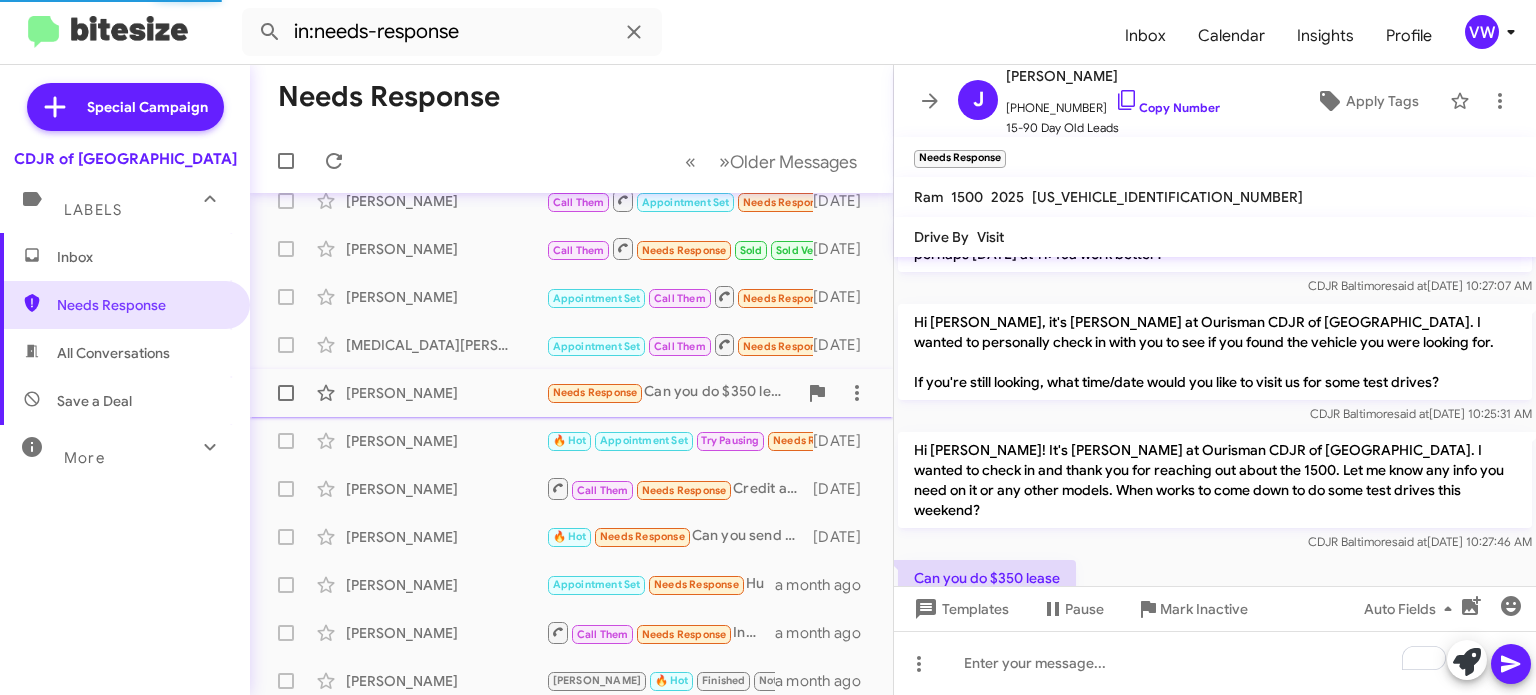 scroll, scrollTop: 348, scrollLeft: 0, axis: vertical 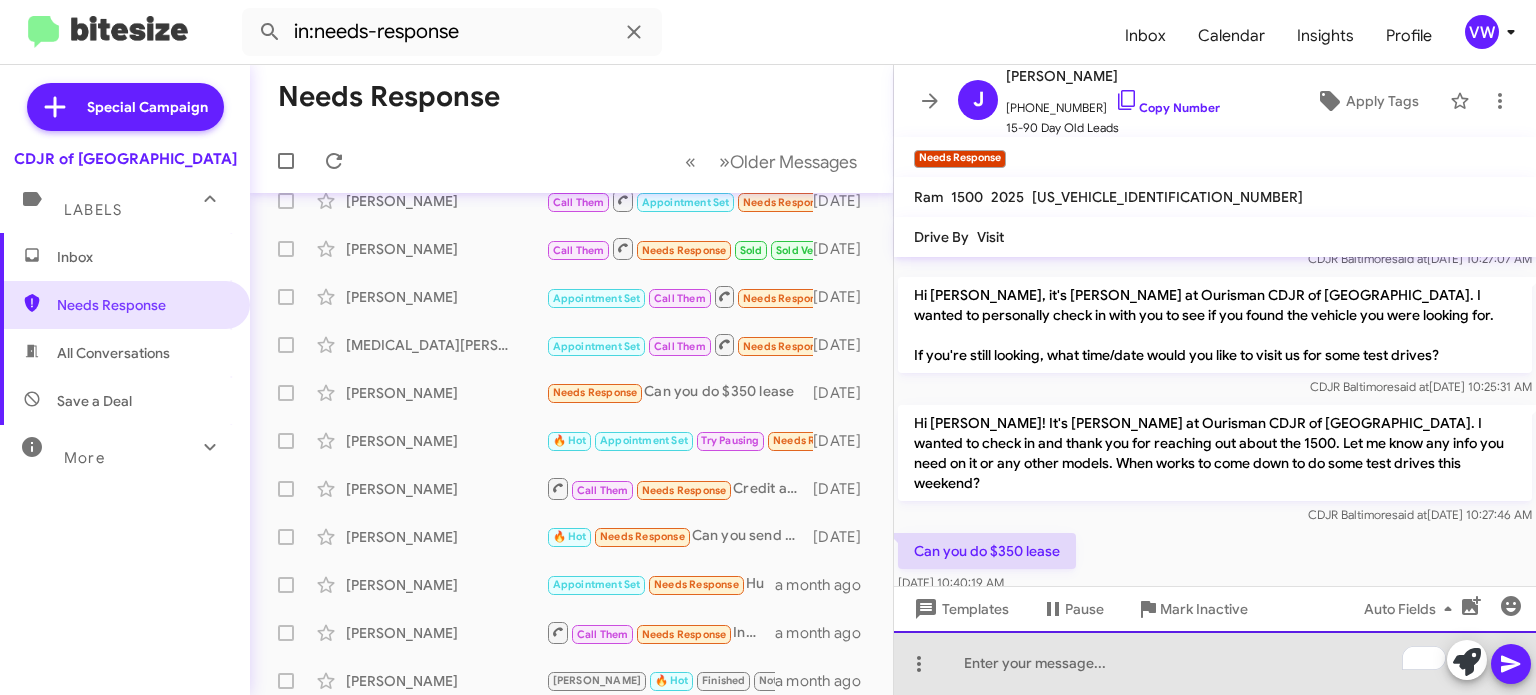 click 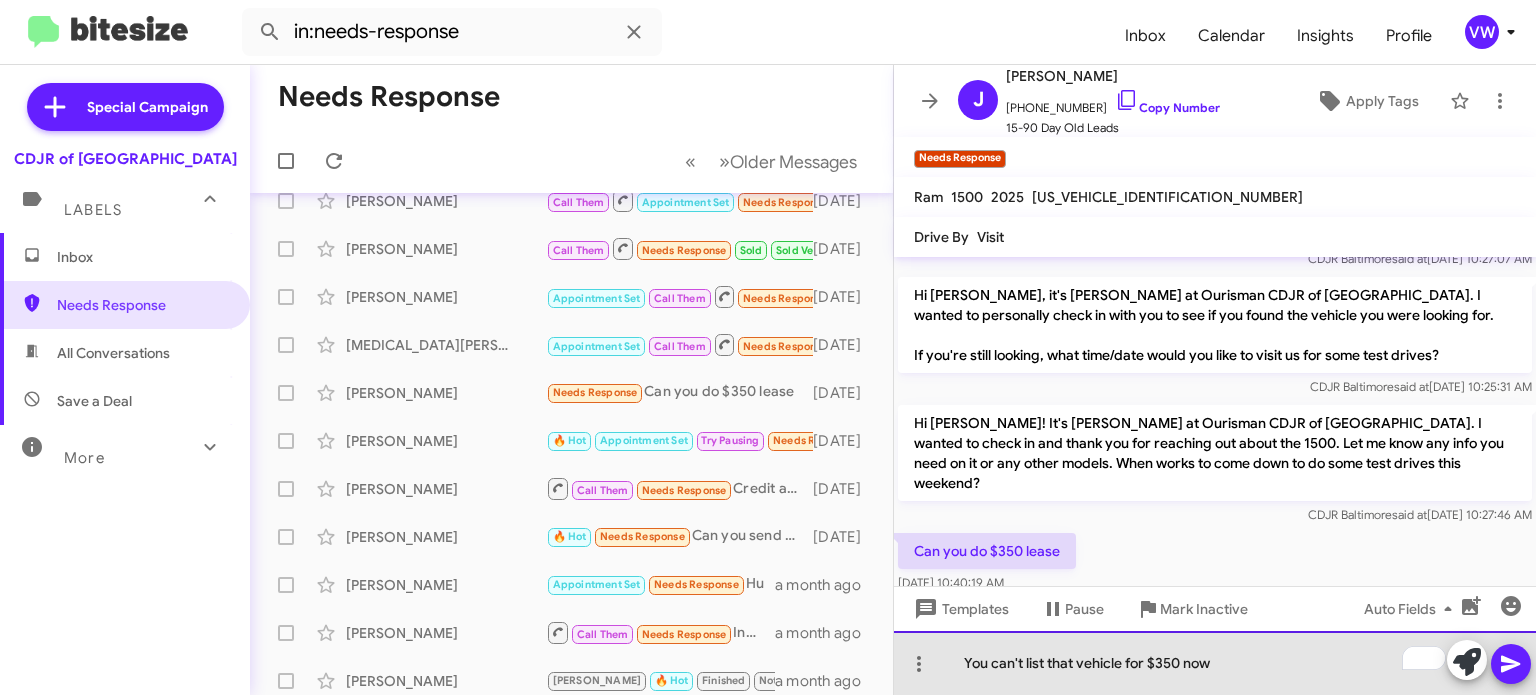 click on "You can't list that vehicle for $350 now" 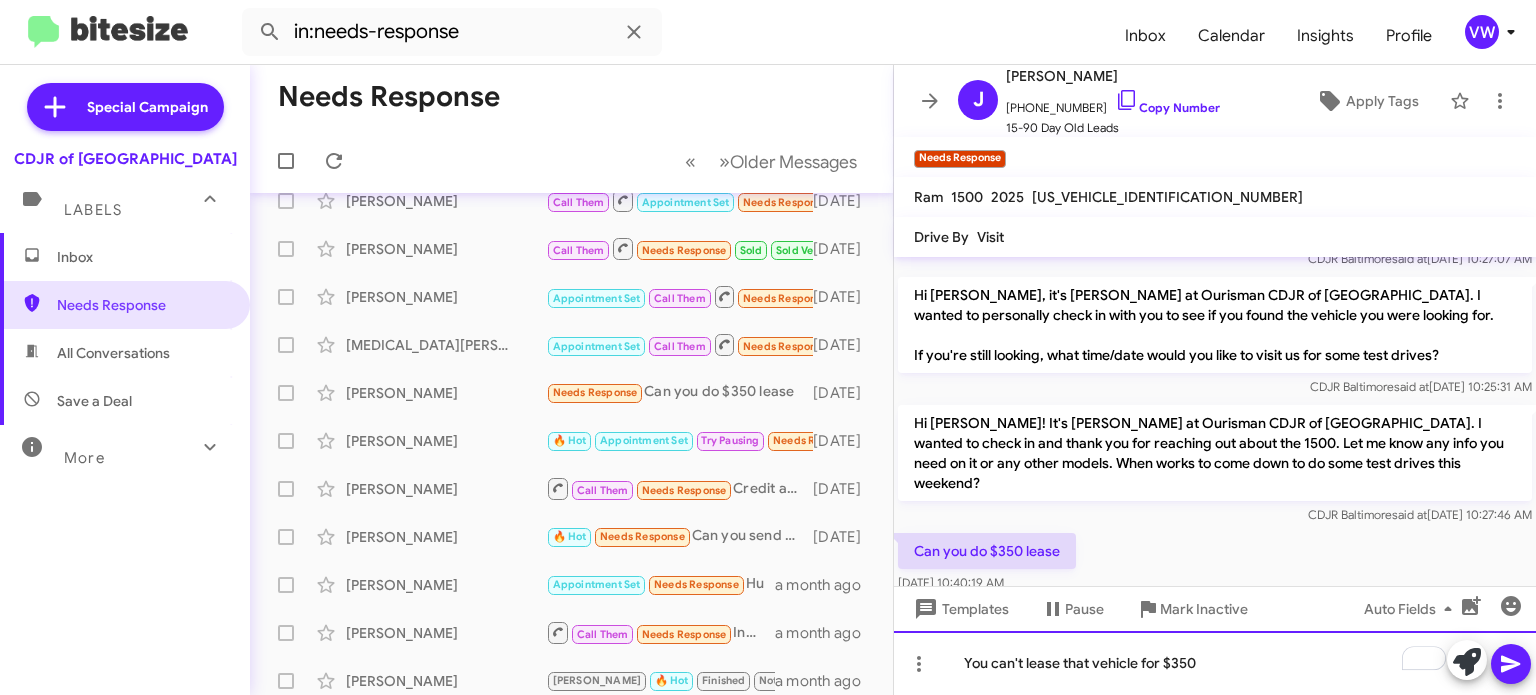 click on "You can't lease that vehicle for $350" 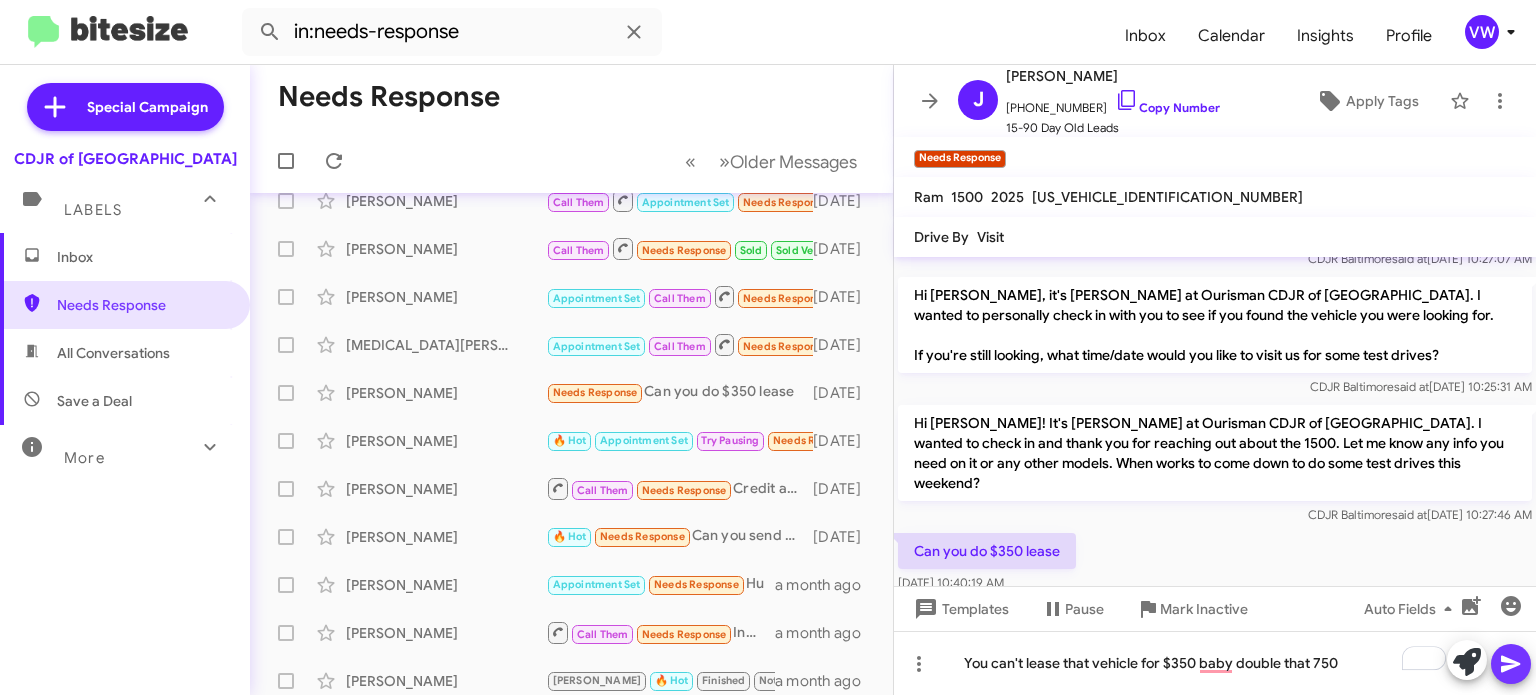 click 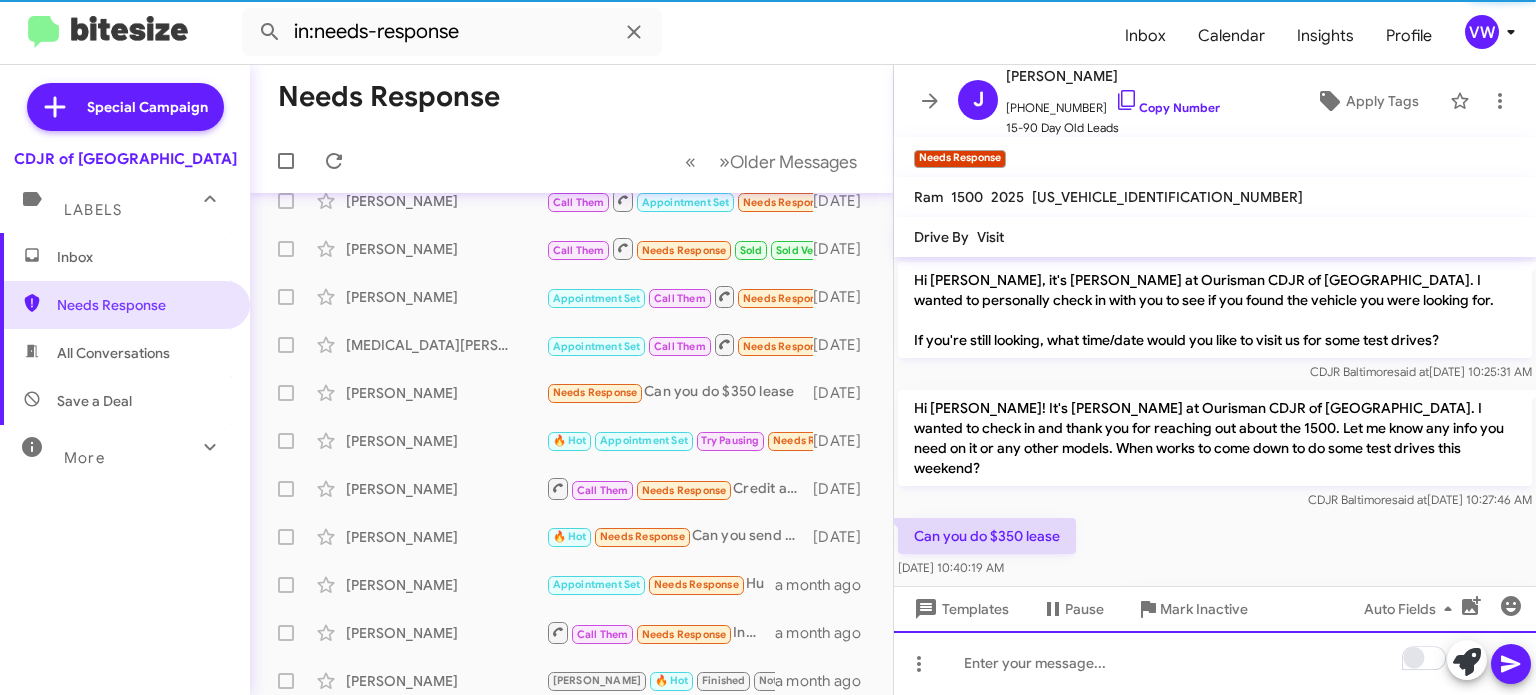 scroll, scrollTop: 421, scrollLeft: 0, axis: vertical 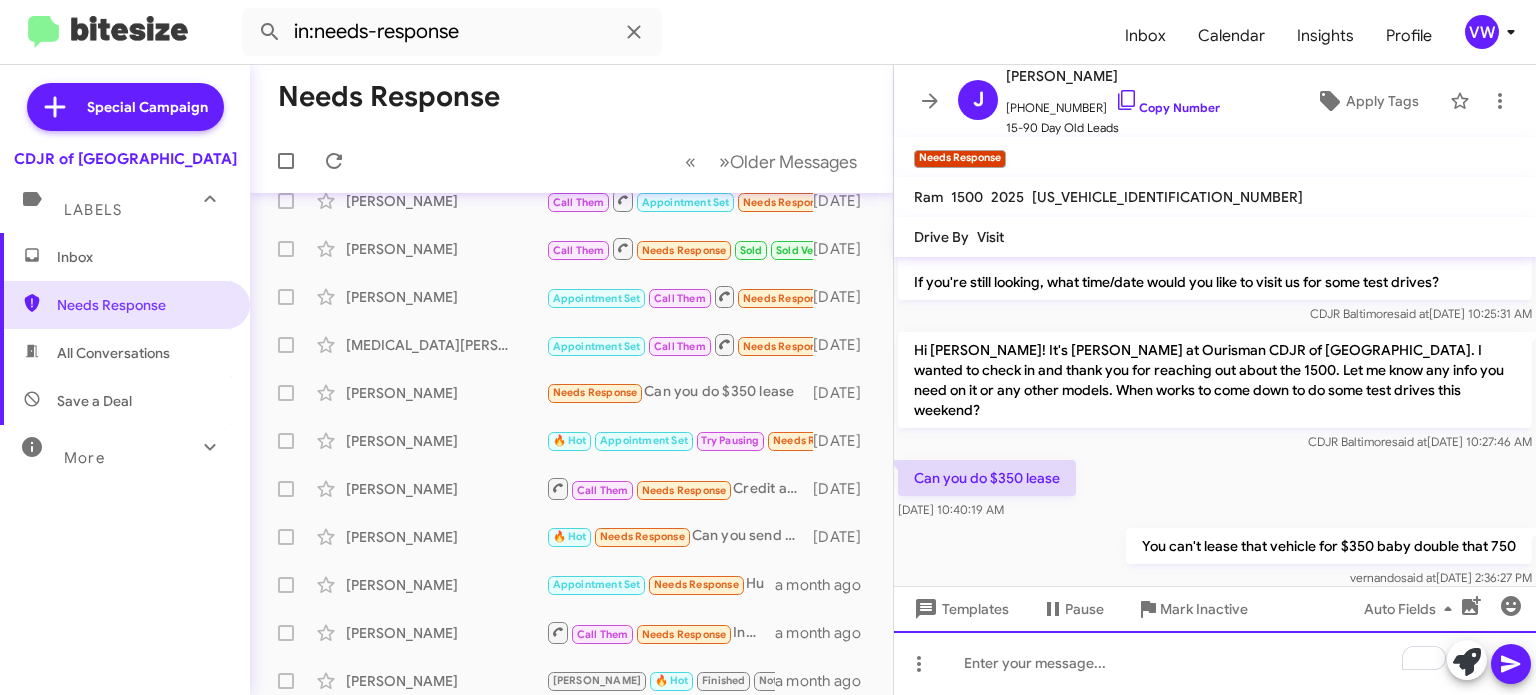drag, startPoint x: 1253, startPoint y: 680, endPoint x: 1262, endPoint y: 674, distance: 10.816654 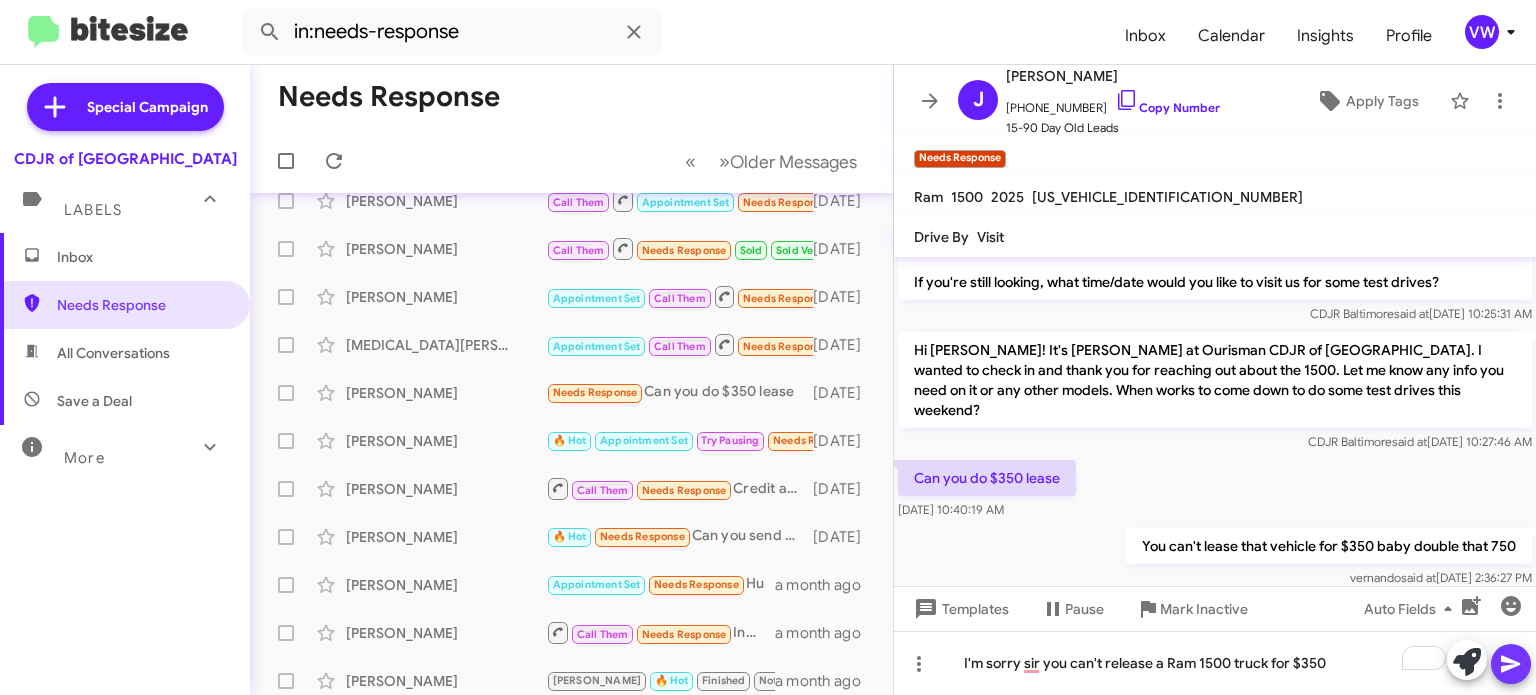 click 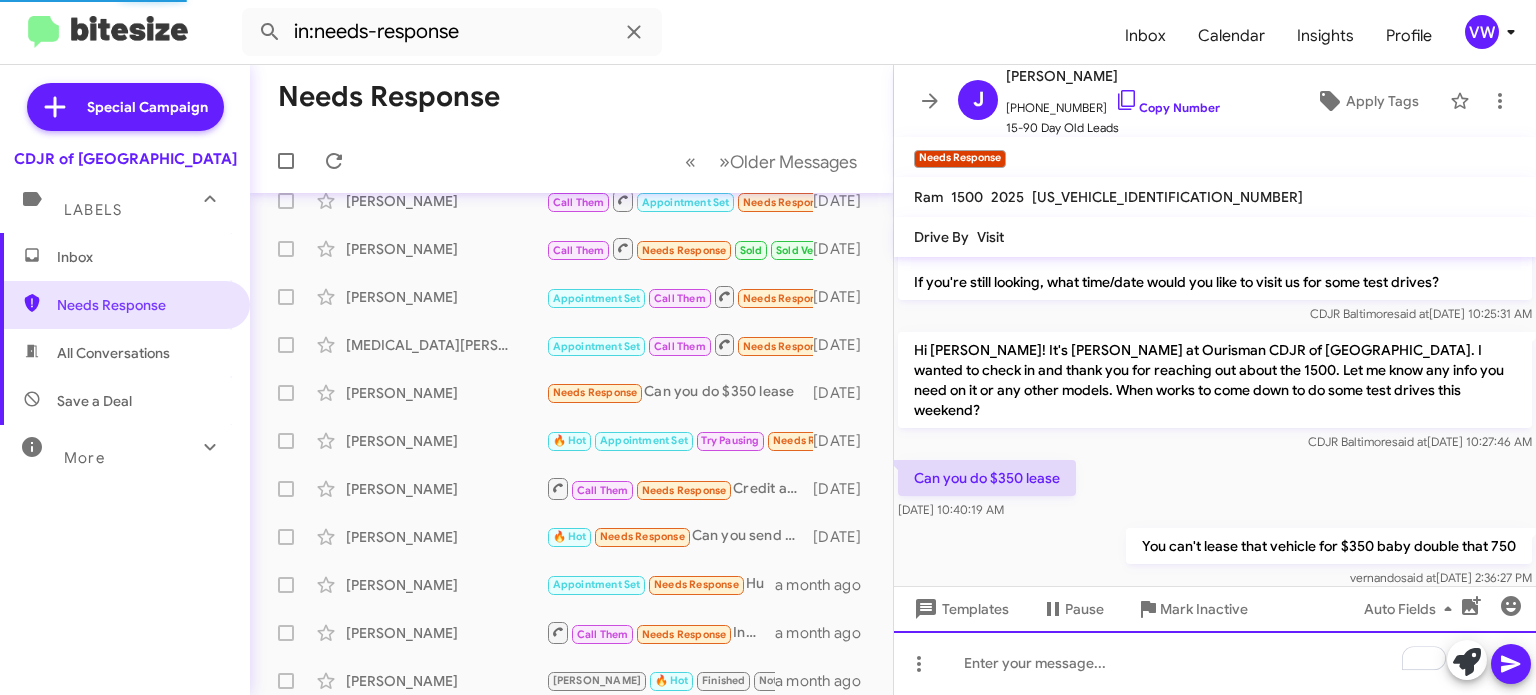 scroll, scrollTop: 0, scrollLeft: 0, axis: both 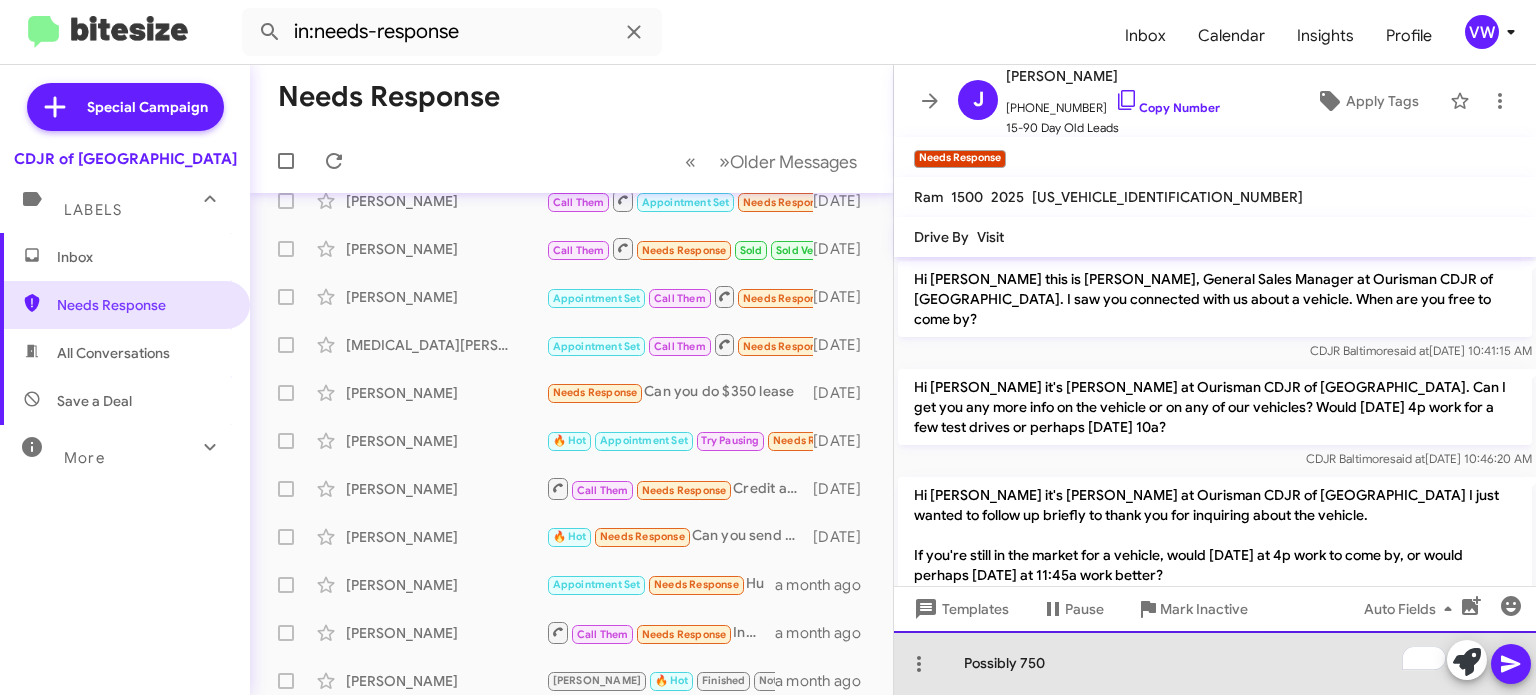 click on "Possibly 750" 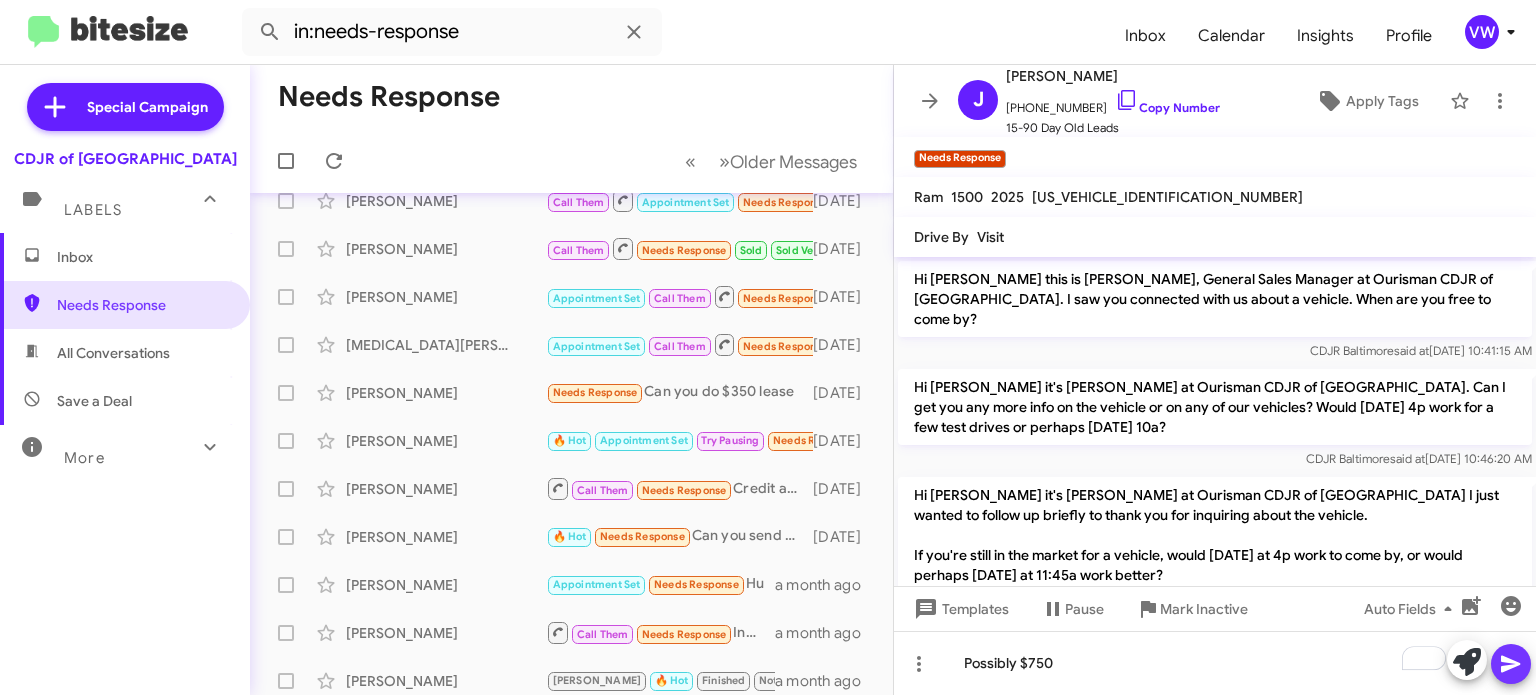 click 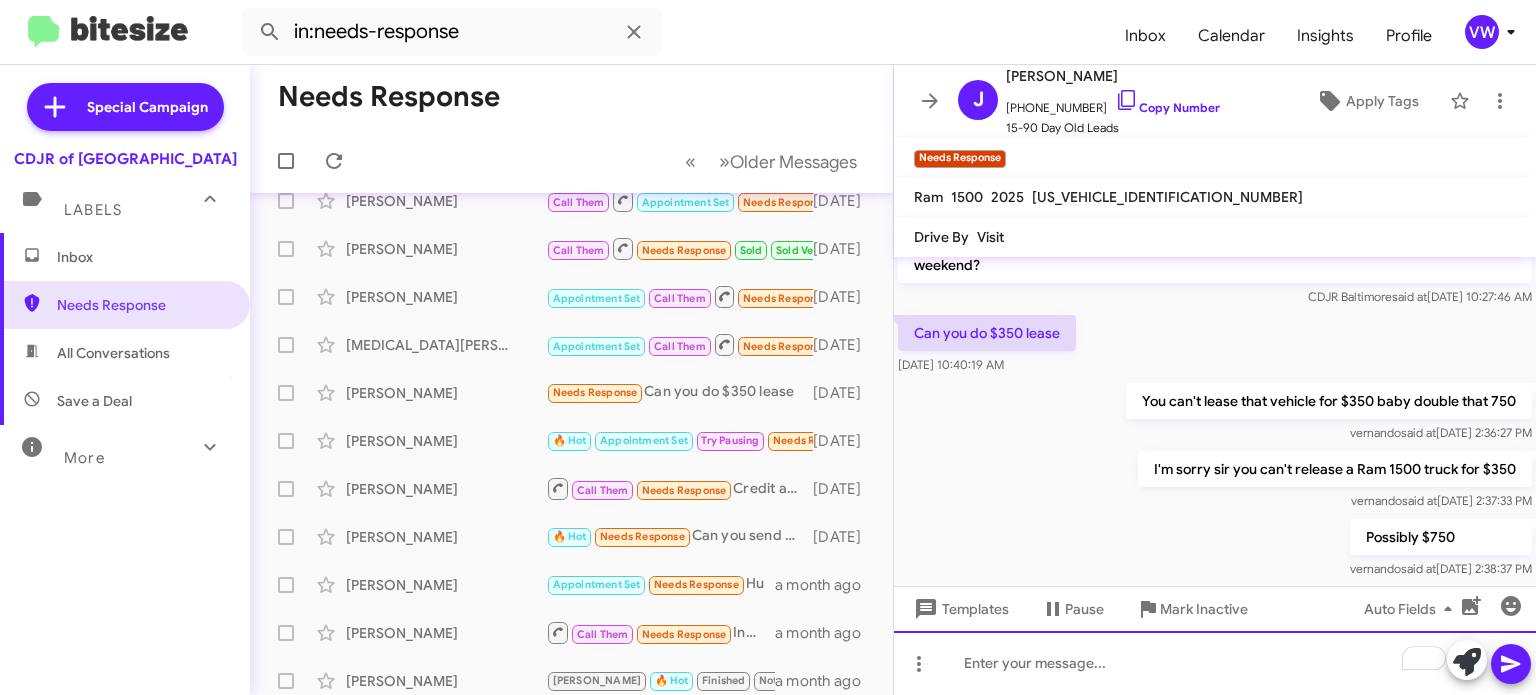 scroll, scrollTop: 567, scrollLeft: 0, axis: vertical 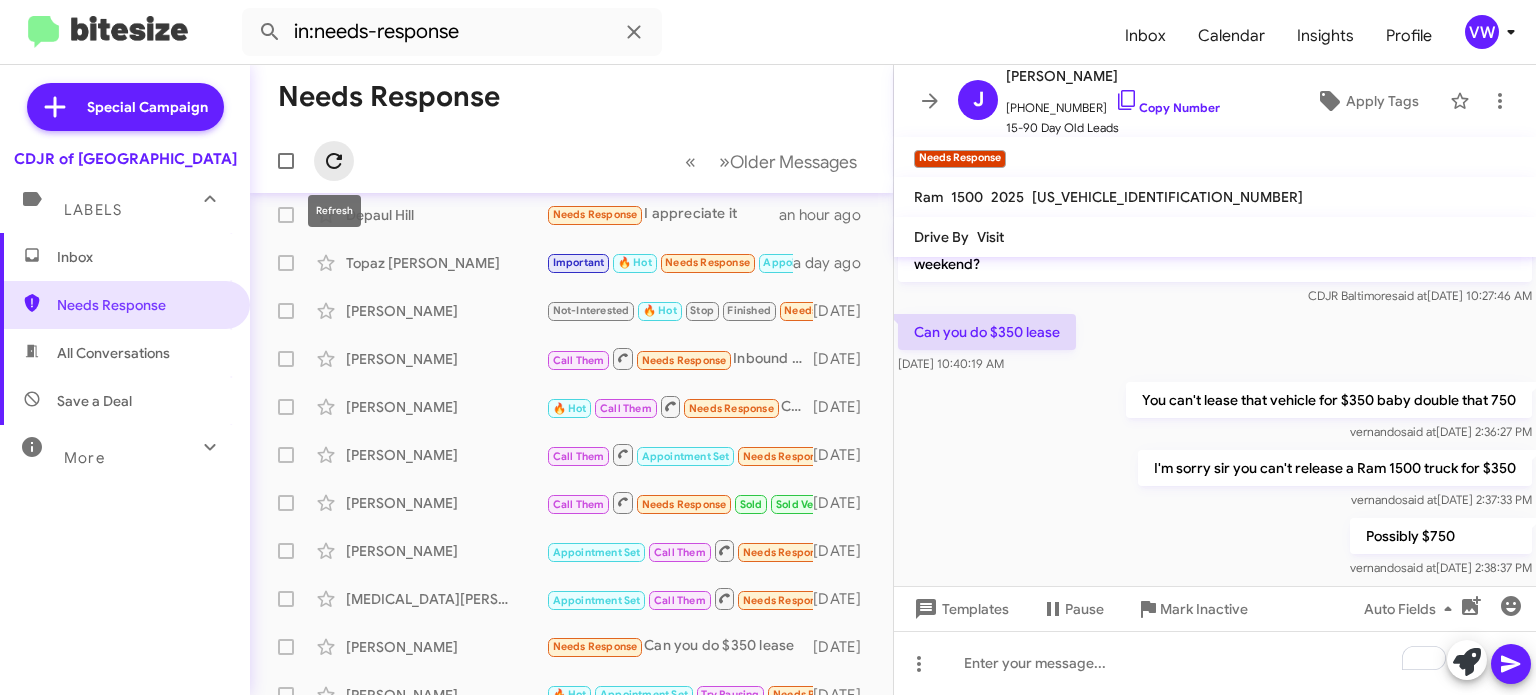 click 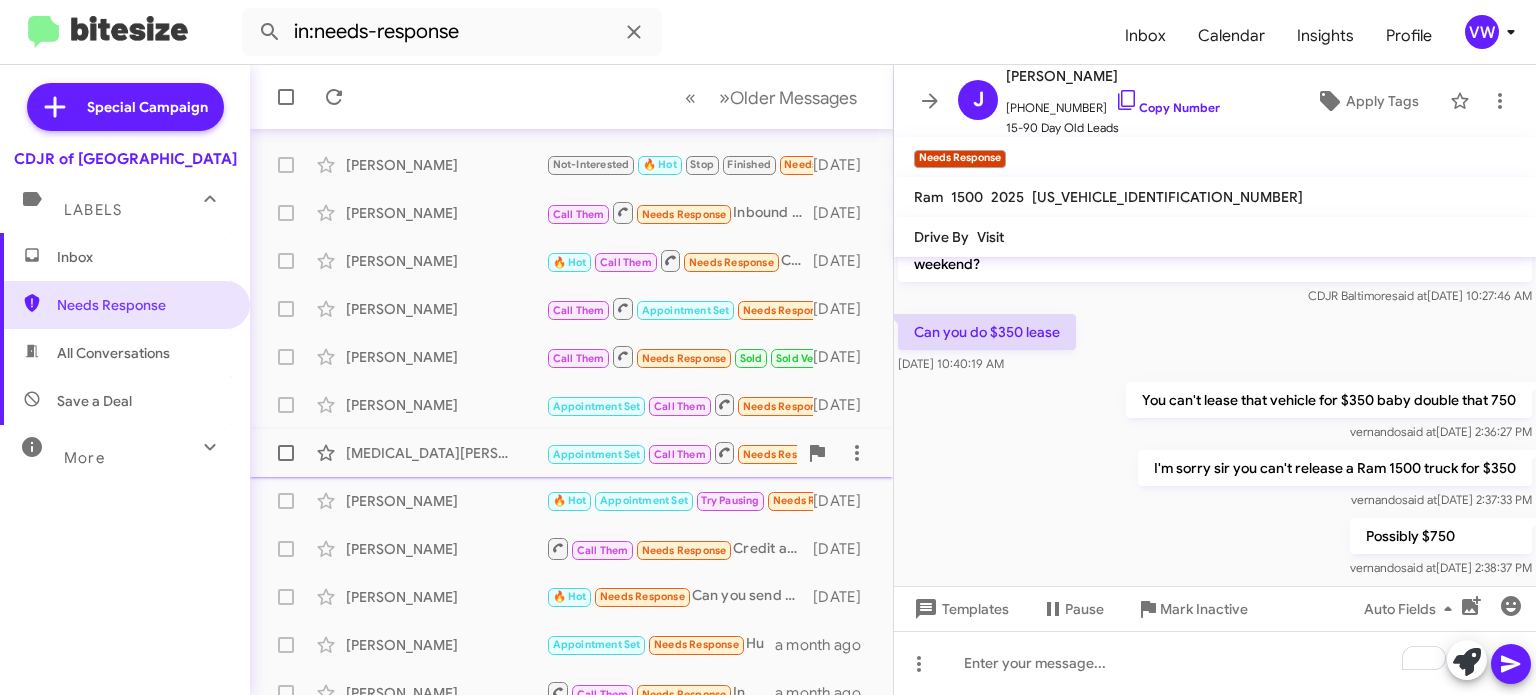scroll, scrollTop: 292, scrollLeft: 0, axis: vertical 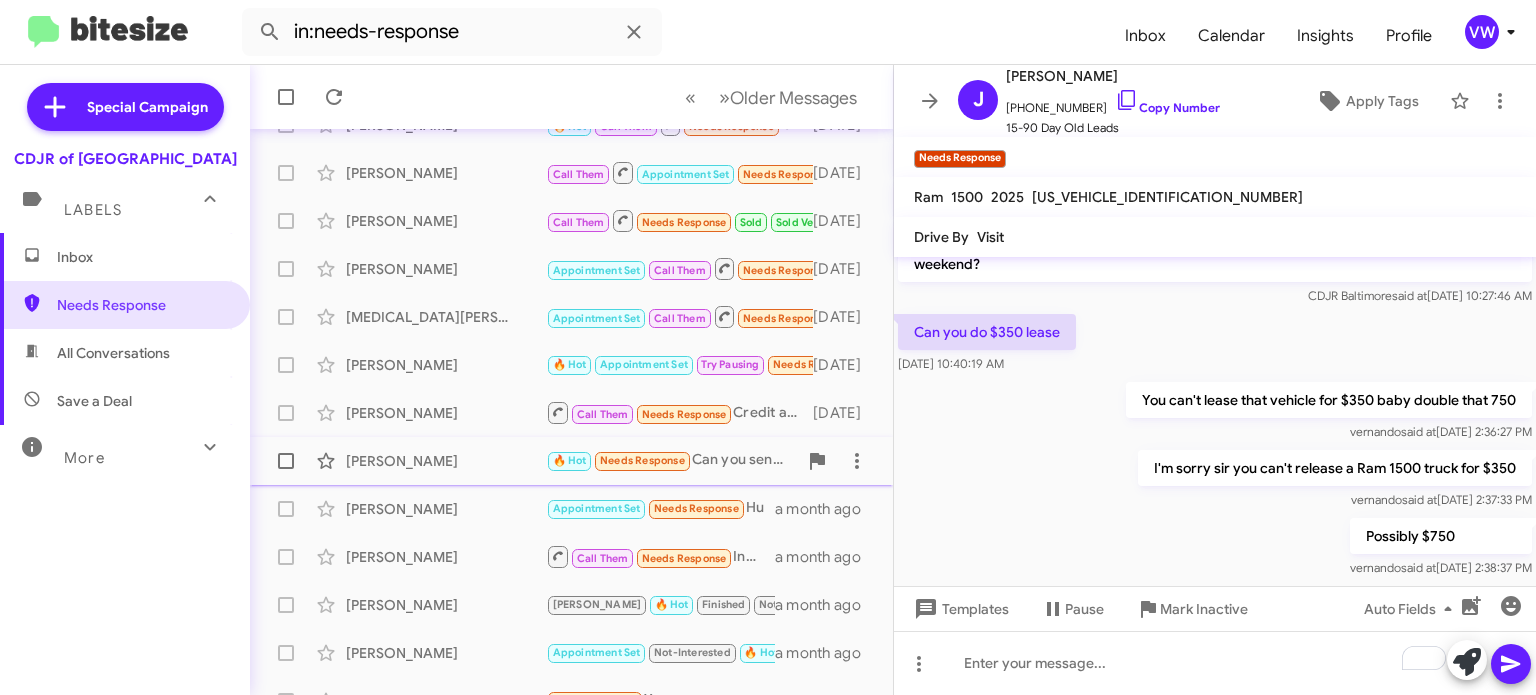 click on "Needs Response" 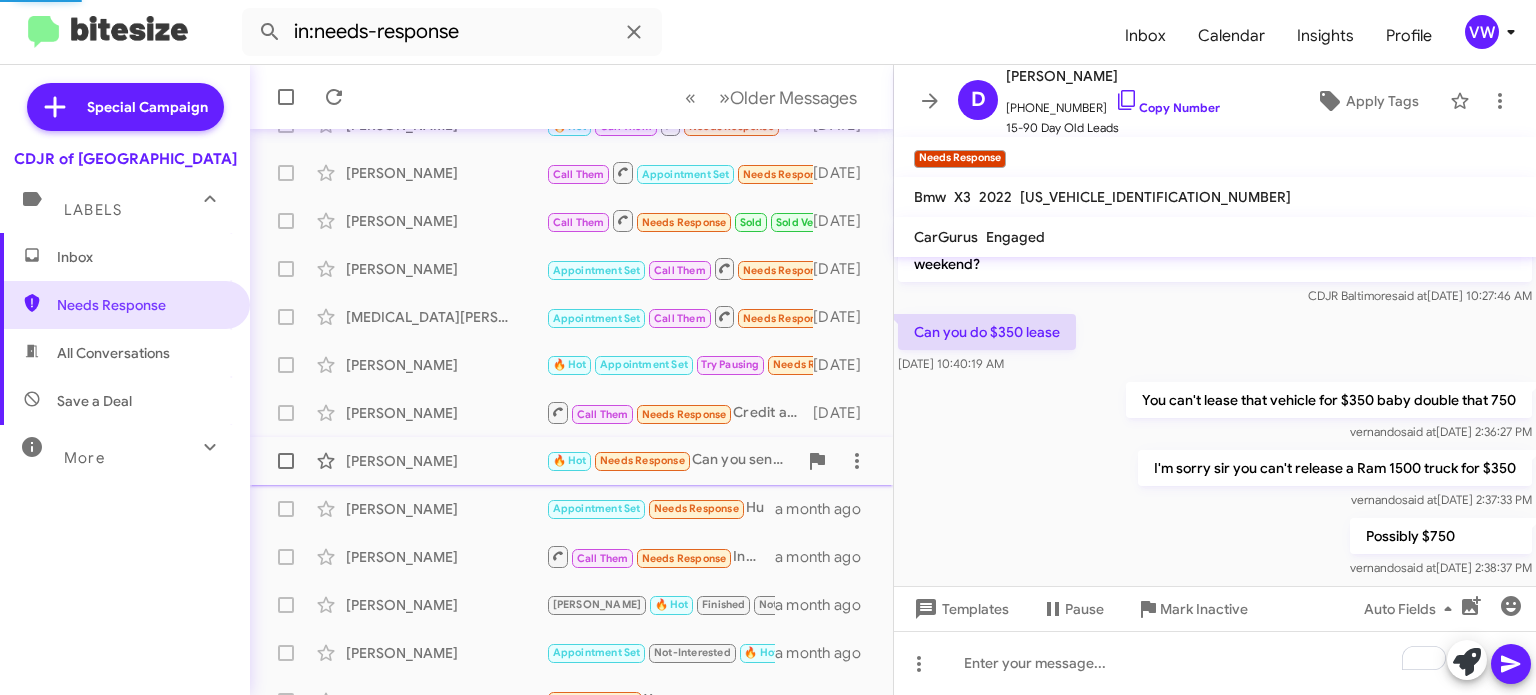 scroll, scrollTop: 441, scrollLeft: 0, axis: vertical 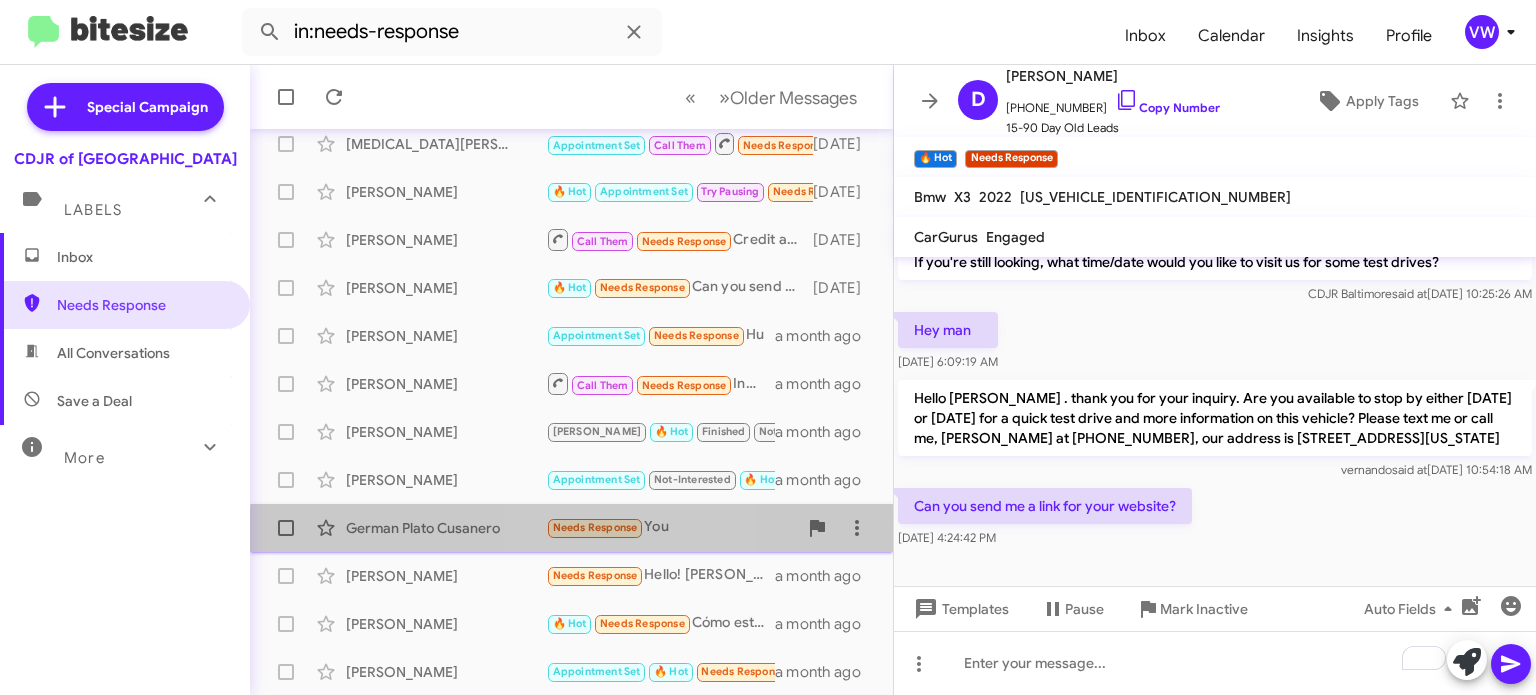 click on "Needs Response" 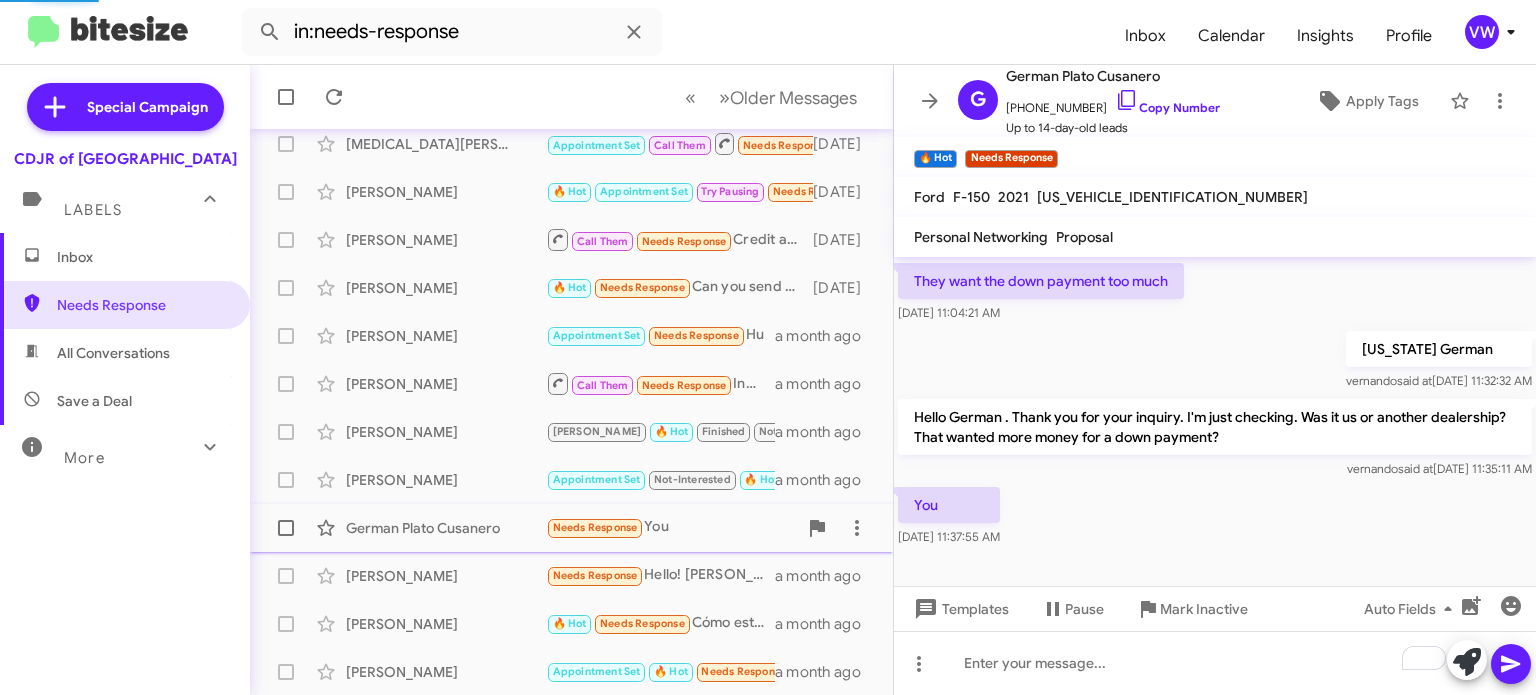 scroll, scrollTop: 321, scrollLeft: 0, axis: vertical 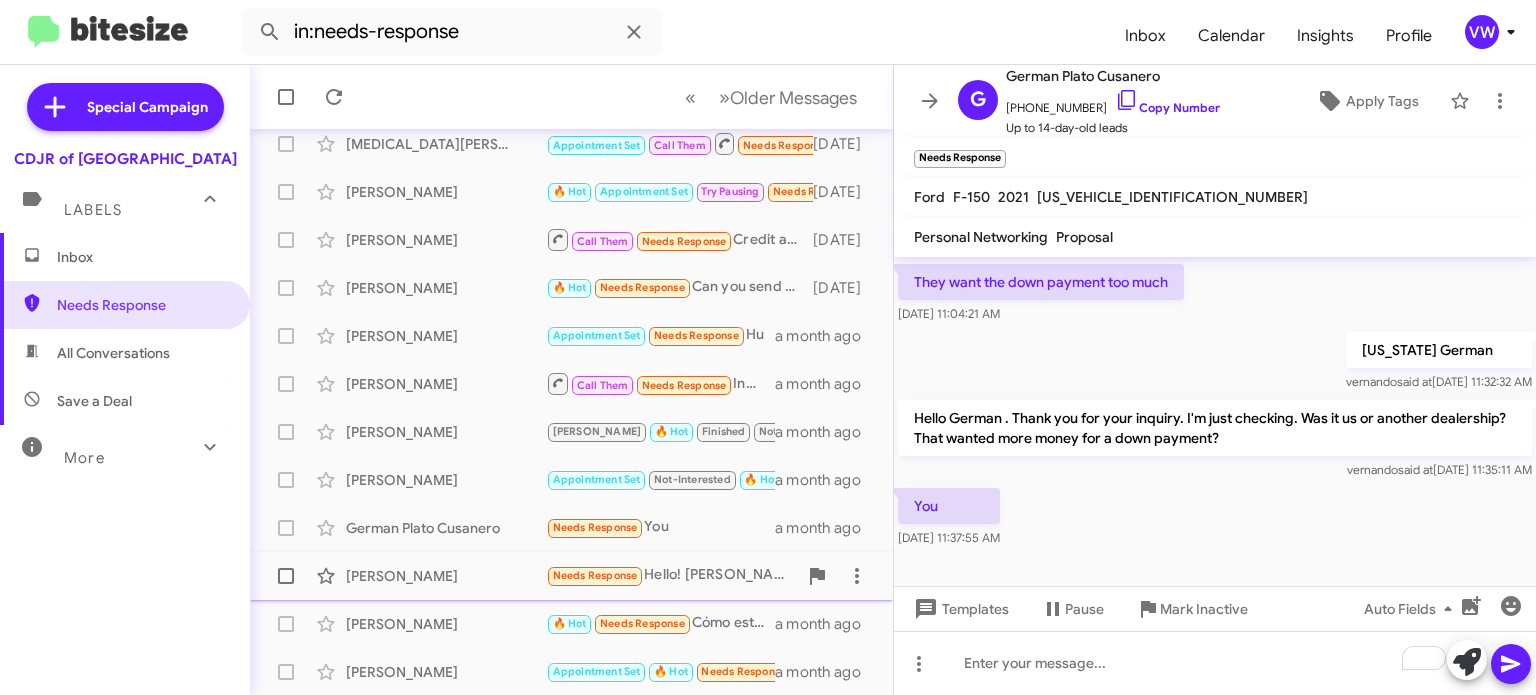 click on "Needs Response" 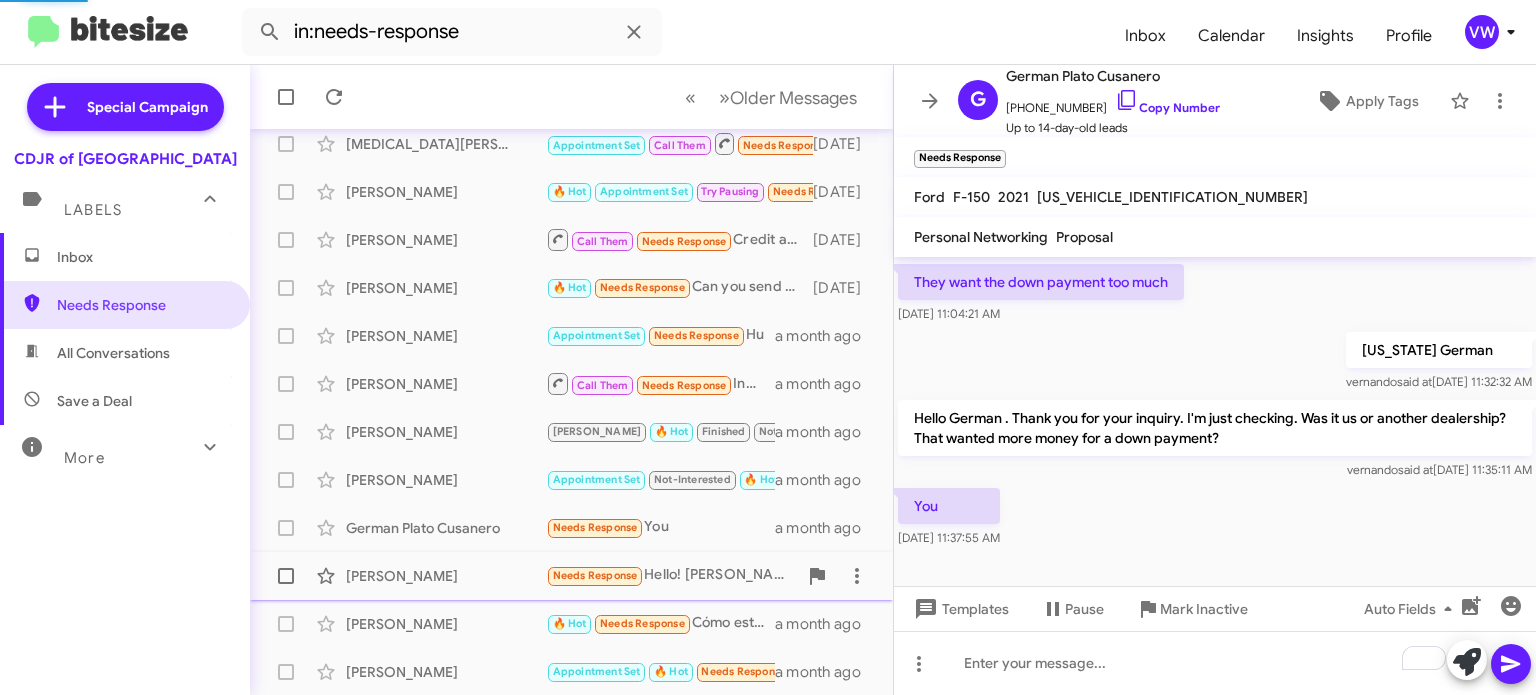 scroll, scrollTop: 122, scrollLeft: 0, axis: vertical 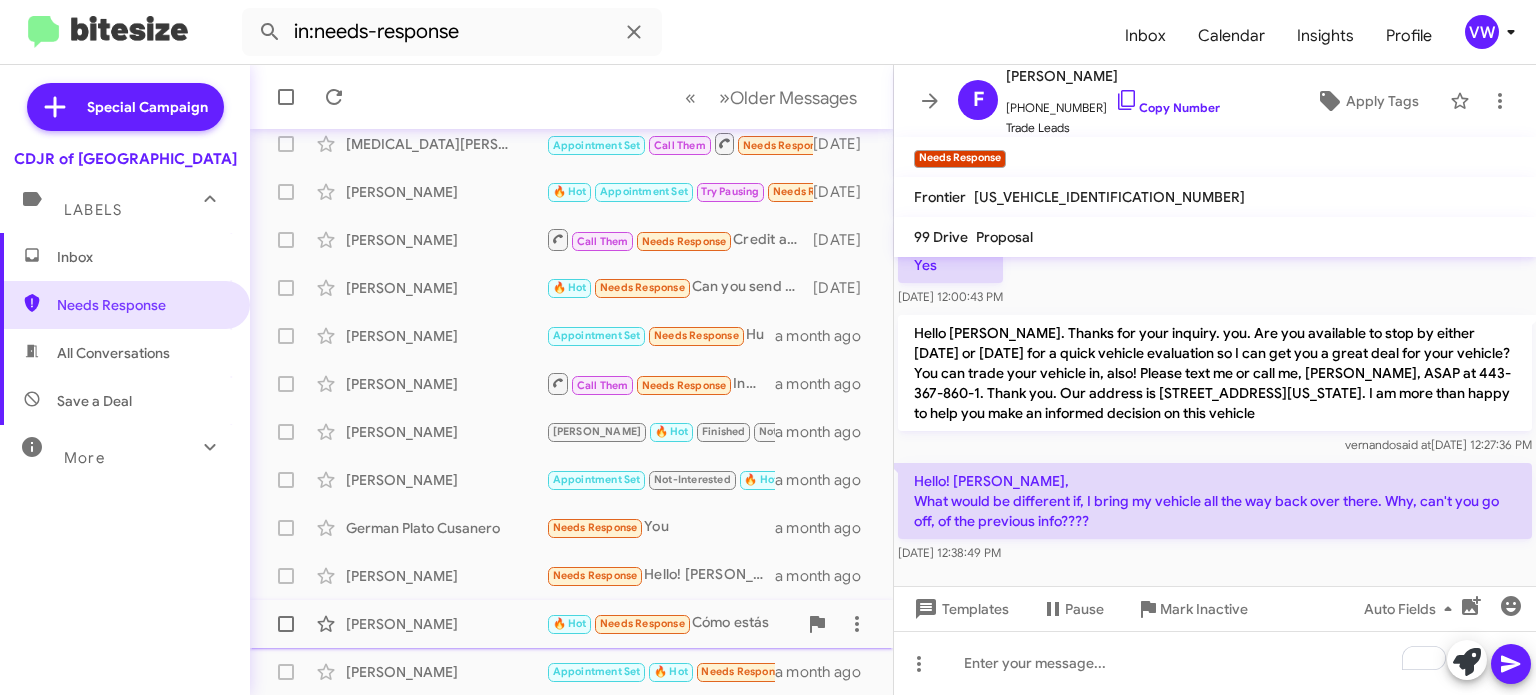 click on "Needs Response" 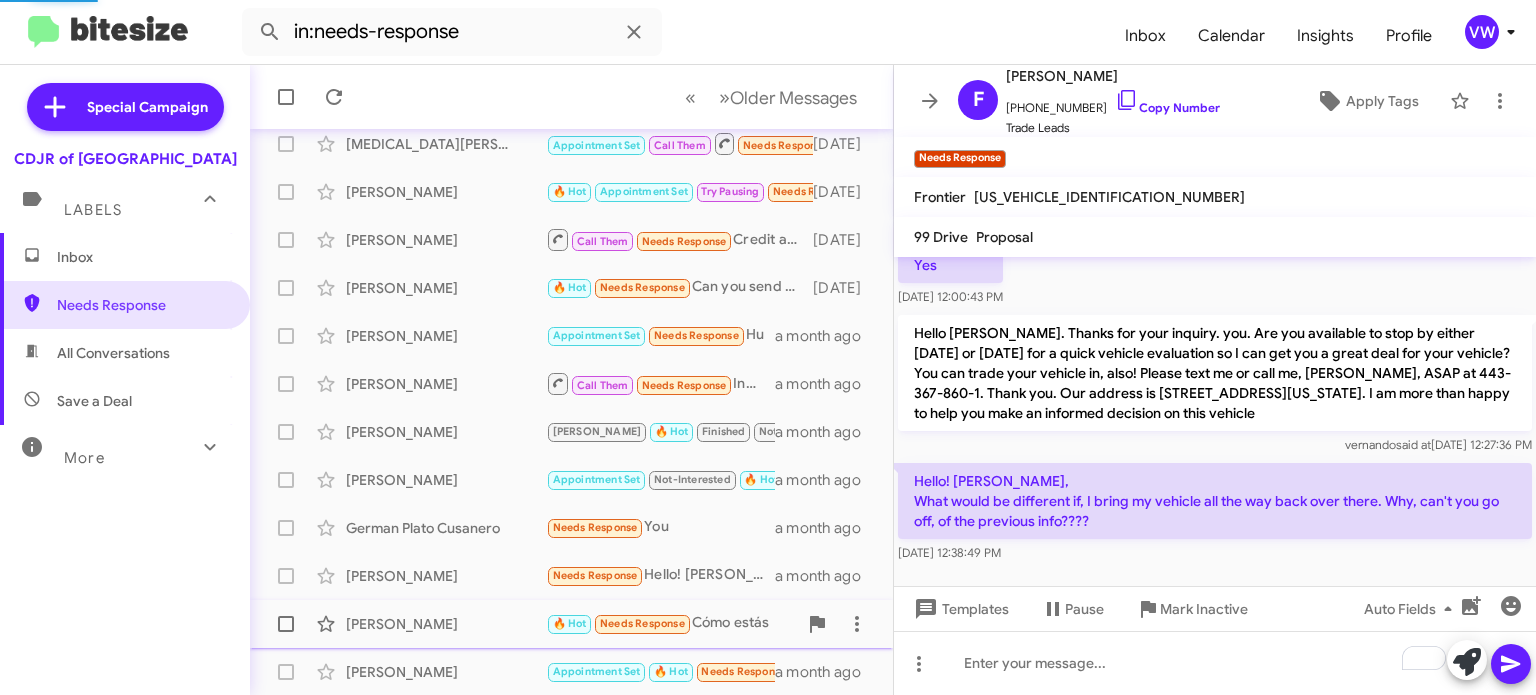 scroll, scrollTop: 1186, scrollLeft: 0, axis: vertical 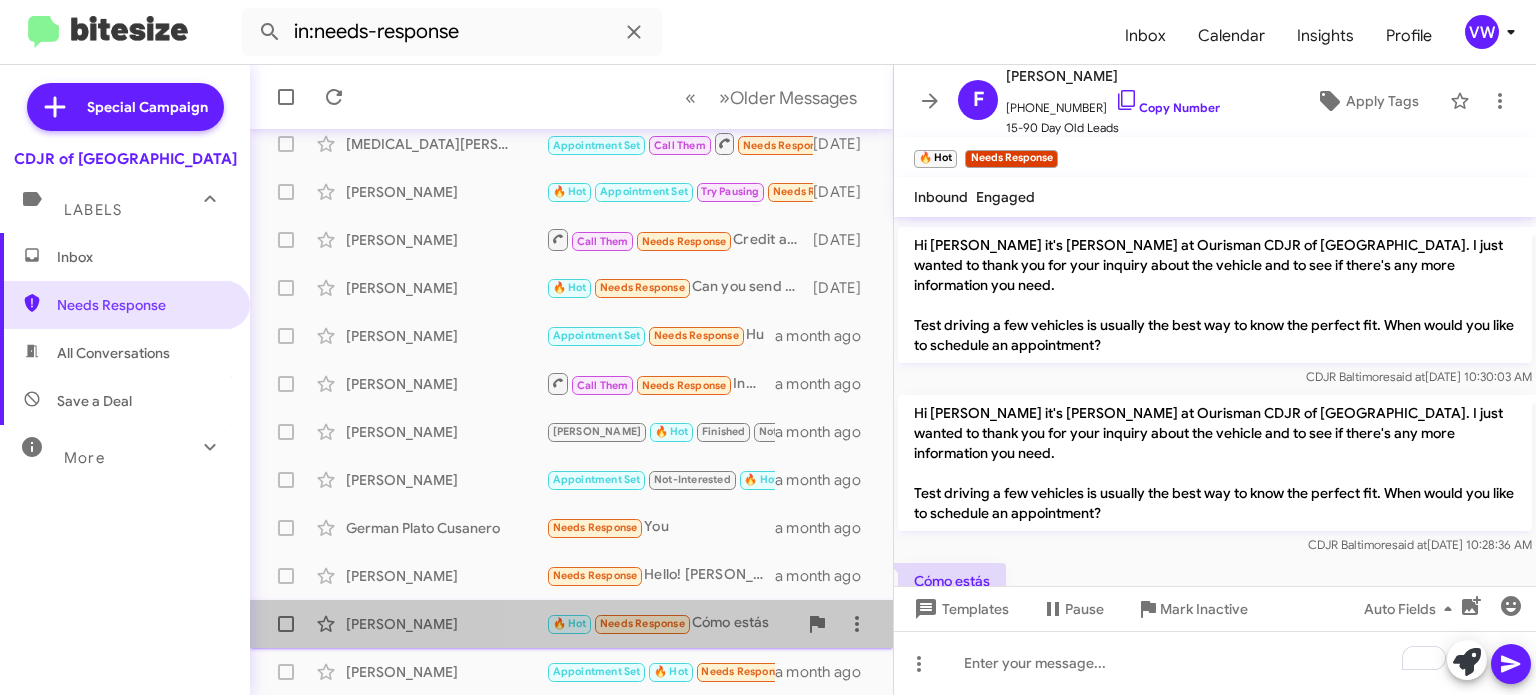 click on "Needs Response" 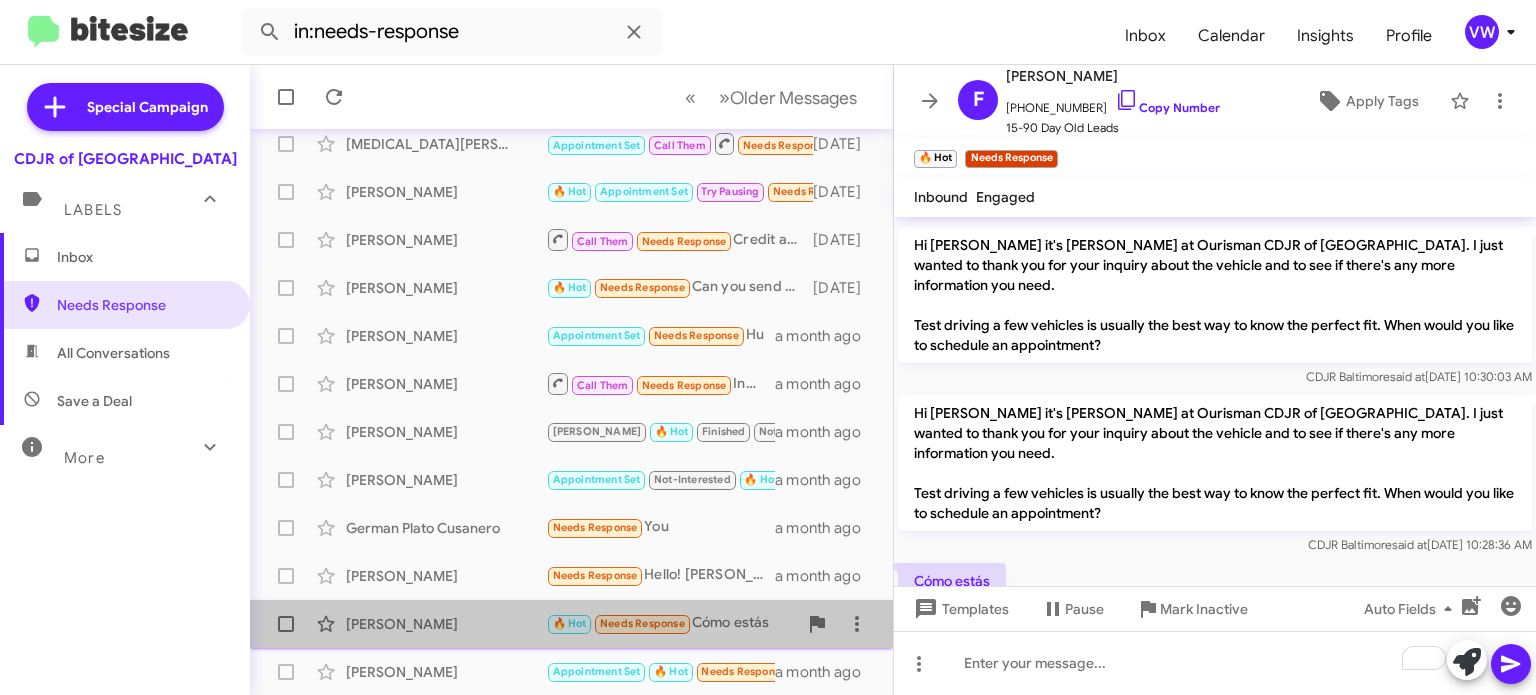 click on "Needs Response" 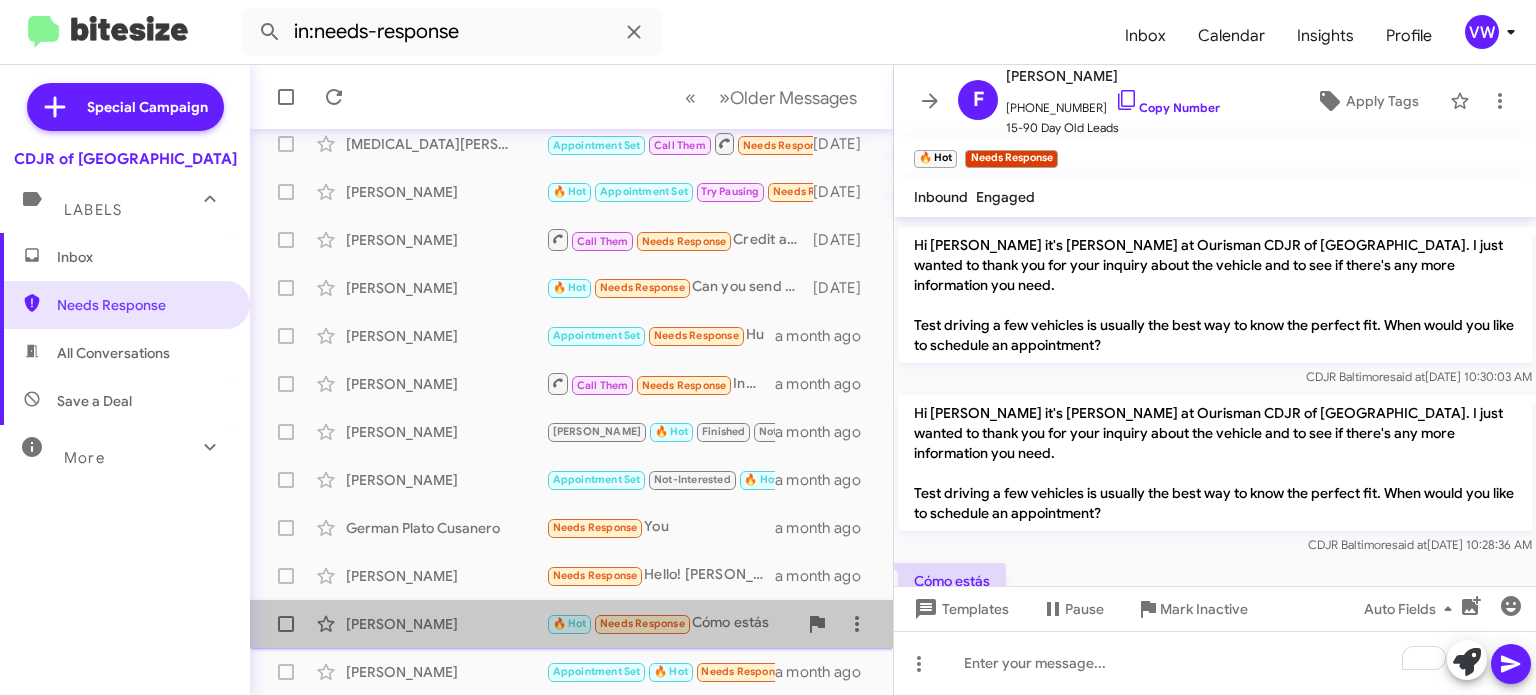 click on "Needs Response" 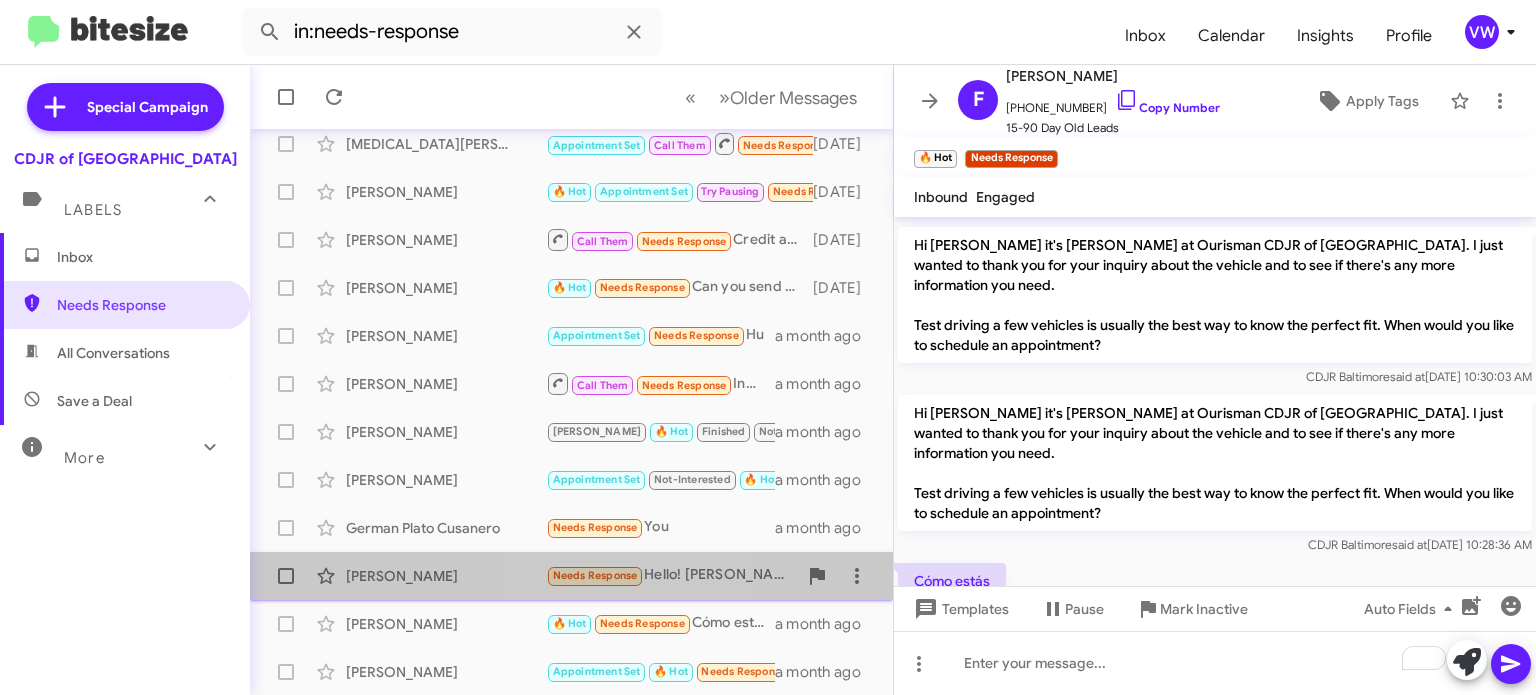 click on "Needs Response" 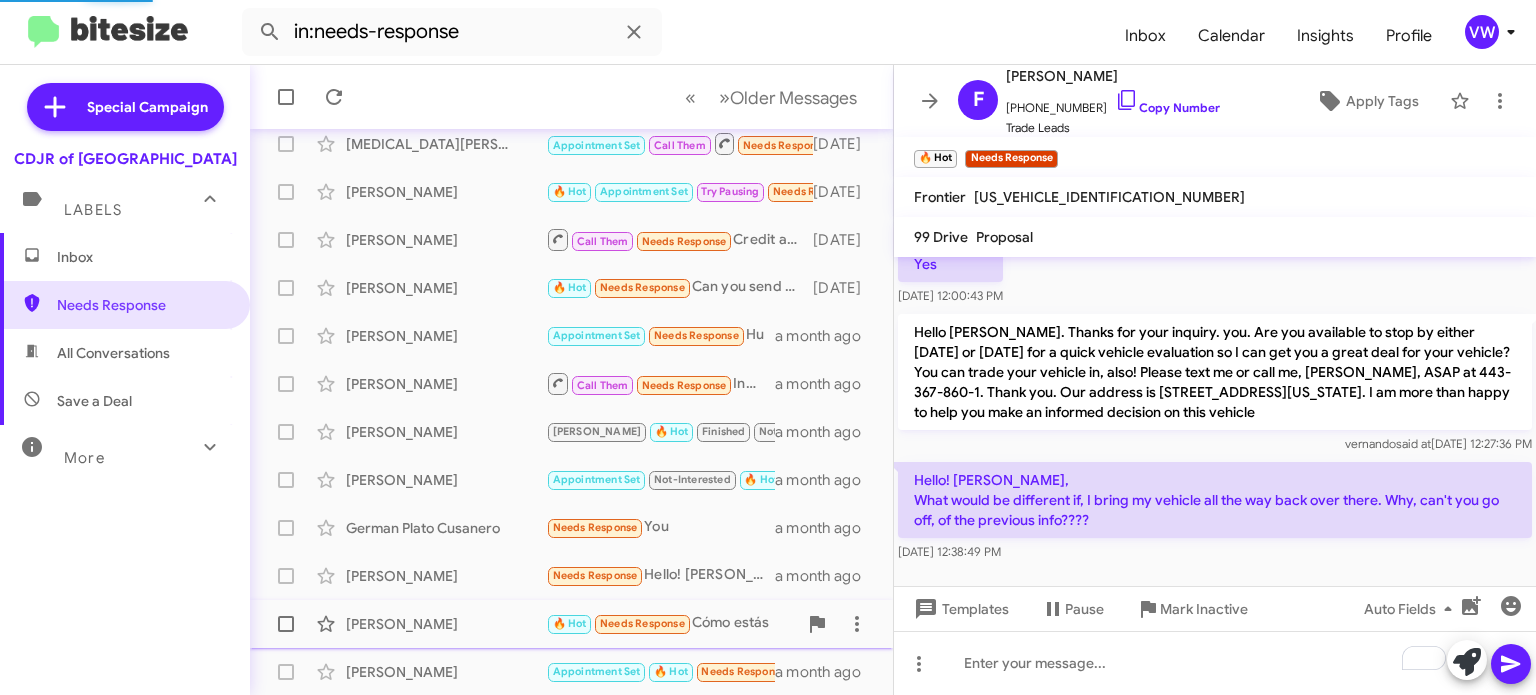 scroll, scrollTop: 122, scrollLeft: 0, axis: vertical 